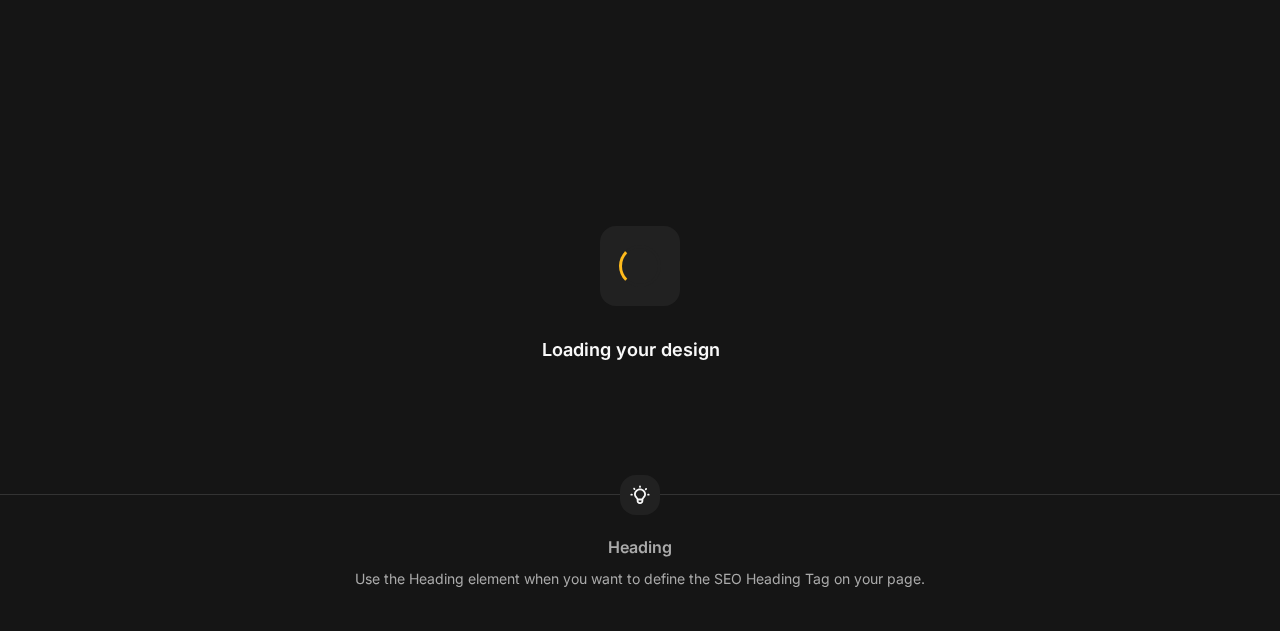 scroll, scrollTop: 0, scrollLeft: 0, axis: both 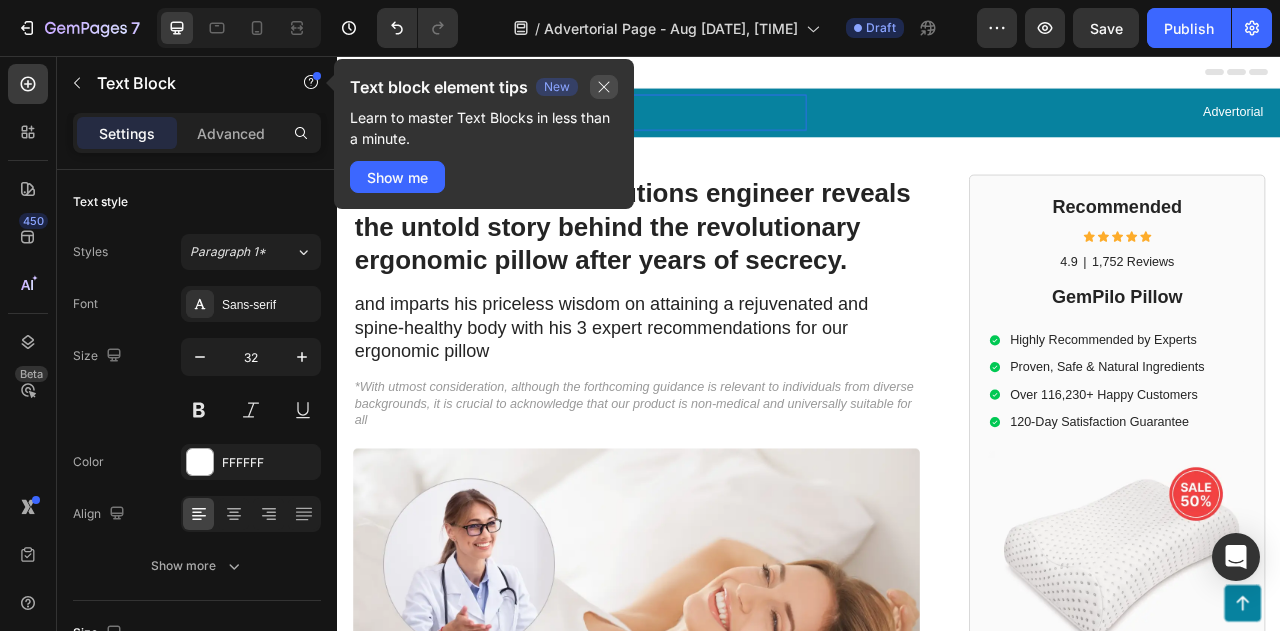 click 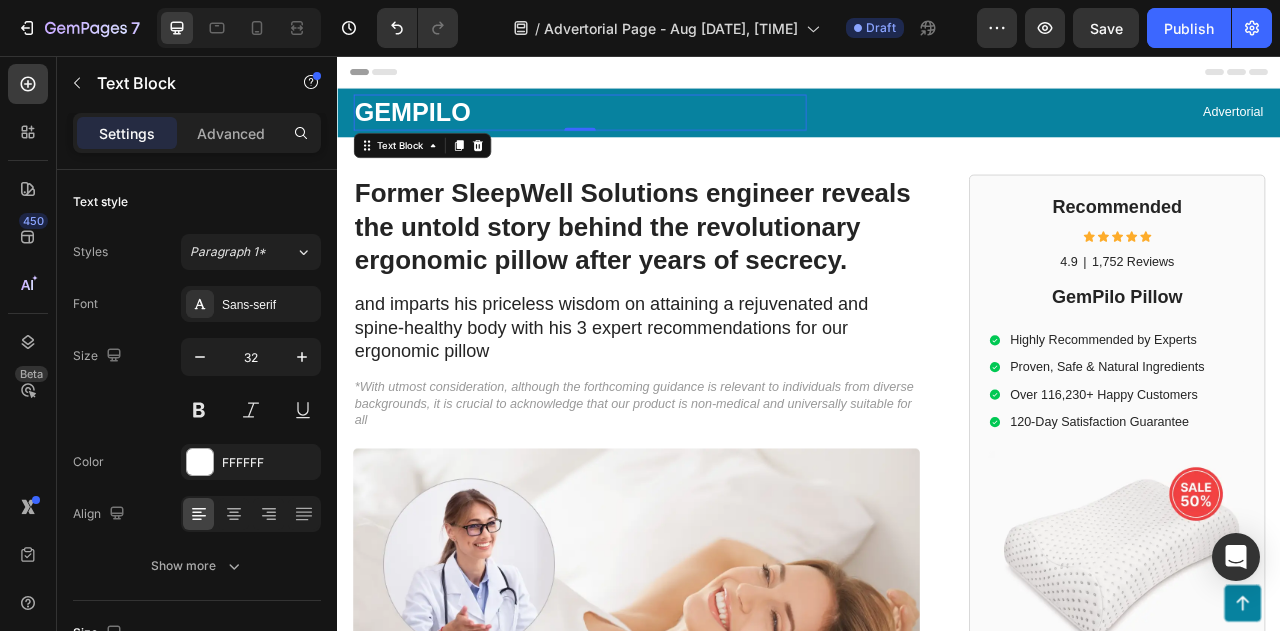 click on "GEMPILO" at bounding box center (645, 128) 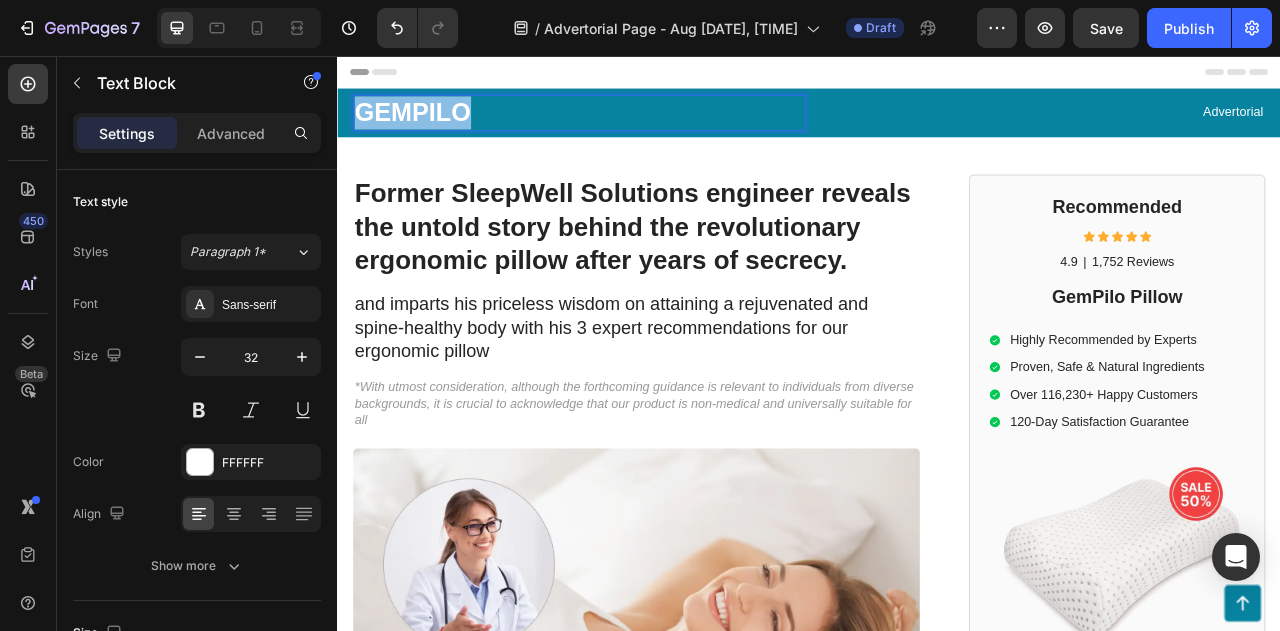 click on "GEMPILO" at bounding box center [645, 128] 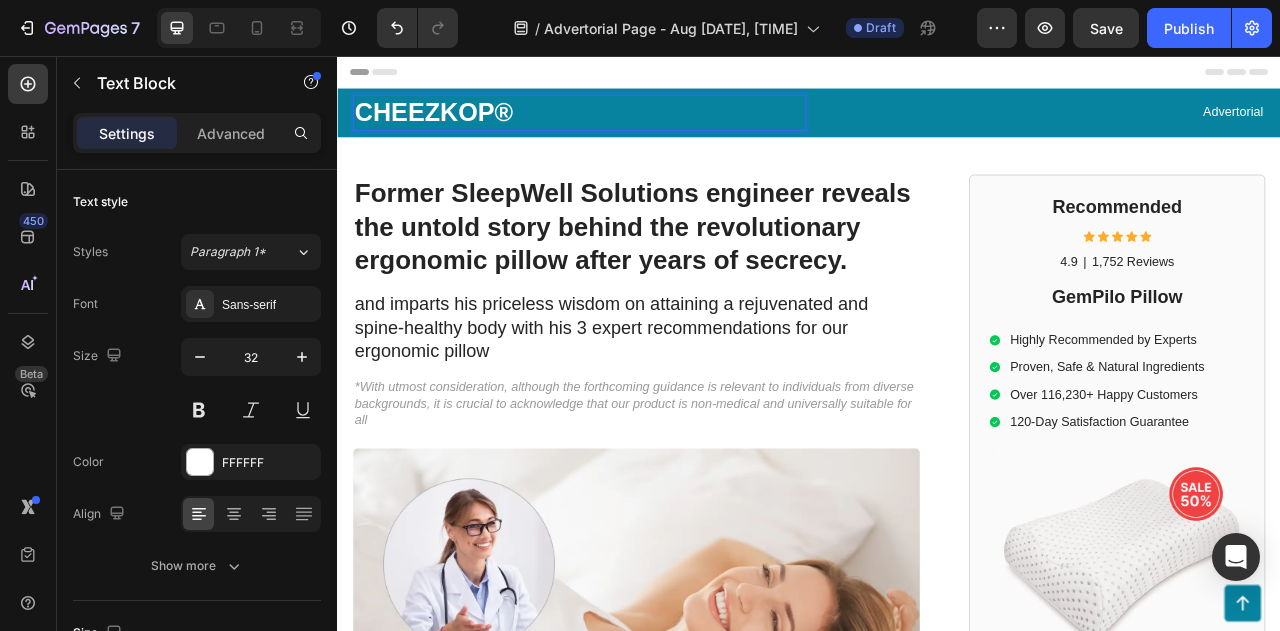 click on "CHEEZKOP®" at bounding box center [645, 128] 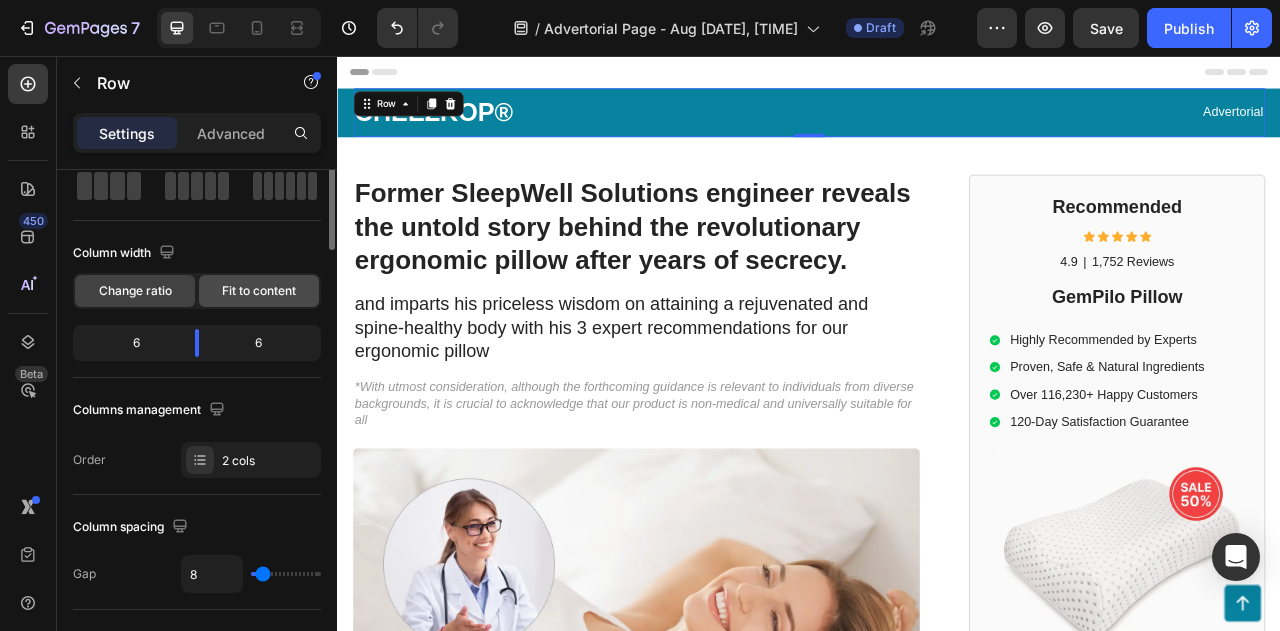 scroll, scrollTop: 0, scrollLeft: 0, axis: both 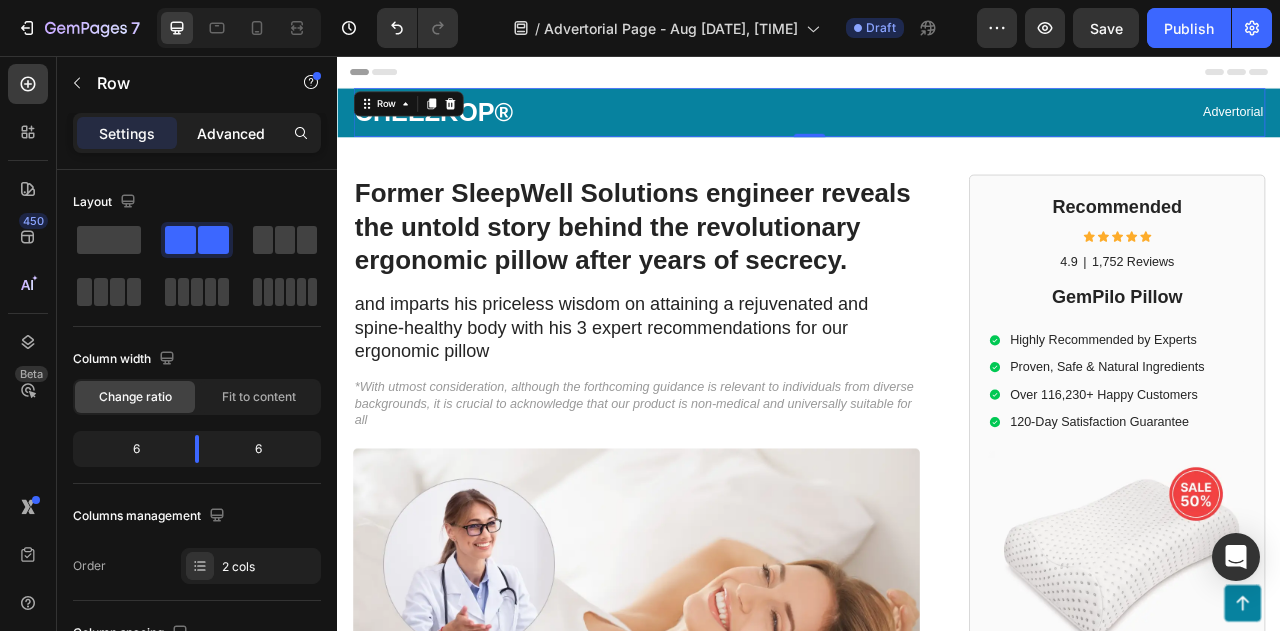 click on "Advanced" at bounding box center (231, 133) 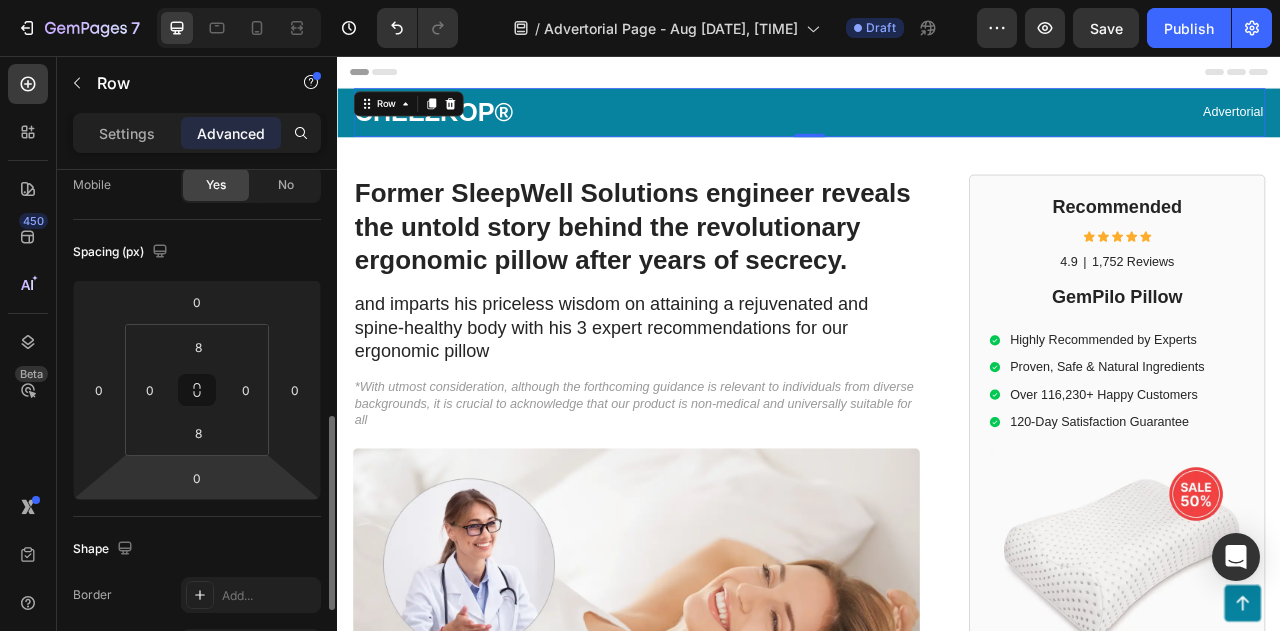 scroll, scrollTop: 0, scrollLeft: 0, axis: both 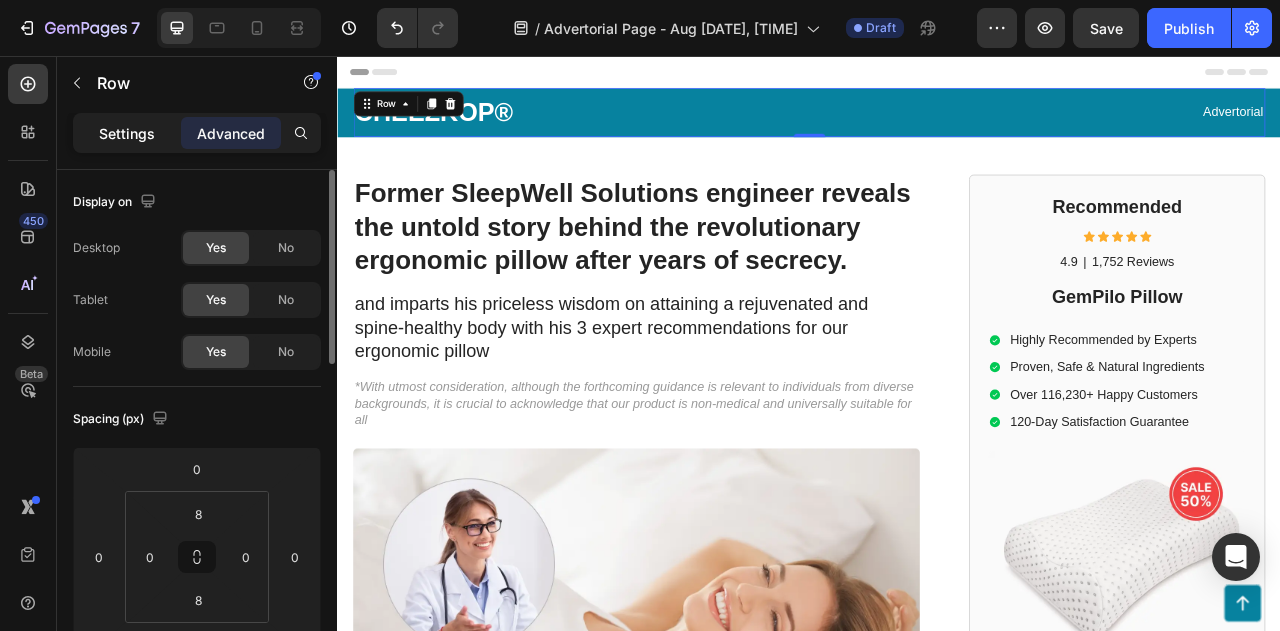 click on "Settings" at bounding box center [127, 133] 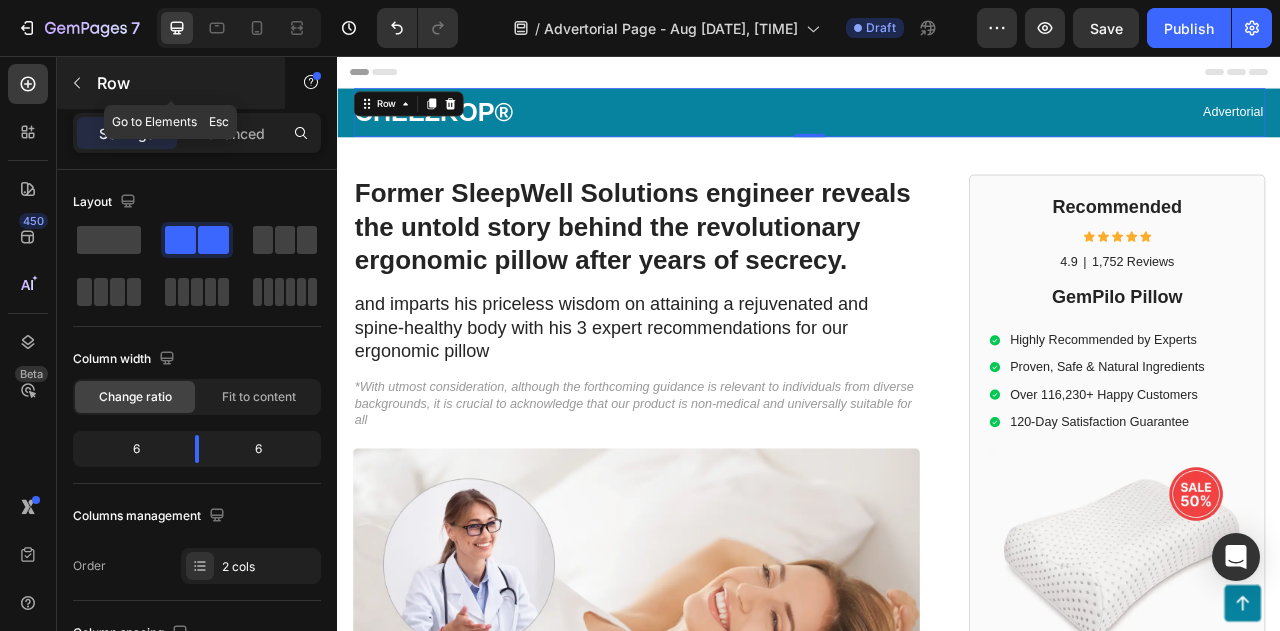 click at bounding box center (77, 83) 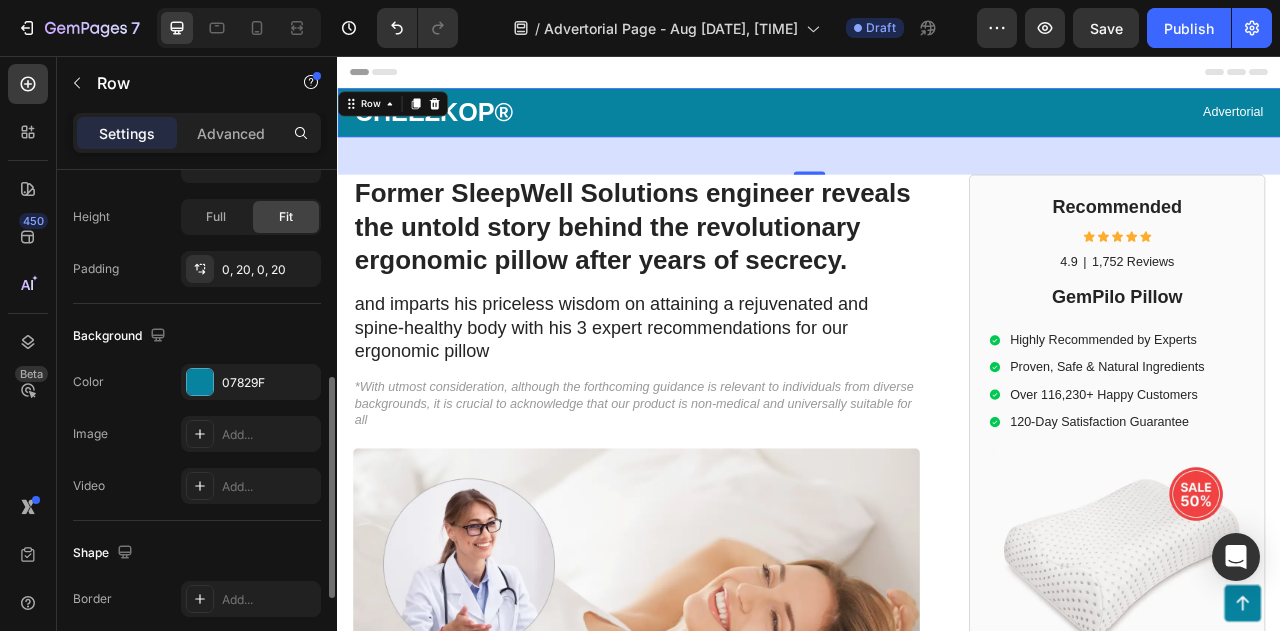 scroll, scrollTop: 527, scrollLeft: 0, axis: vertical 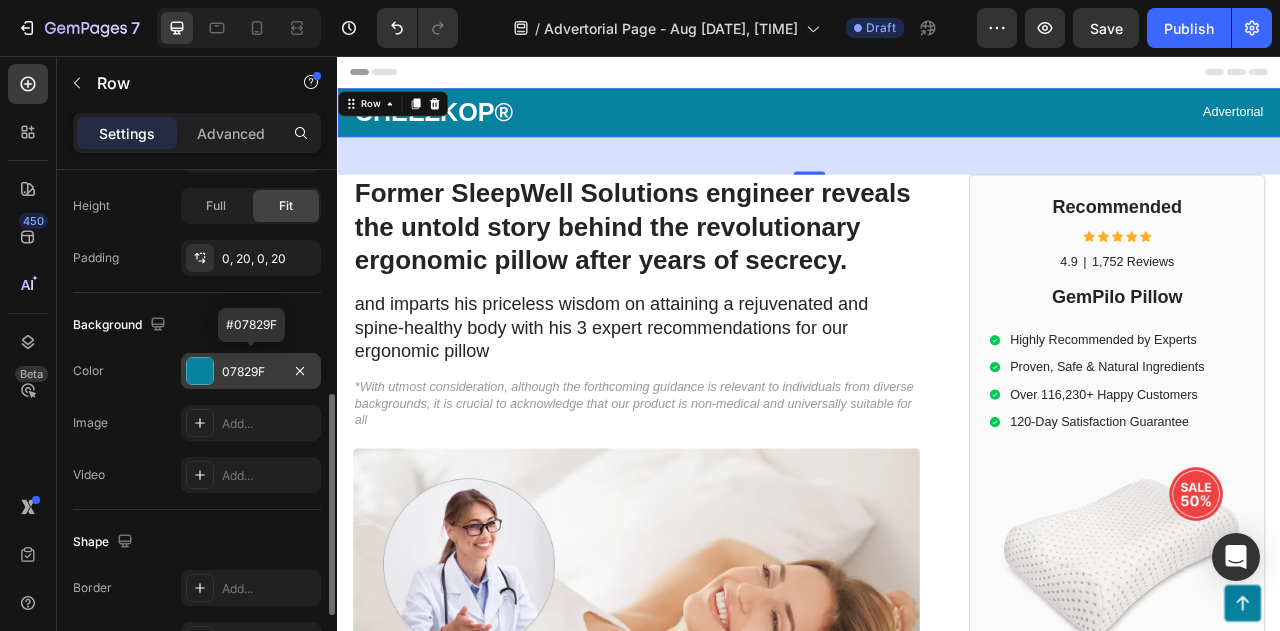click at bounding box center [200, 371] 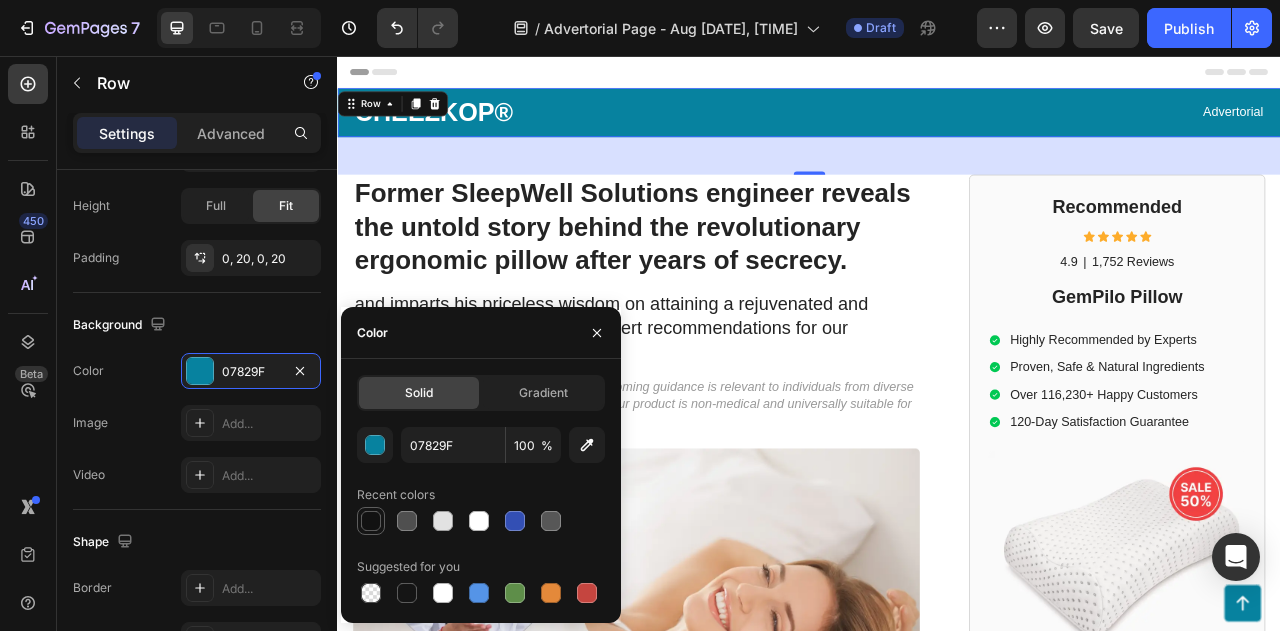 click at bounding box center [371, 521] 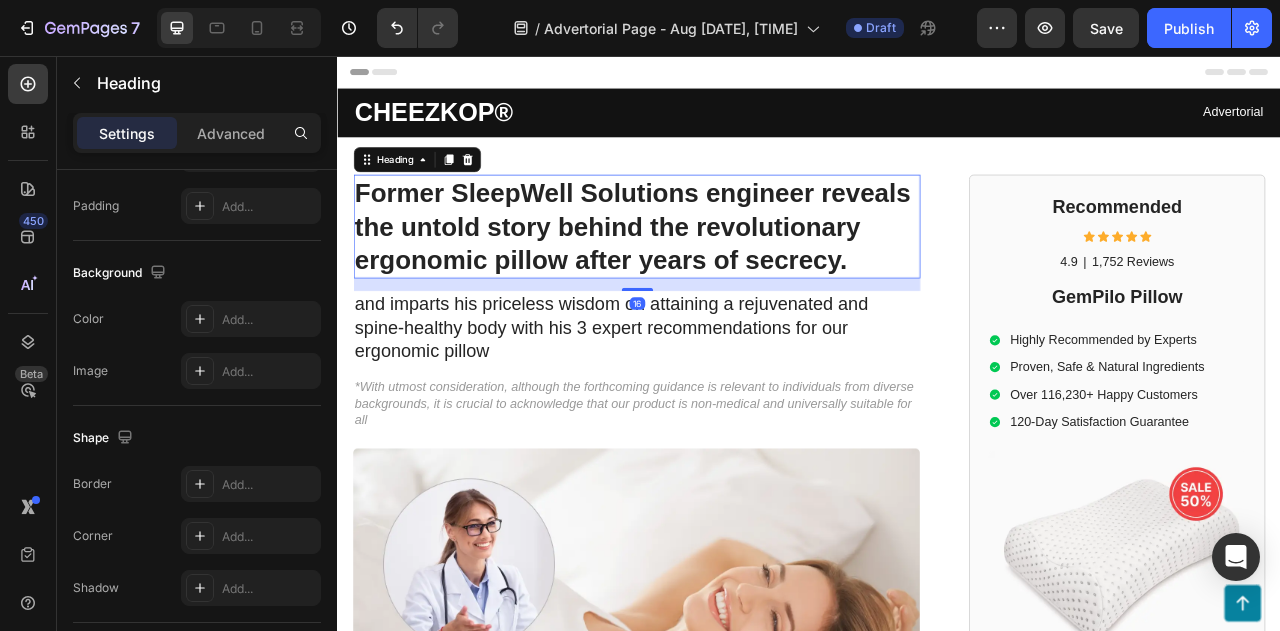 scroll, scrollTop: 0, scrollLeft: 0, axis: both 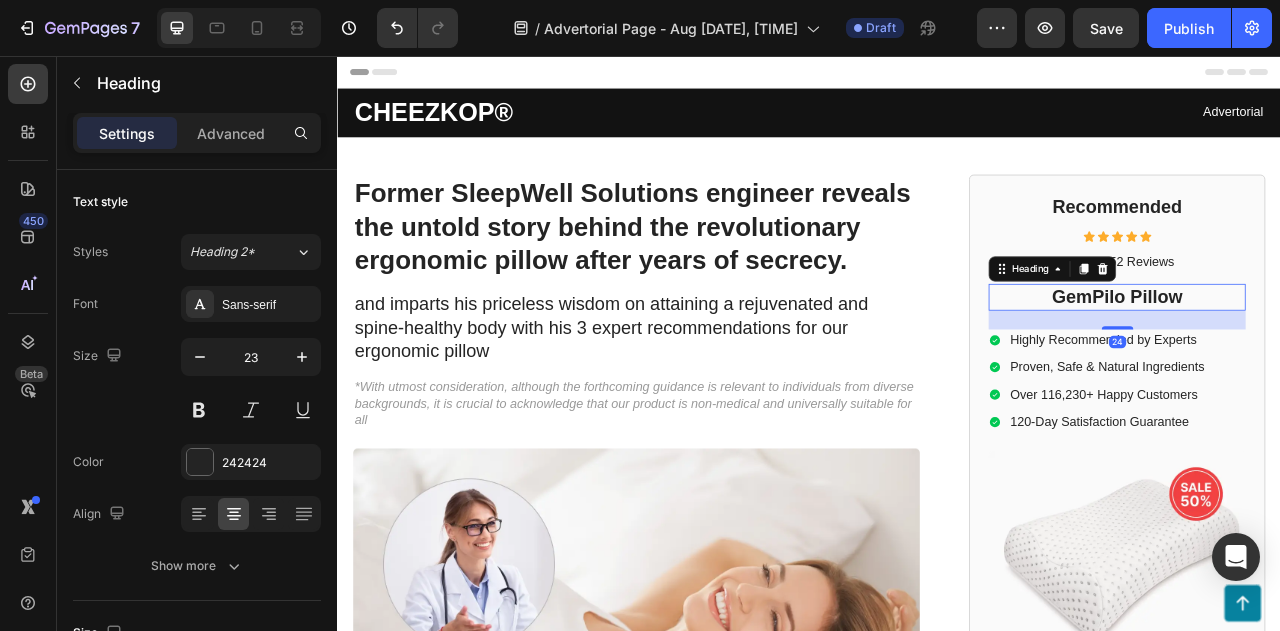 click on "GemPilo Pillow" at bounding box center [1328, 363] 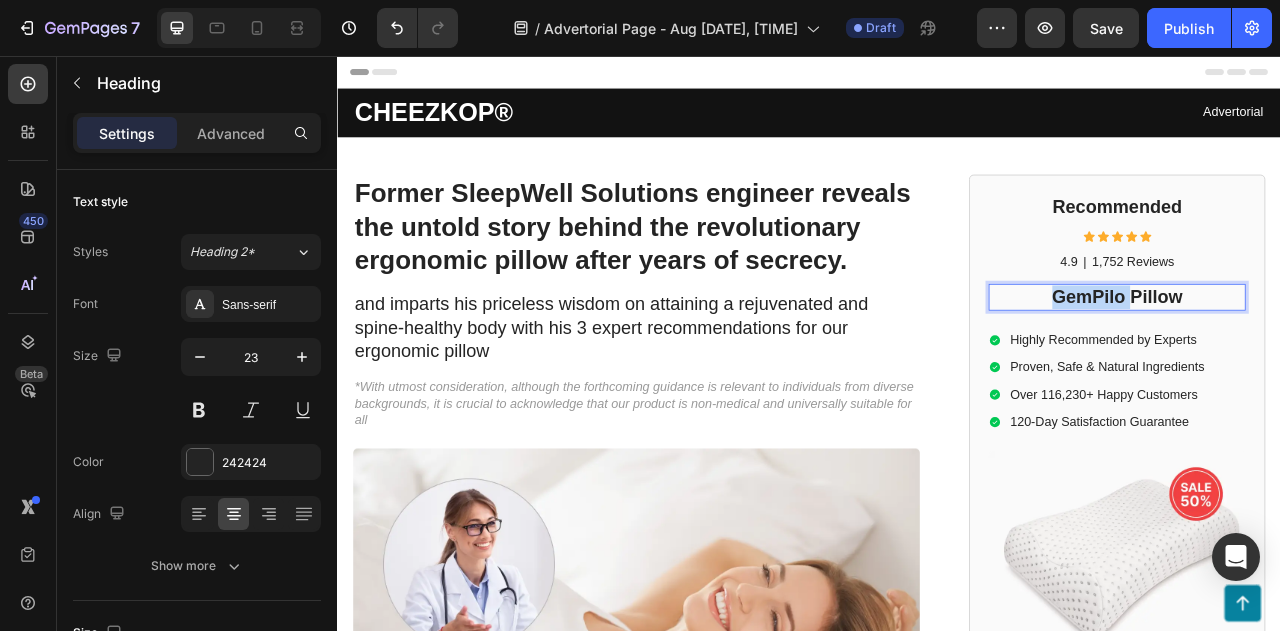 click on "GemPilo Pillow" at bounding box center [1328, 363] 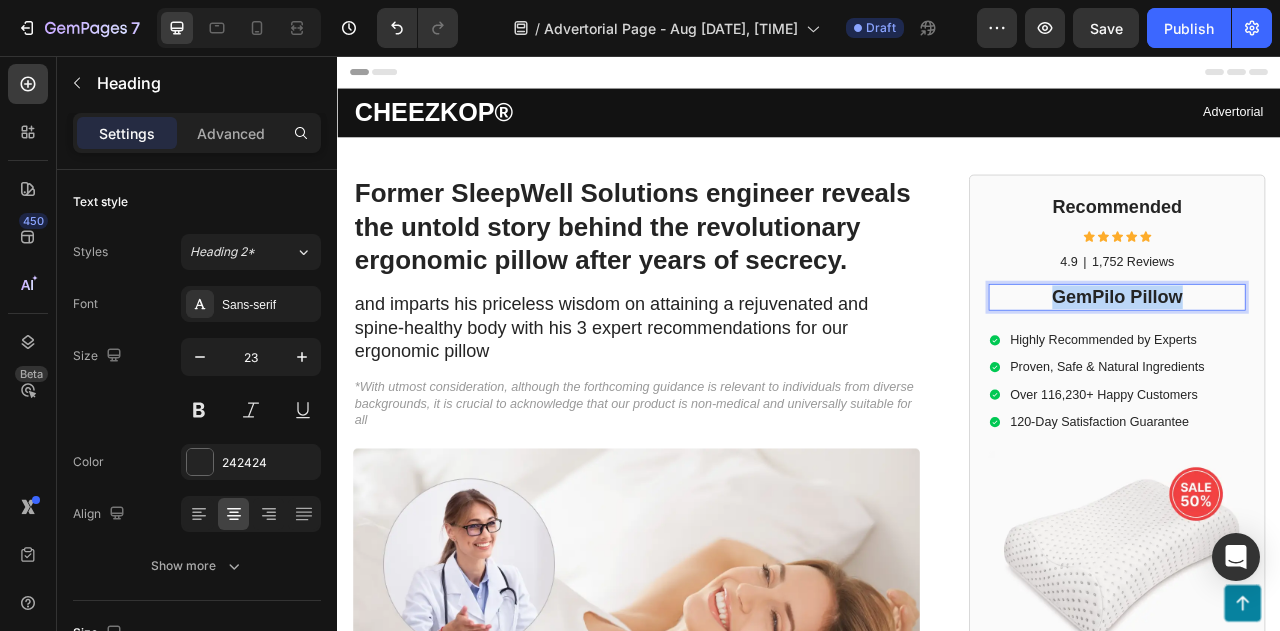 click on "GemPilo Pillow" at bounding box center (1328, 363) 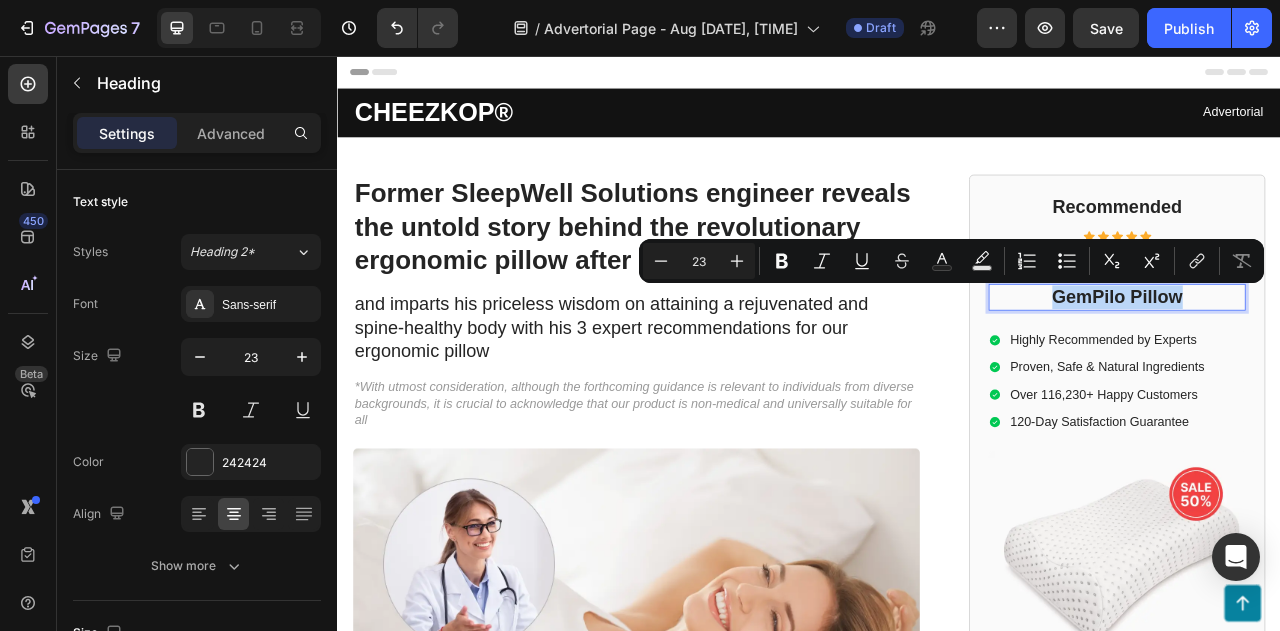 click on "GemPilo Pillow" at bounding box center (1328, 363) 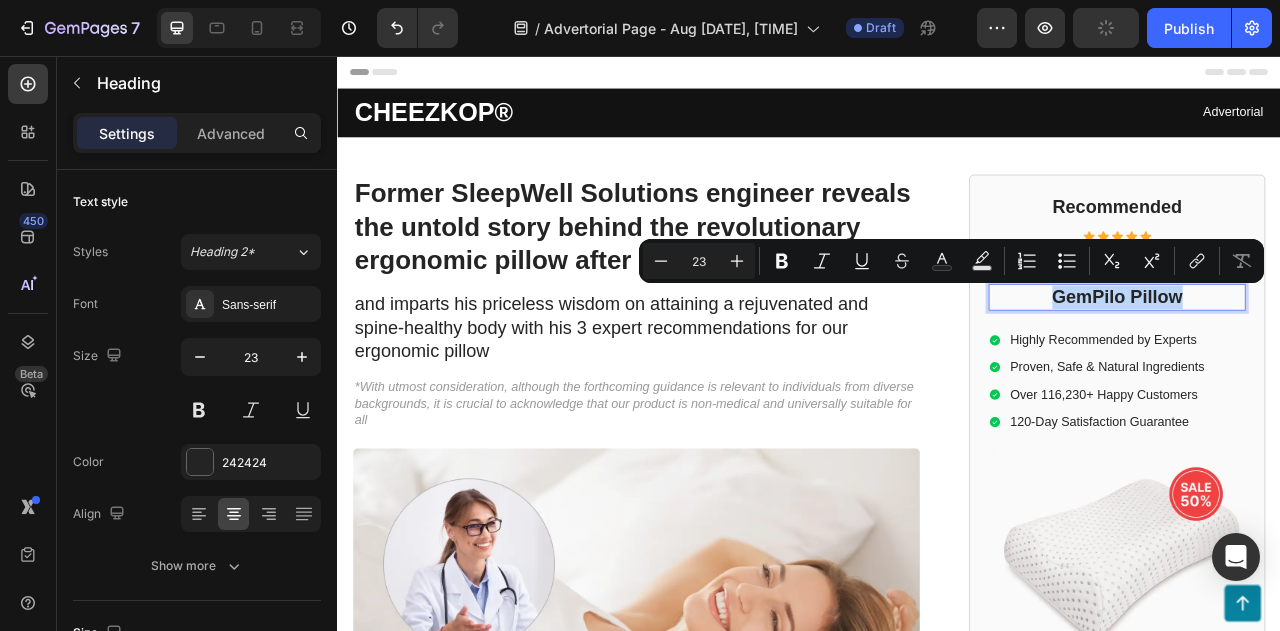 click on "GemPilo Pillow" at bounding box center (1328, 363) 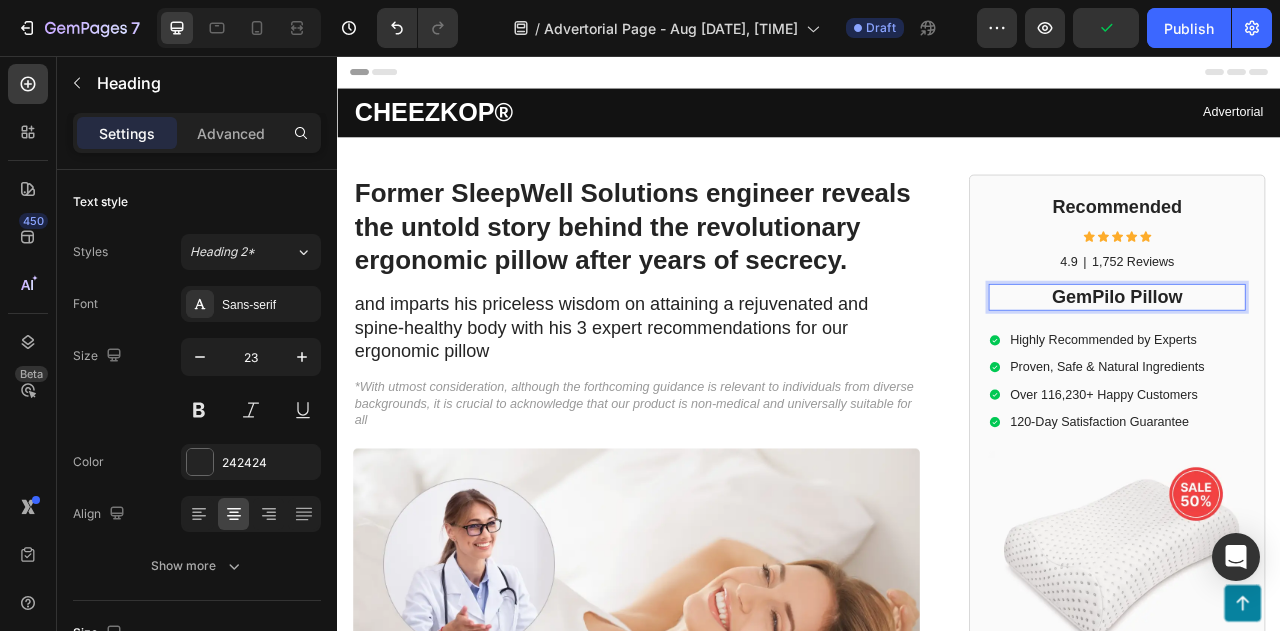 click on "GemPilo Pillow" at bounding box center (1328, 363) 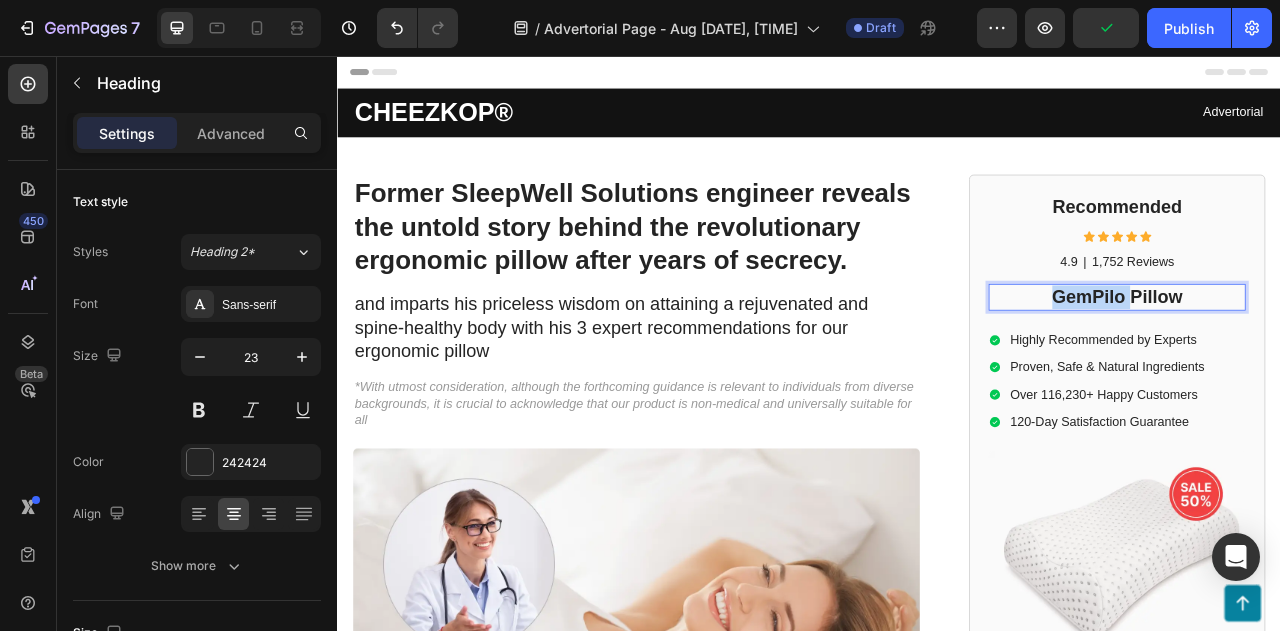click on "GemPilo Pillow" at bounding box center [1328, 363] 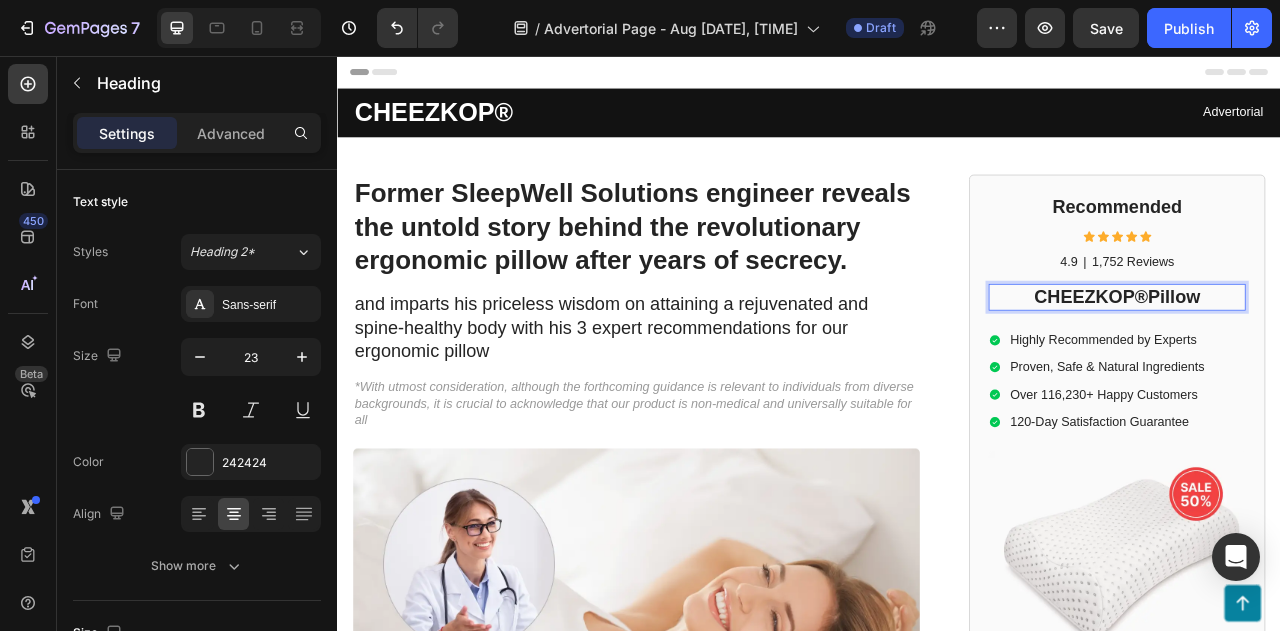 click on "CHEEZKOP®Pillow" at bounding box center [1328, 363] 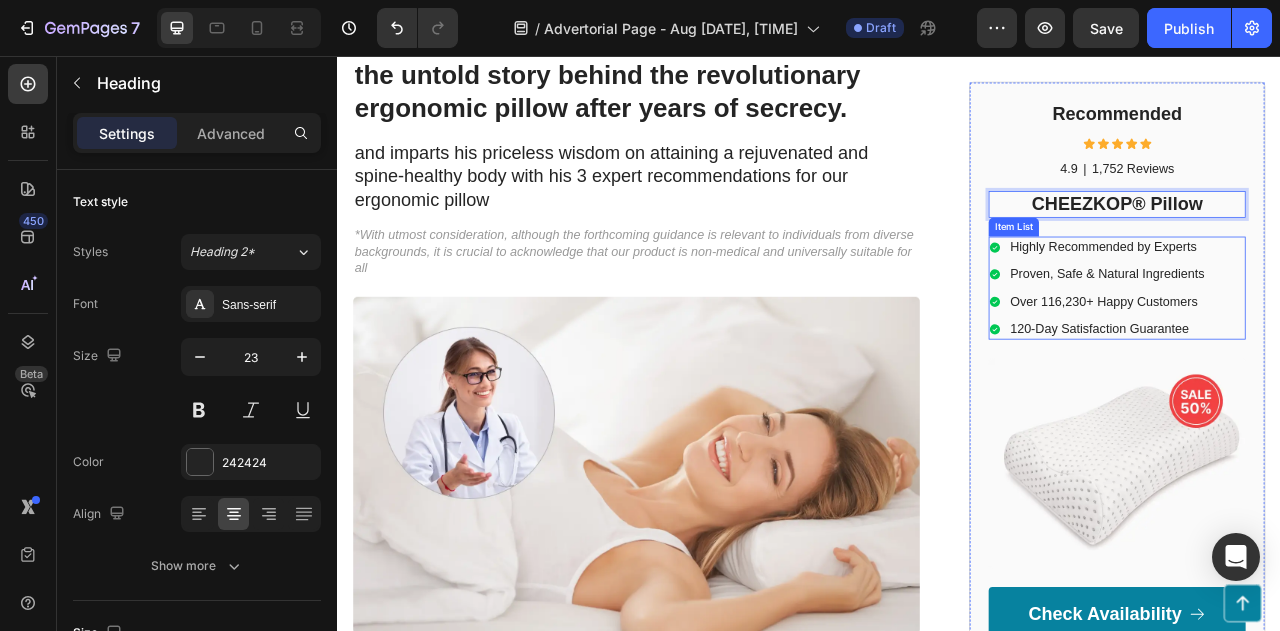 scroll, scrollTop: 194, scrollLeft: 0, axis: vertical 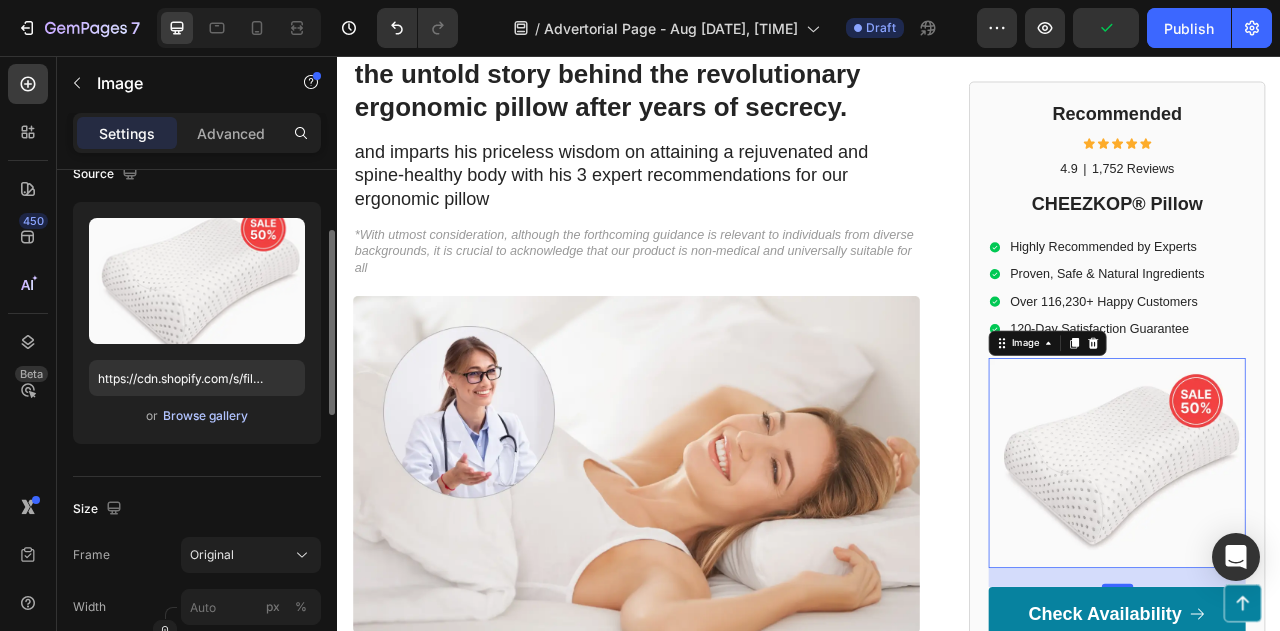 click on "Browse gallery" at bounding box center [205, 416] 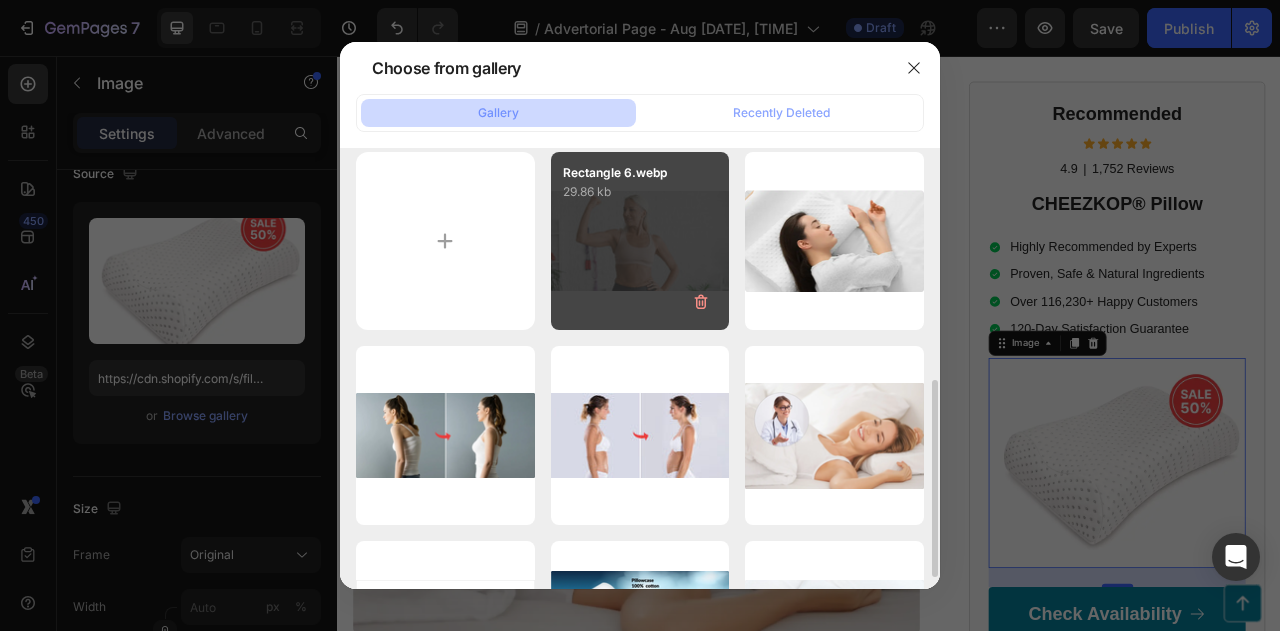scroll, scrollTop: 0, scrollLeft: 0, axis: both 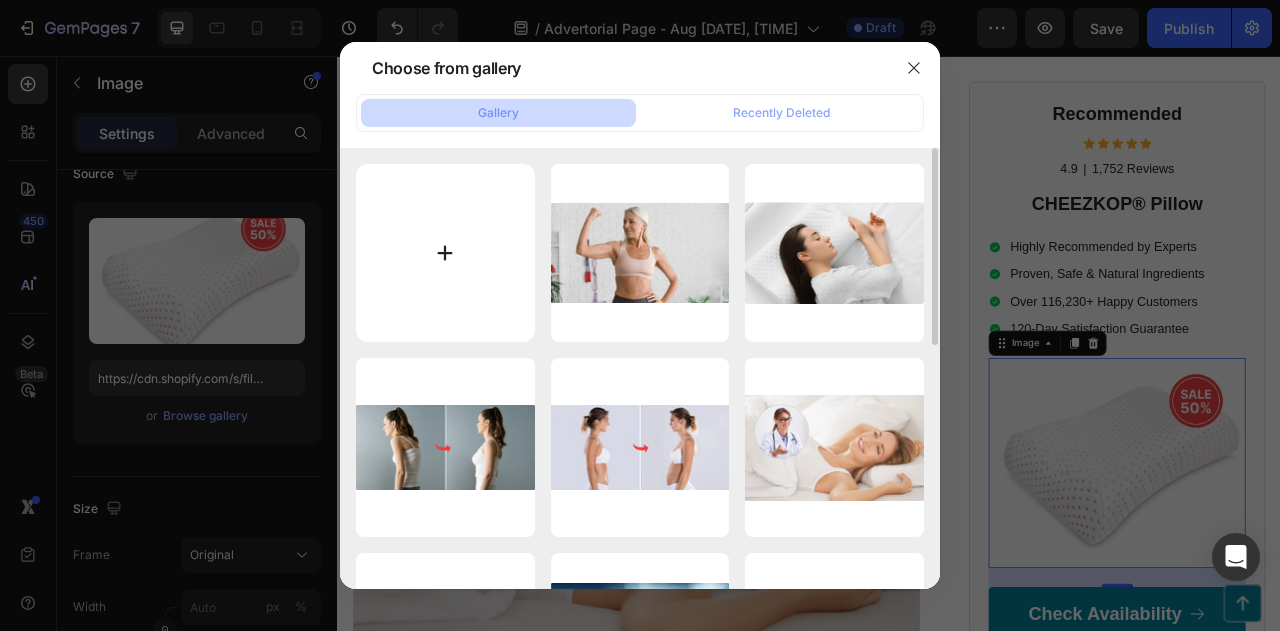 click at bounding box center (445, 253) 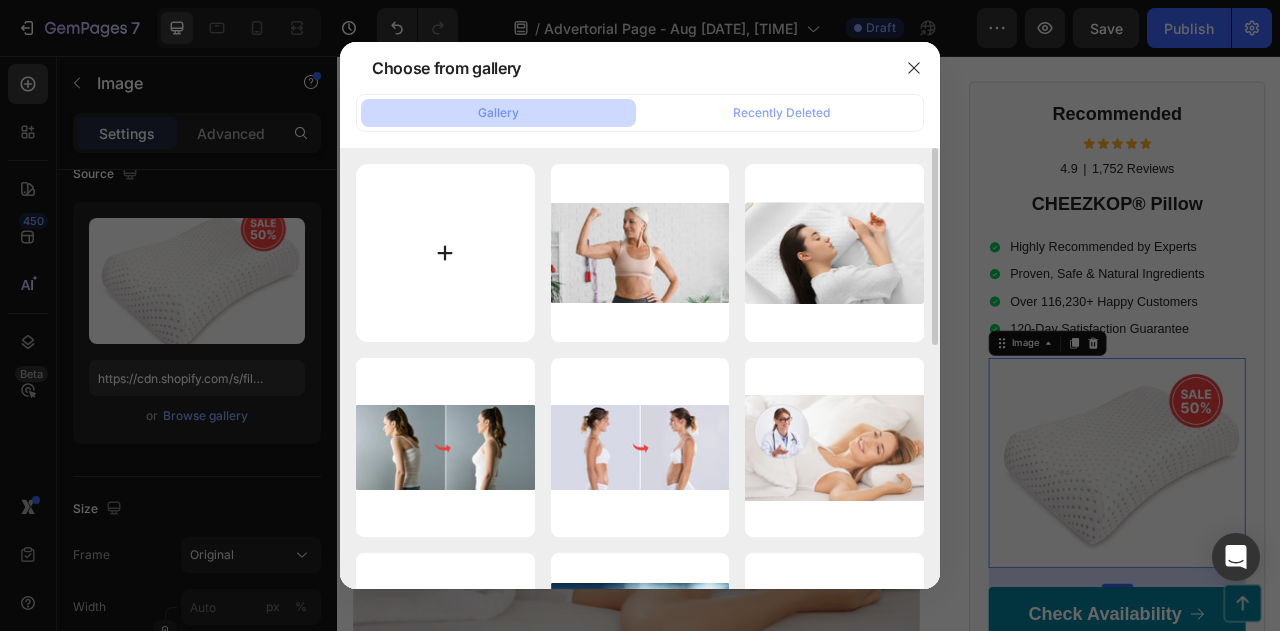type on "C:\fakepath\[FILENAME].png" 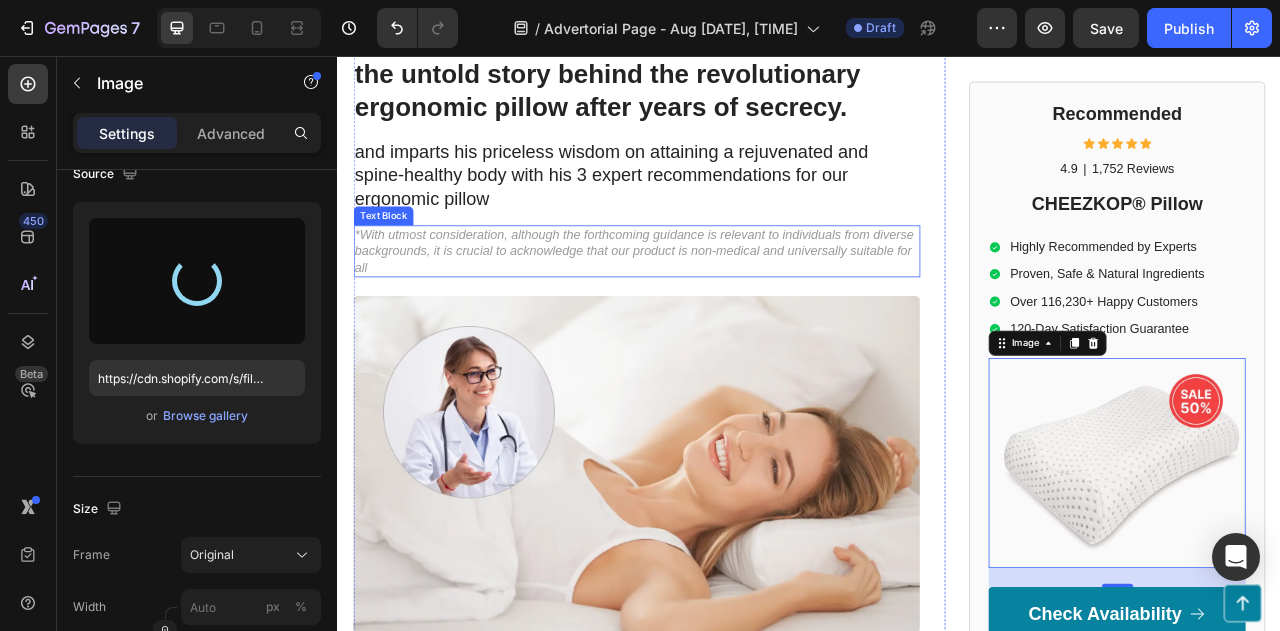 type on "https://cdn.shopify.com/s/files/1/0621/5119/6781/files/gempages_578200815370502930-6fa29065-d53f-47df-a0df-3092a7c26b29.png" 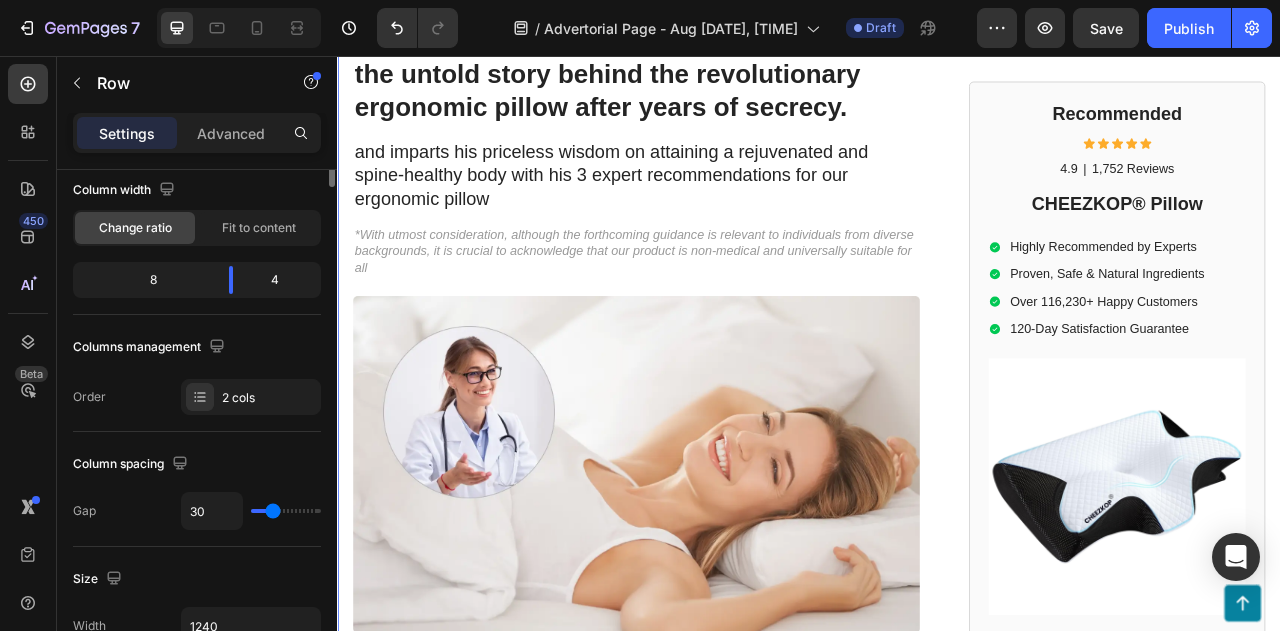 scroll, scrollTop: 0, scrollLeft: 0, axis: both 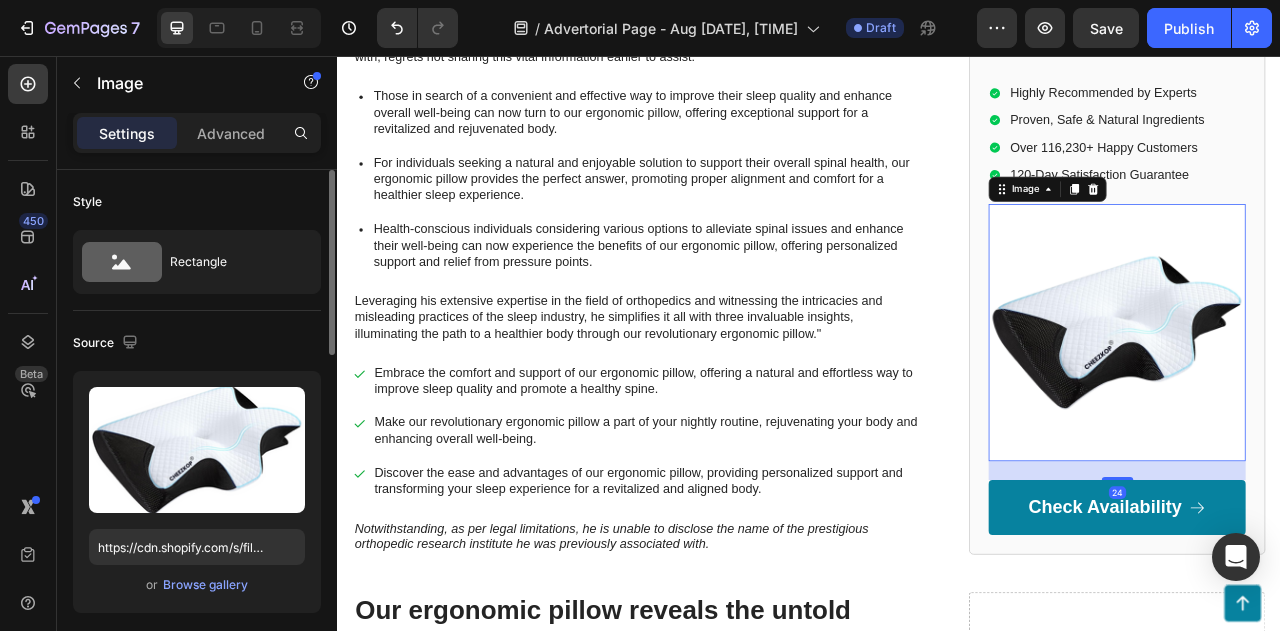 click on "or" at bounding box center [152, 585] 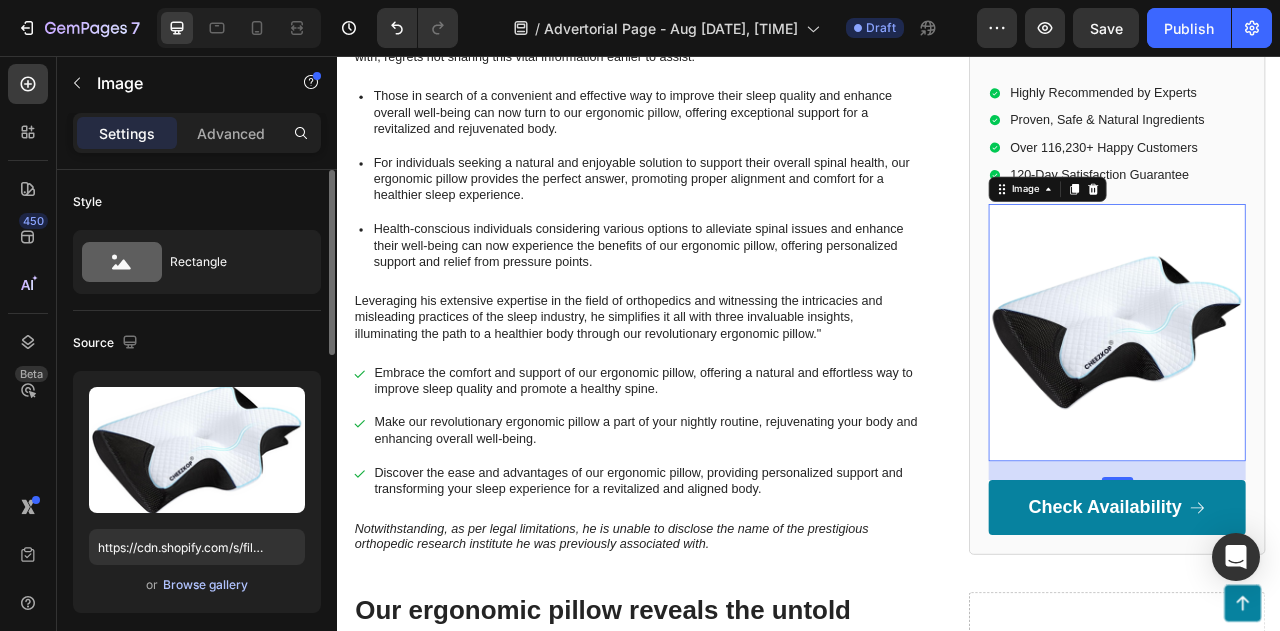 click on "Browse gallery" at bounding box center [205, 585] 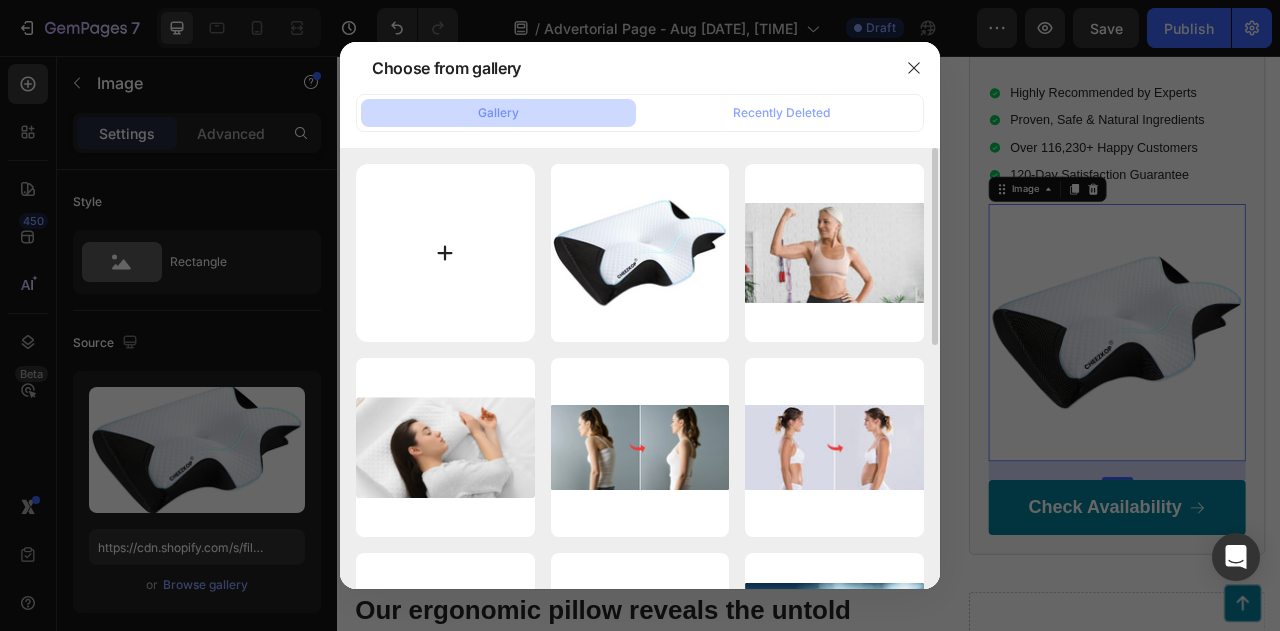click at bounding box center (445, 253) 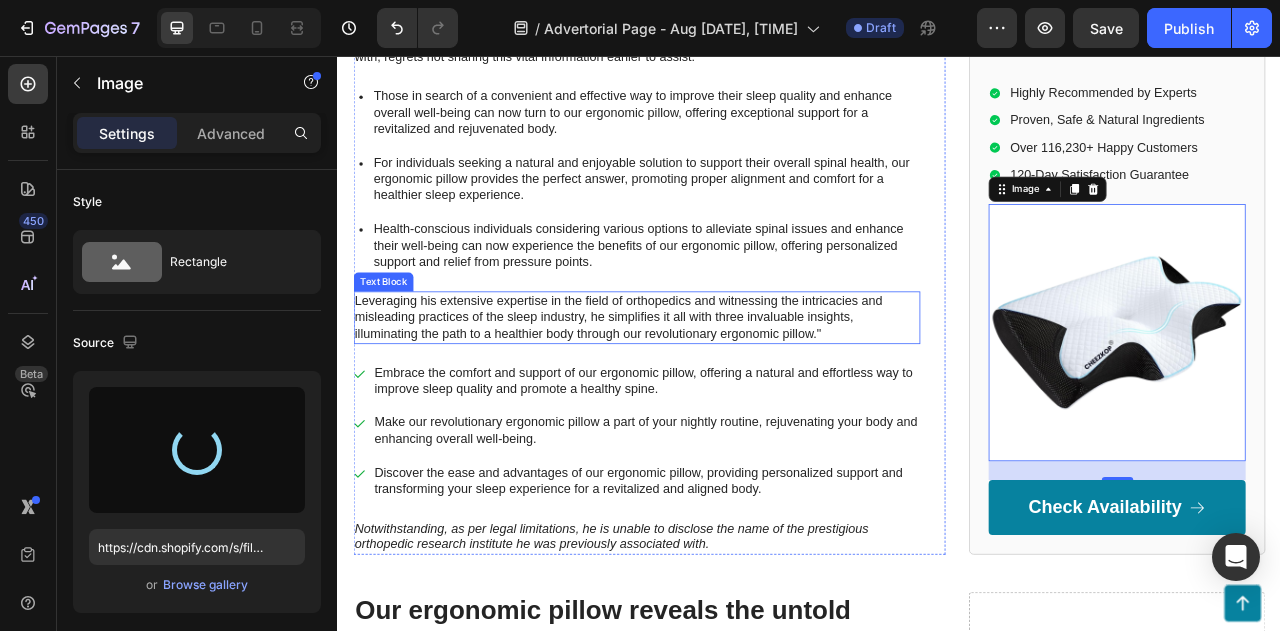 type on "https://cdn.shopify.com/s/files/1/0621/5119/6781/files/gempages_578200815370502930-d52bc910-17a0-486b-a86a-c9635e670655.png" 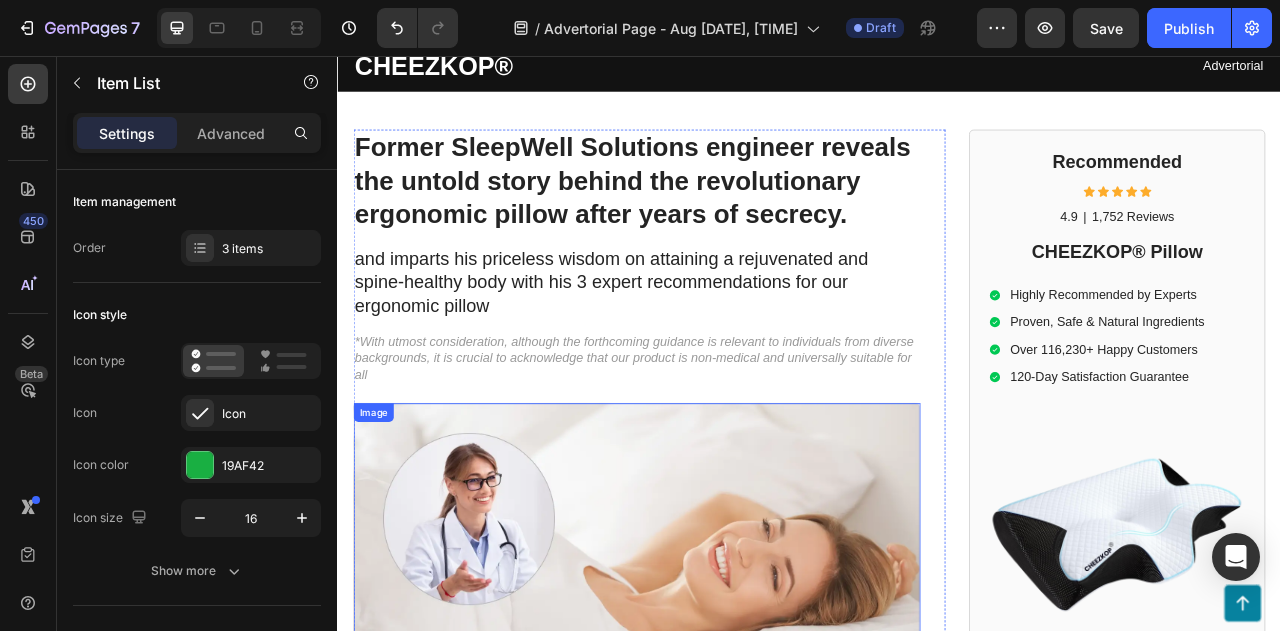 scroll, scrollTop: 0, scrollLeft: 0, axis: both 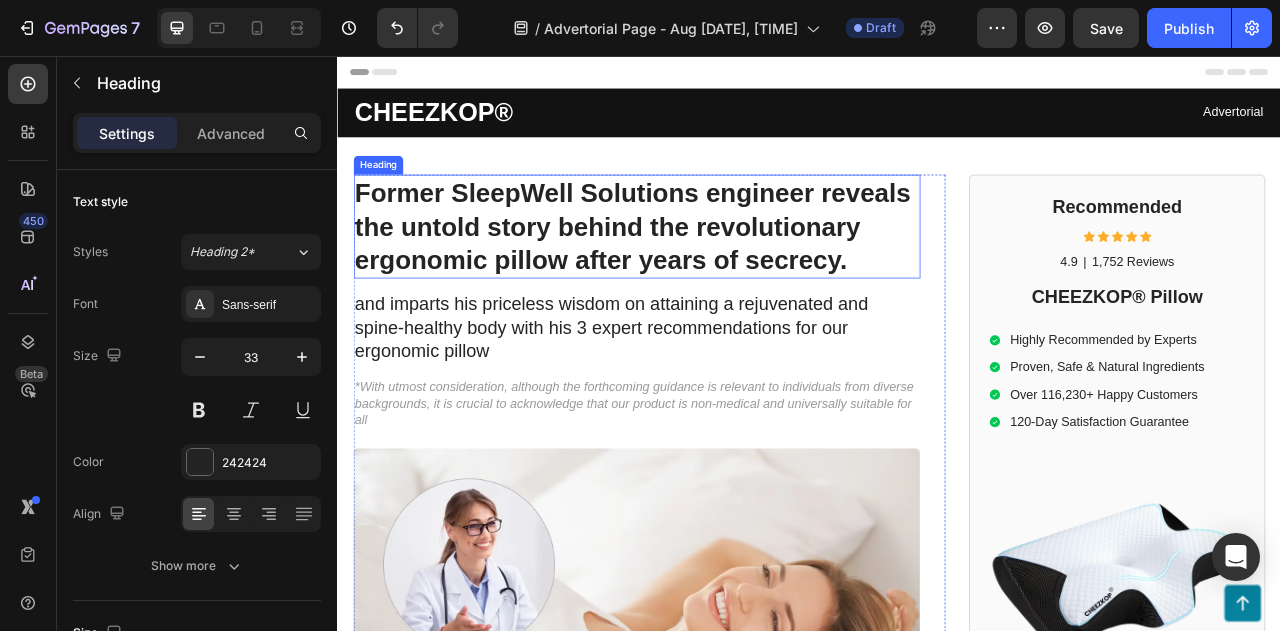 click on "Former SleepWell Solutions engineer reveals the untold story behind the revolutionary ergonomic pillow after years of secrecy." at bounding box center [717, 273] 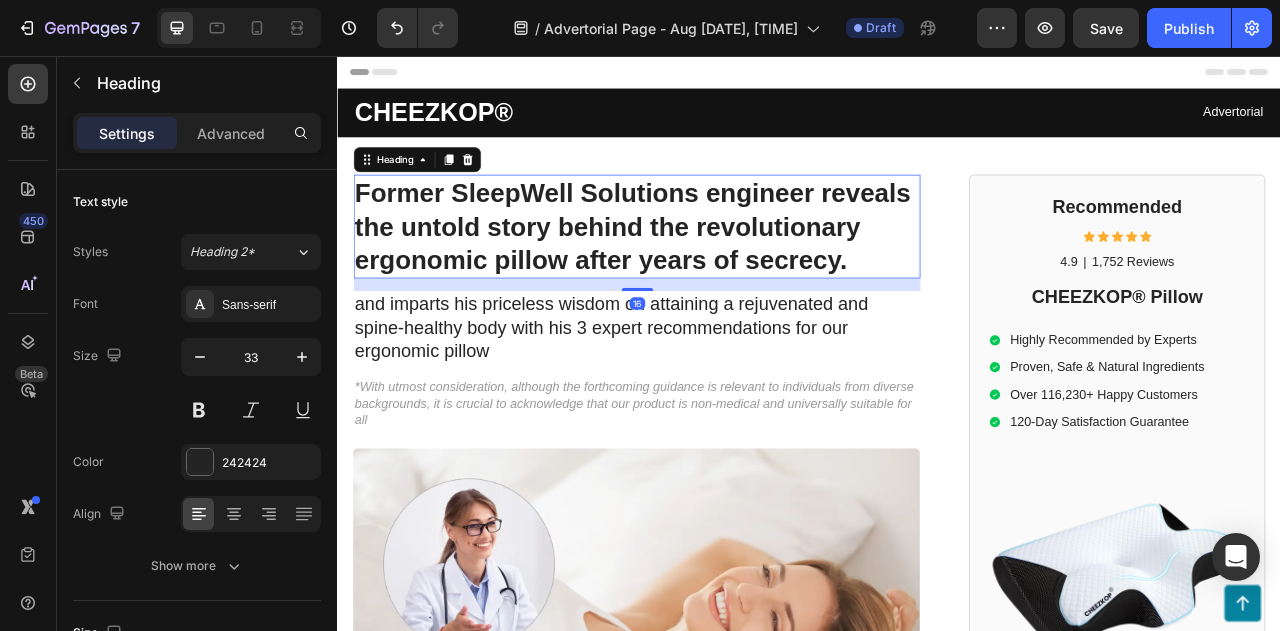 click on "Former SleepWell Solutions engineer reveals the untold story behind the revolutionary ergonomic pillow after years of secrecy." at bounding box center [717, 273] 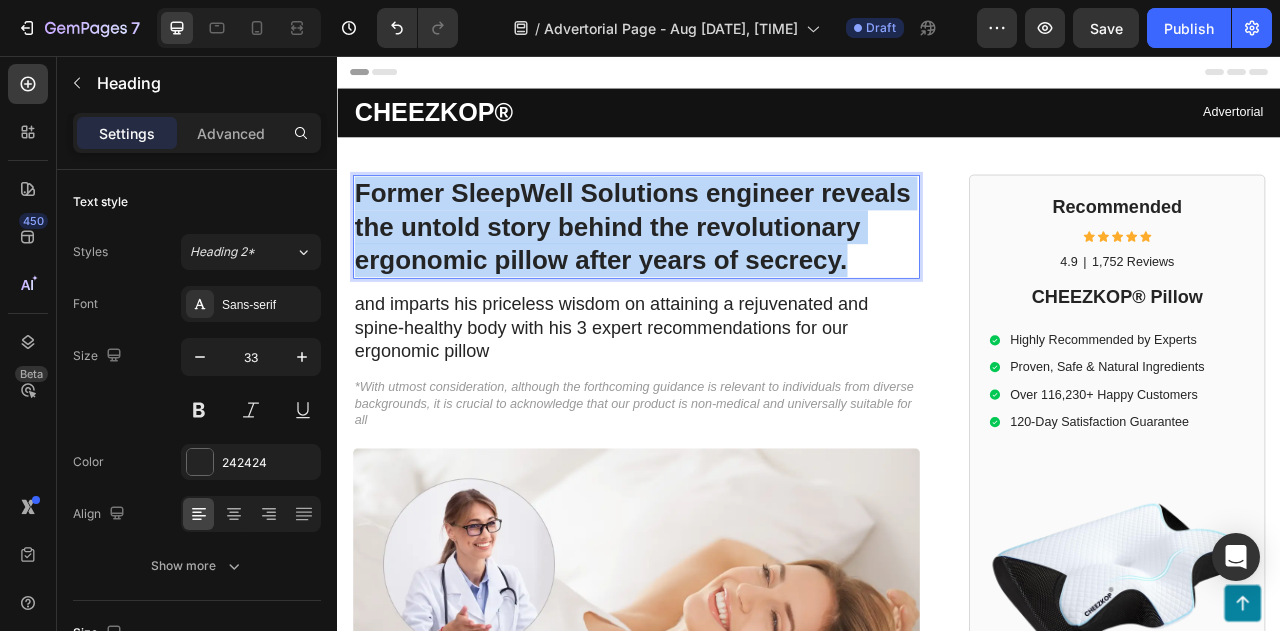 click on "Former SleepWell Solutions engineer reveals the untold story behind the revolutionary ergonomic pillow after years of secrecy." at bounding box center [717, 273] 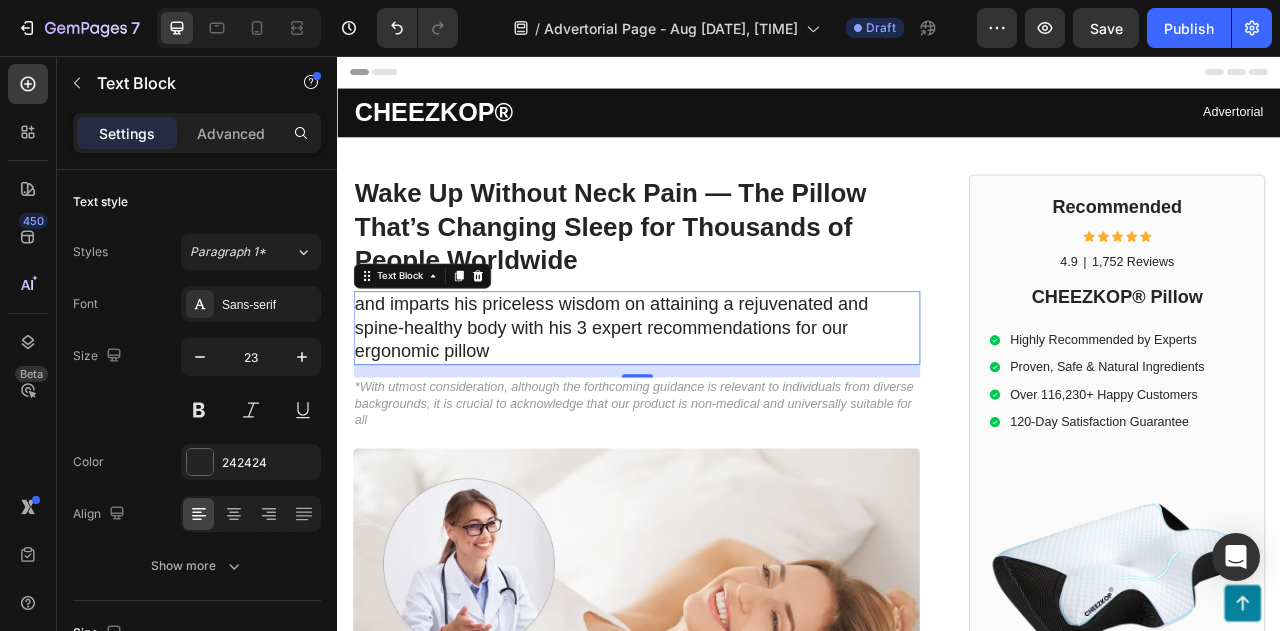 click on "and imparts his priceless wisdom on attaining a rejuvenated and spine-healthy body with his 3 expert recommendations for our ergonomic pillow" at bounding box center (717, 402) 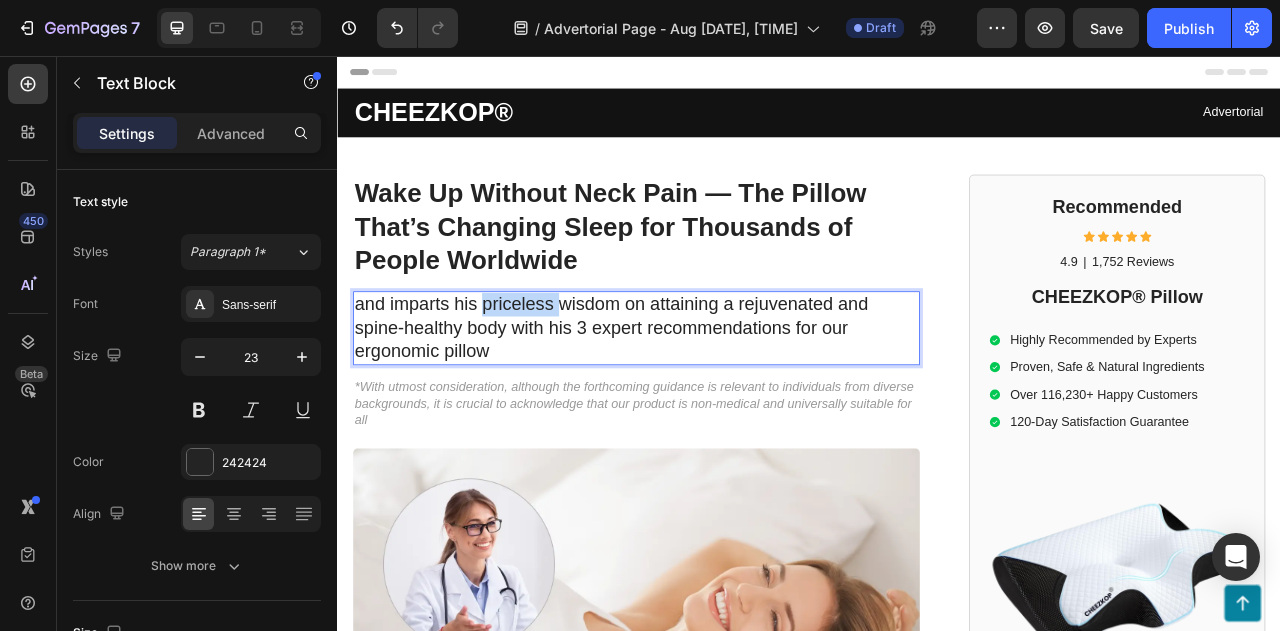 click on "and imparts his priceless wisdom on attaining a rejuvenated and spine-healthy body with his 3 expert recommendations for our ergonomic pillow" at bounding box center [717, 402] 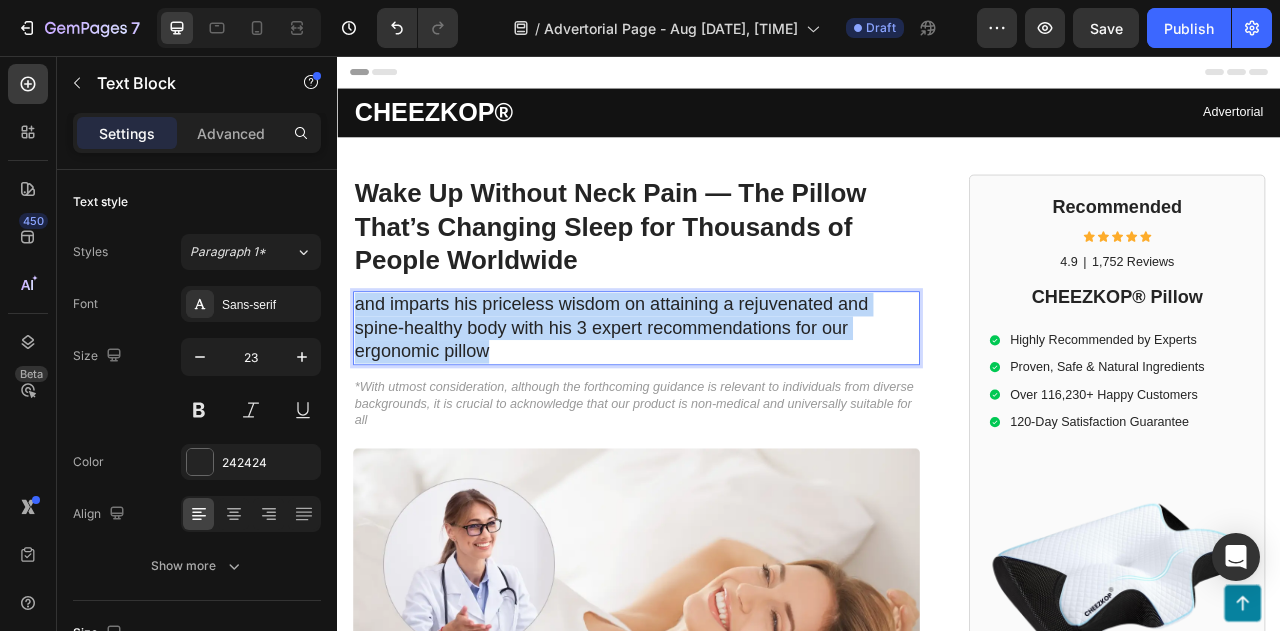 click on "and imparts his priceless wisdom on attaining a rejuvenated and spine-healthy body with his 3 expert recommendations for our ergonomic pillow" at bounding box center [717, 402] 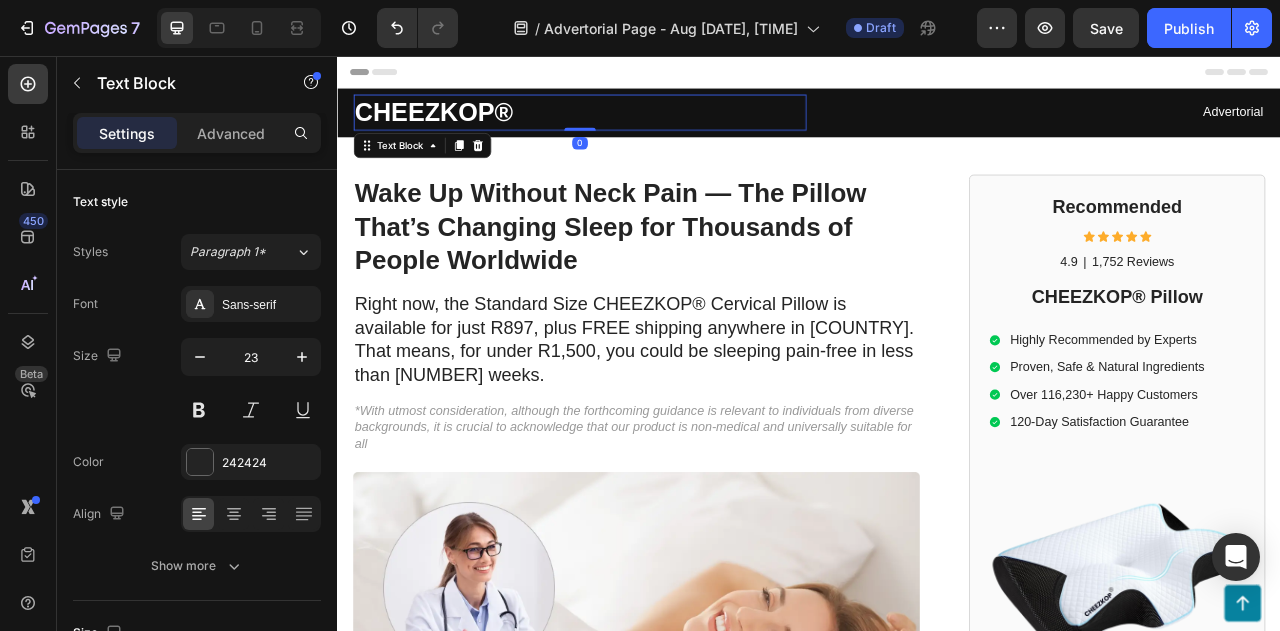 click on "CHEEZKOP®" at bounding box center [645, 128] 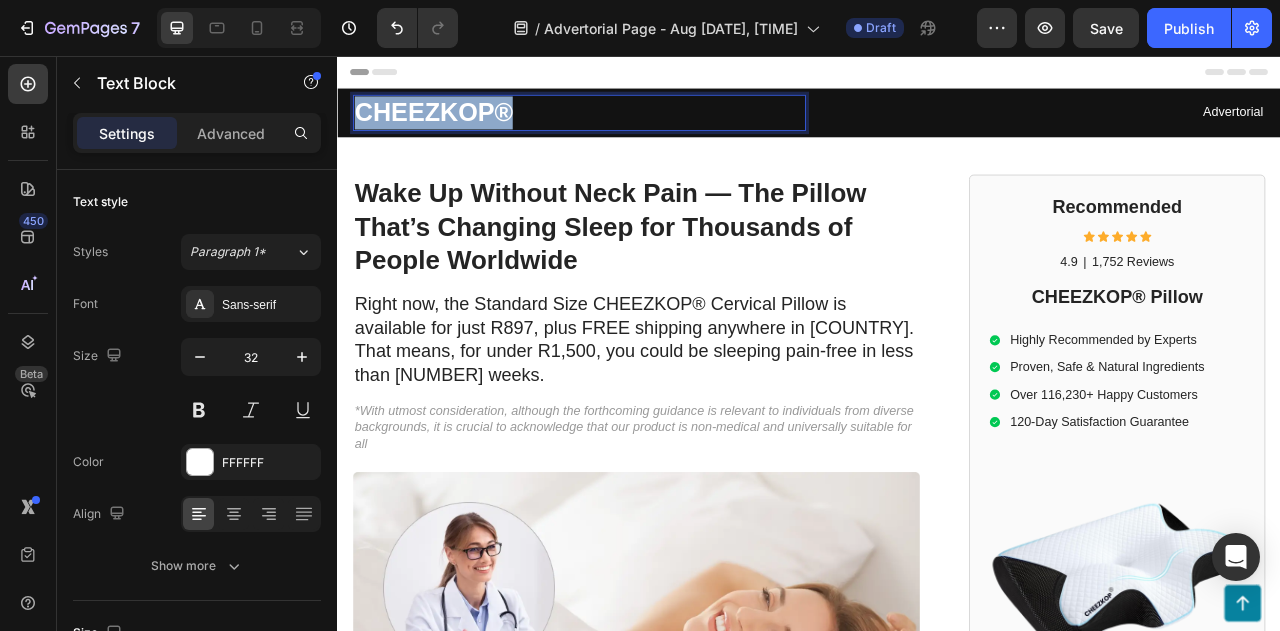 click on "CHEEZKOP®" at bounding box center (645, 128) 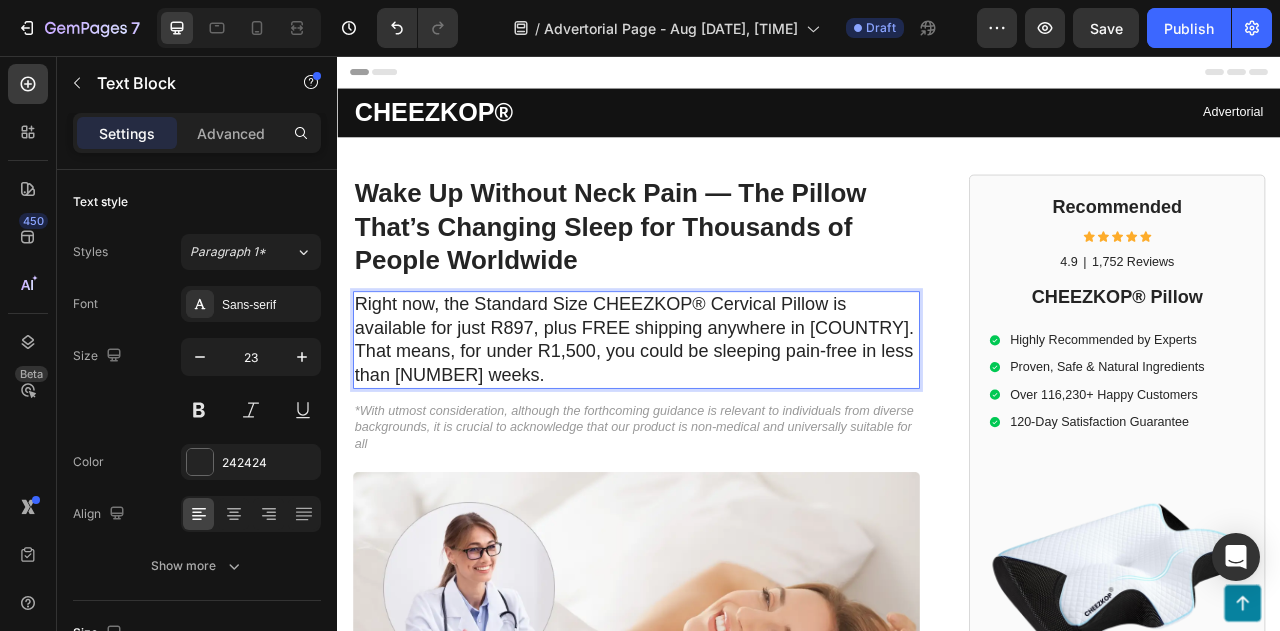 click on "Right now, the Standard Size CHEEZKOP® Cervical Pillow is available for just R897, plus FREE shipping anywhere in [COUNTRY]. That means, for under R1,500, you could be sleeping pain-free in less than [NUMBER] weeks." at bounding box center [717, 417] 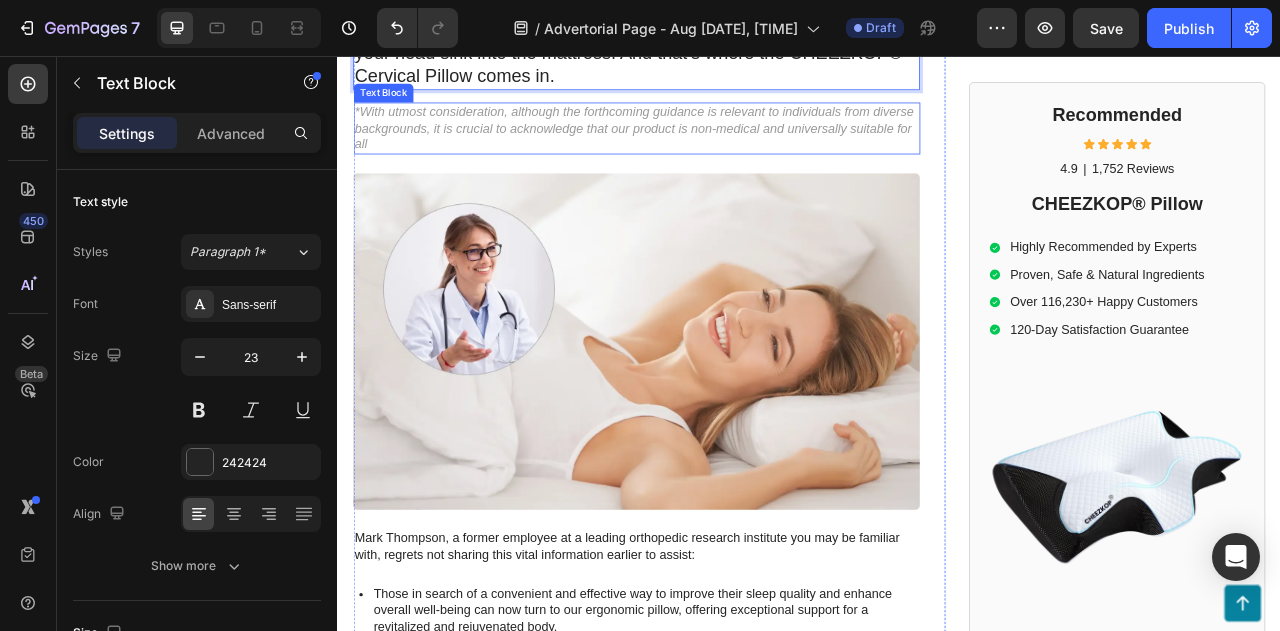 scroll, scrollTop: 420, scrollLeft: 0, axis: vertical 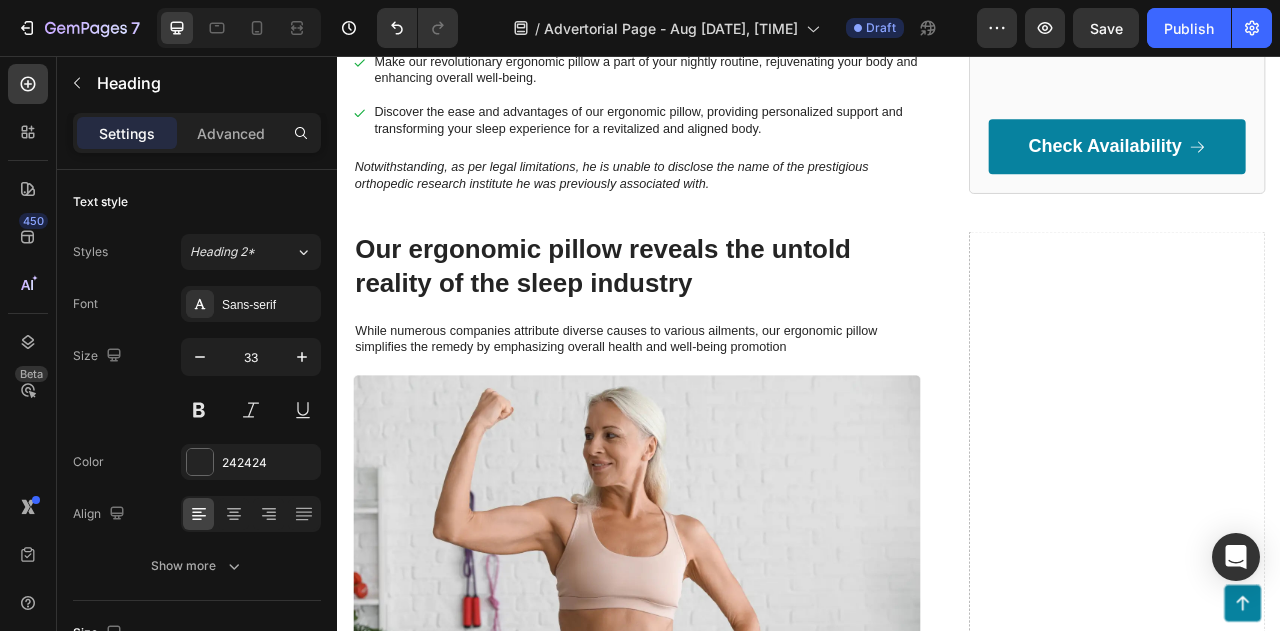 click on "Our ergonomic pillow reveals the untold reality of the sleep industry" at bounding box center [717, 324] 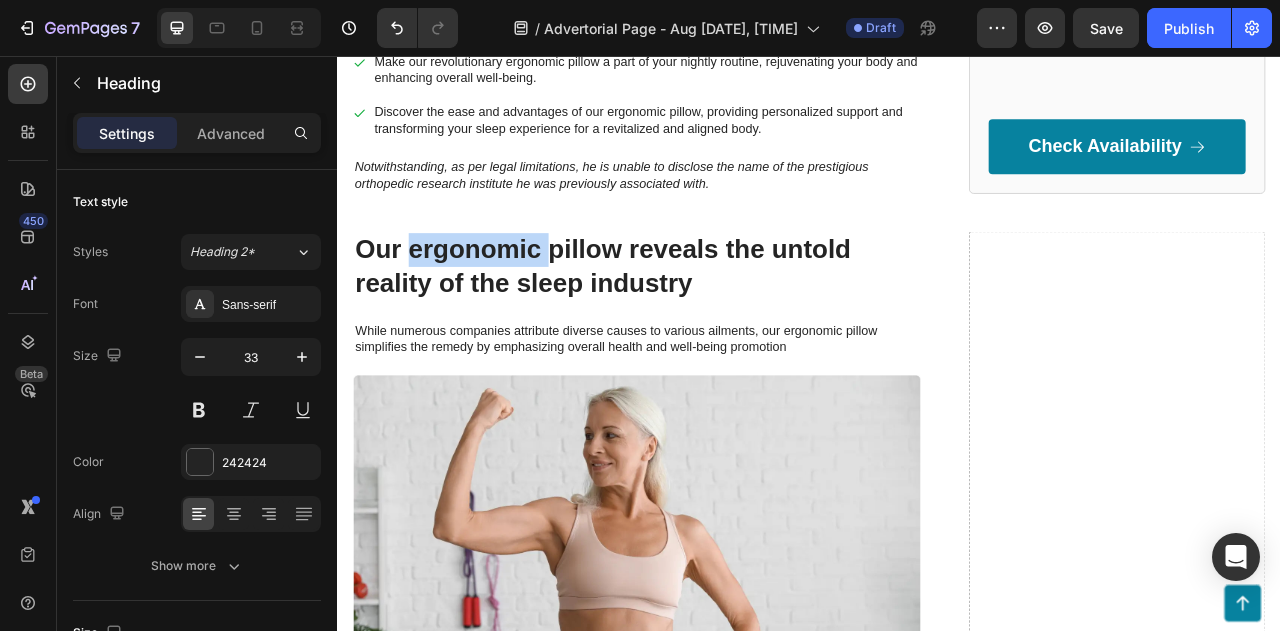 click on "Our ergonomic pillow reveals the untold reality of the sleep industry" at bounding box center (717, 324) 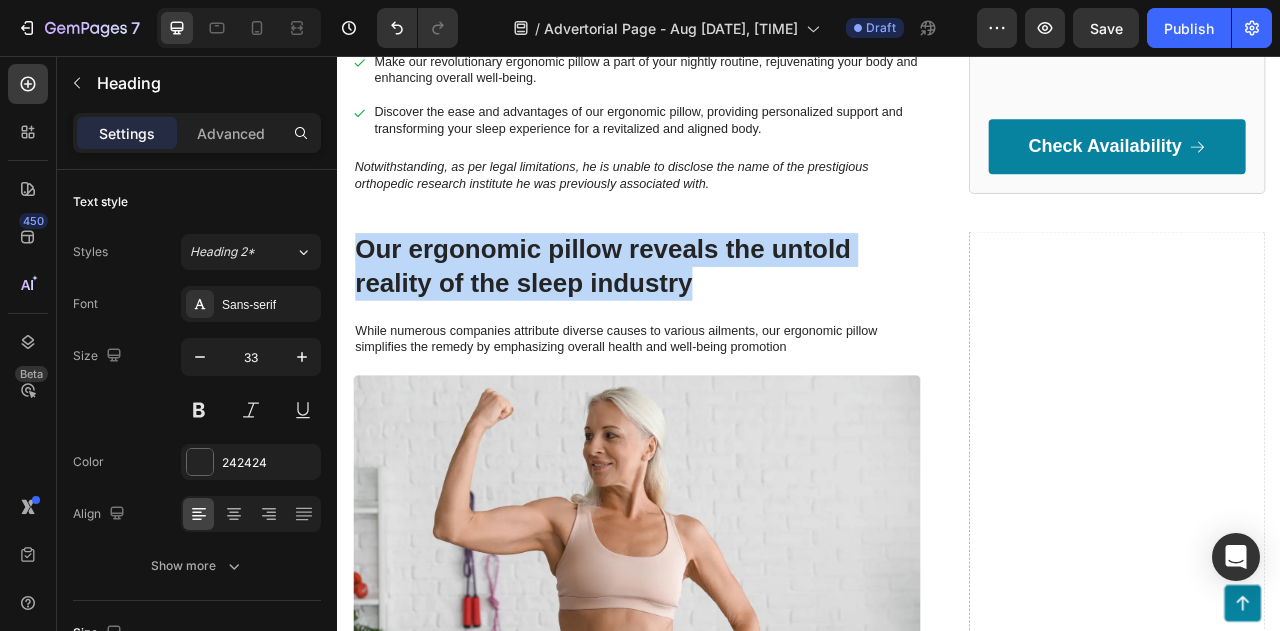click on "Our ergonomic pillow reveals the untold reality of the sleep industry" at bounding box center [717, 324] 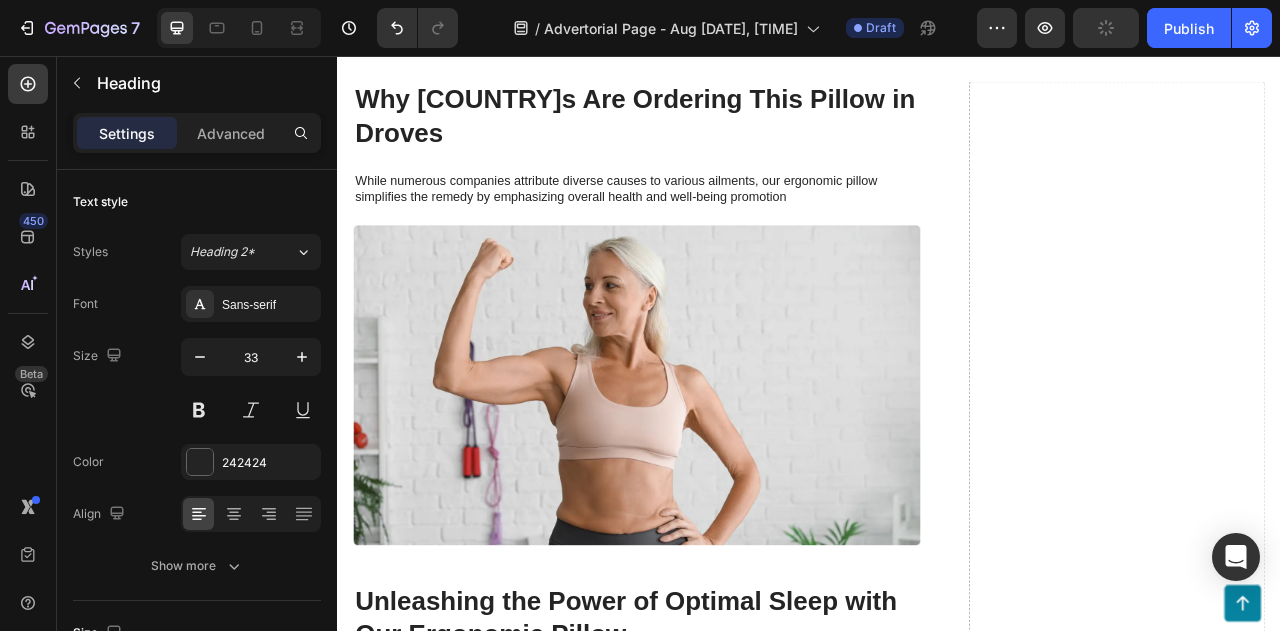scroll, scrollTop: 1692, scrollLeft: 0, axis: vertical 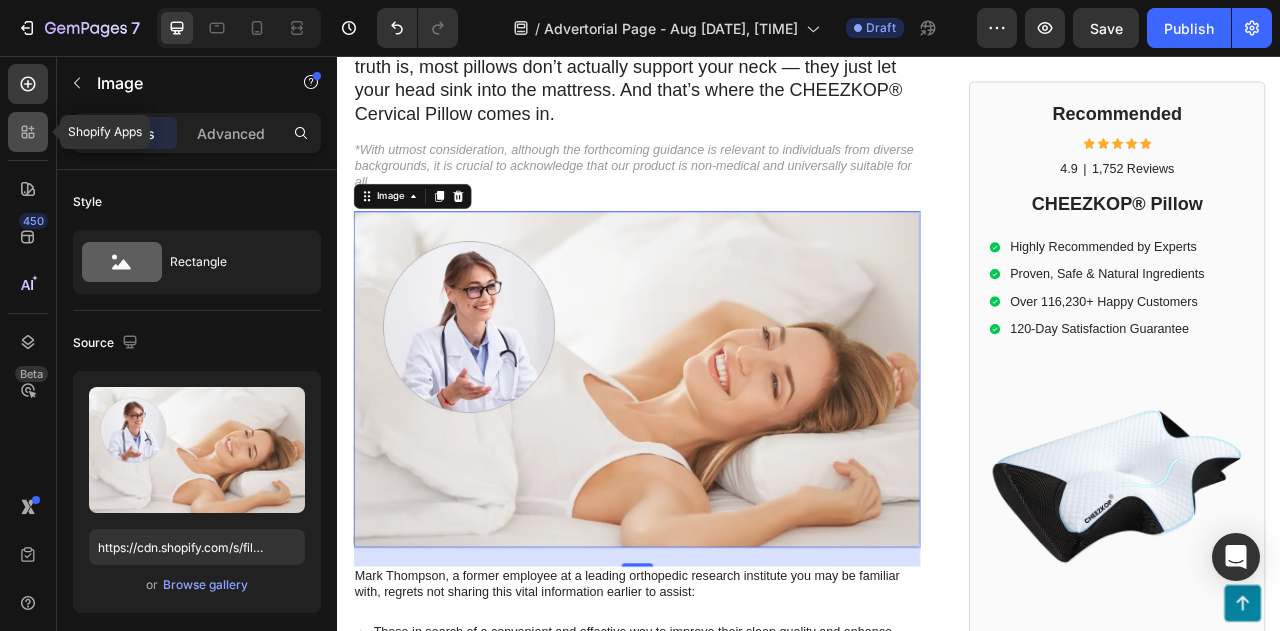 click 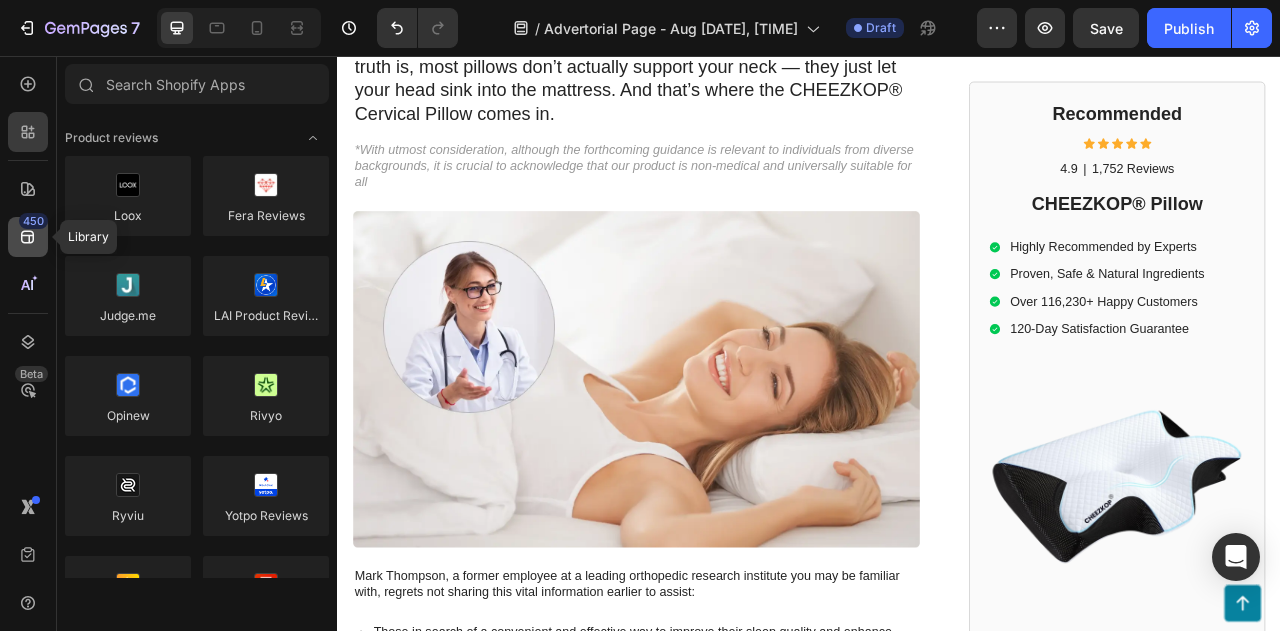 click 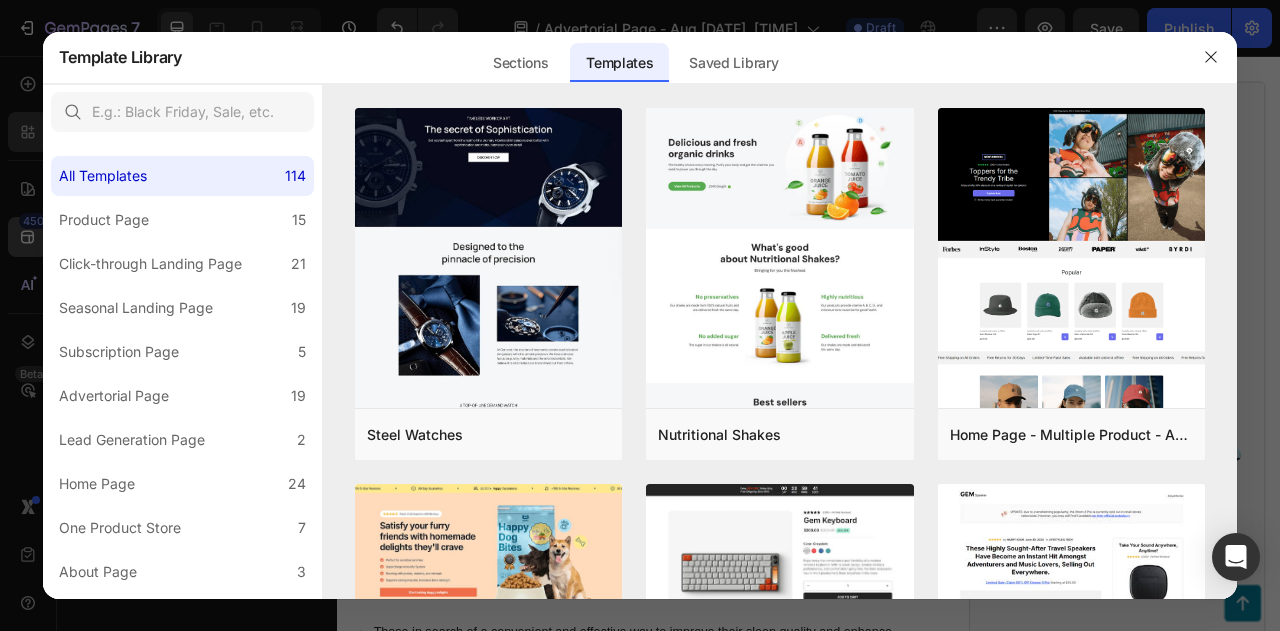 click at bounding box center [640, 315] 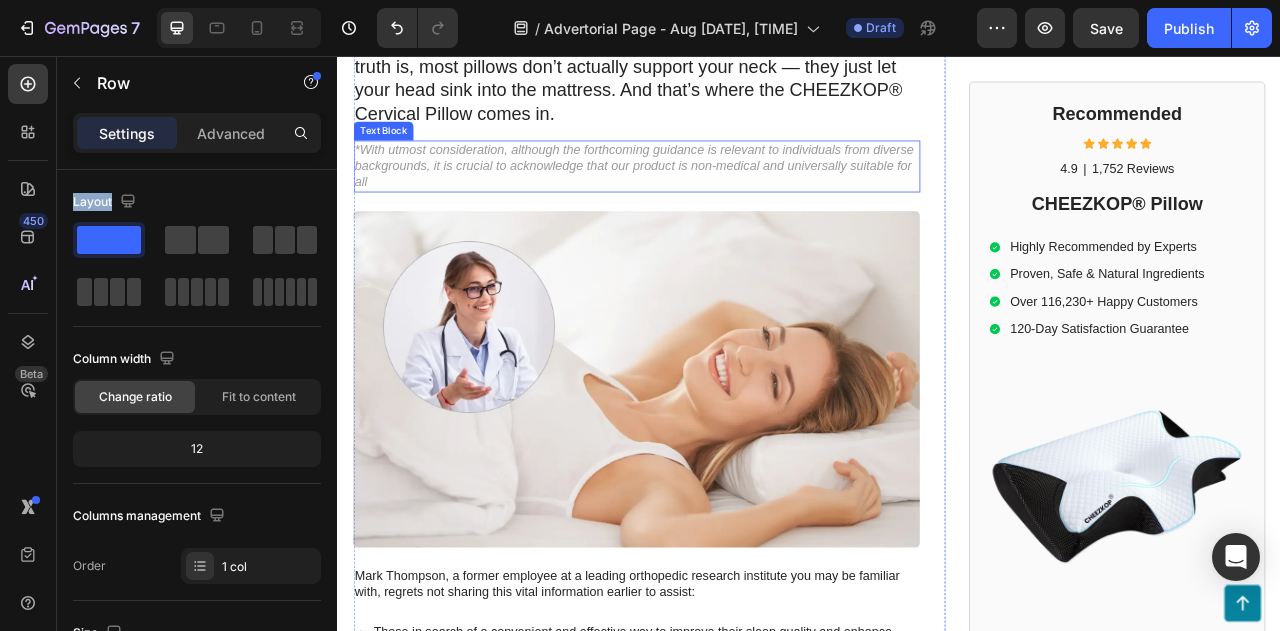 drag, startPoint x: 435, startPoint y: 289, endPoint x: 494, endPoint y: 228, distance: 84.8646 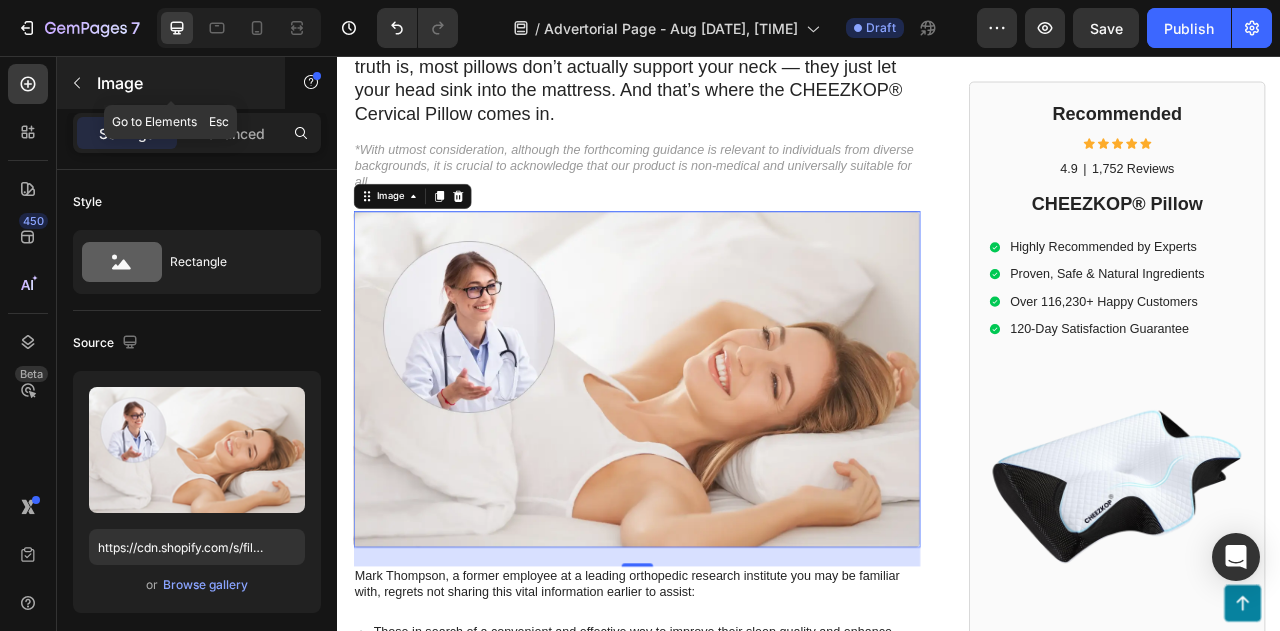 click 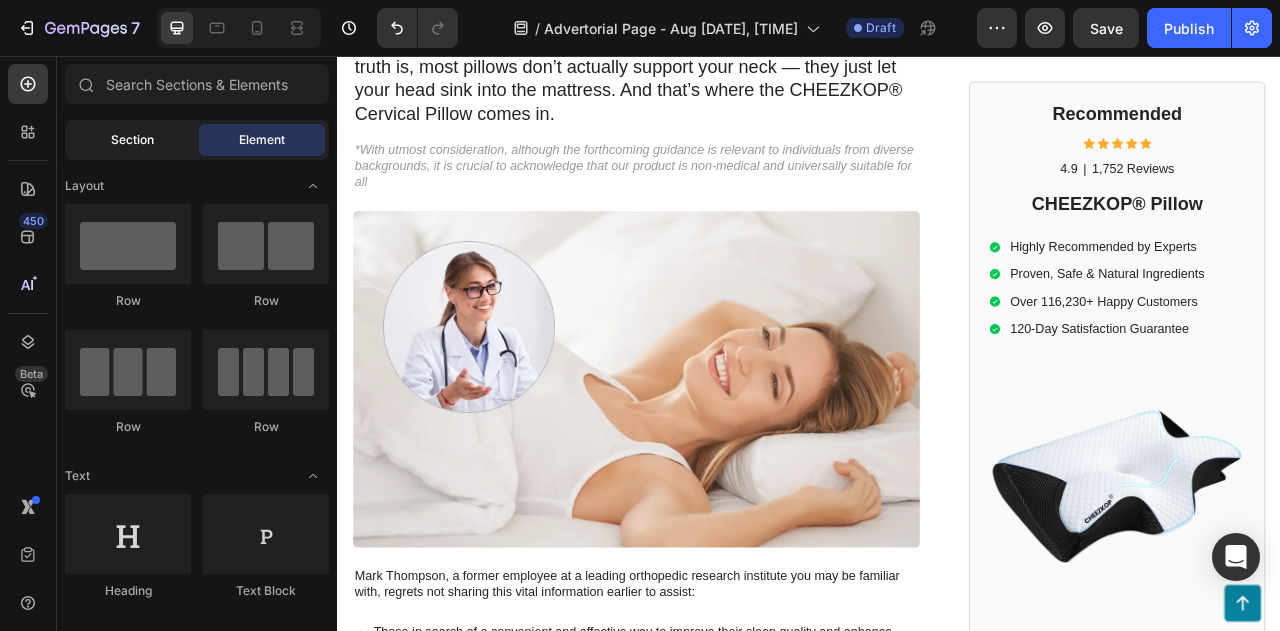 click on "Section" at bounding box center (132, 140) 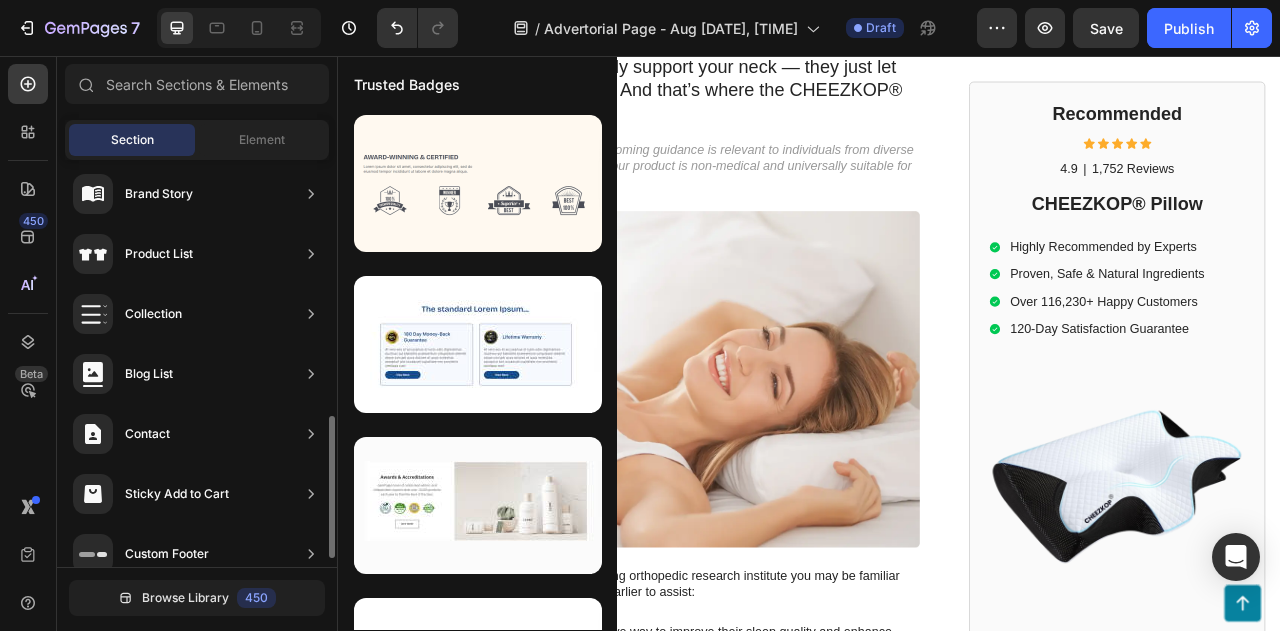 scroll, scrollTop: 732, scrollLeft: 0, axis: vertical 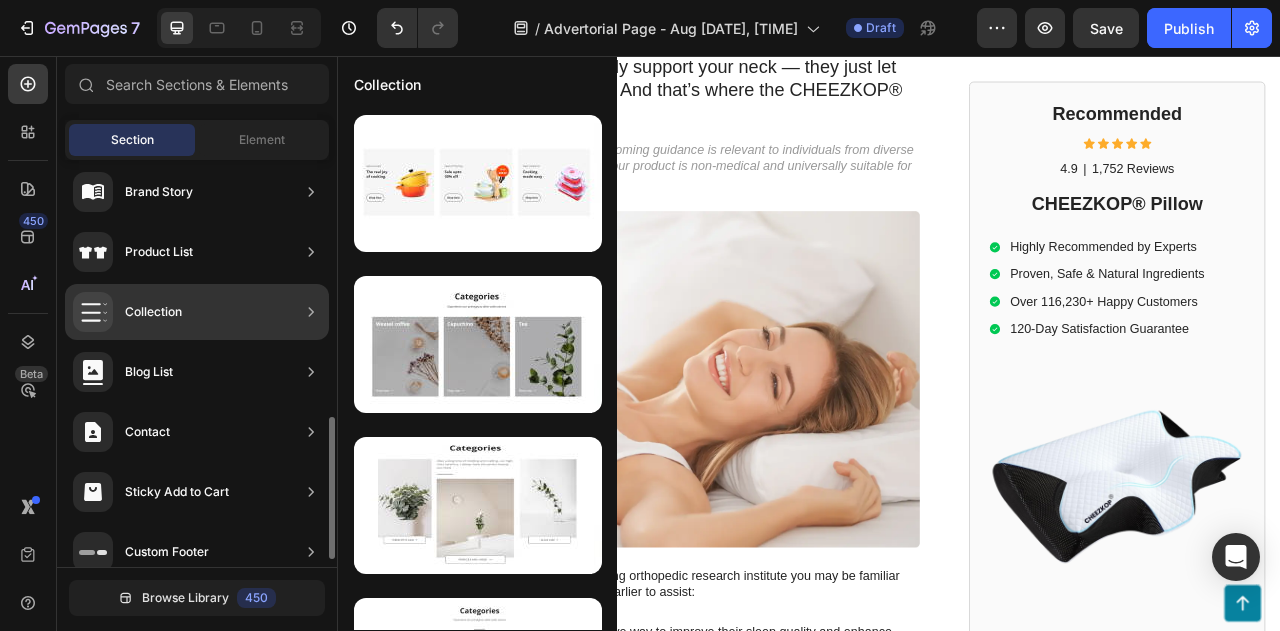 click on "Collection" at bounding box center (153, 312) 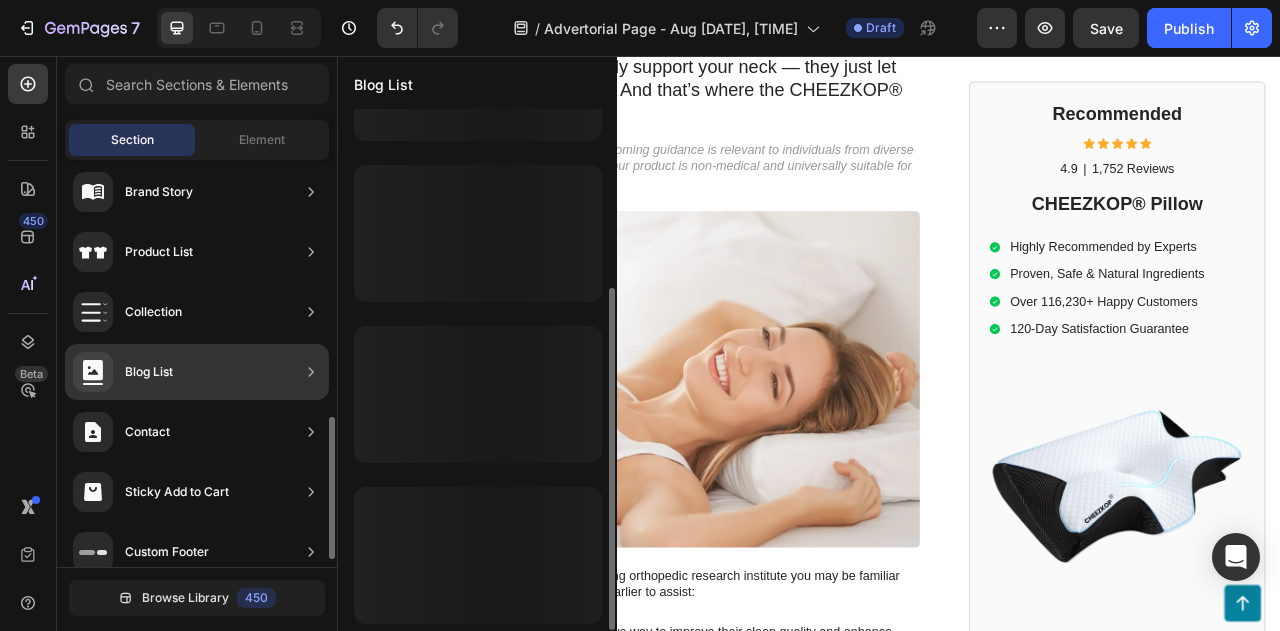 scroll, scrollTop: 0, scrollLeft: 0, axis: both 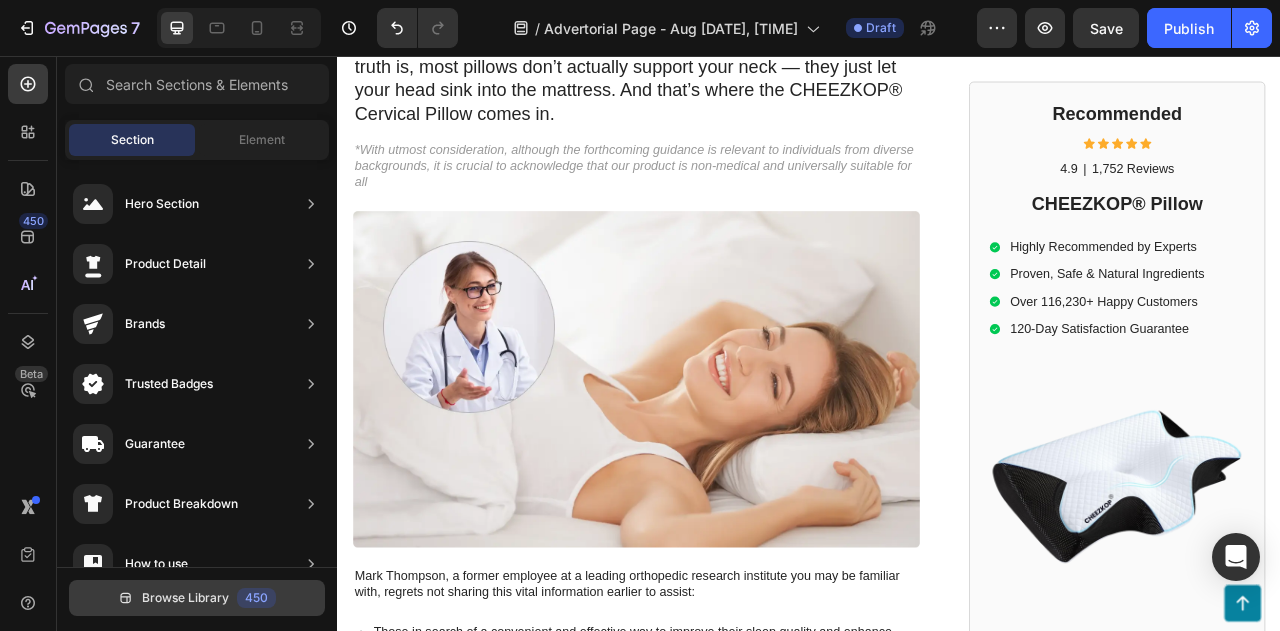 click on "Browse Library" at bounding box center (185, 598) 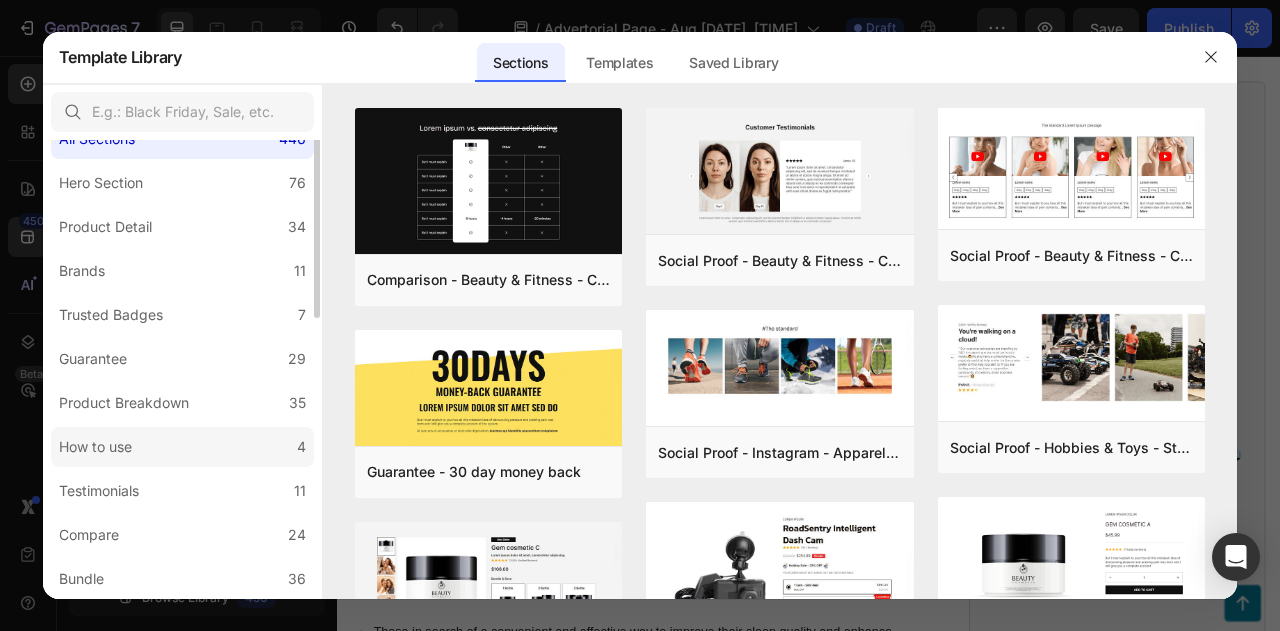 scroll, scrollTop: 0, scrollLeft: 0, axis: both 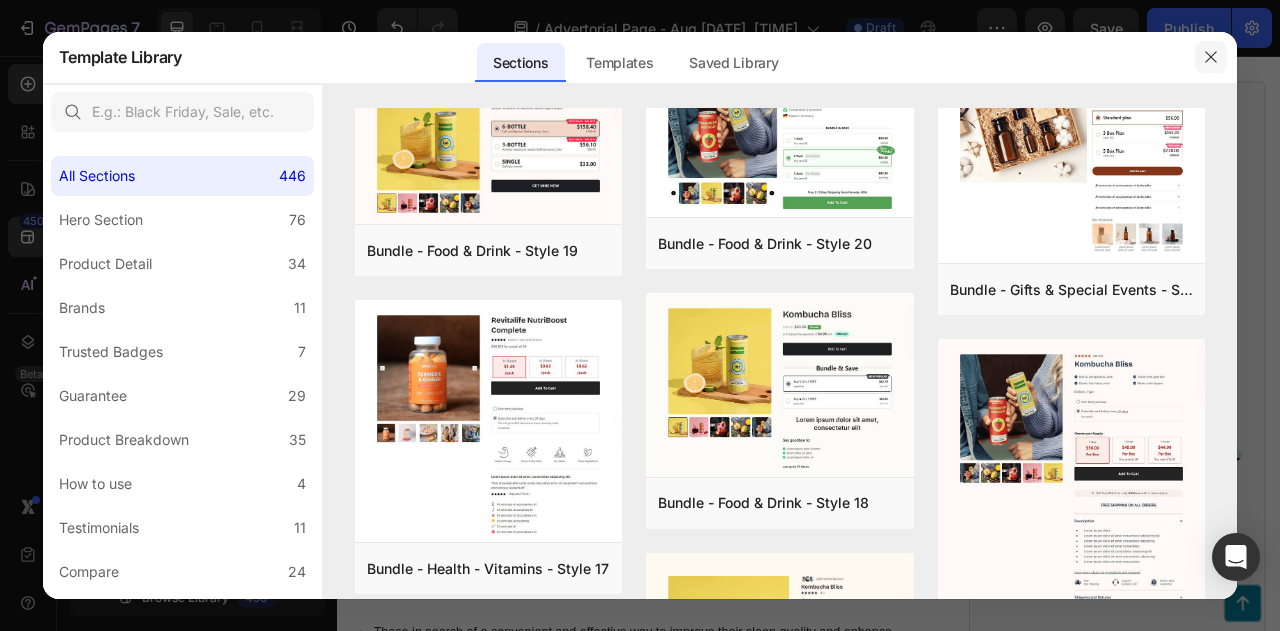 click 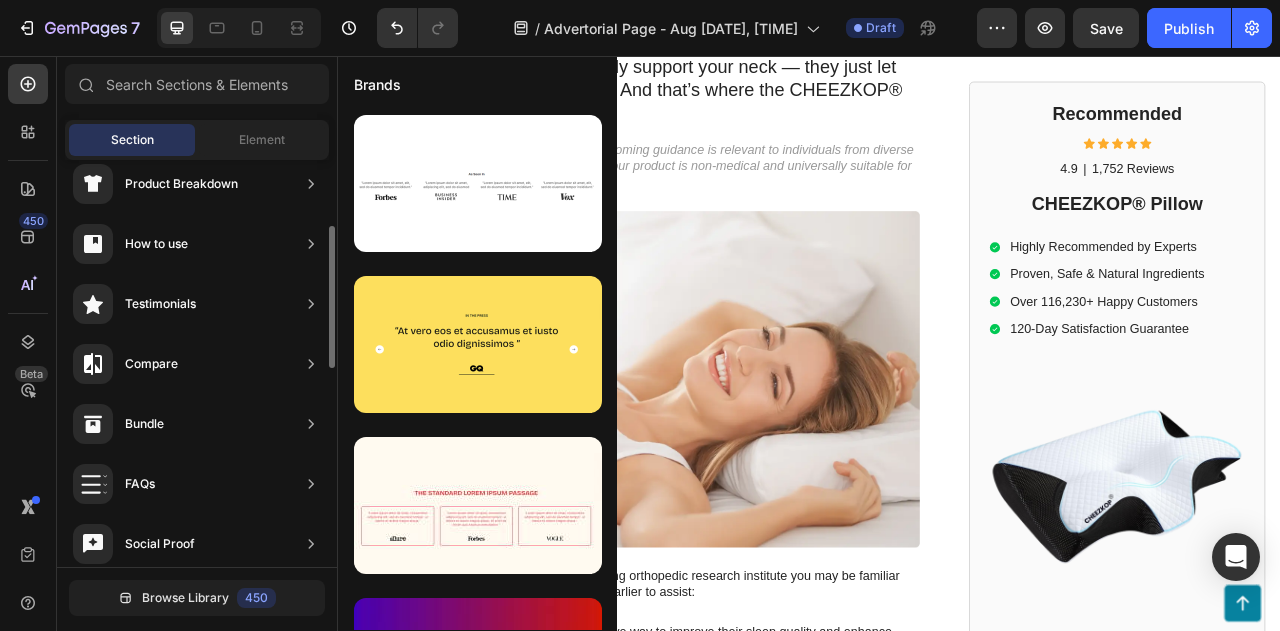 scroll, scrollTop: 0, scrollLeft: 0, axis: both 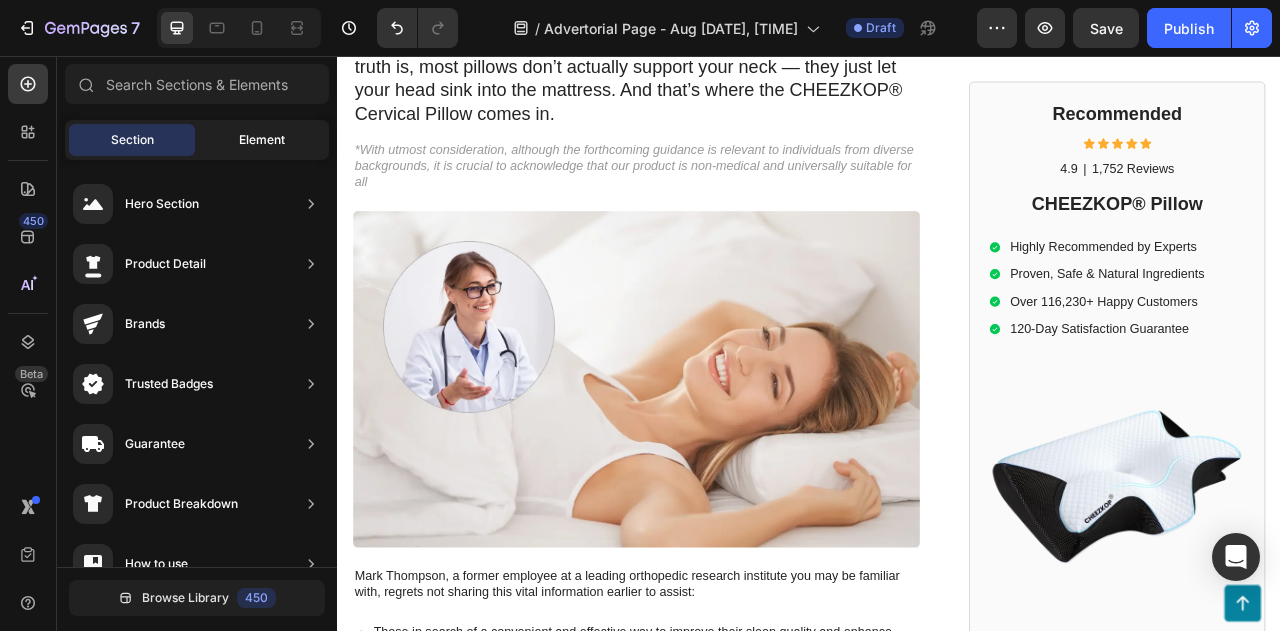 click on "Element" 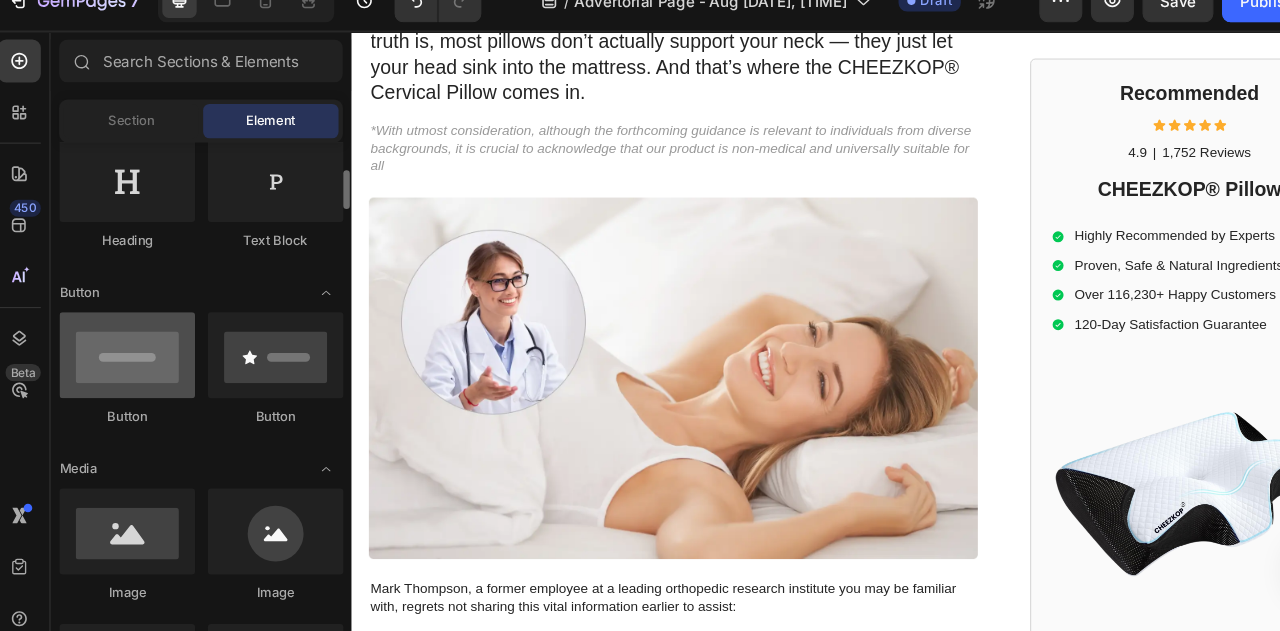 scroll, scrollTop: 332, scrollLeft: 0, axis: vertical 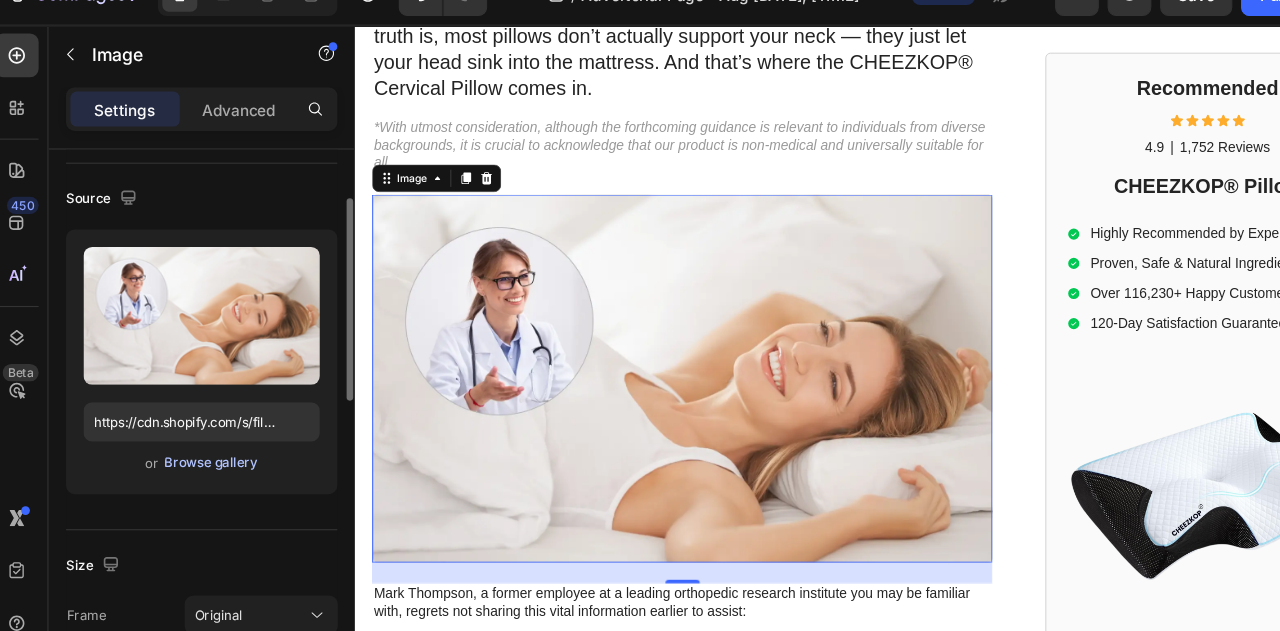 click on "Browse gallery" at bounding box center [205, 457] 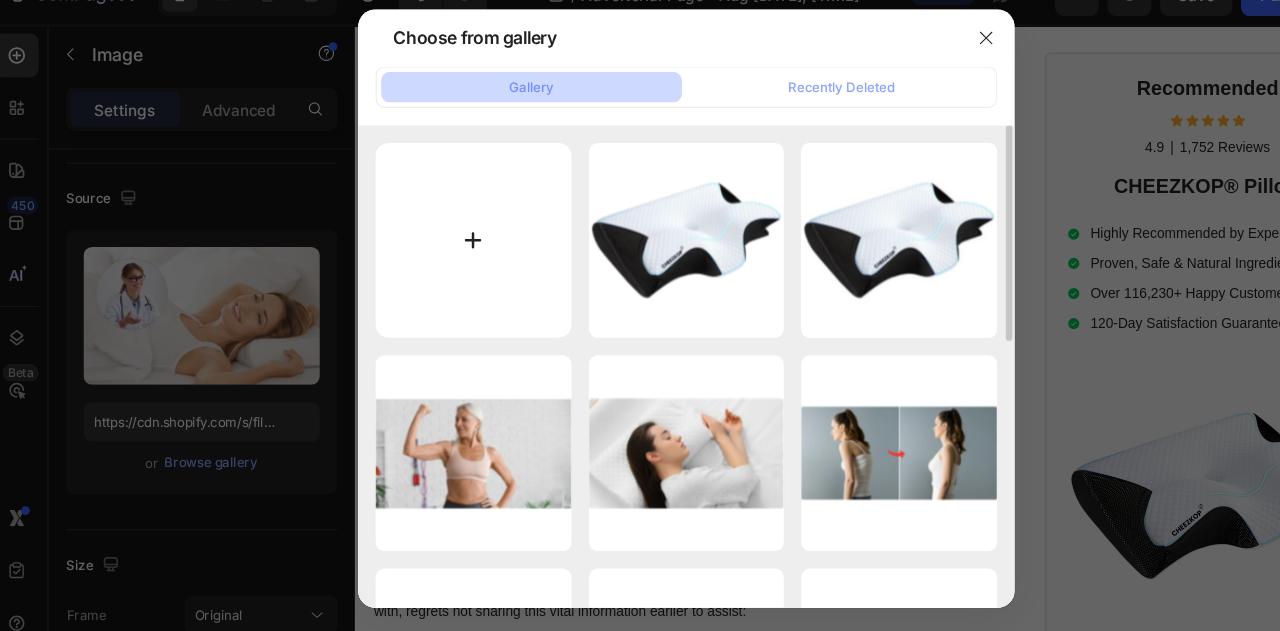 click at bounding box center (445, 253) 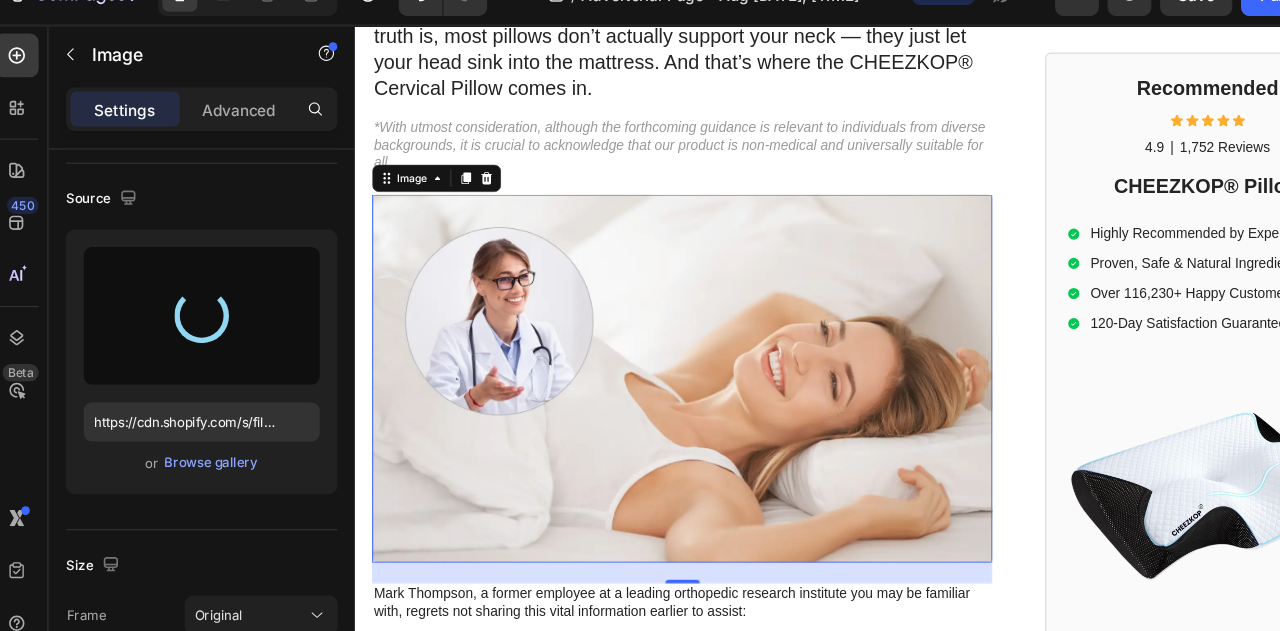 type on "https://cdn.shopify.com/s/files/1/0621/5119/6781/files/gempages_578200815370502930-37614f8c-58b5-444d-9485-cf5d6cb82c1c.jpg" 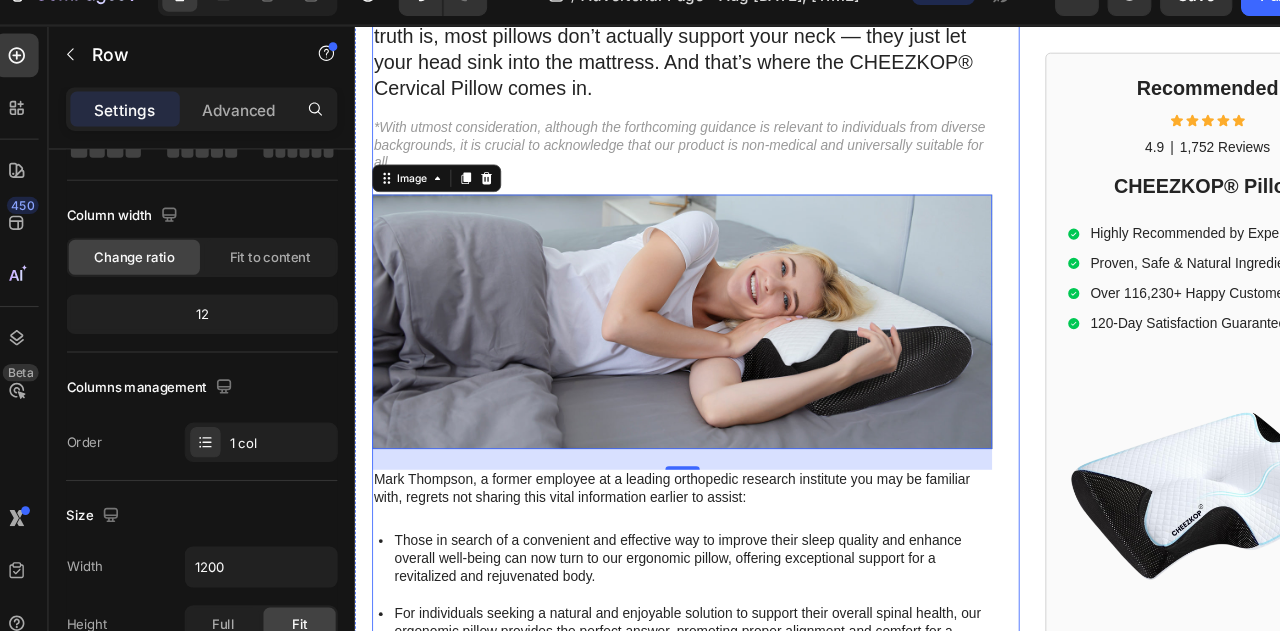 scroll, scrollTop: 0, scrollLeft: 0, axis: both 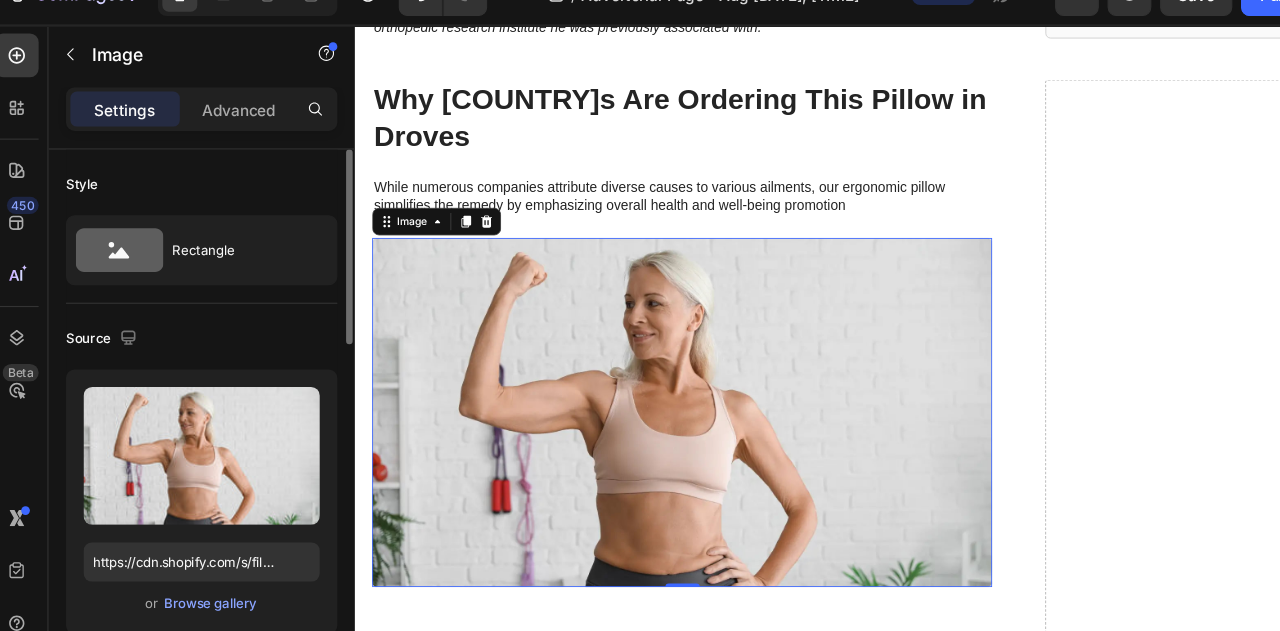 click on "Upload Image https://cdn.shopify.com/s/files/1/0621/5119/6781/files/gempages_578200815370502930-c26ef5f6-29c2-45b6-9889-0d3754f98809.webp or Browse gallery" at bounding box center (197, 492) 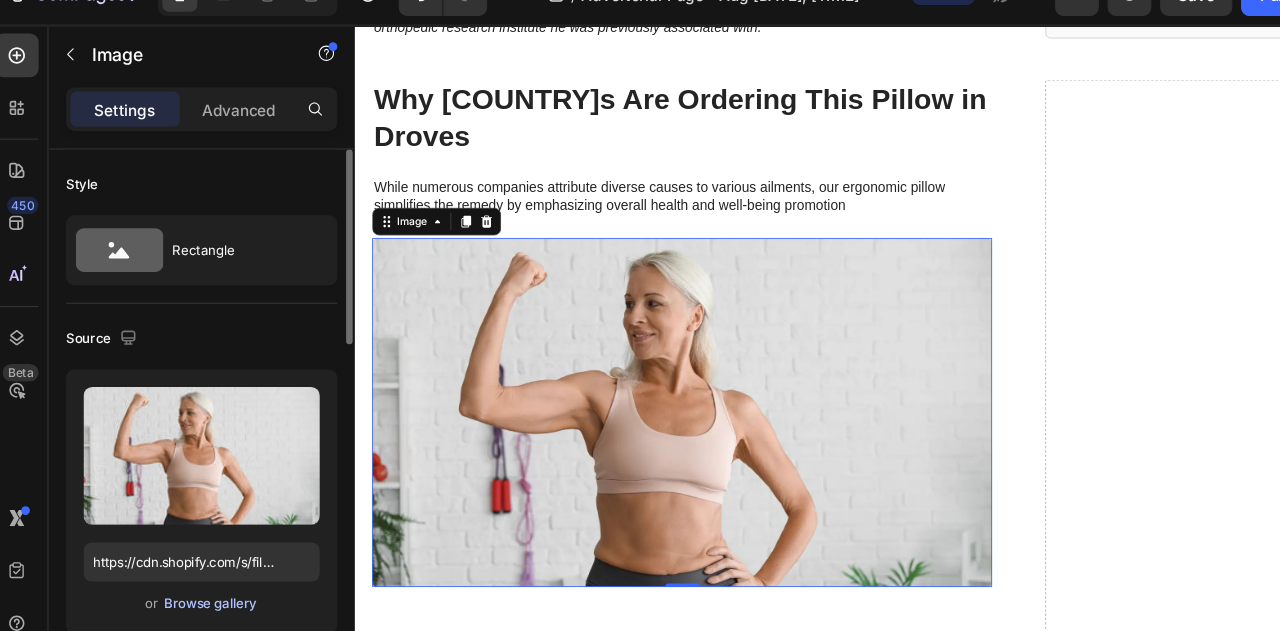 click on "Browse gallery" at bounding box center [205, 585] 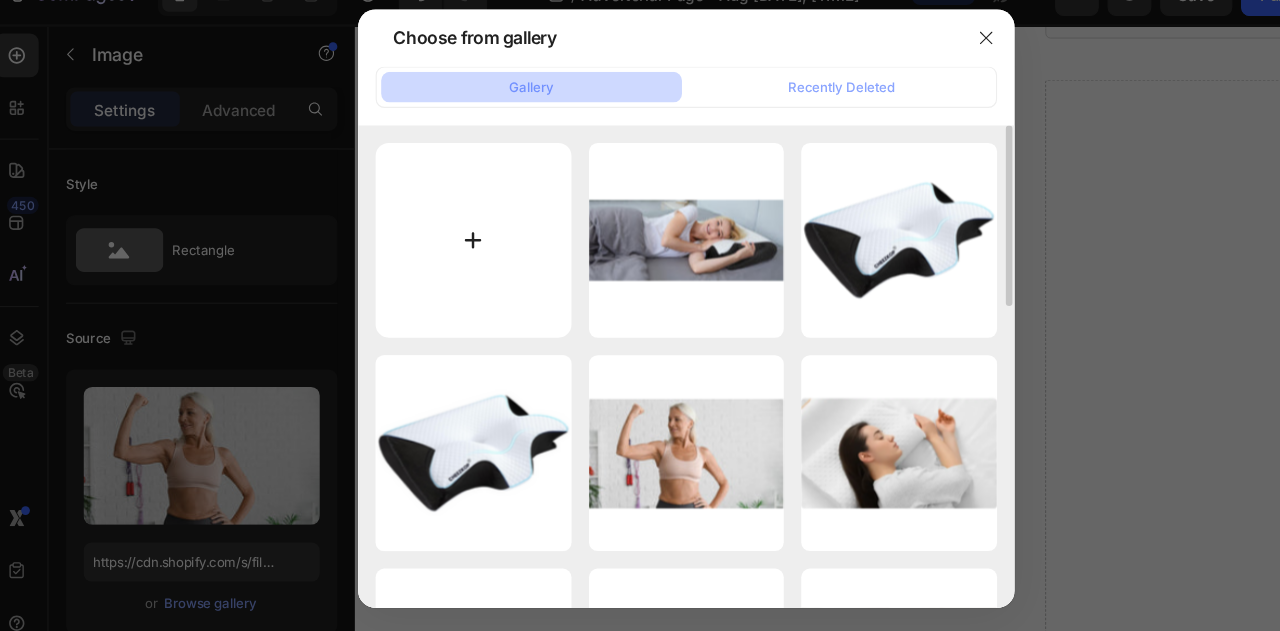 click at bounding box center (445, 253) 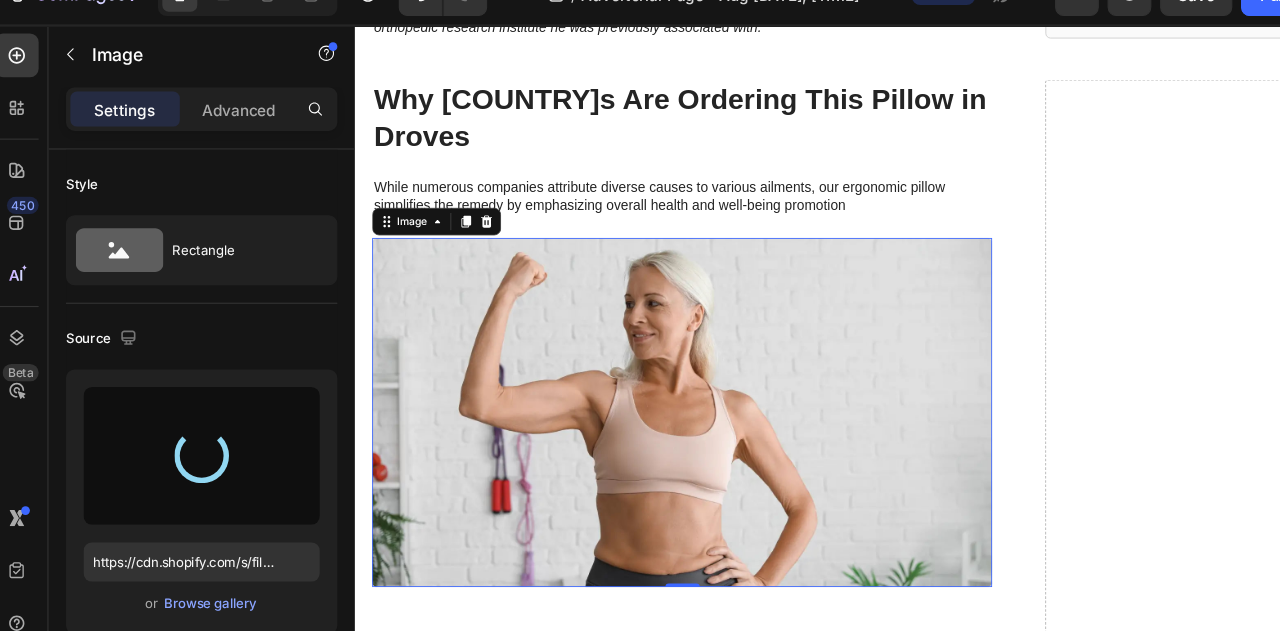 type on "https://cdn.shopify.com/s/files/1/0621/5119/6781/files/gempages_578200815370502930-ebac0883-a2a7-4f42-a789-7b032e1ffbea.webp" 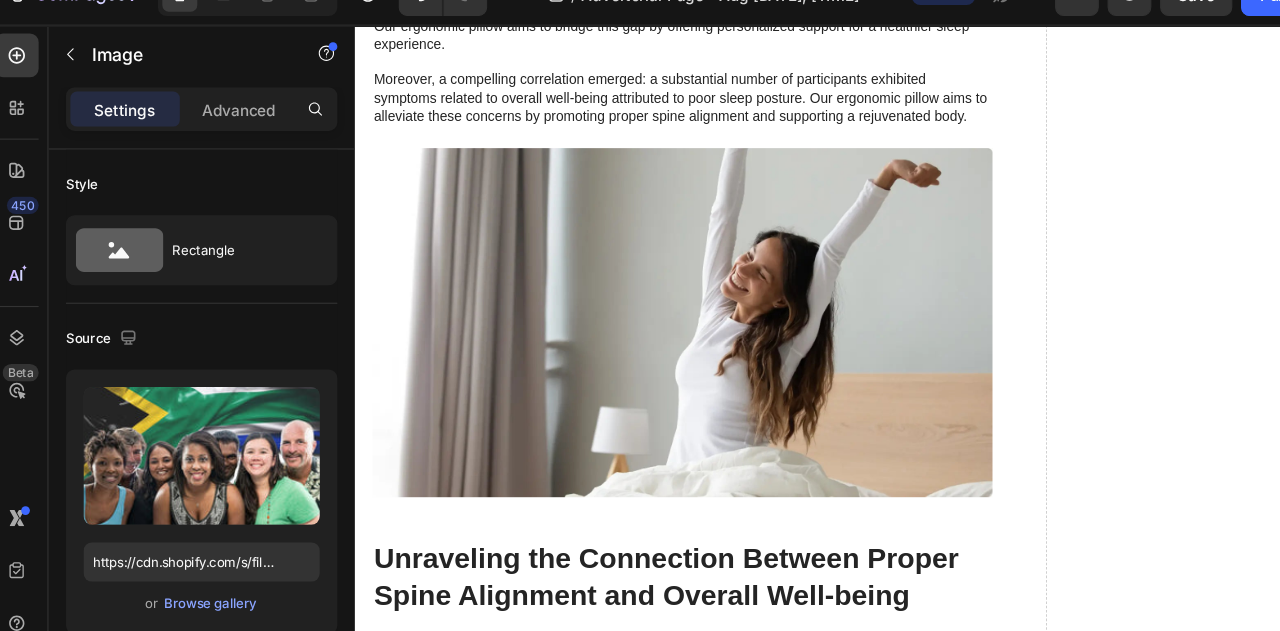scroll, scrollTop: 2576, scrollLeft: 0, axis: vertical 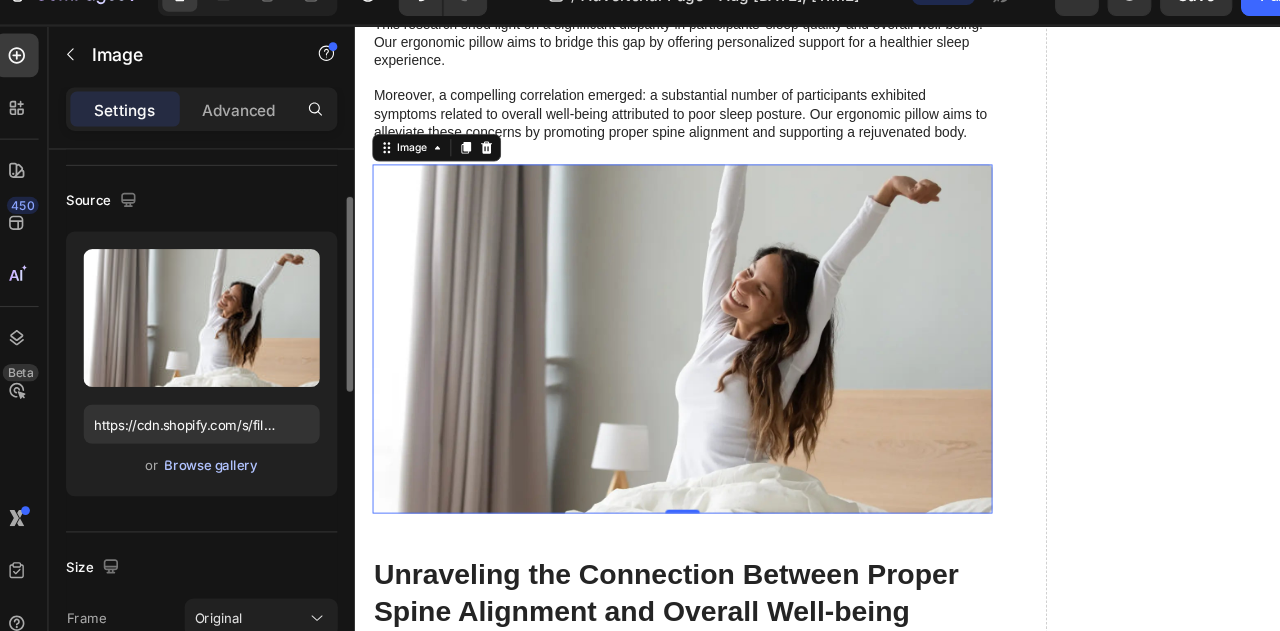 click on "Browse gallery" at bounding box center [205, 459] 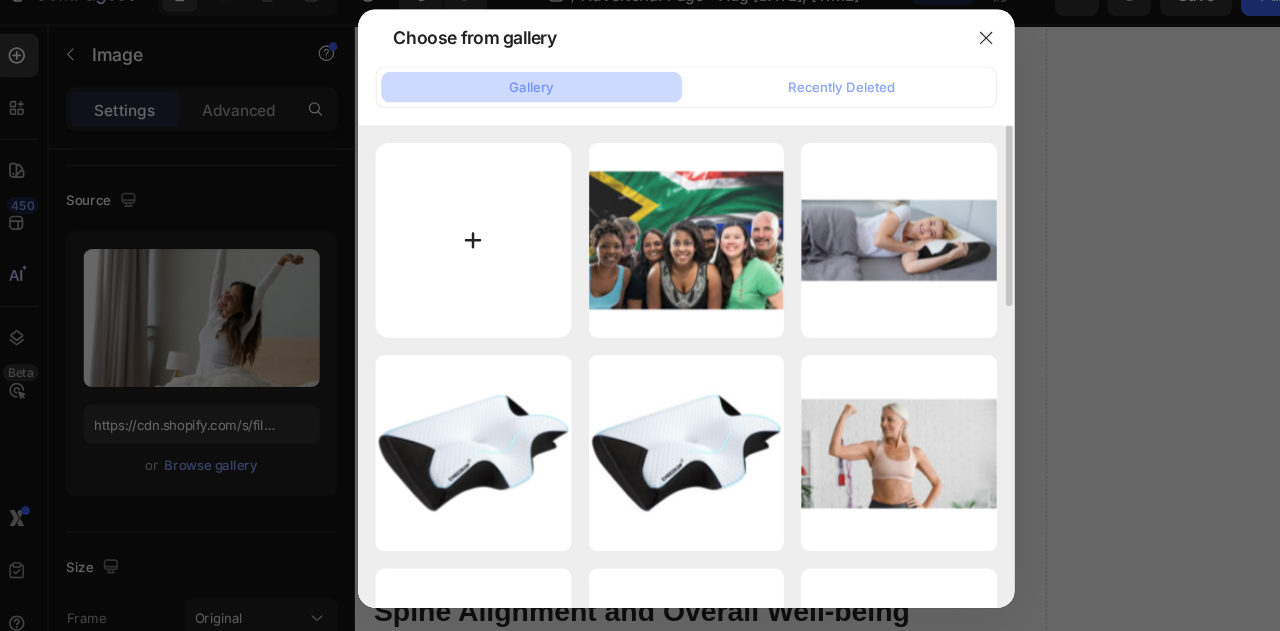 click at bounding box center (445, 253) 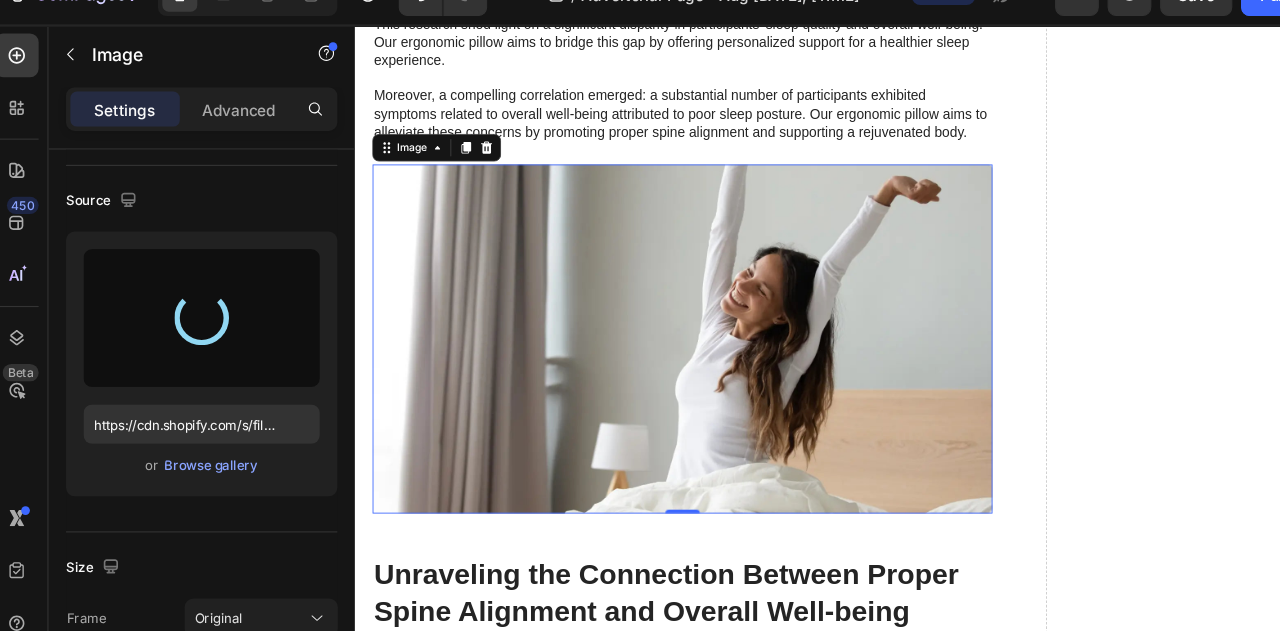 type on "https://cdn.shopify.com/s/files/1/0621/5119/6781/files/gempages_578200815370502930-7fe4b4e0-cbd2-402d-ad75-0e6e24b6287b.jpg" 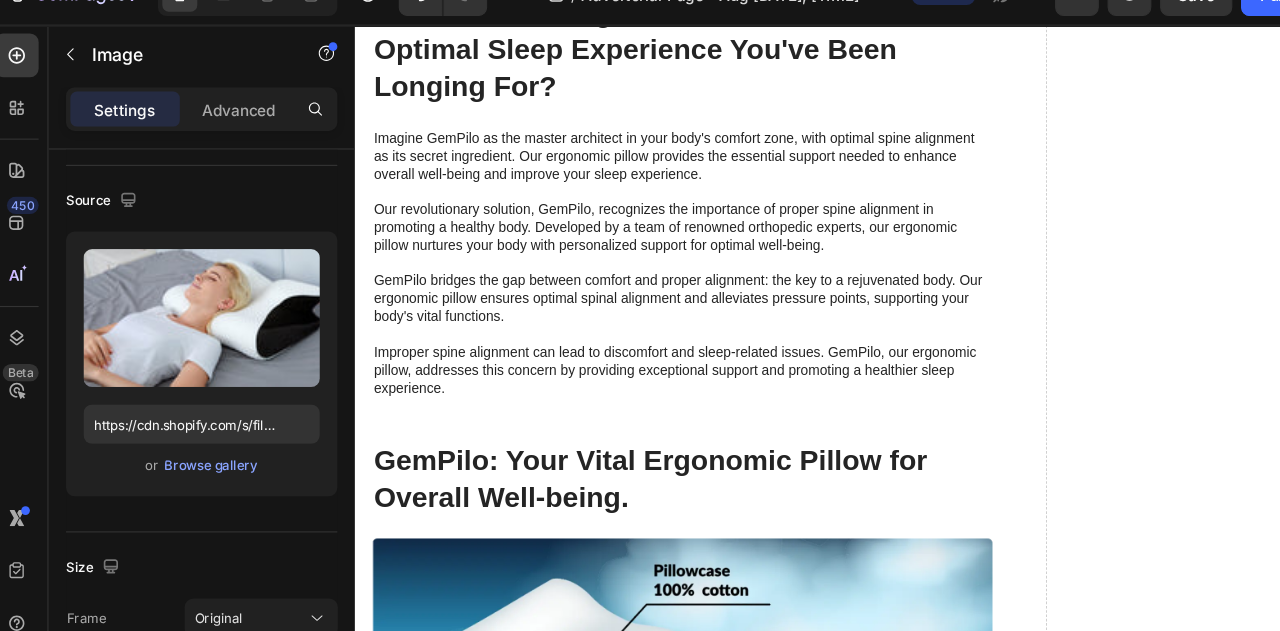 scroll, scrollTop: 3692, scrollLeft: 0, axis: vertical 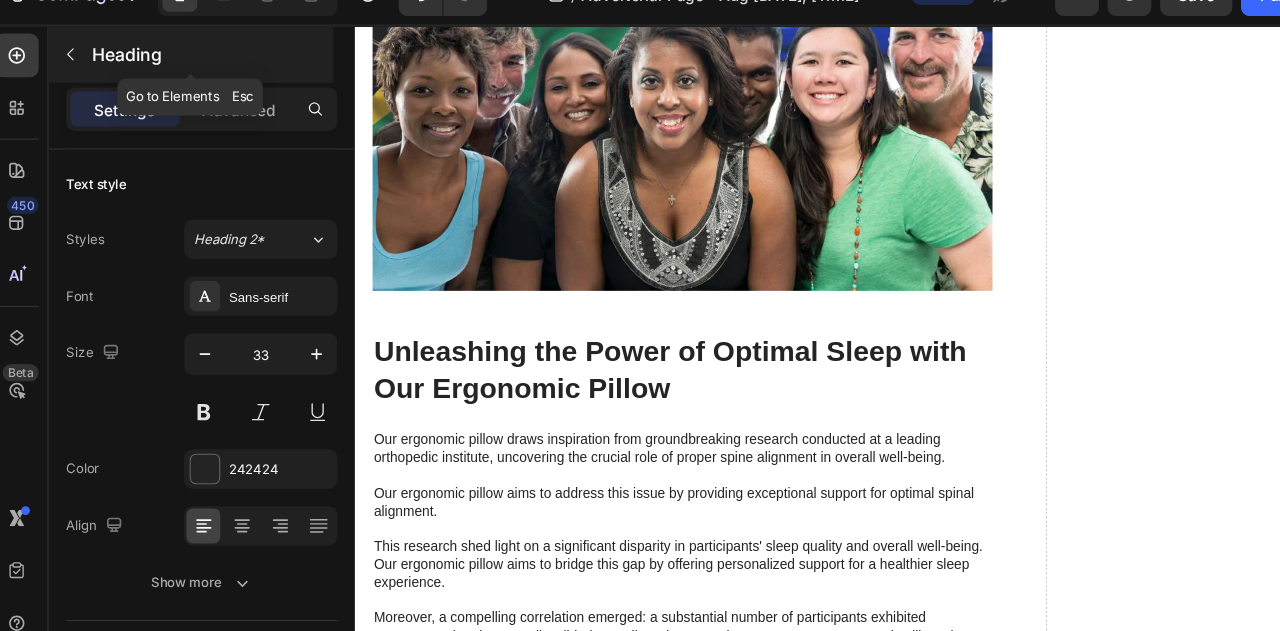click 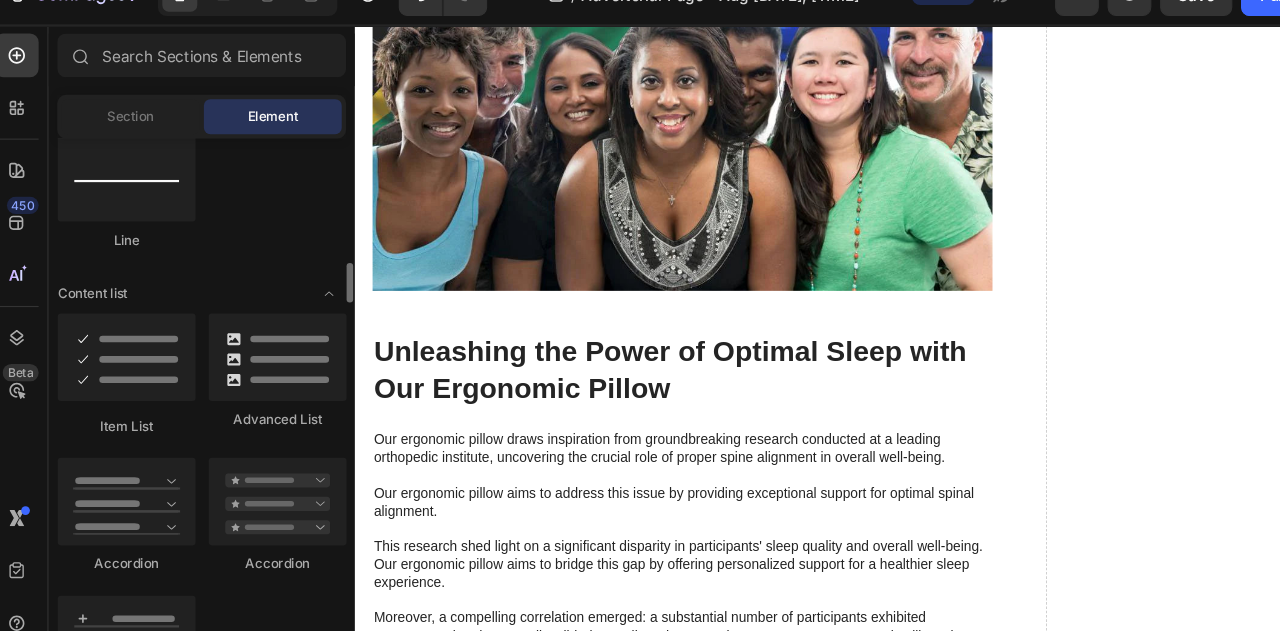 scroll, scrollTop: 1460, scrollLeft: 0, axis: vertical 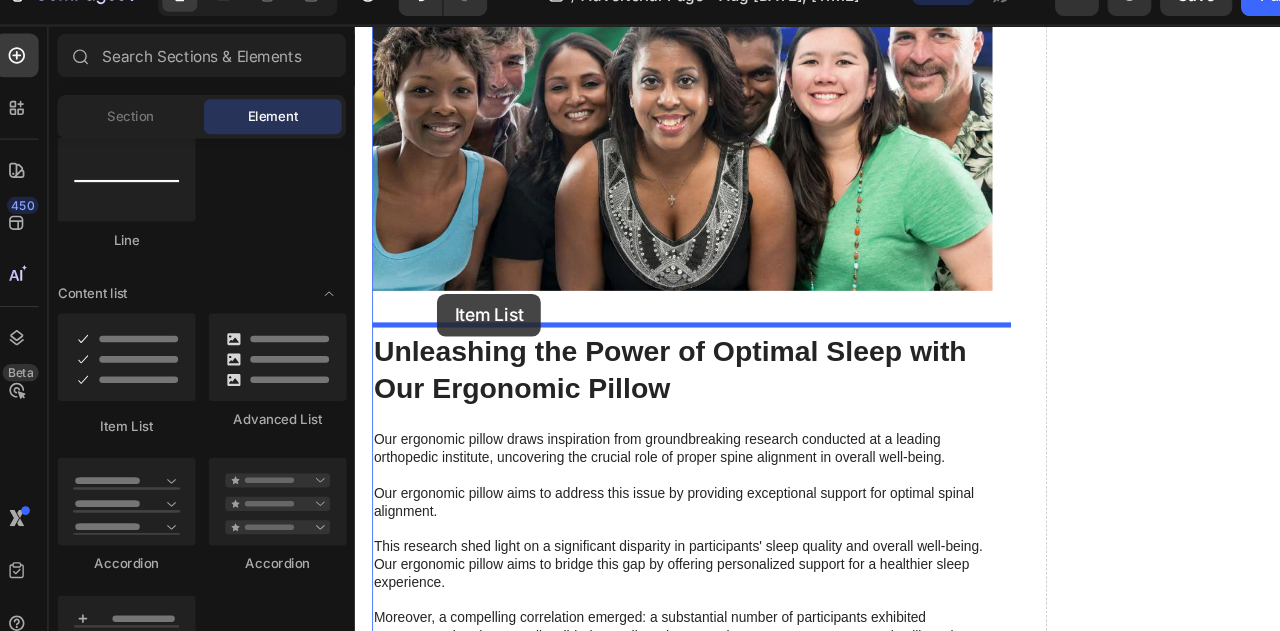 drag, startPoint x: 486, startPoint y: 393, endPoint x: 450, endPoint y: 337, distance: 66.573265 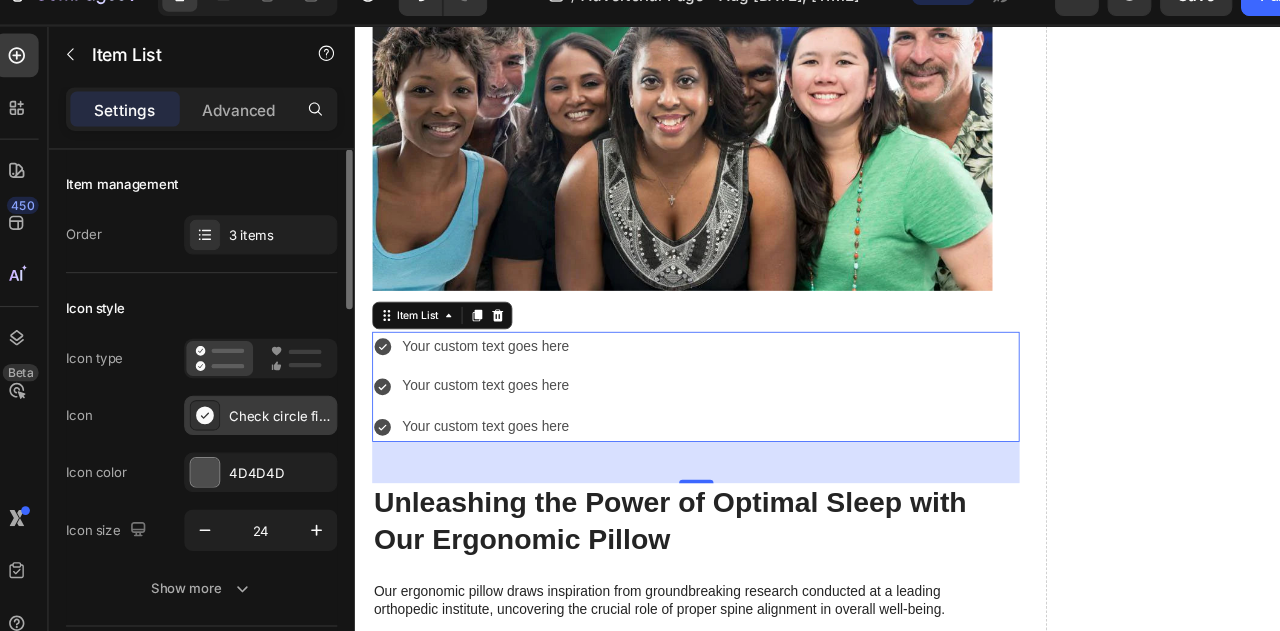 click 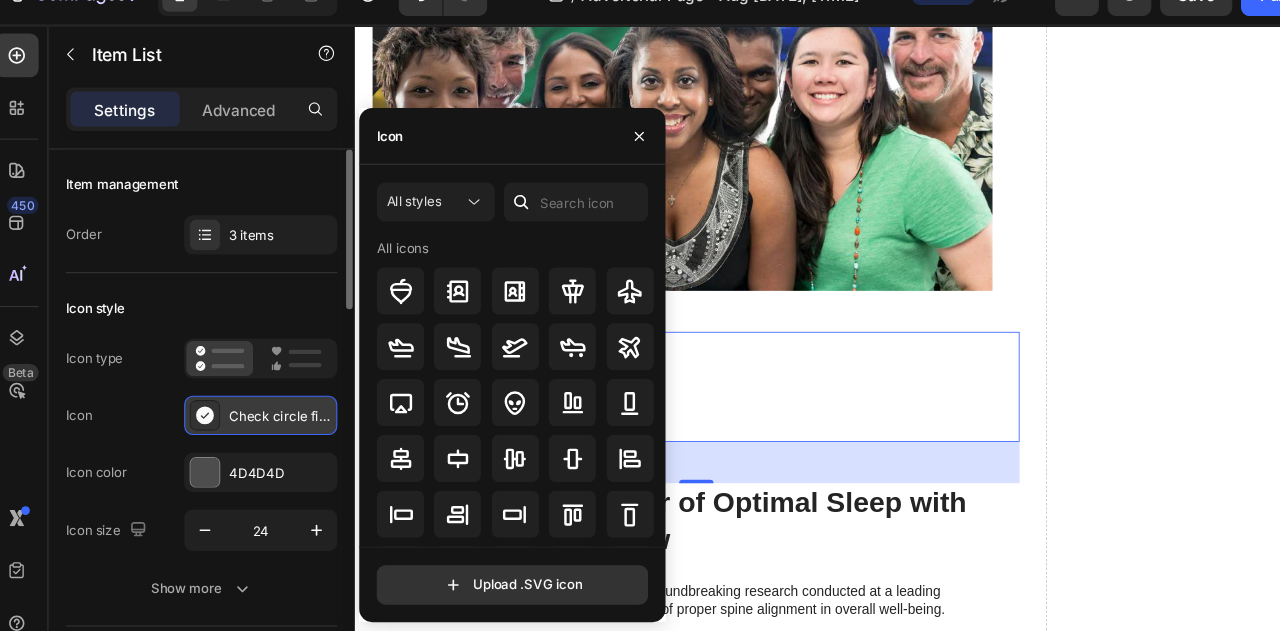 click 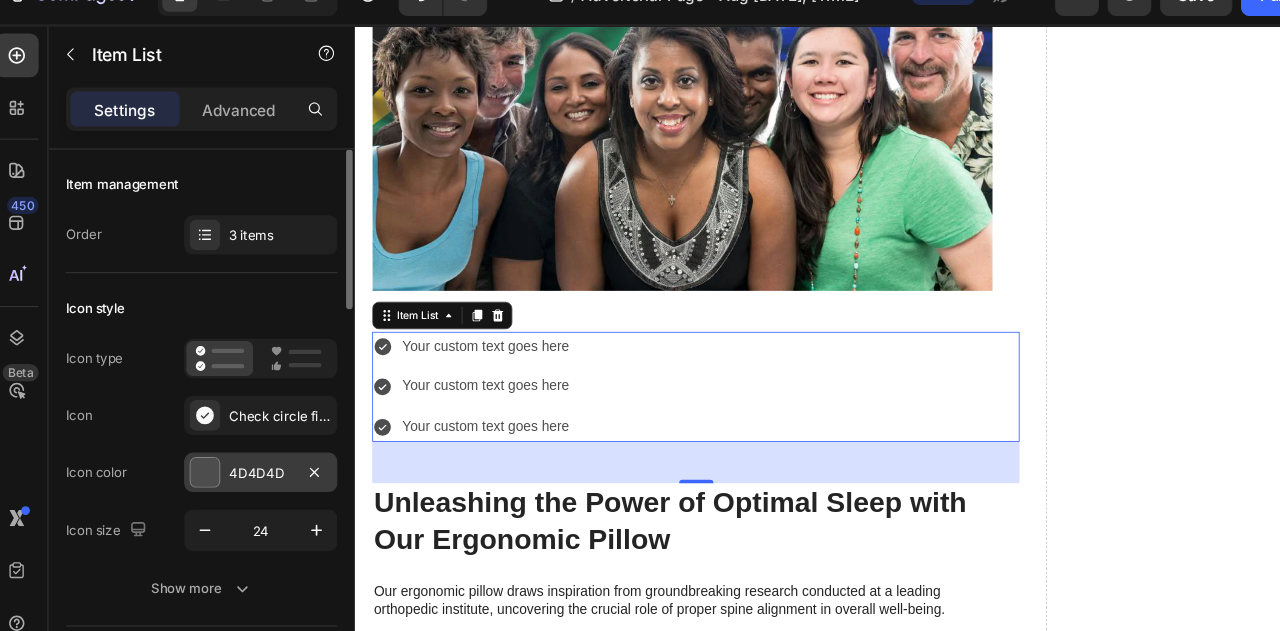click at bounding box center [200, 465] 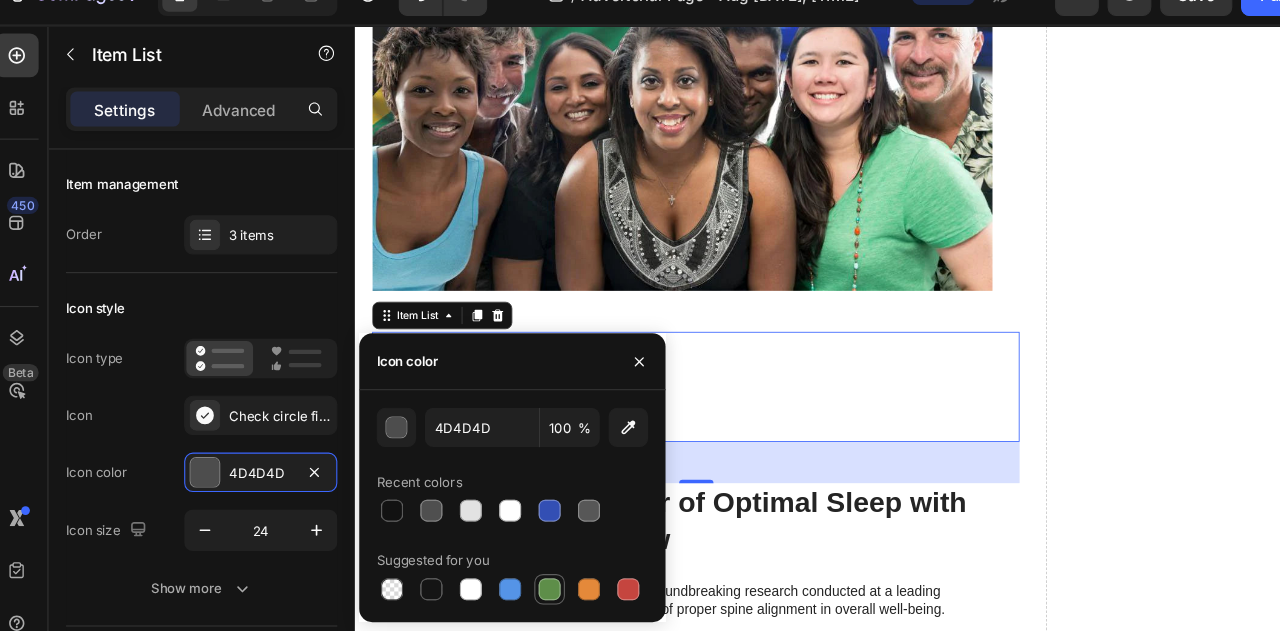 click at bounding box center (515, 572) 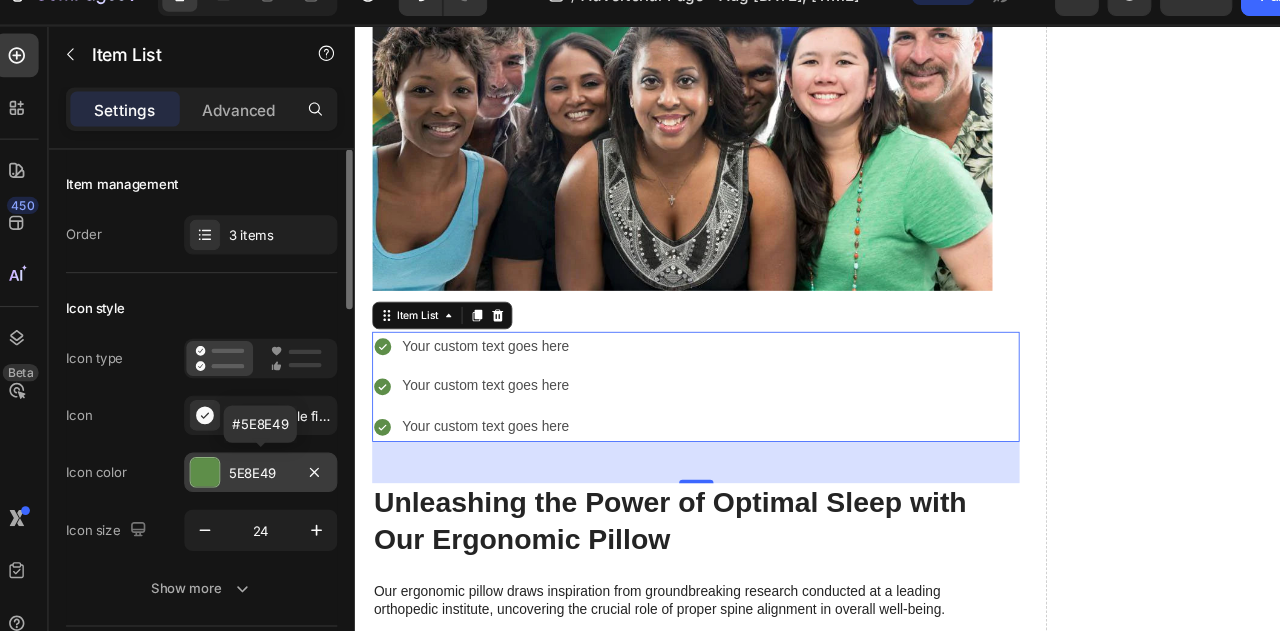 click at bounding box center [200, 465] 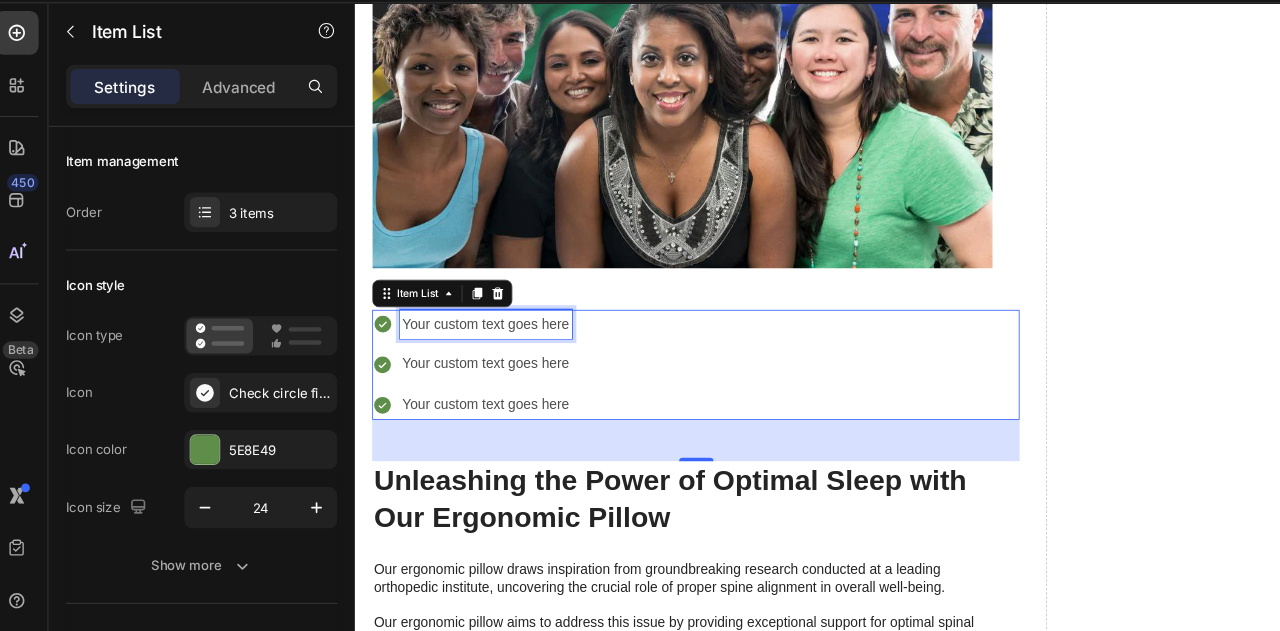 click on "Your custom text goes here" at bounding box center (506, 376) 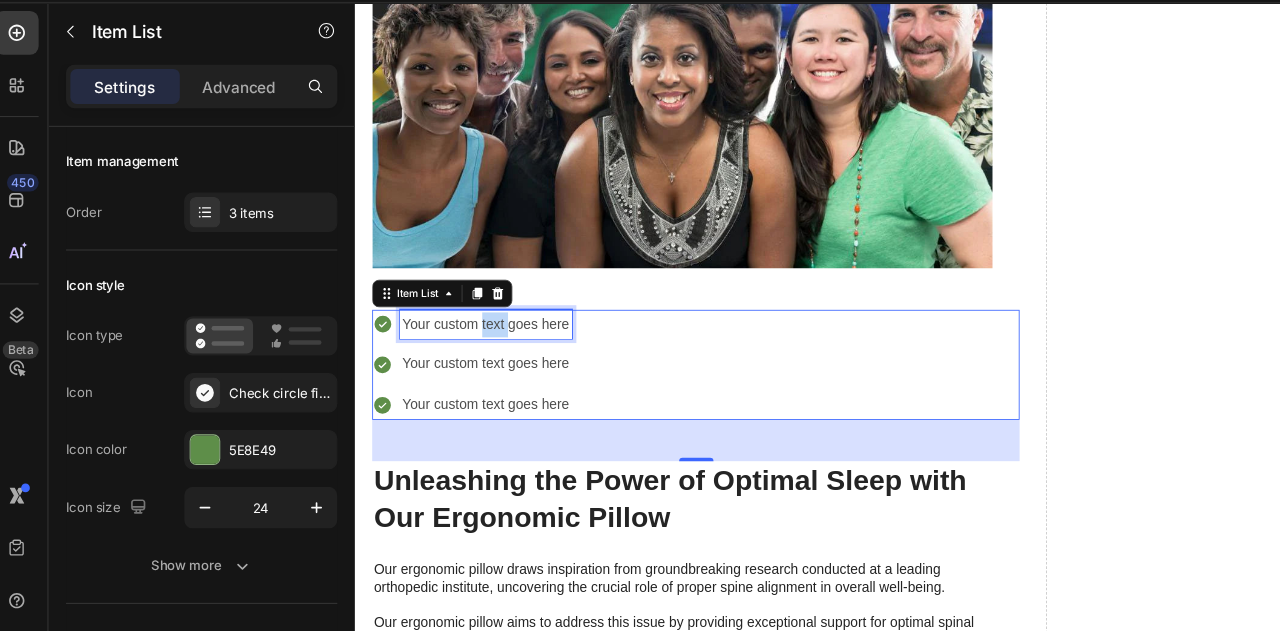 click on "Your custom text goes here" at bounding box center (506, 376) 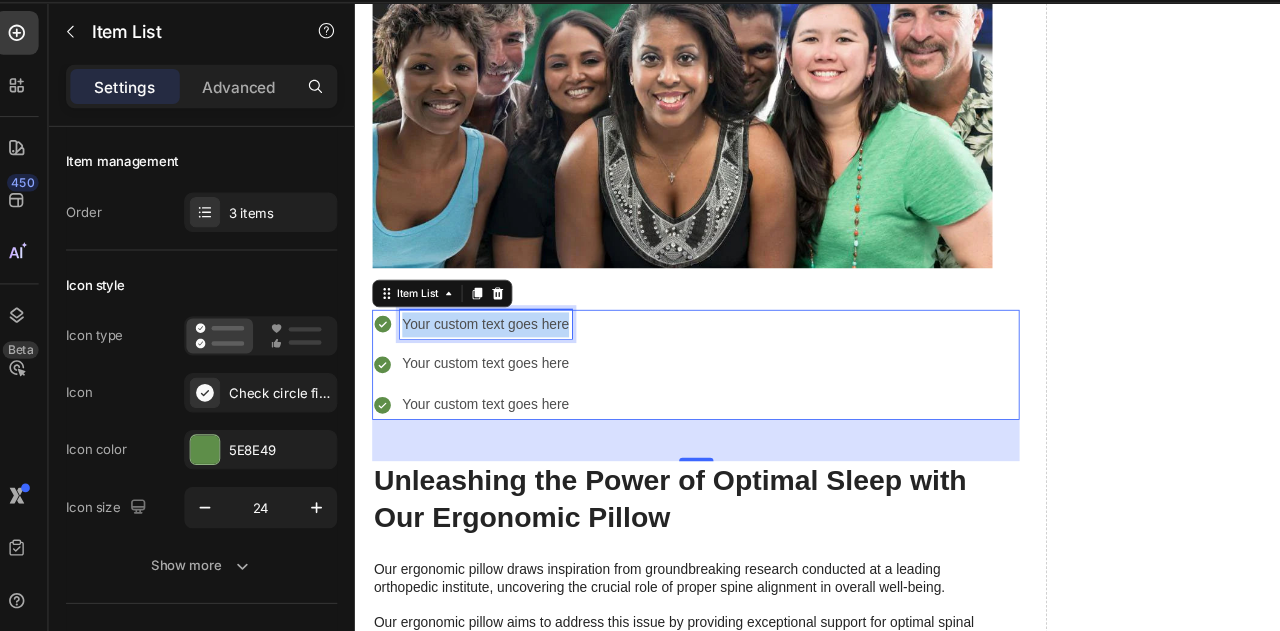 click on "Your custom text goes here" at bounding box center [506, 376] 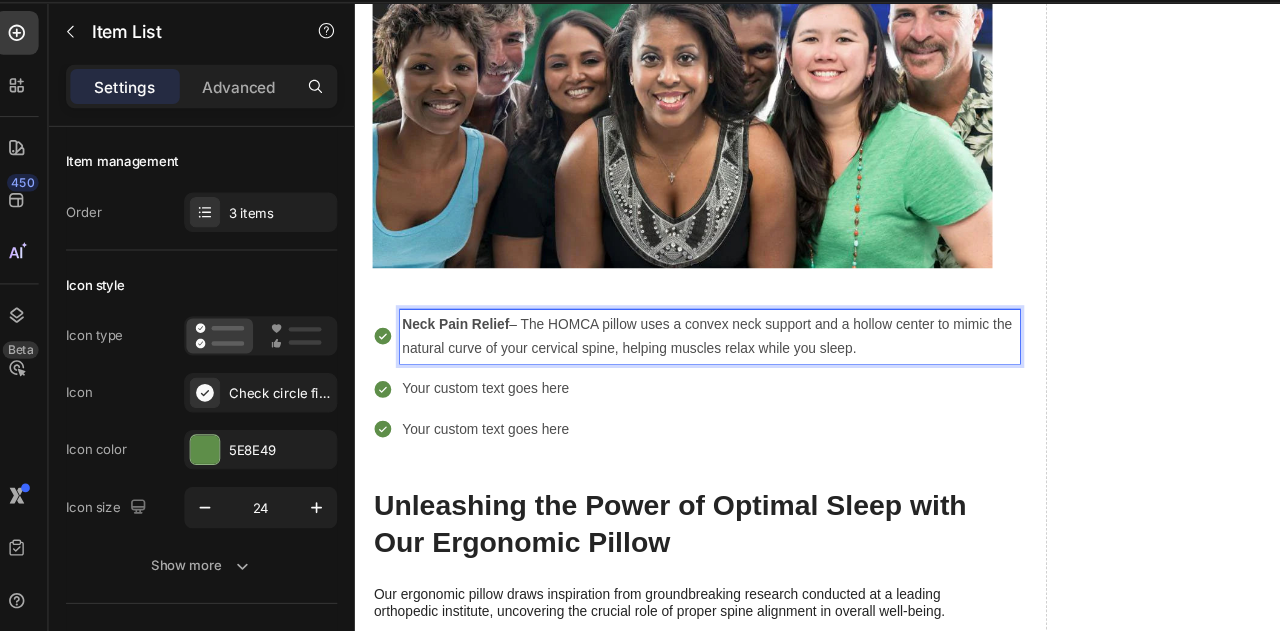 click on "Your custom text goes here" at bounding box center [766, 451] 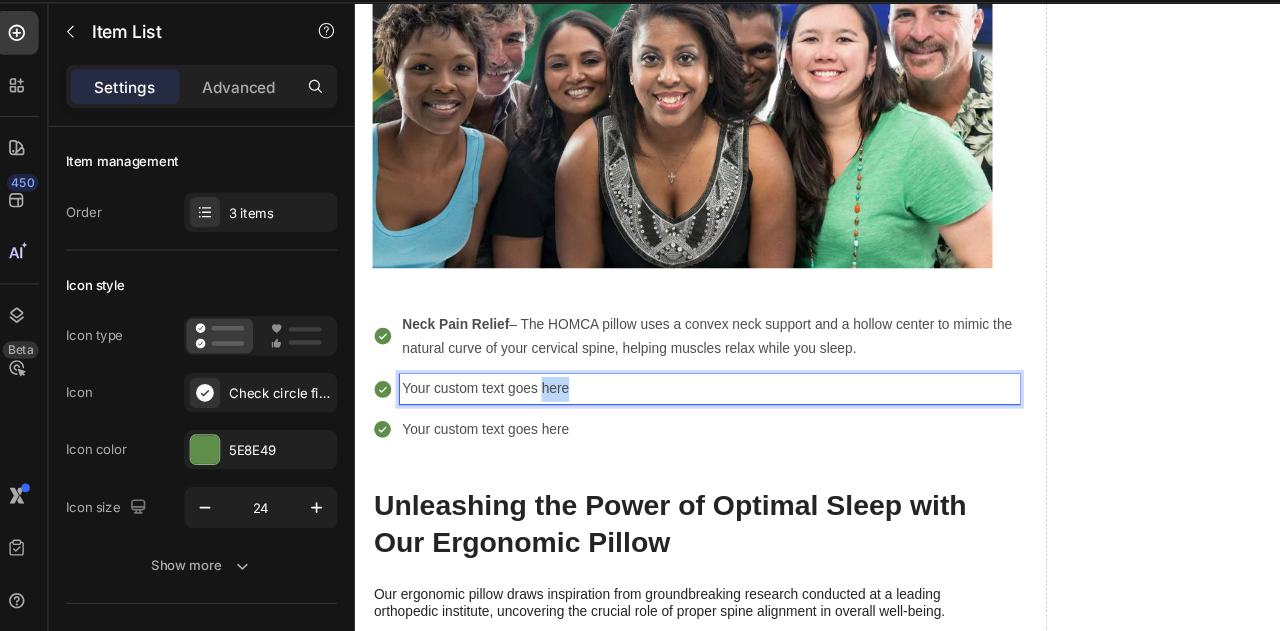 click on "Your custom text goes here" at bounding box center (766, 451) 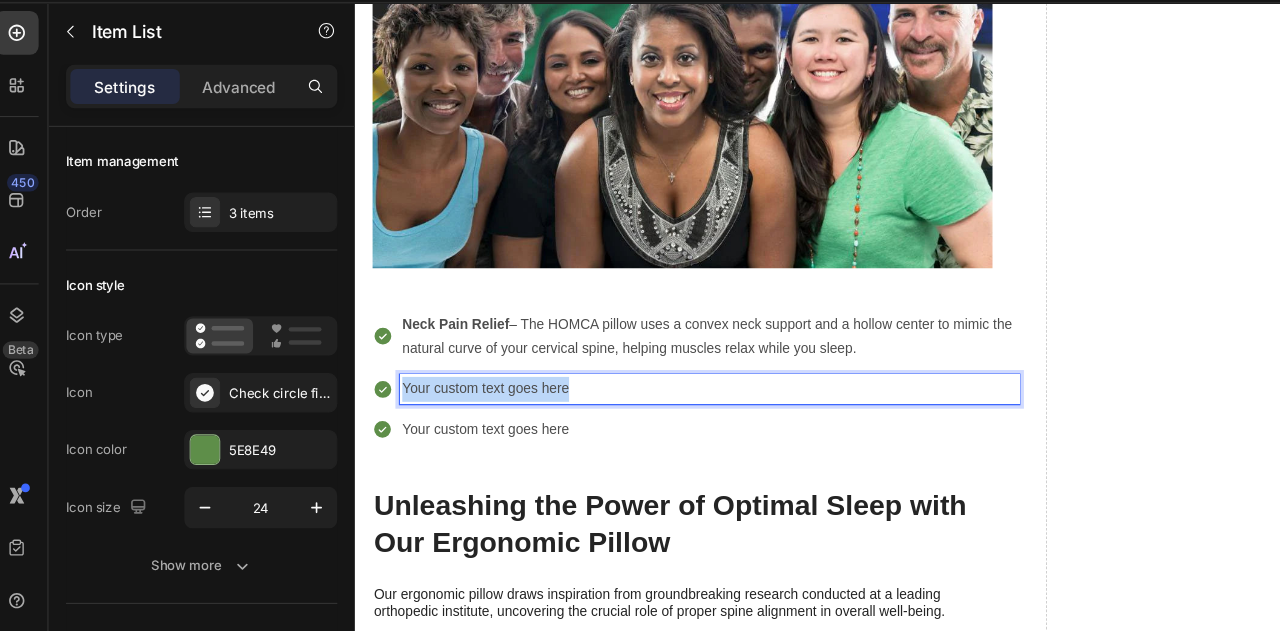 click on "Your custom text goes here" at bounding box center [766, 451] 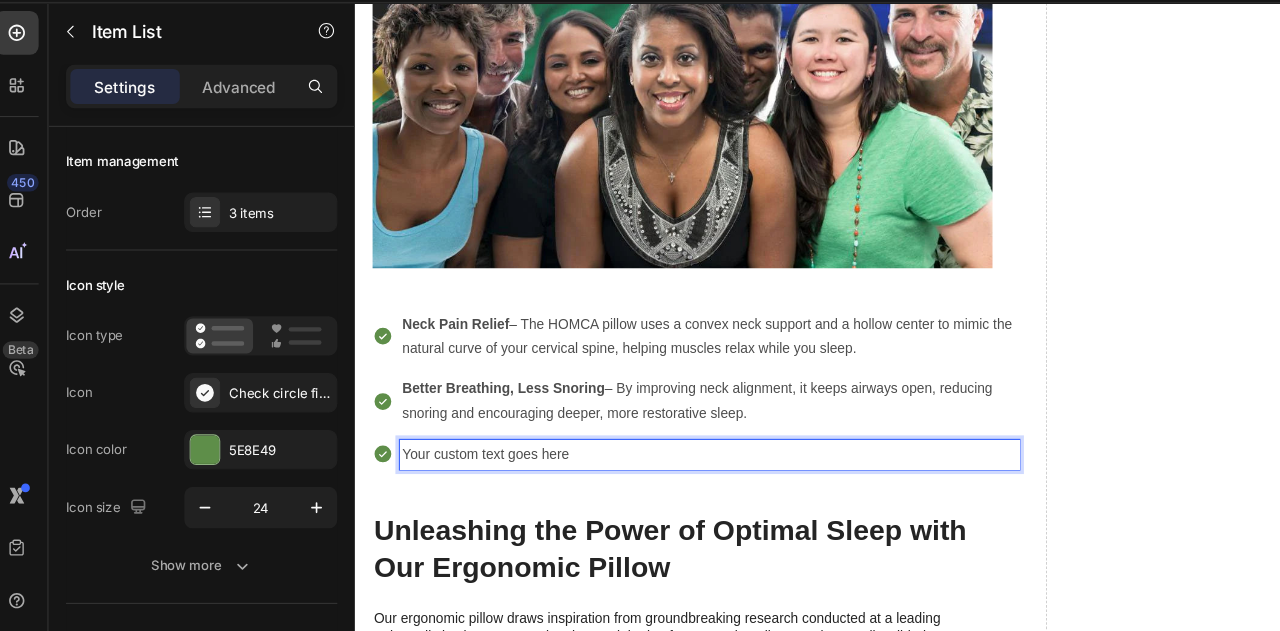 click on "Your custom text goes here" at bounding box center [766, 527] 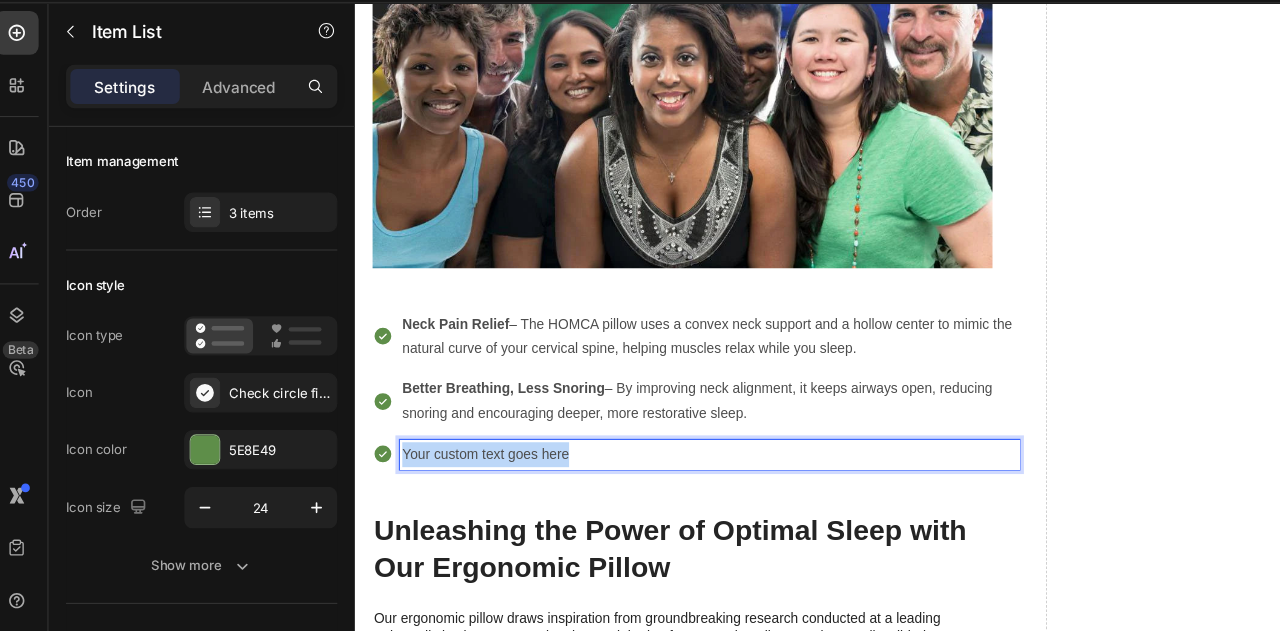 click on "Your custom text goes here" at bounding box center [766, 527] 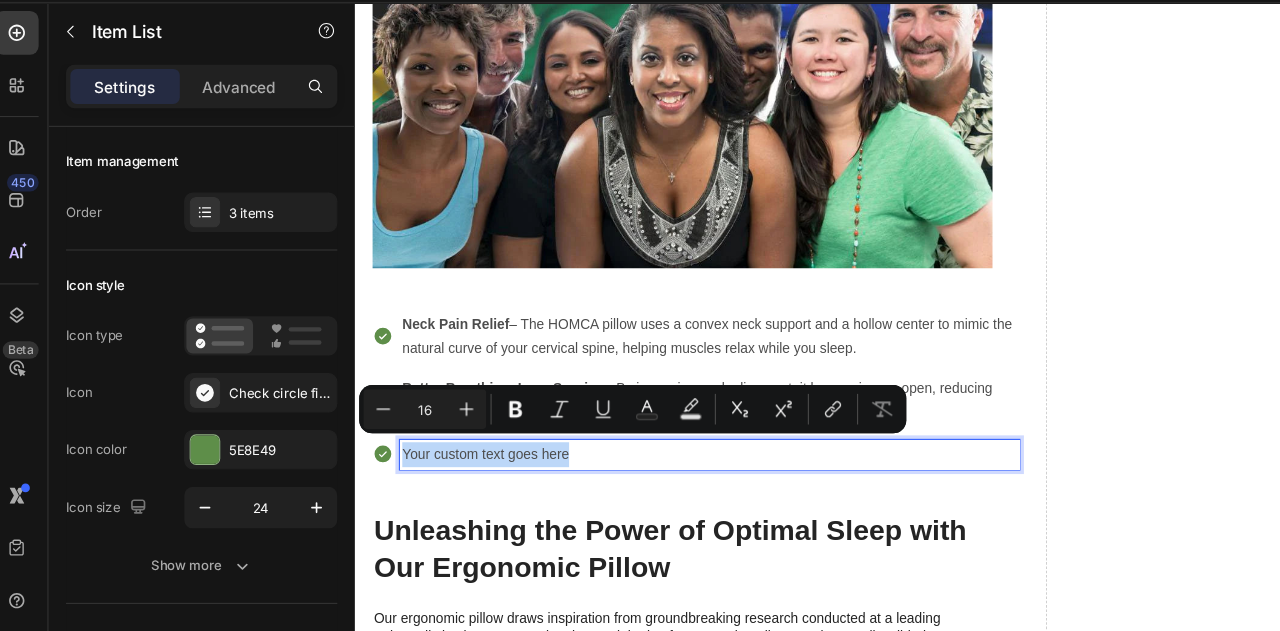 click on "Your custom text goes here" at bounding box center (766, 527) 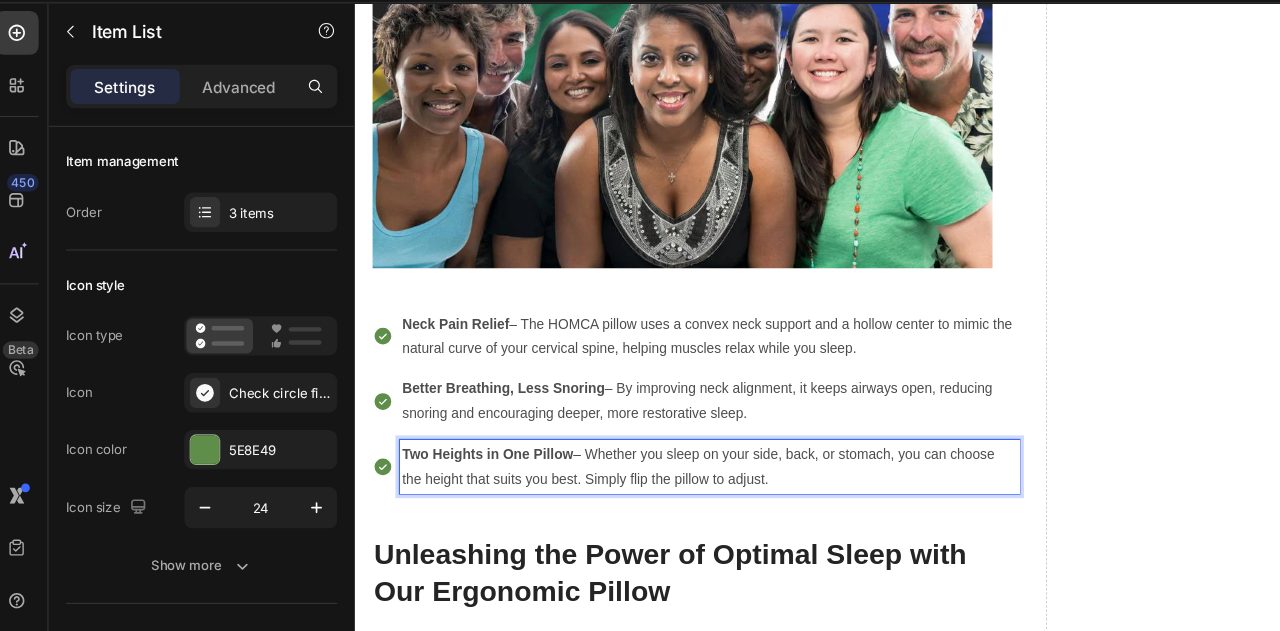 scroll, scrollTop: 2051, scrollLeft: 0, axis: vertical 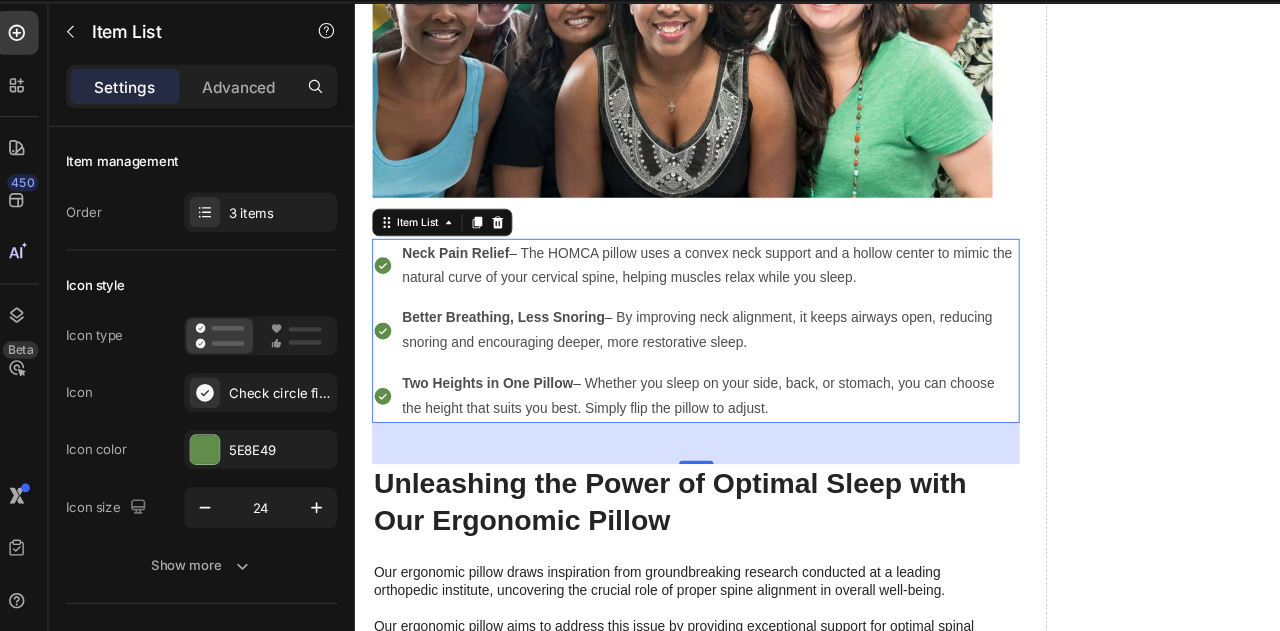 click on "Two Heights in One Pillow  – Whether you sleep on your side, back, or stomach, you can choose the height that suits you best. Simply flip the pillow to adjust." at bounding box center (750, 460) 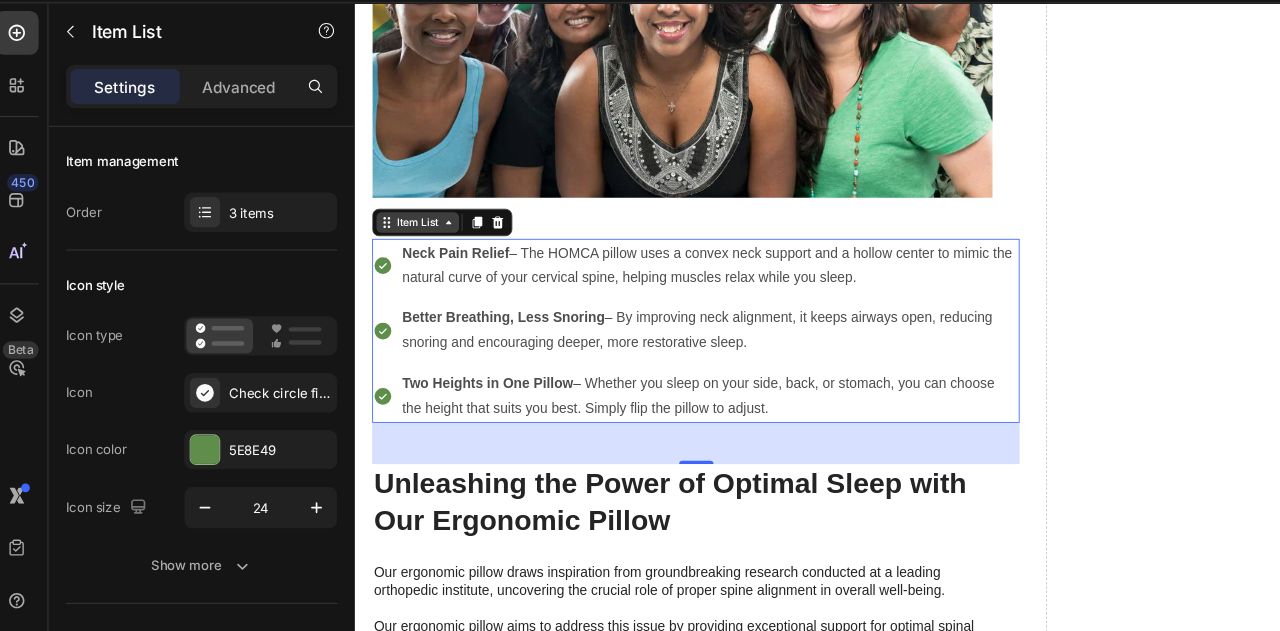click 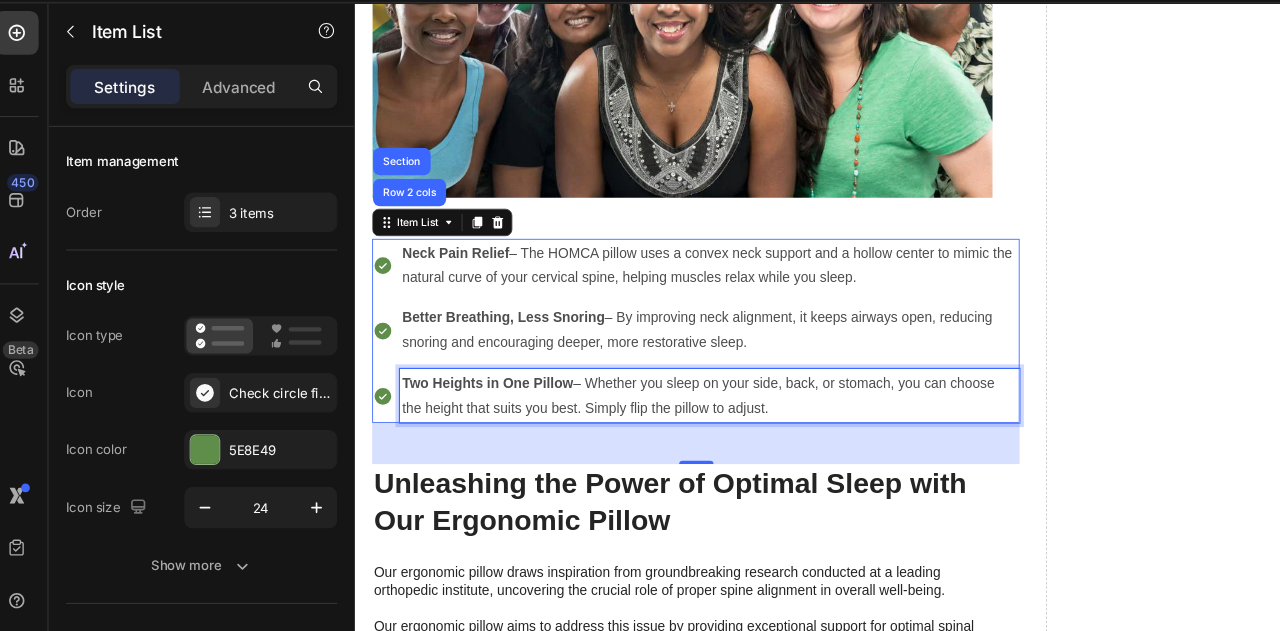 click on "Two Heights in One Pillow  – Whether you sleep on your side, back, or stomach, you can choose the height that suits you best. Simply flip the pillow to adjust." at bounding box center (766, 460) 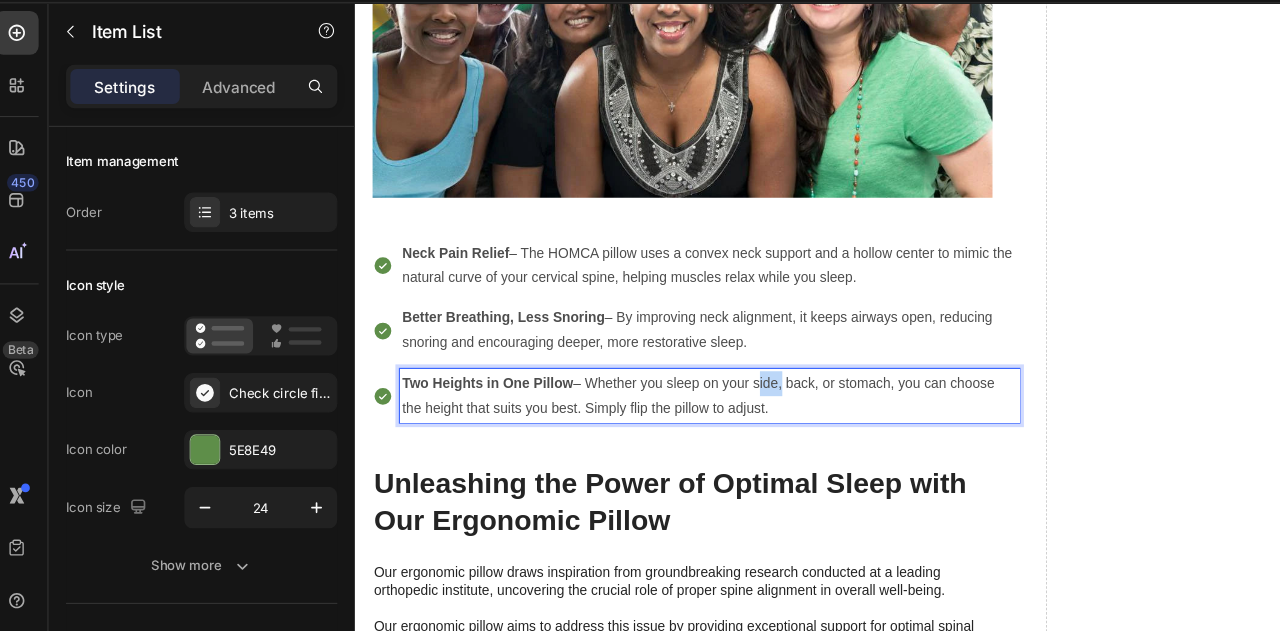 click on "Two Heights in One Pillow  – Whether you sleep on your side, back, or stomach, you can choose the height that suits you best. Simply flip the pillow to adjust." at bounding box center [766, 460] 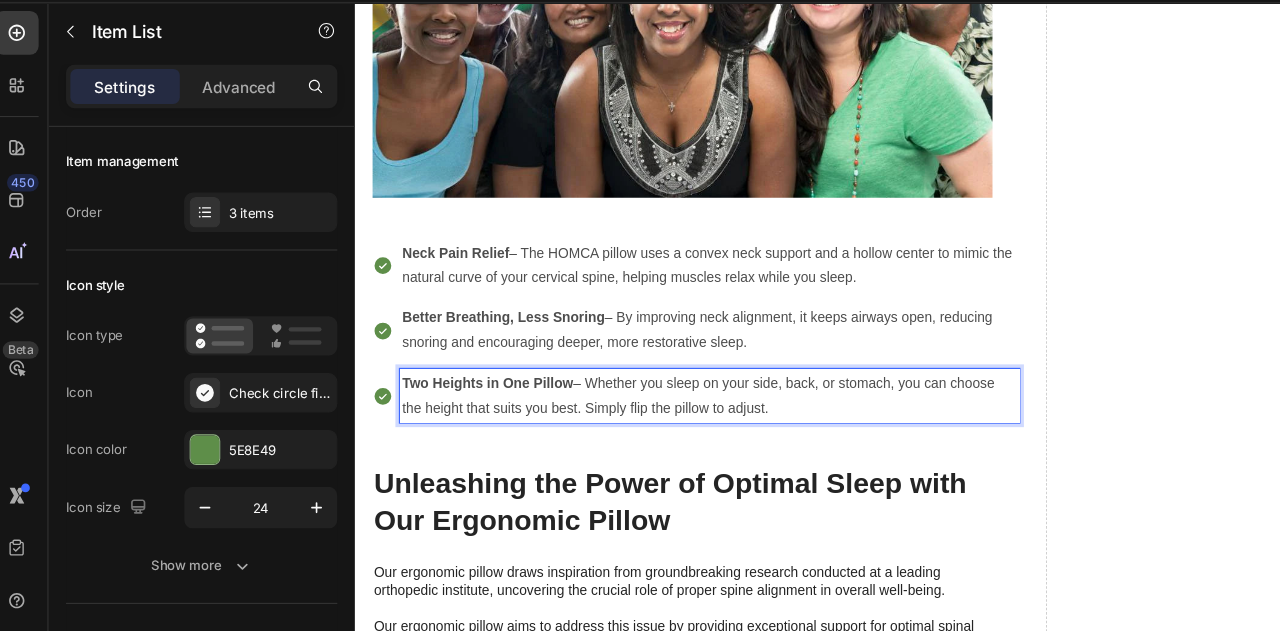 click on "Two Heights in One Pillow  – Whether you sleep on your side, back, or stomach, you can choose the height that suits you best. Simply flip the pillow to adjust." at bounding box center (766, 460) 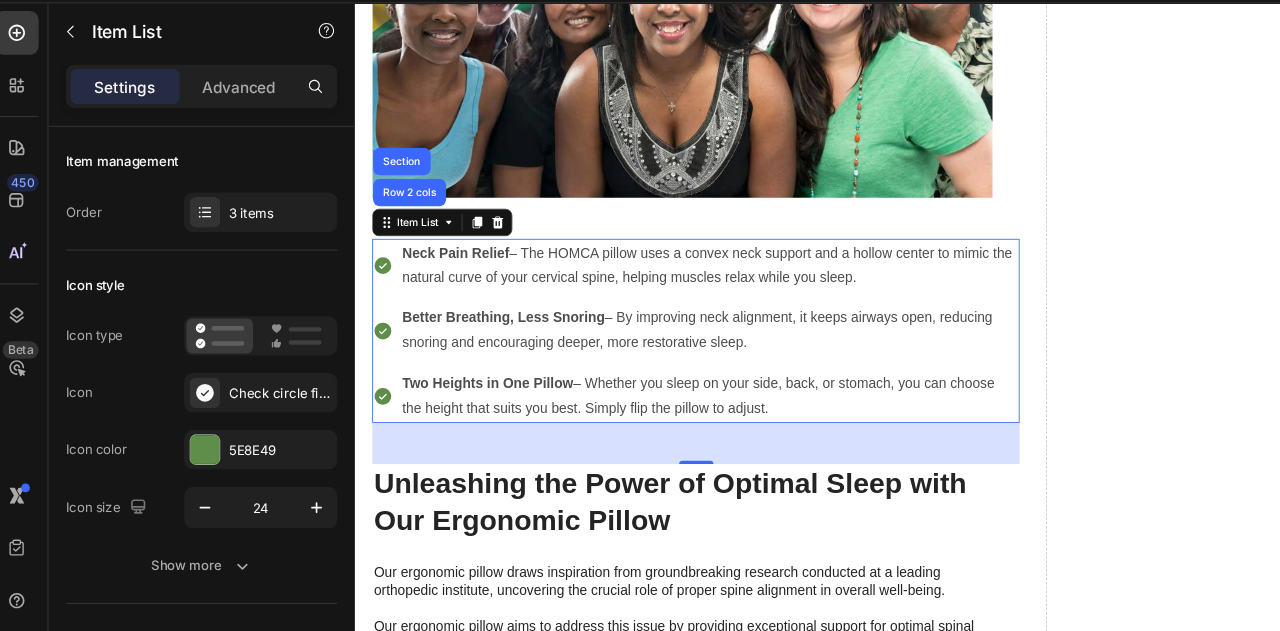 click 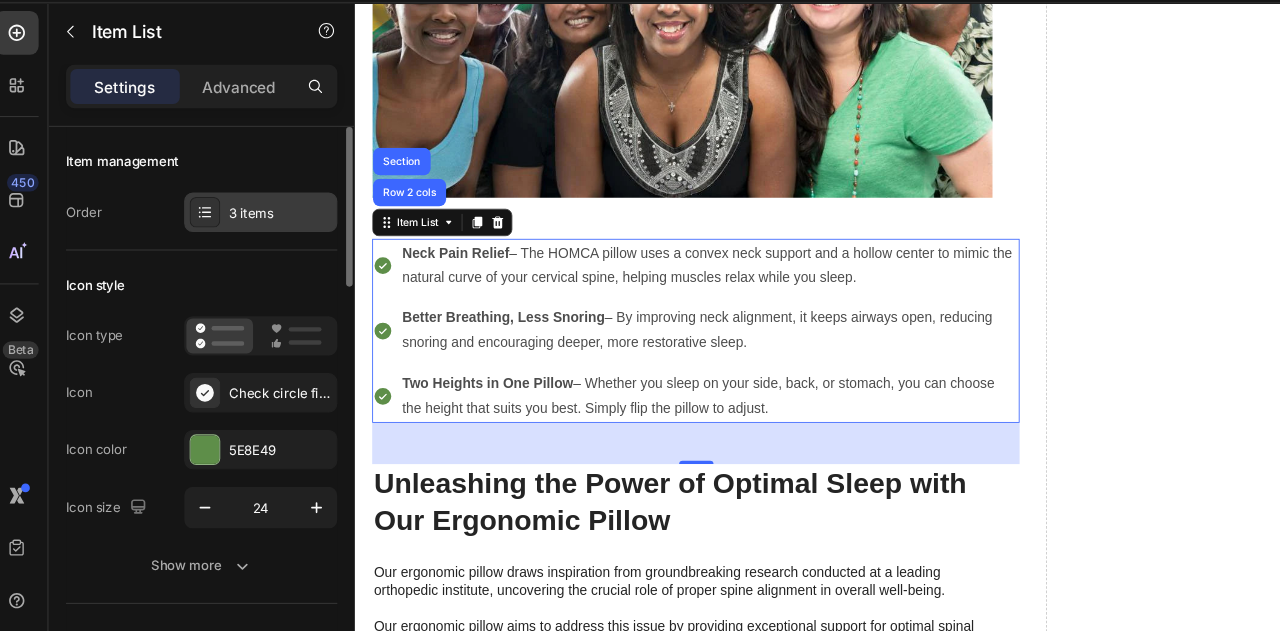 click on "3 items" at bounding box center (269, 249) 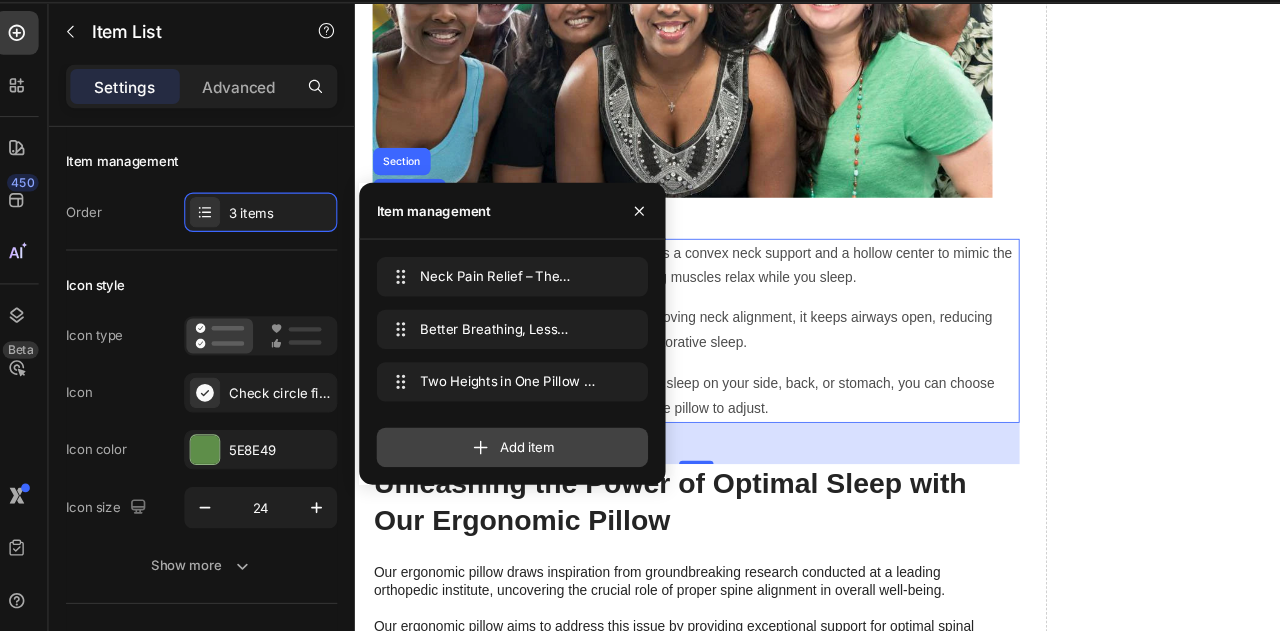 click on "Add item" at bounding box center (481, 463) 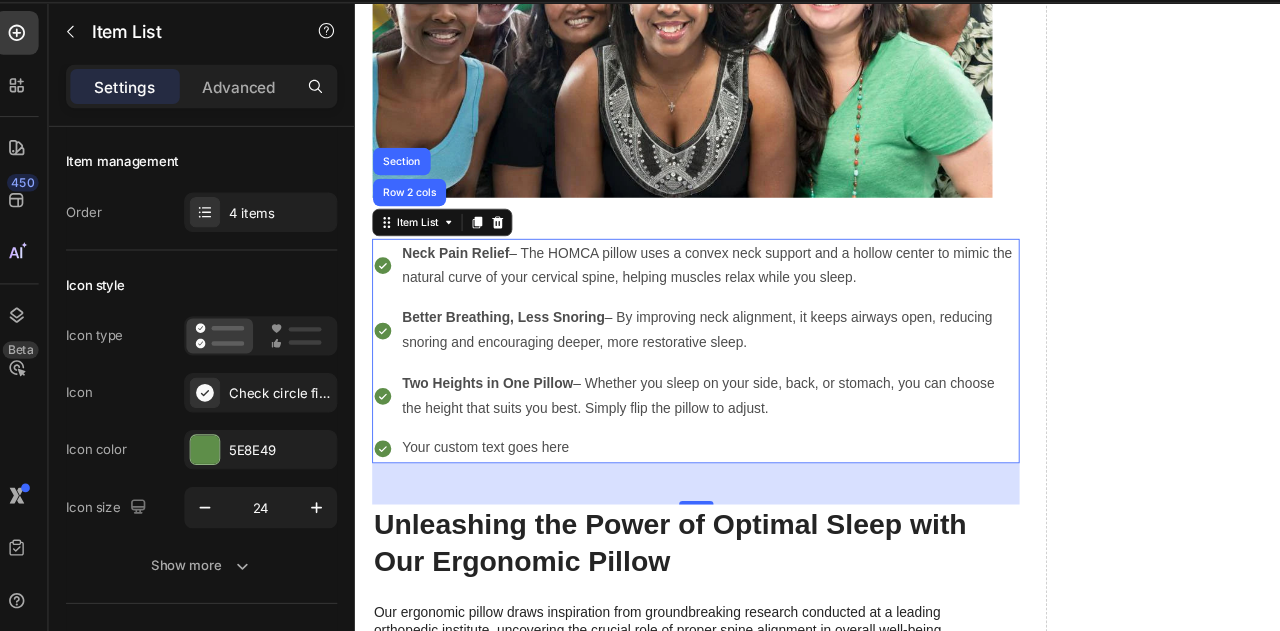 click on "Your custom text goes here" at bounding box center [766, 520] 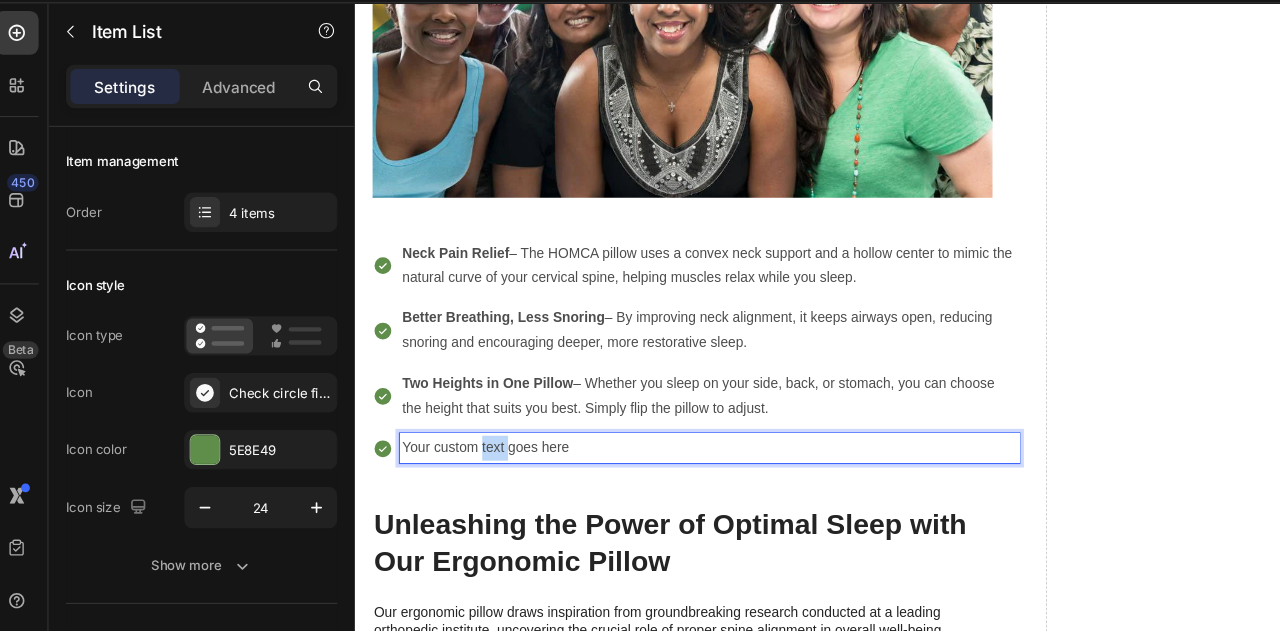click on "Your custom text goes here" at bounding box center [766, 520] 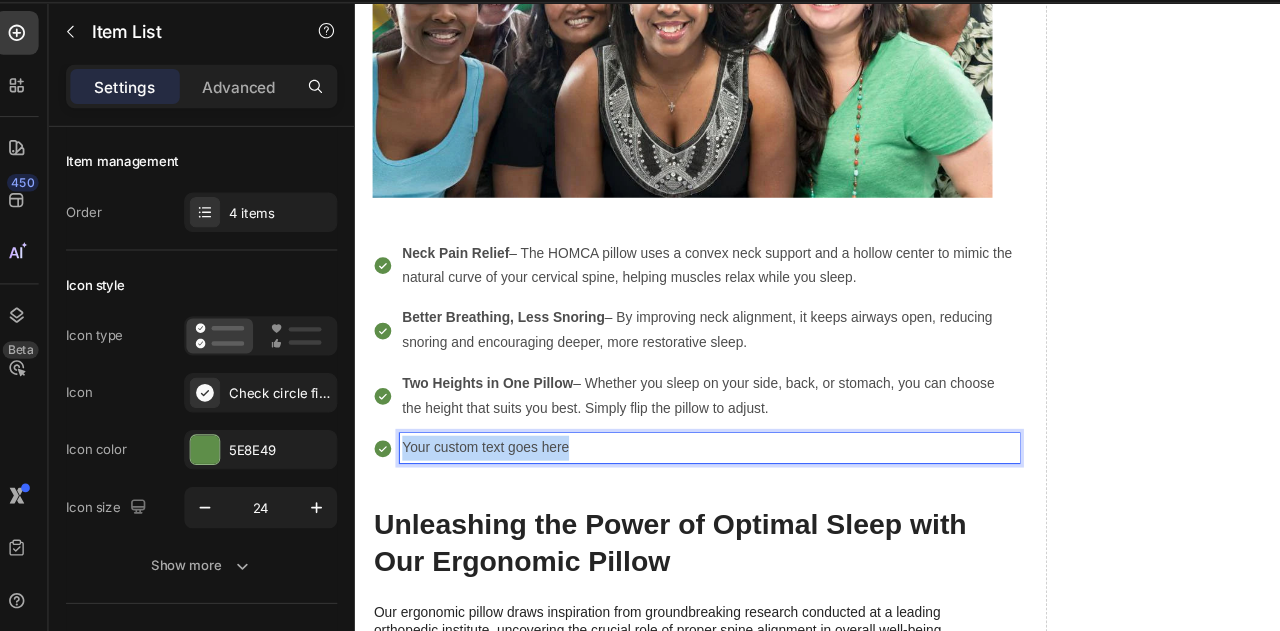 click on "Your custom text goes here" at bounding box center (766, 520) 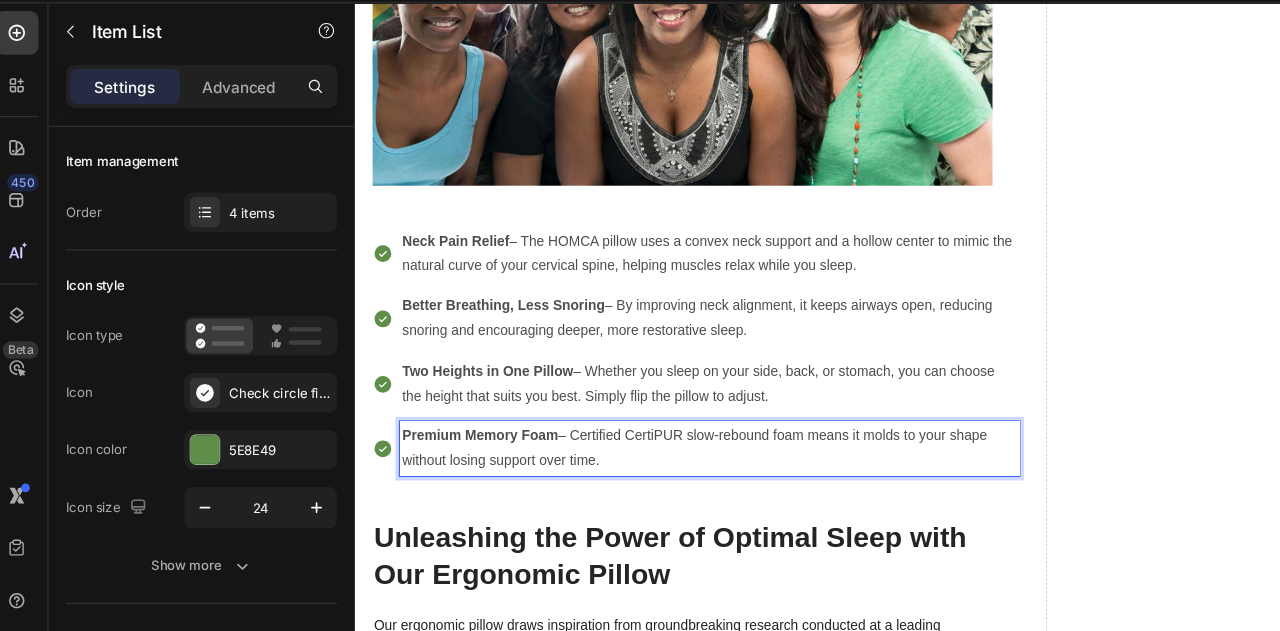 scroll, scrollTop: 2064, scrollLeft: 0, axis: vertical 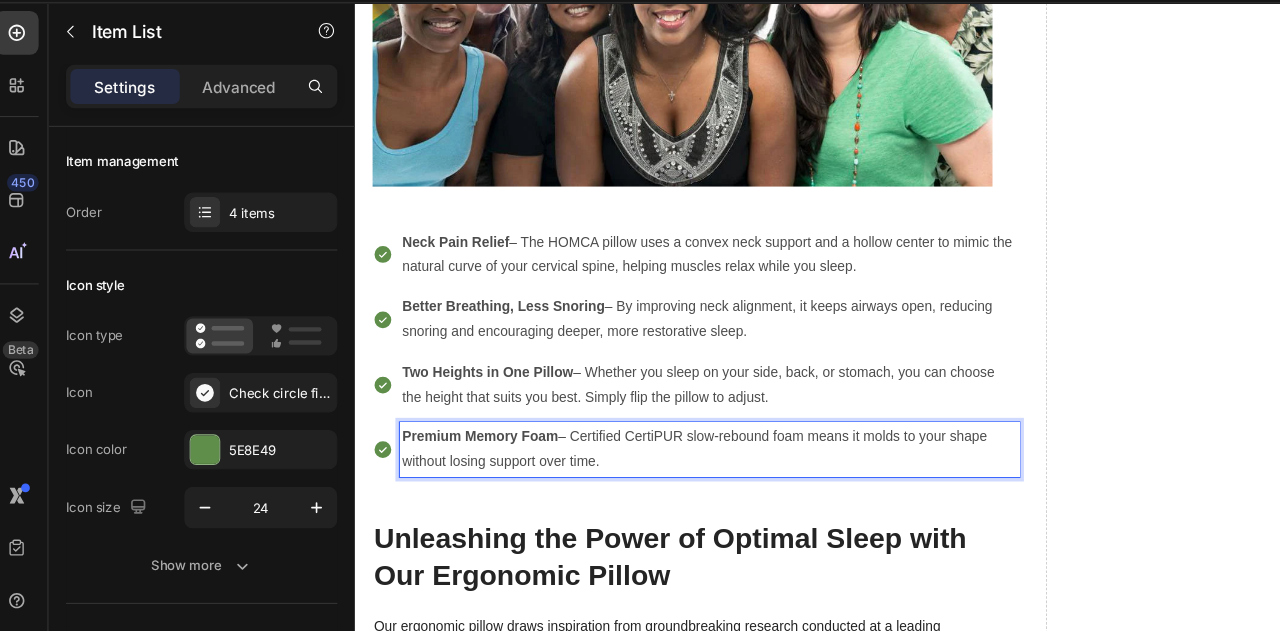 click on "Neck Pain Relief  – The HOMCA pillow uses a convex neck support and a hollow center to mimic the natural curve of your cervical spine, helping muscles relax while you sleep." at bounding box center [766, 296] 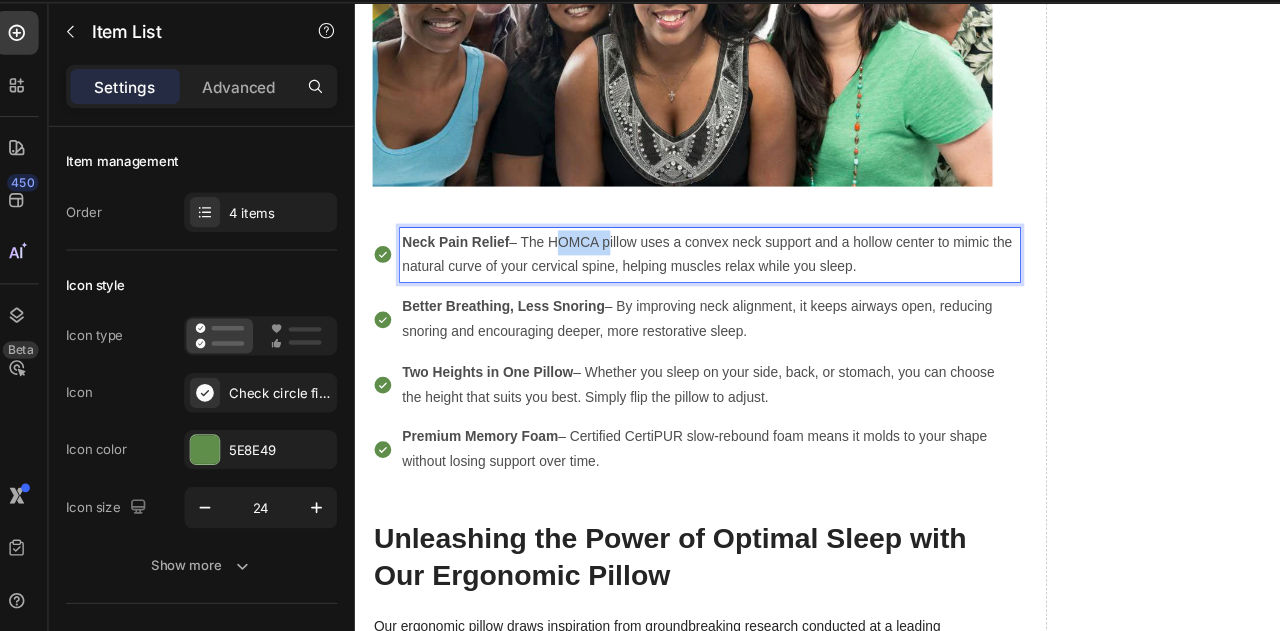 click on "Neck Pain Relief  – The HOMCA pillow uses a convex neck support and a hollow center to mimic the natural curve of your cervical spine, helping muscles relax while you sleep." at bounding box center [766, 296] 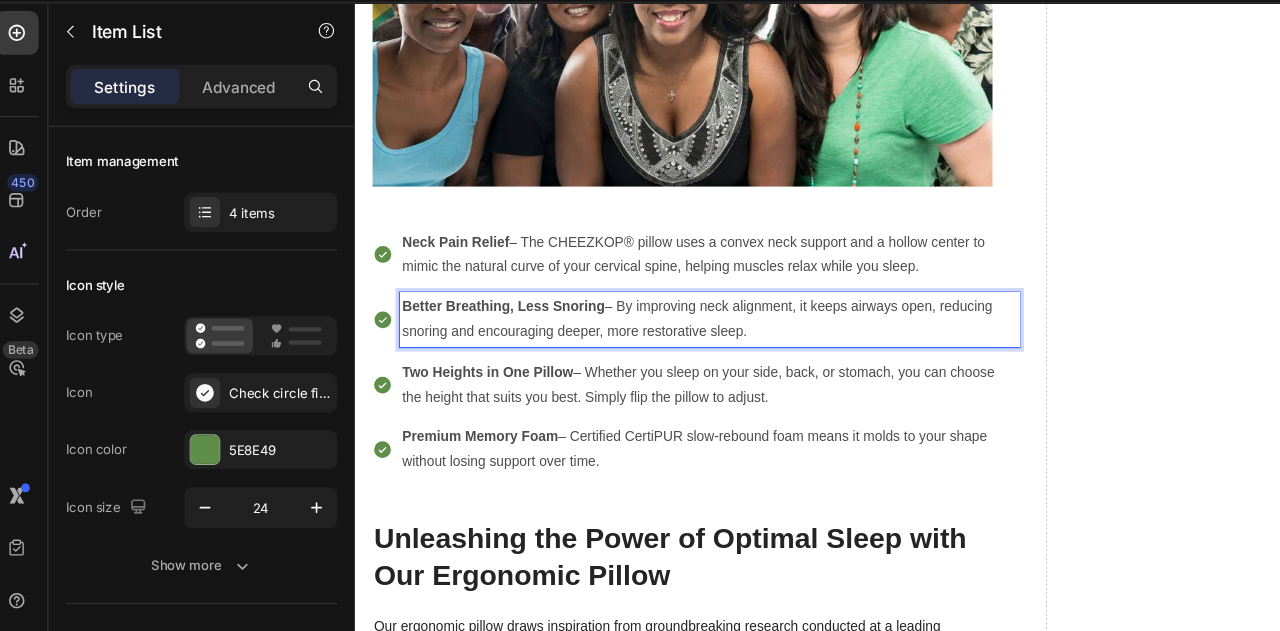 click on "Better Breathing, Less Snoring" at bounding box center [527, 355] 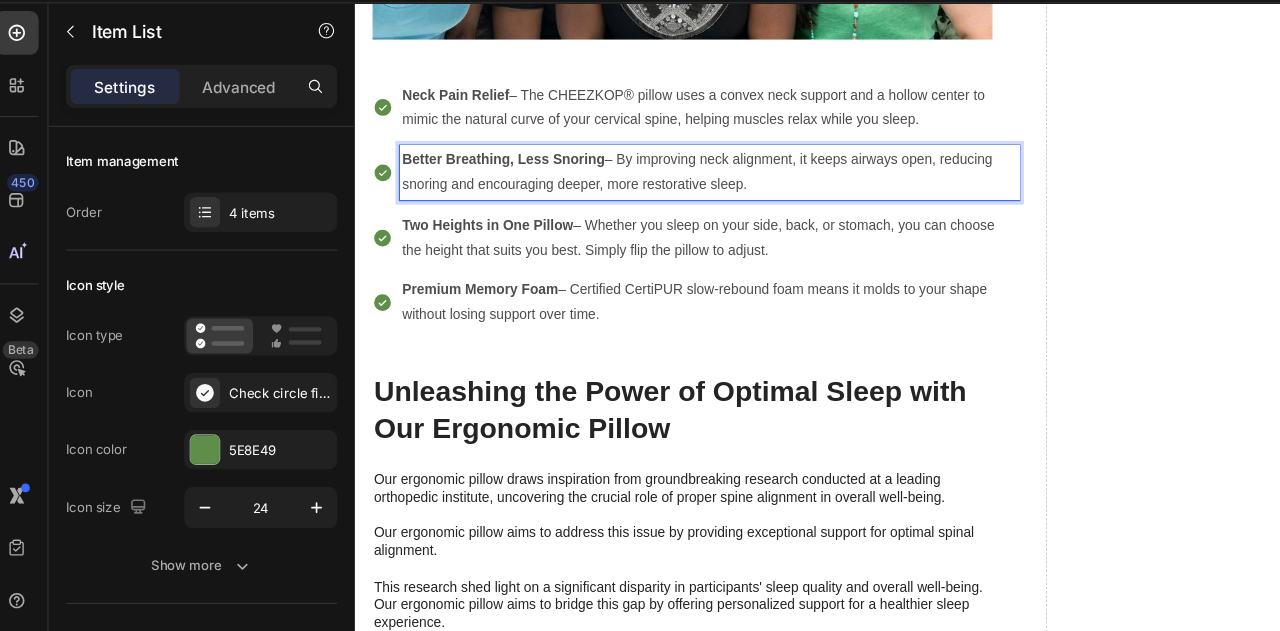 scroll, scrollTop: 2241, scrollLeft: 0, axis: vertical 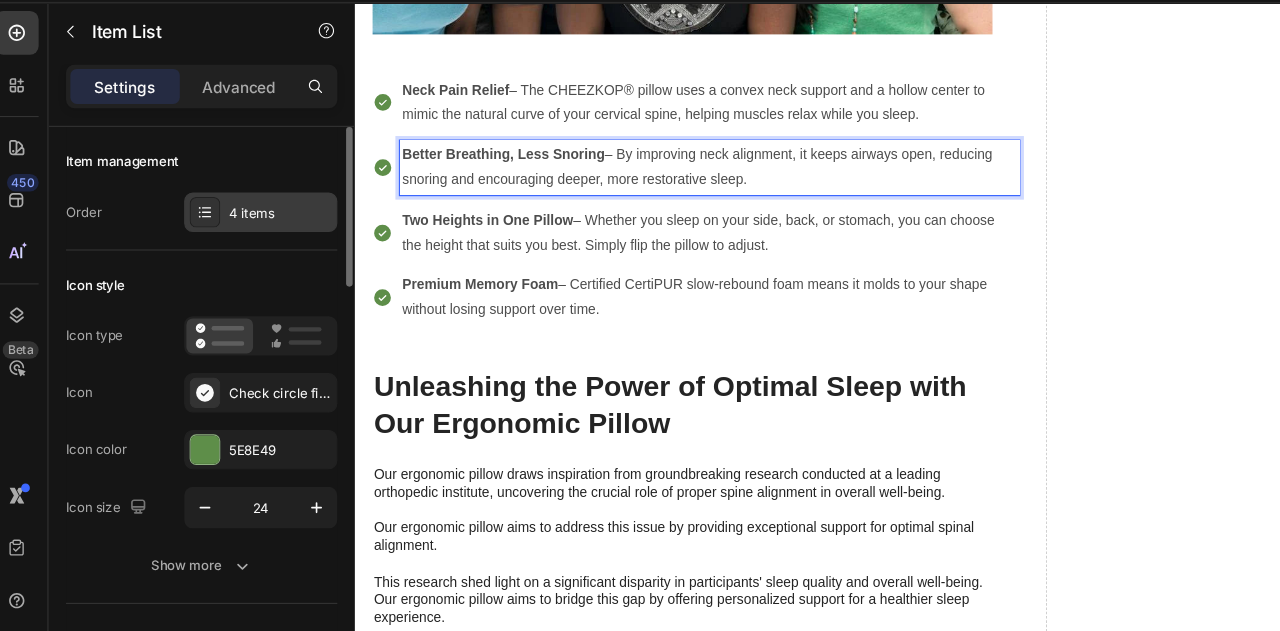 click on "4 items" at bounding box center [269, 249] 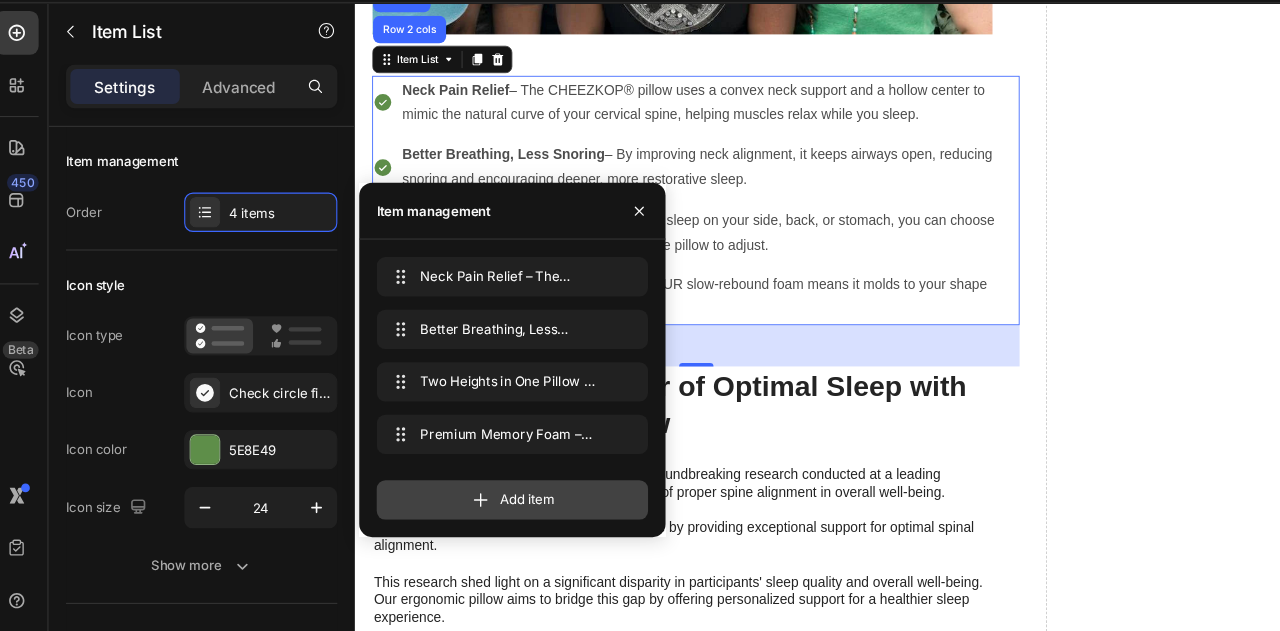click on "Add item" at bounding box center (481, 511) 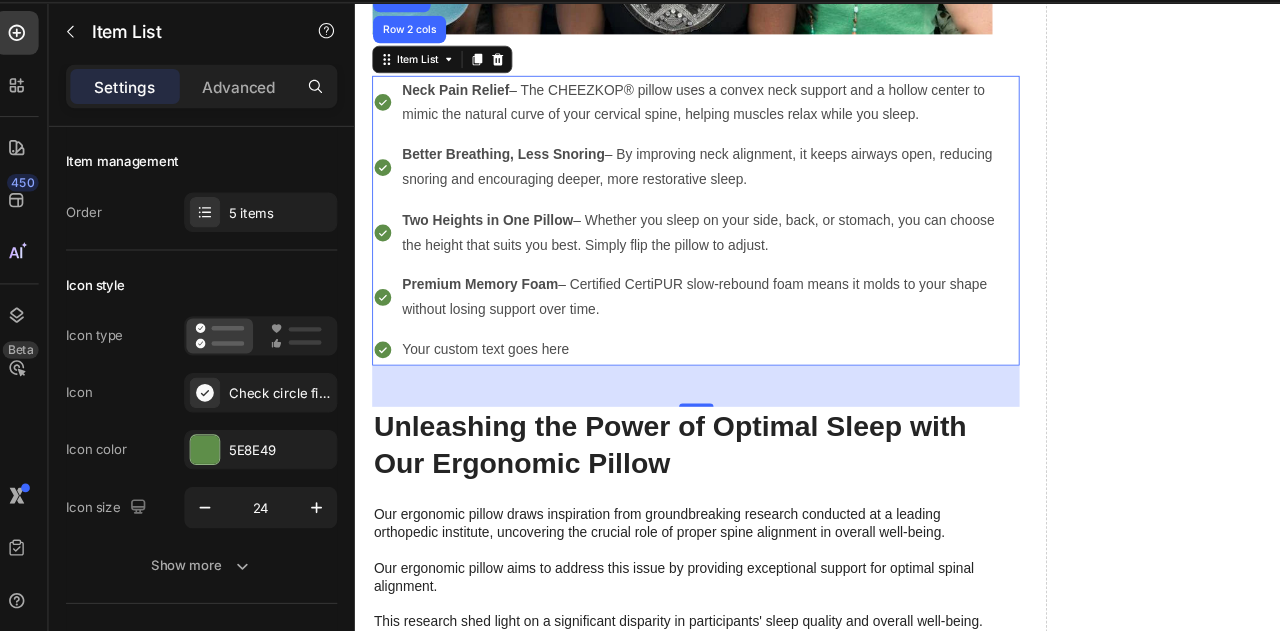 click on "48" at bounding box center (750, 448) 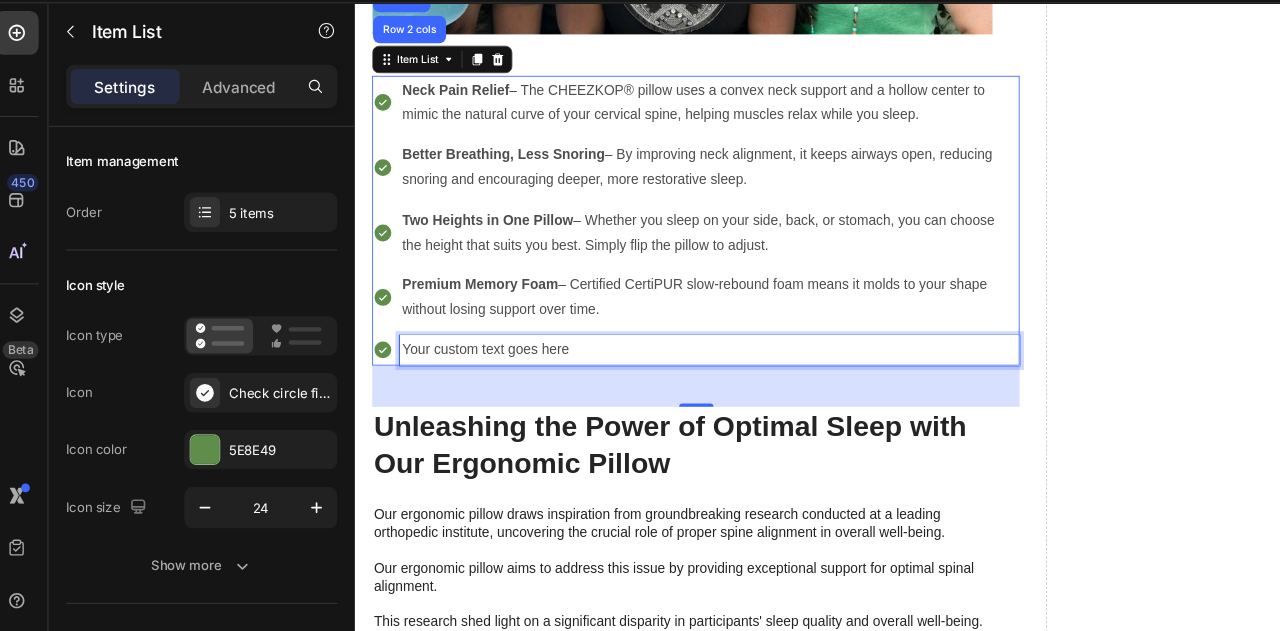 click on "Your custom text goes here" at bounding box center [766, 406] 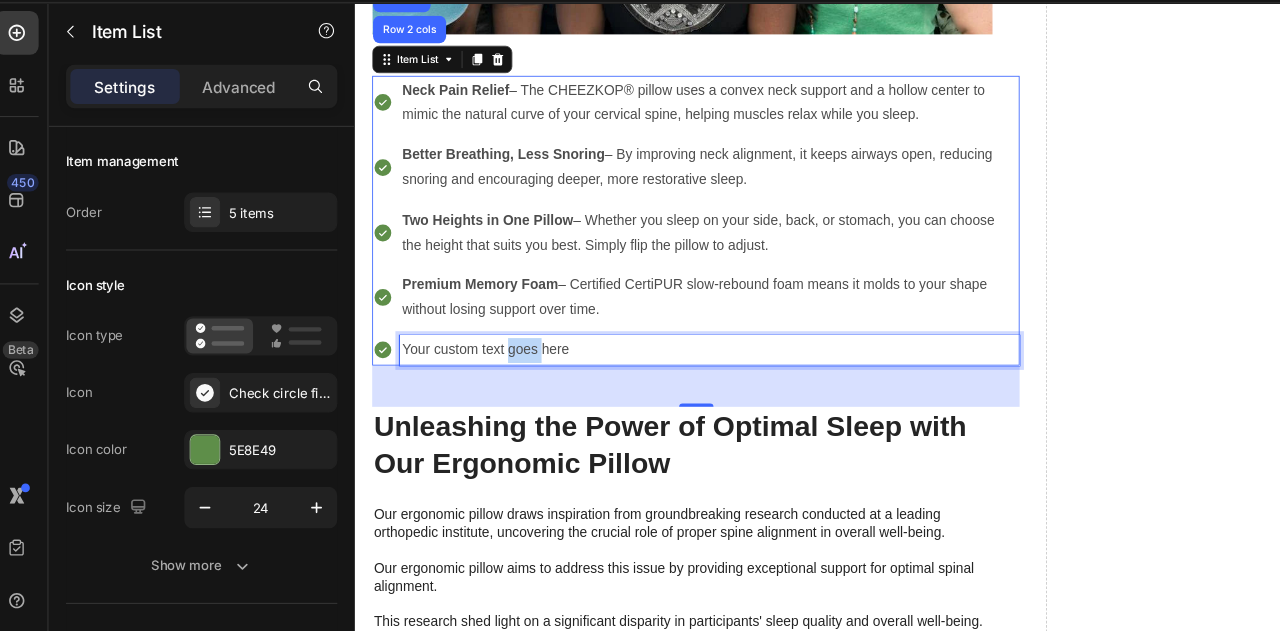 click on "Your custom text goes here" at bounding box center (766, 406) 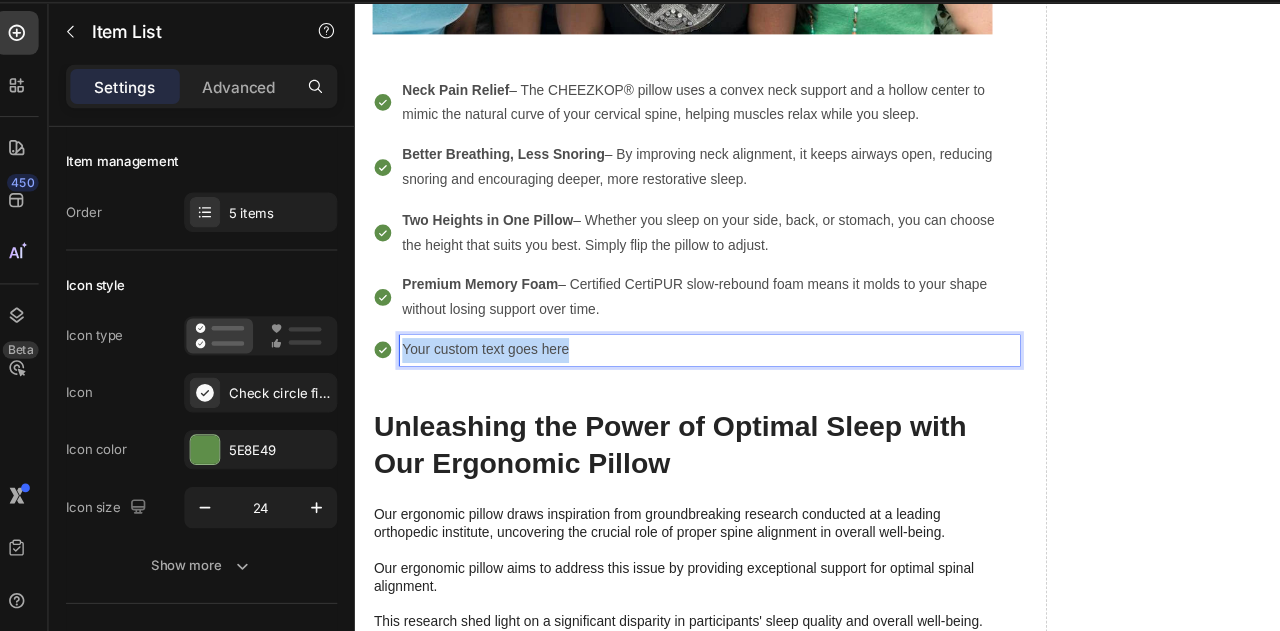 click on "Your custom text goes here" at bounding box center (766, 406) 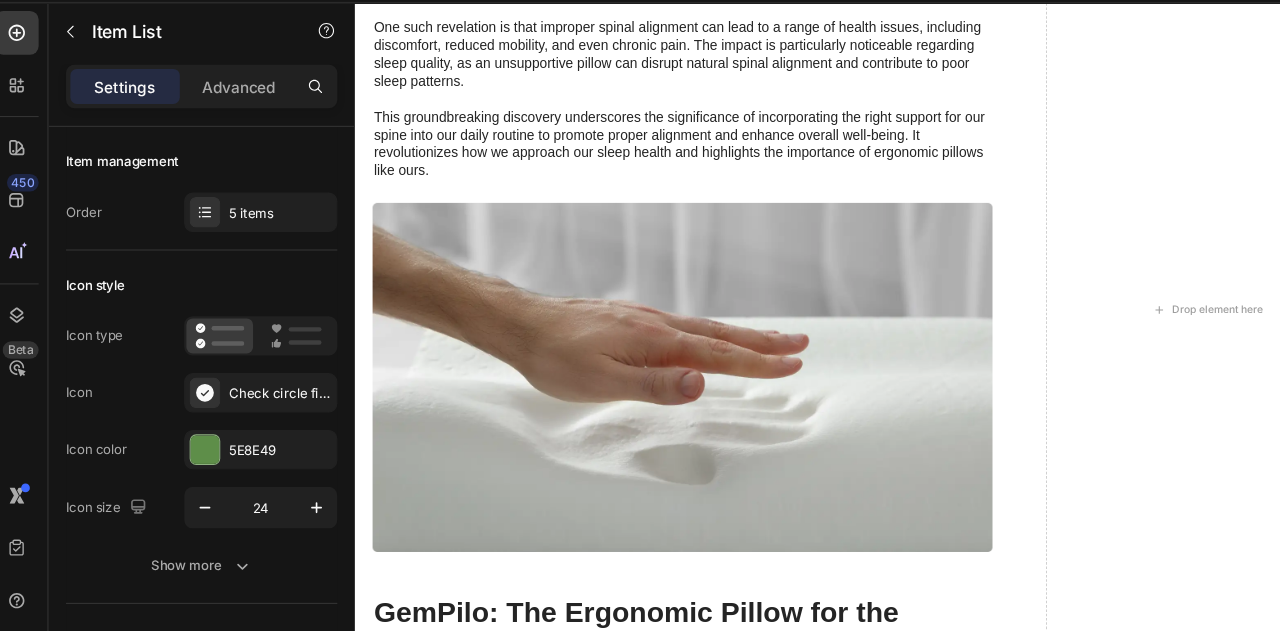 scroll, scrollTop: 3334, scrollLeft: 0, axis: vertical 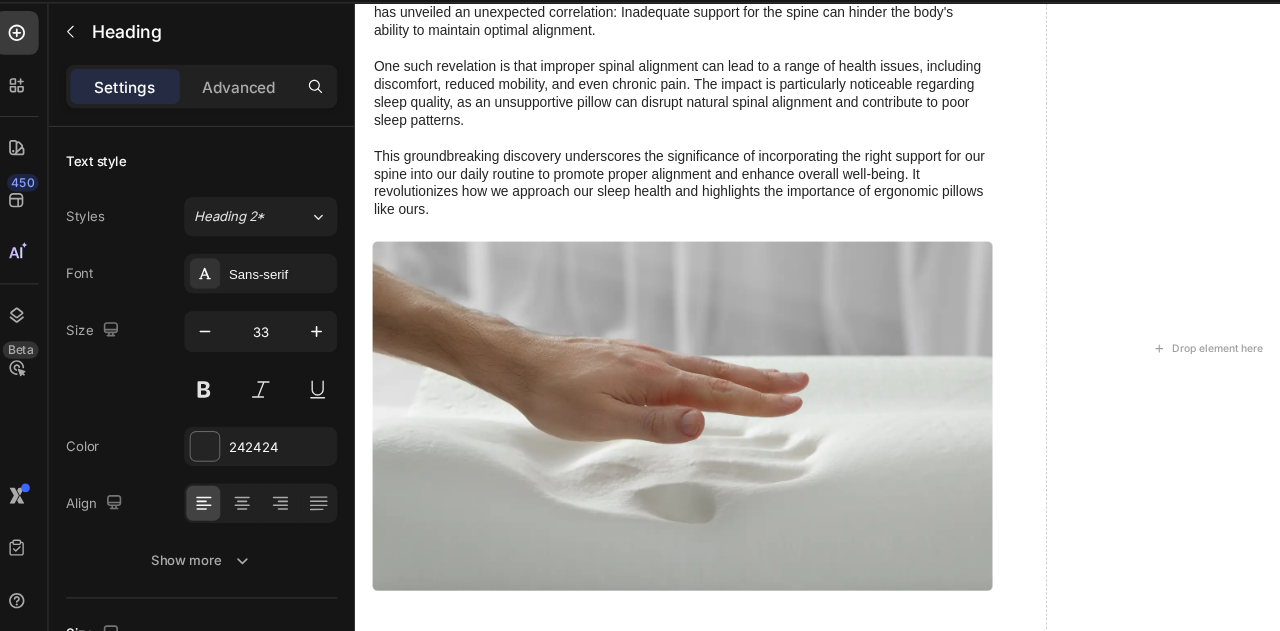click on "Unraveling the Connection Between Proper Spine Alignment and Overall Well-being" at bounding box center (734, -87) 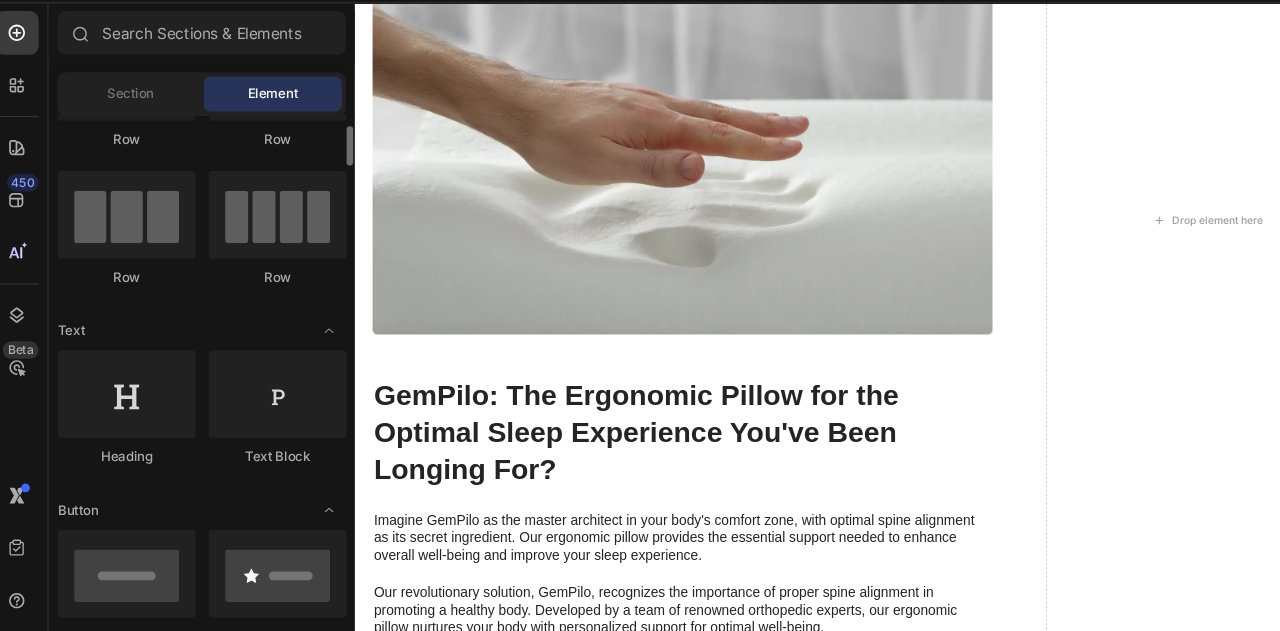 scroll, scrollTop: 113, scrollLeft: 0, axis: vertical 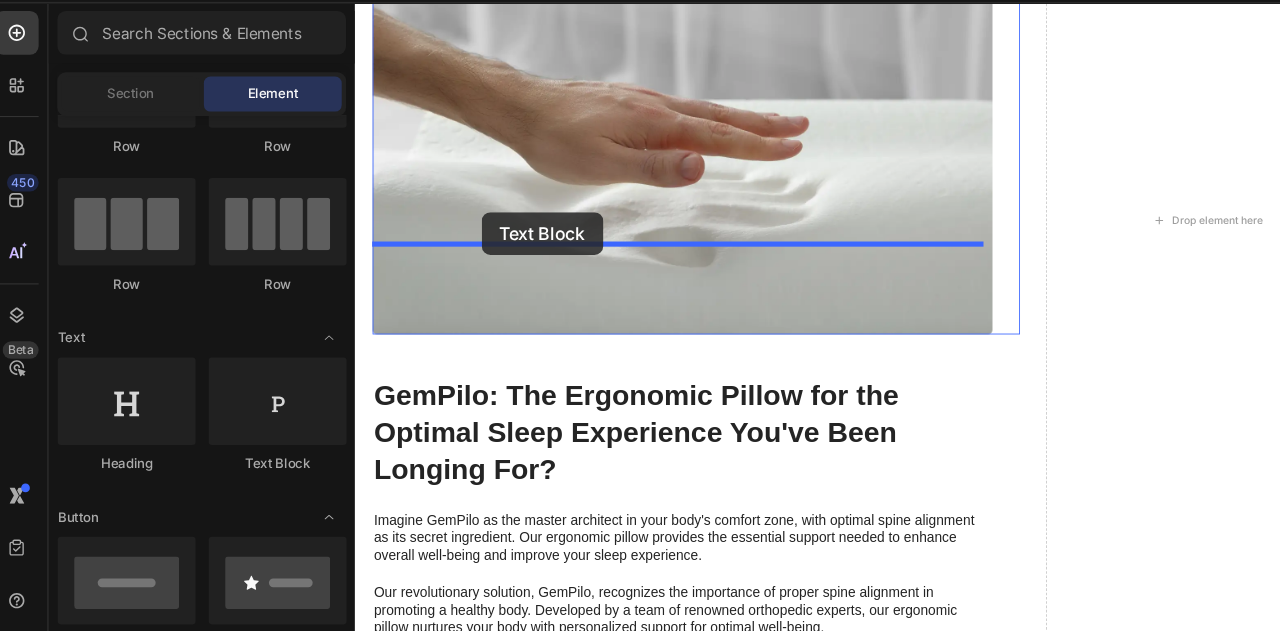 drag, startPoint x: 607, startPoint y: 429, endPoint x: 501, endPoint y: 246, distance: 211.48286 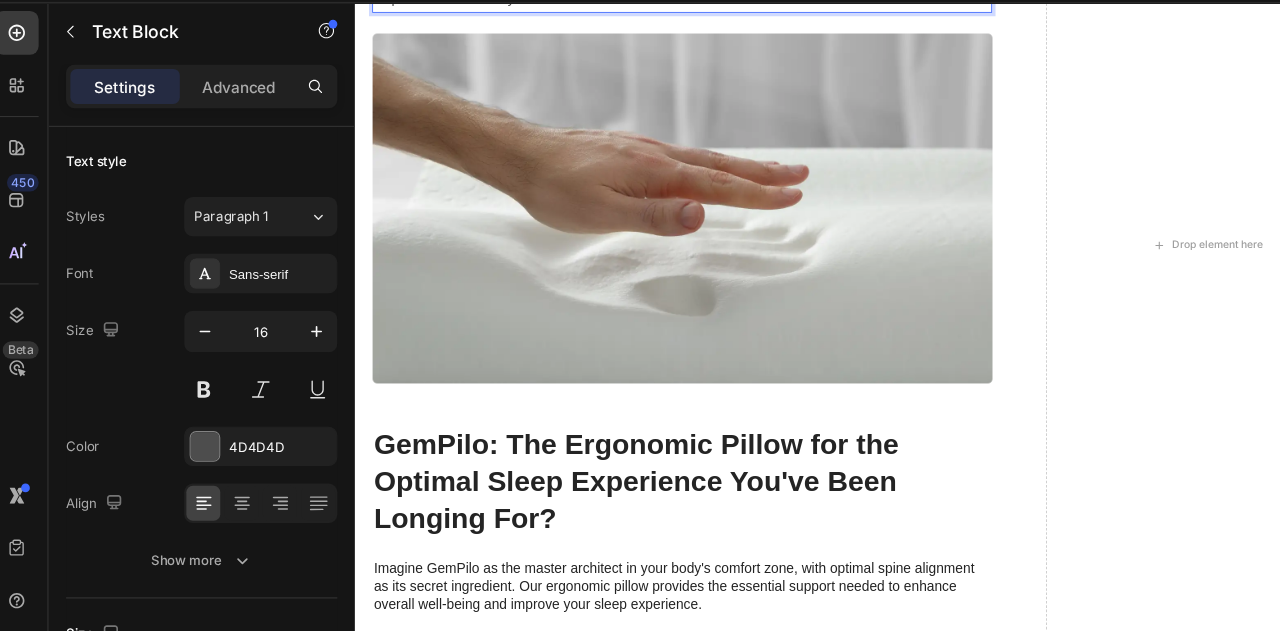 click on "Replace this text with your content" at bounding box center [734, -2] 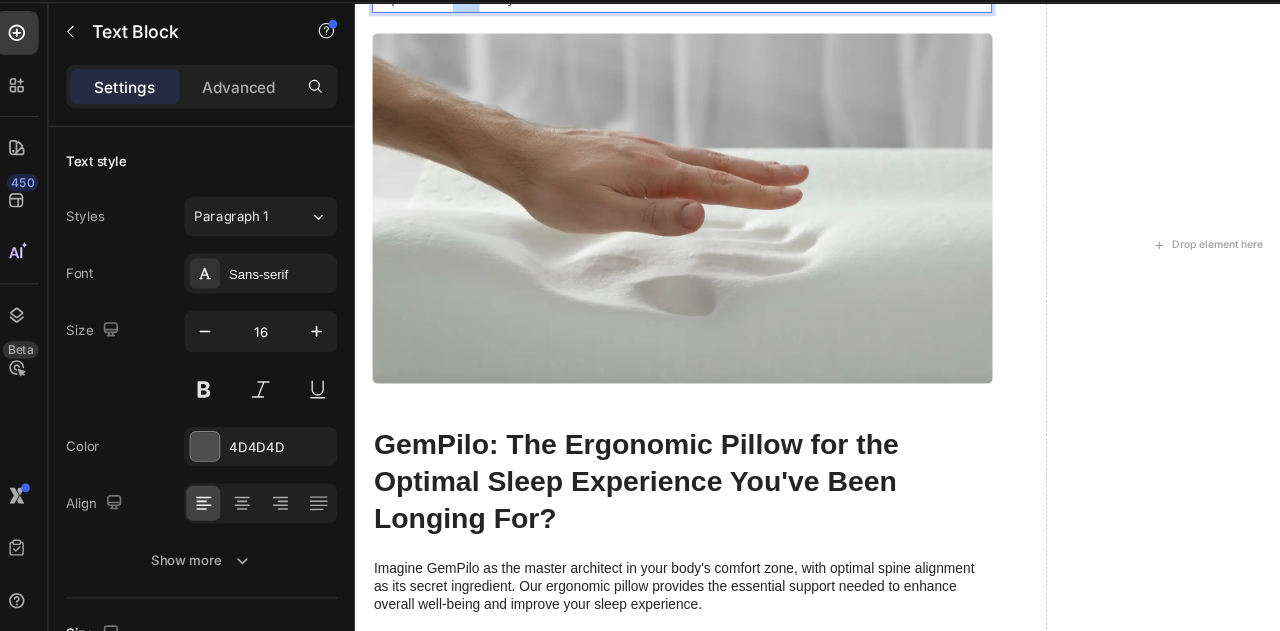 click on "Replace this text with your content" at bounding box center (734, -2) 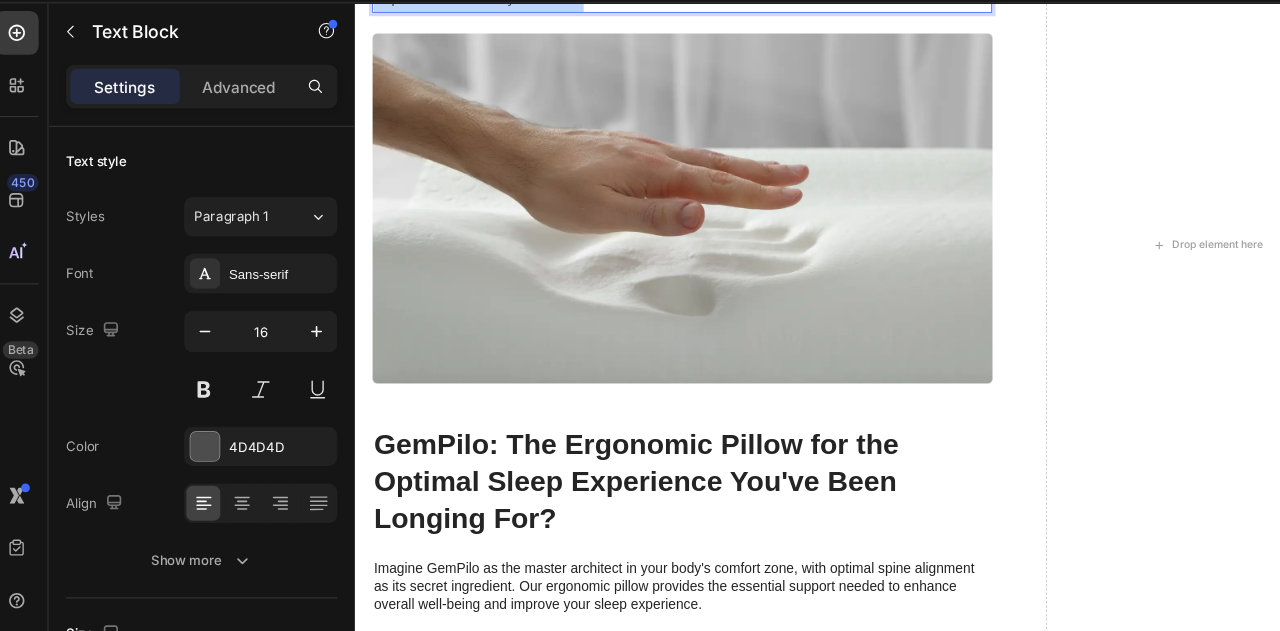 click on "Replace this text with your content" at bounding box center (734, -2) 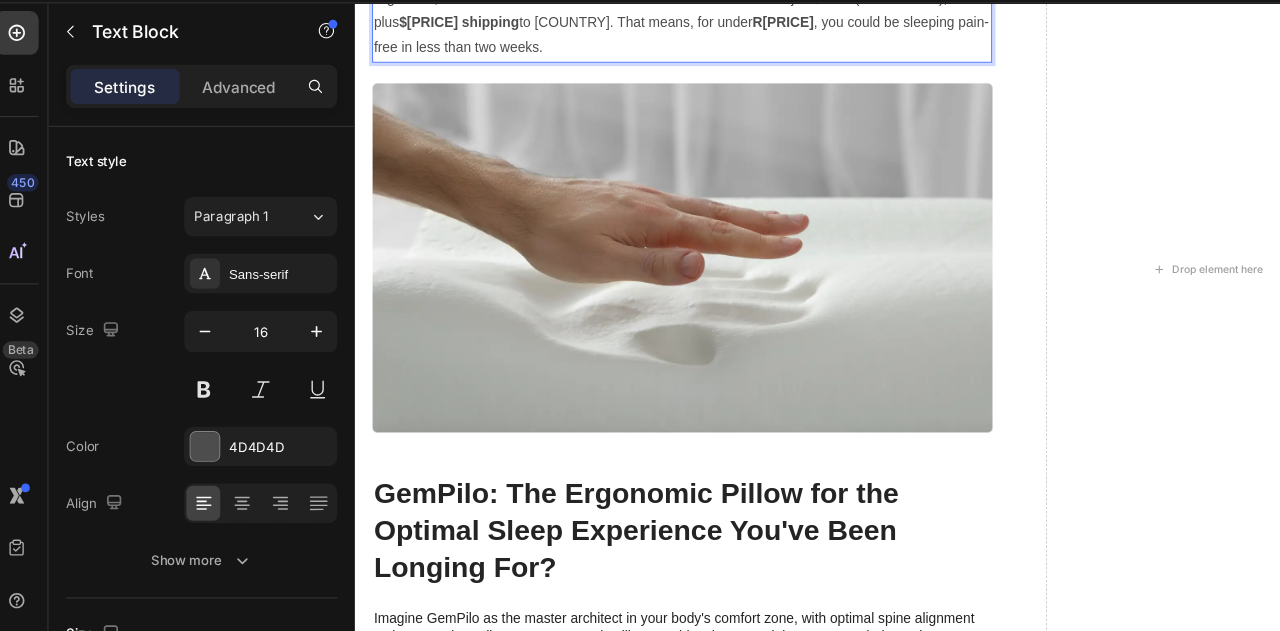 click on "Right now, the Standard Size HOMCA Cervical Pillow is available for just $39.99 (around R730), plus $42.53 shipping to [COUNTRY]. That means, for under R1,500, you could be sleeping pain-free in less than [NUMBER] weeks." at bounding box center (734, 27) 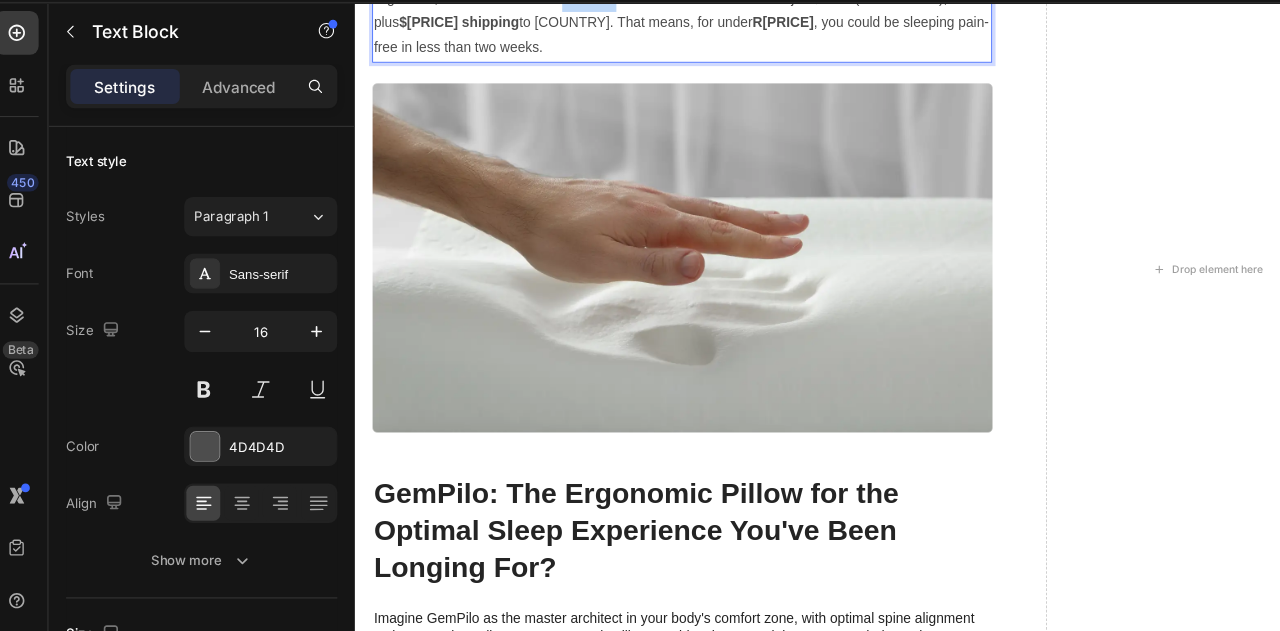click on "Right now, the Standard Size HOMCA Cervical Pillow is available for just $39.99 (around R730), plus $42.53 shipping to [COUNTRY]. That means, for under R1,500, you could be sleeping pain-free in less than [NUMBER] weeks." at bounding box center [734, 27] 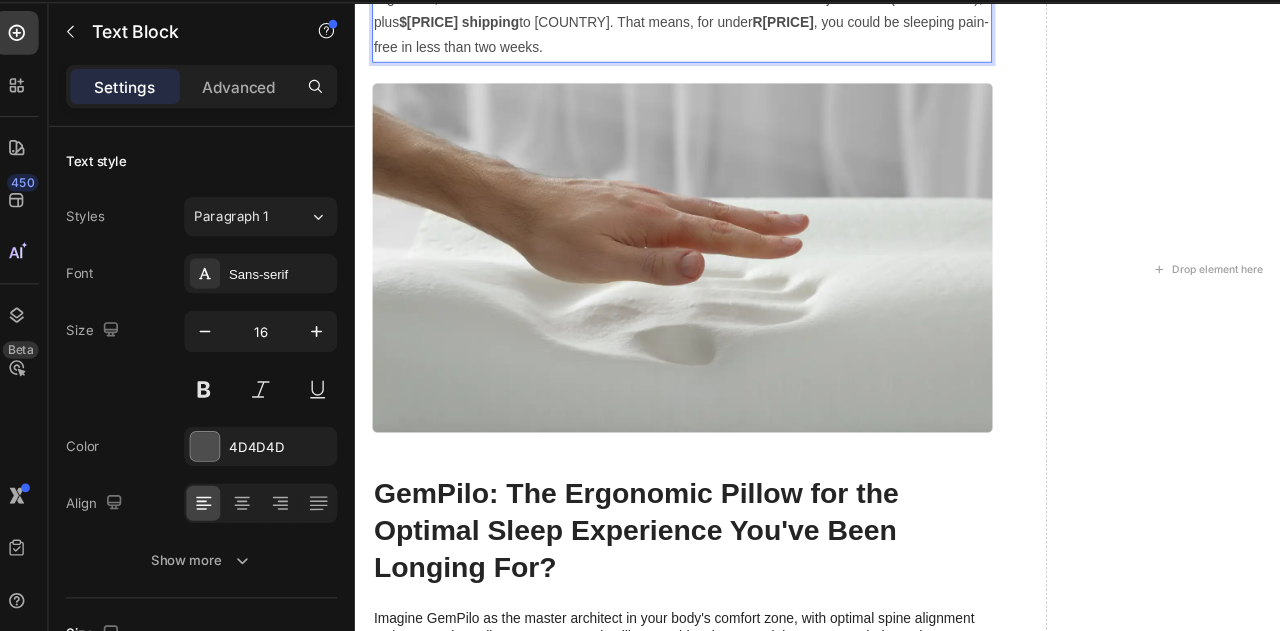 click on "$39.99" at bounding box center [952, -3] 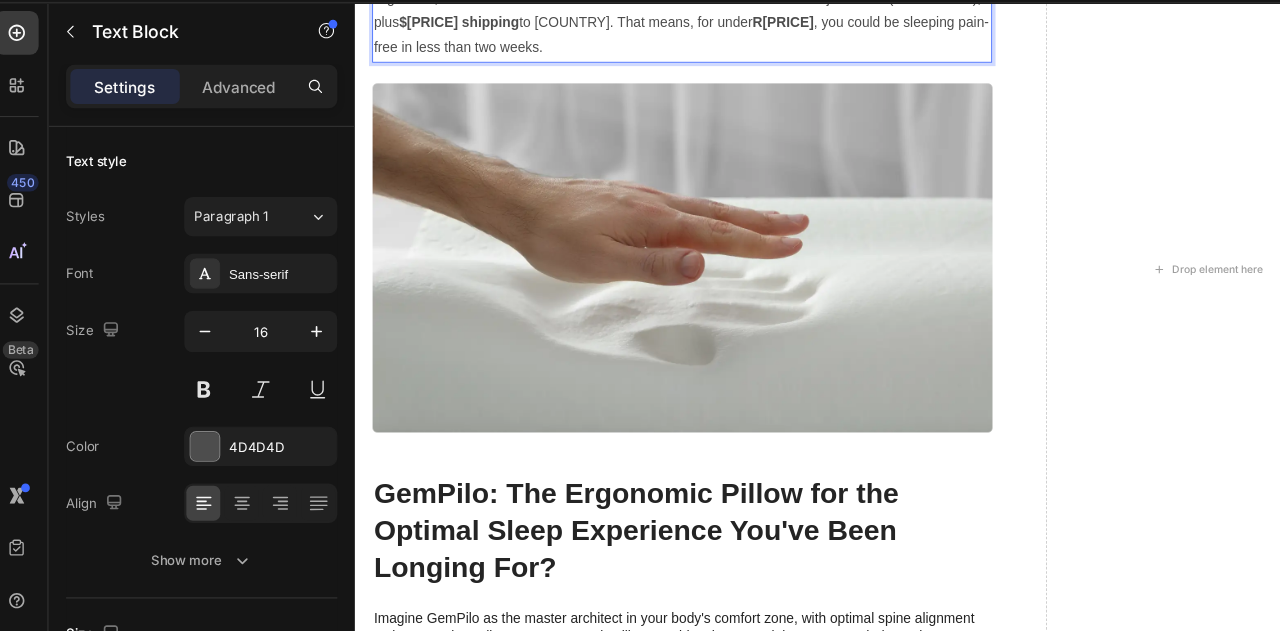 click on "Right now, the Standard Size CHEEZKOP® Cervical Pillow is available for just R897, plus $42.53 shipping to [COUNTRY]. That means, for under R1,500, you could be sleeping pain-free in less than [NUMBER] weeks." at bounding box center (734, 27) 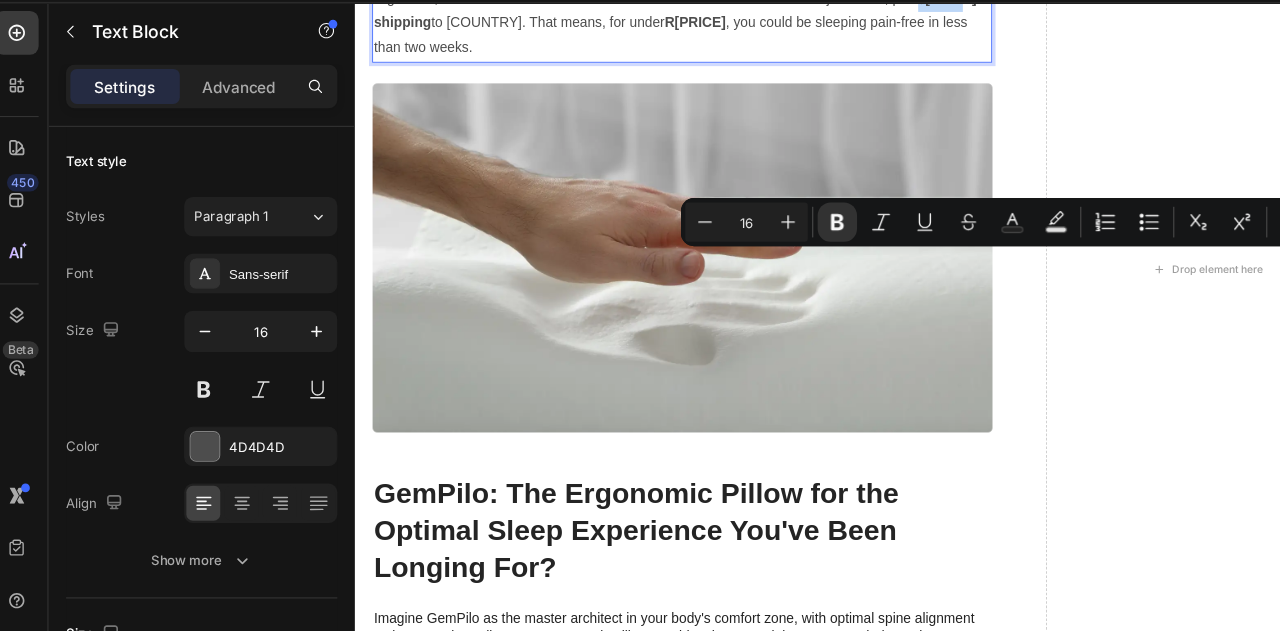 drag, startPoint x: 1022, startPoint y: 295, endPoint x: 1074, endPoint y: 301, distance: 52.34501 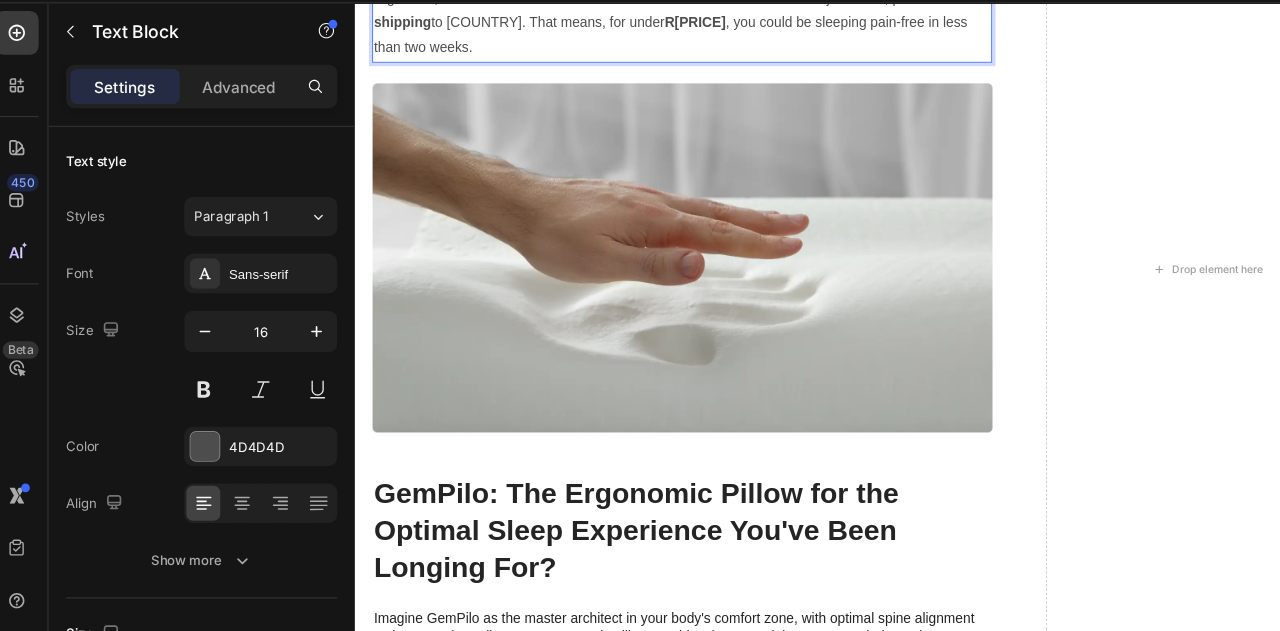 click on "Right now, the Standard Size CHEEZKOP® Cervical Pillow is available for just R897, plus FREE shipping to [COUNTRY]. That means, for under R1,500, you could be sleeping pain-free in less than [NUMBER] weeks." at bounding box center (734, 27) 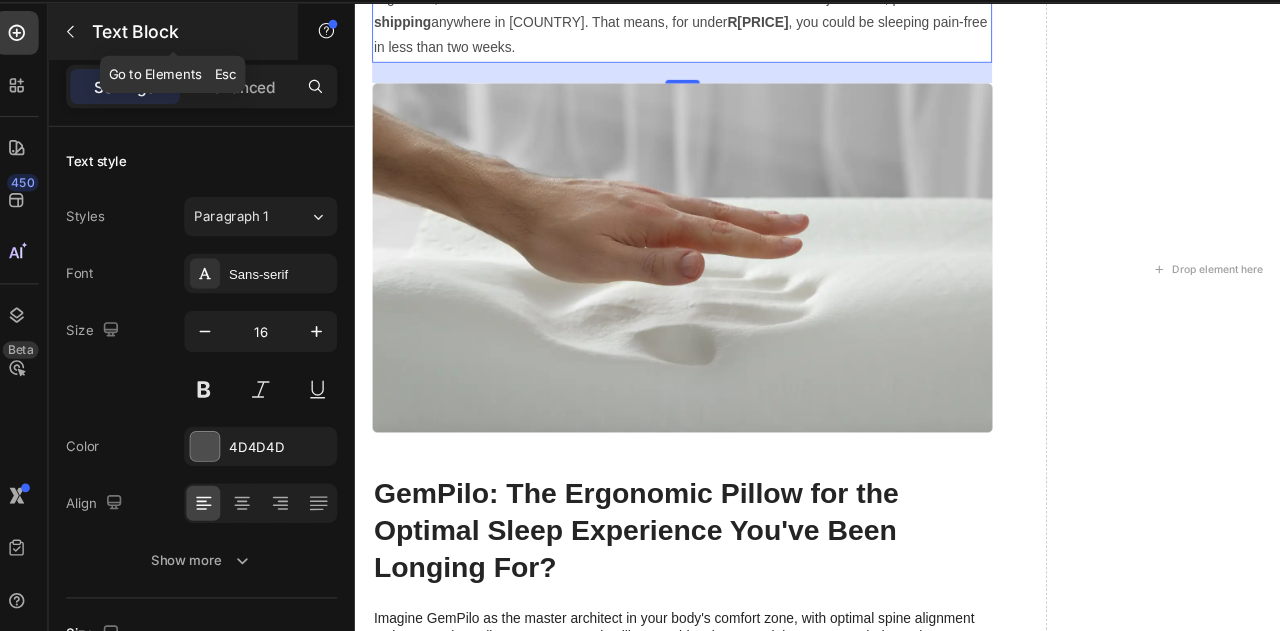 click on "Text Block" at bounding box center [171, 83] 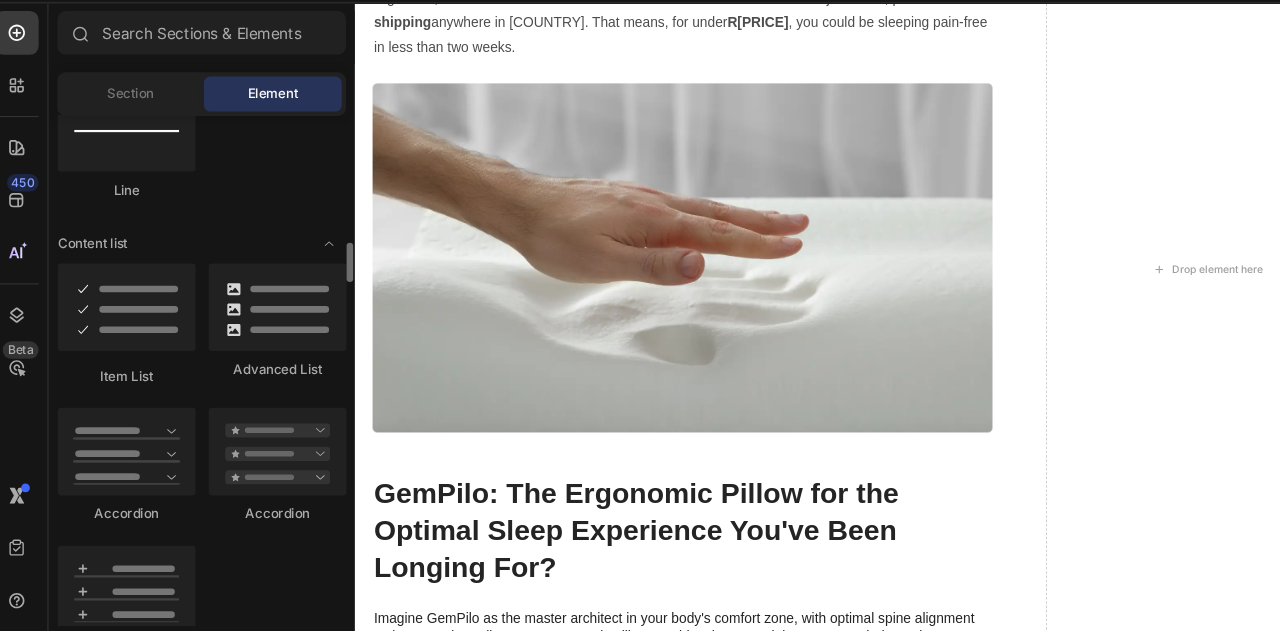 scroll, scrollTop: 1486, scrollLeft: 0, axis: vertical 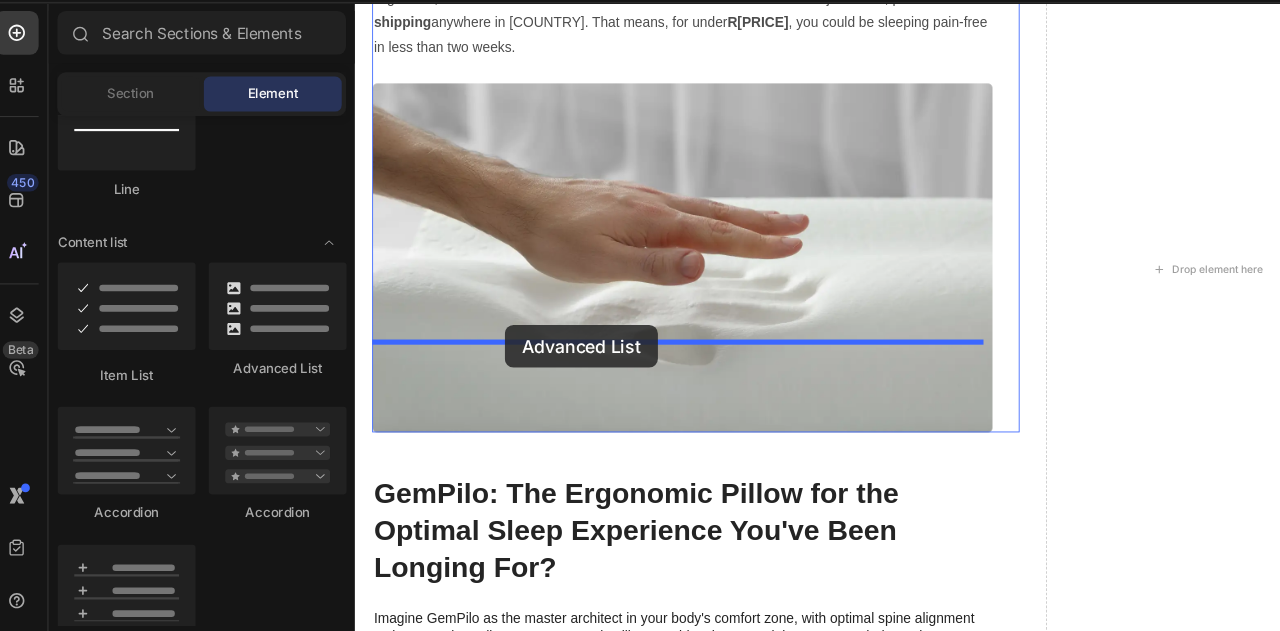 drag, startPoint x: 603, startPoint y: 368, endPoint x: 528, endPoint y: 378, distance: 75.66373 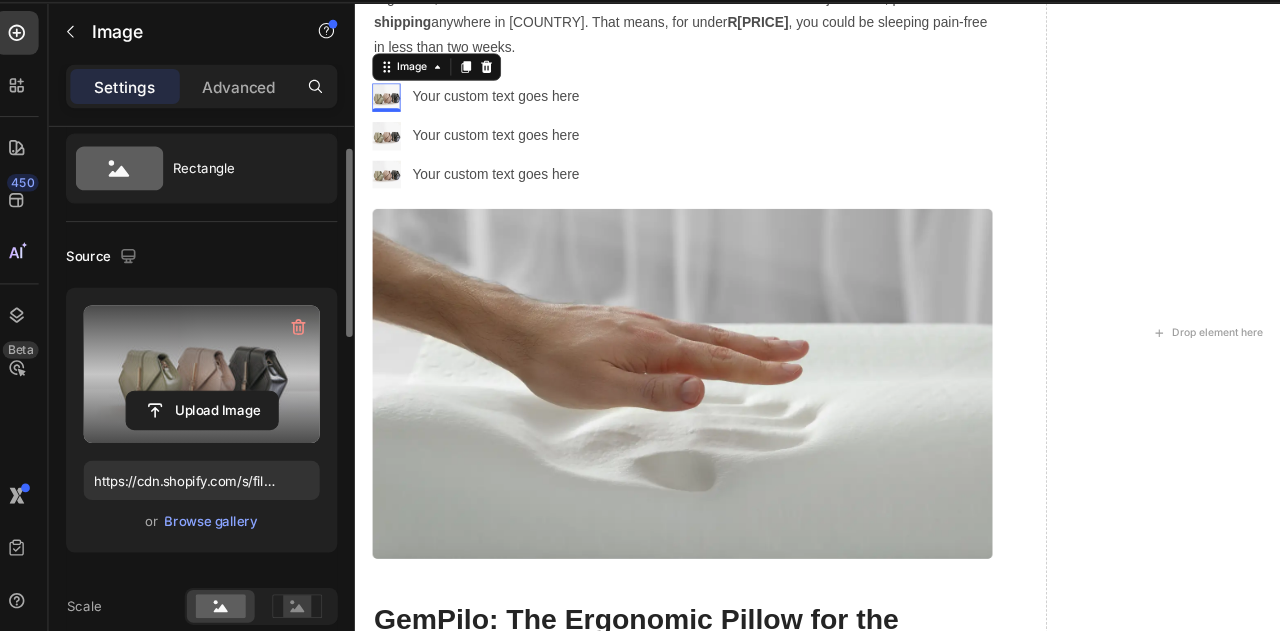 scroll, scrollTop: 56, scrollLeft: 0, axis: vertical 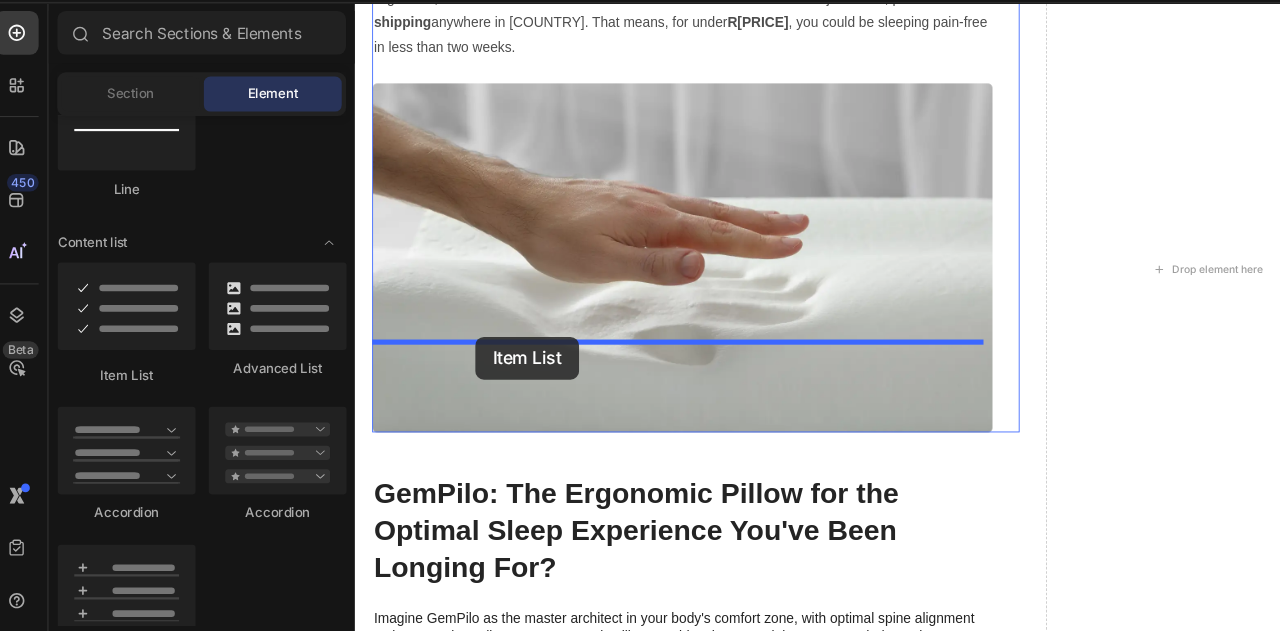 drag, startPoint x: 464, startPoint y: 368, endPoint x: 494, endPoint y: 391, distance: 37.802116 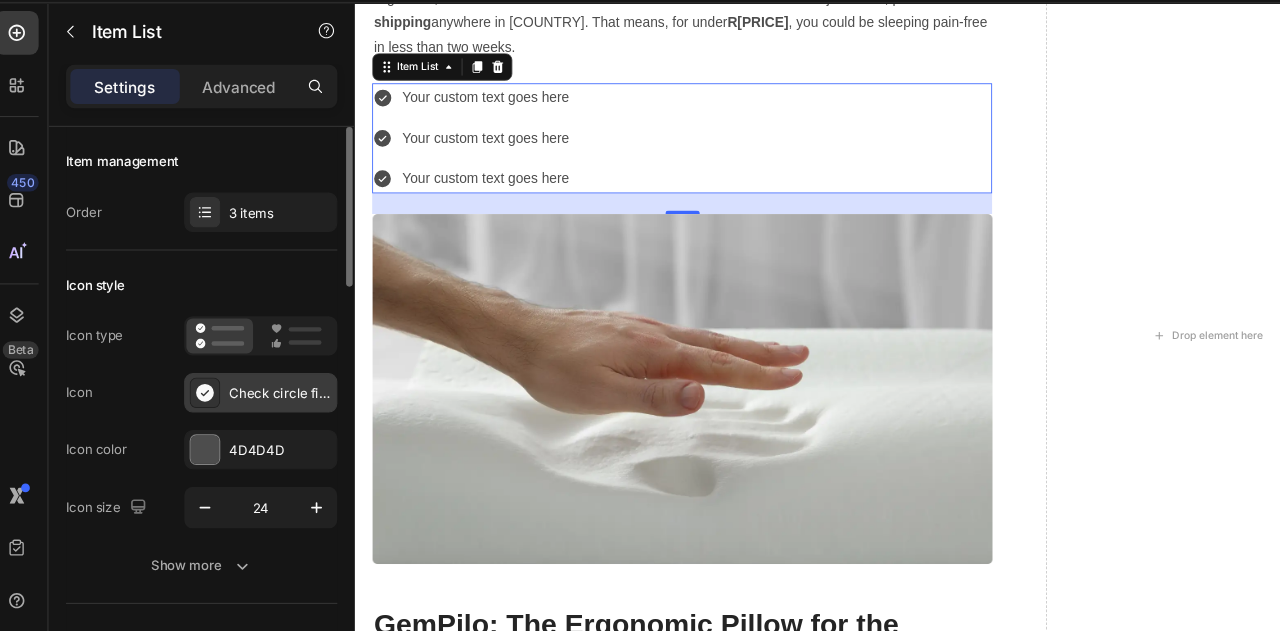 click at bounding box center [200, 413] 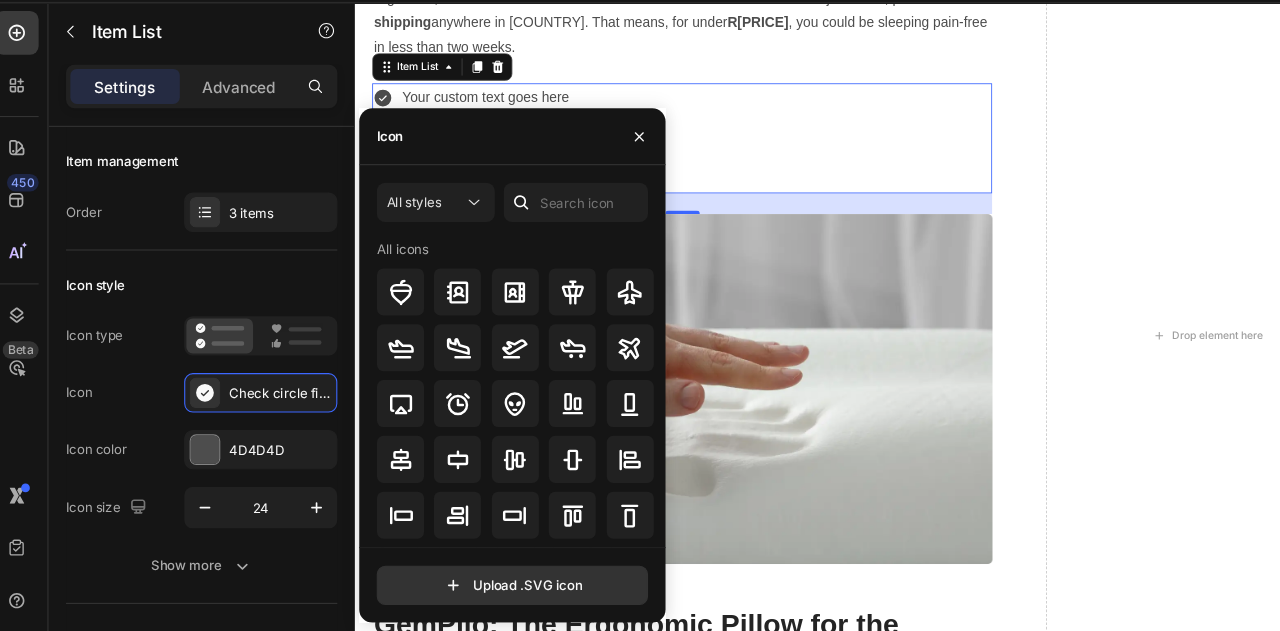 scroll, scrollTop: 12, scrollLeft: 0, axis: vertical 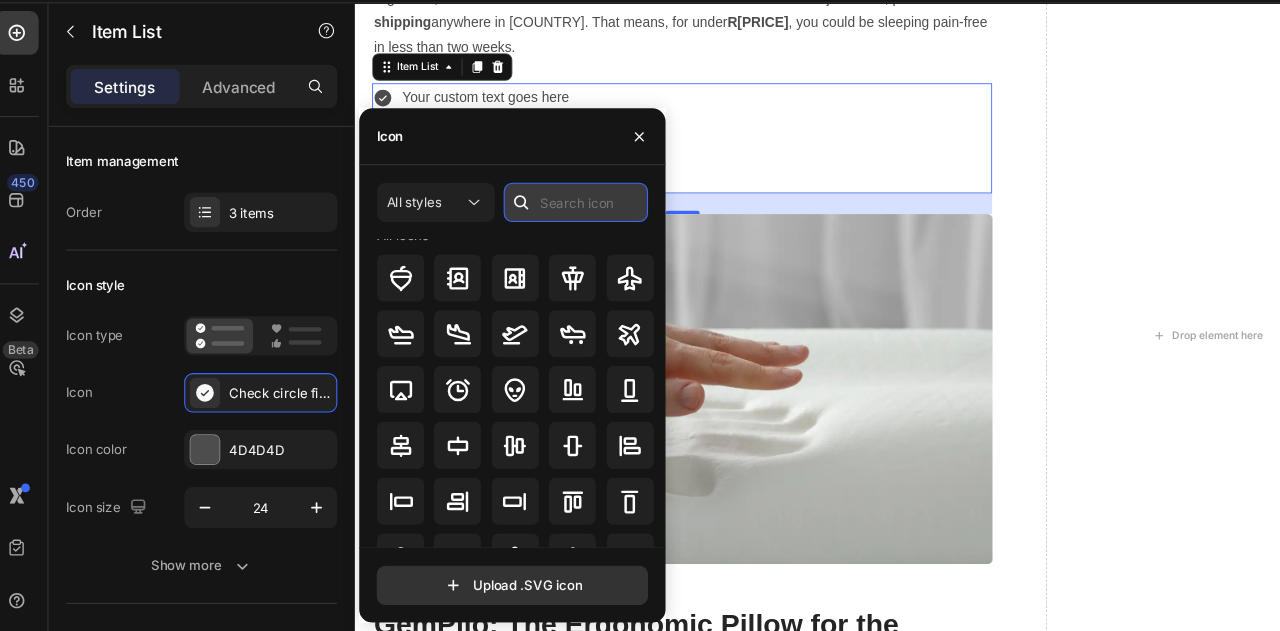 click at bounding box center [539, 239] 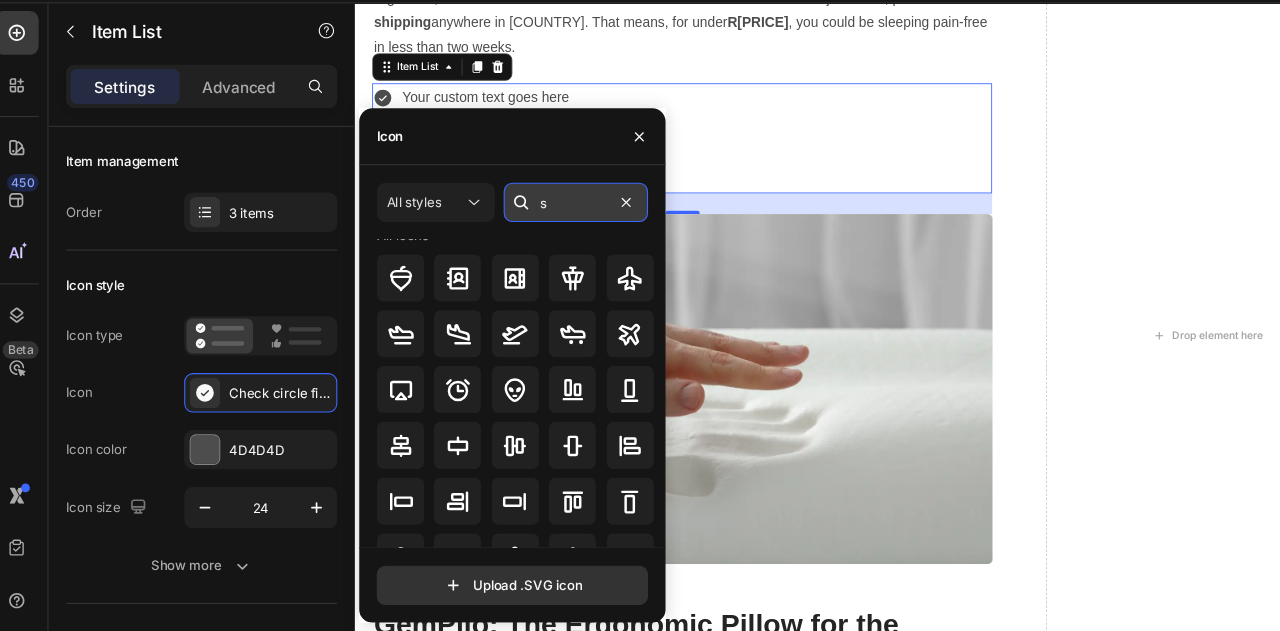 scroll, scrollTop: 0, scrollLeft: 0, axis: both 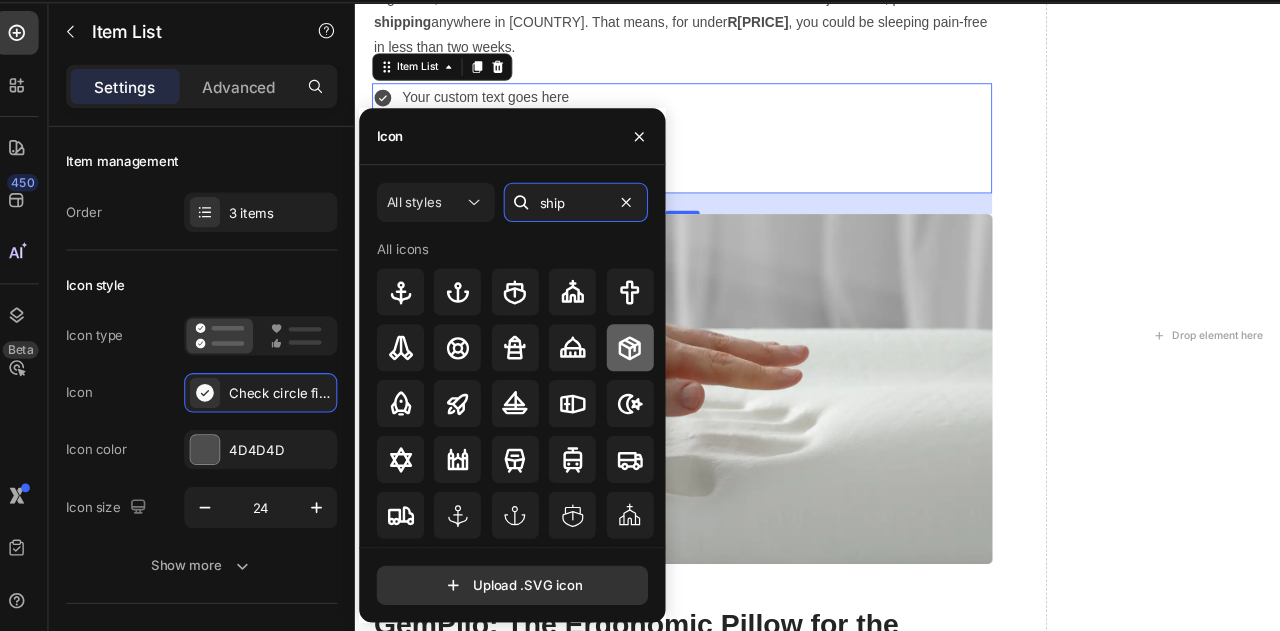 type on "ship" 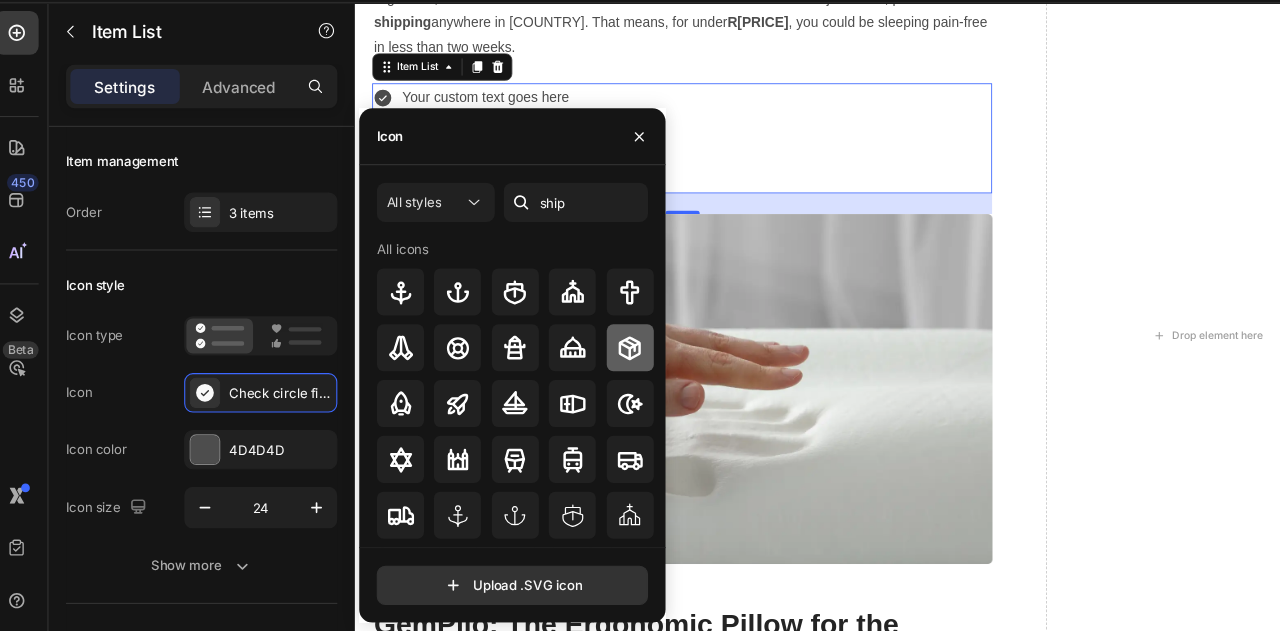 click 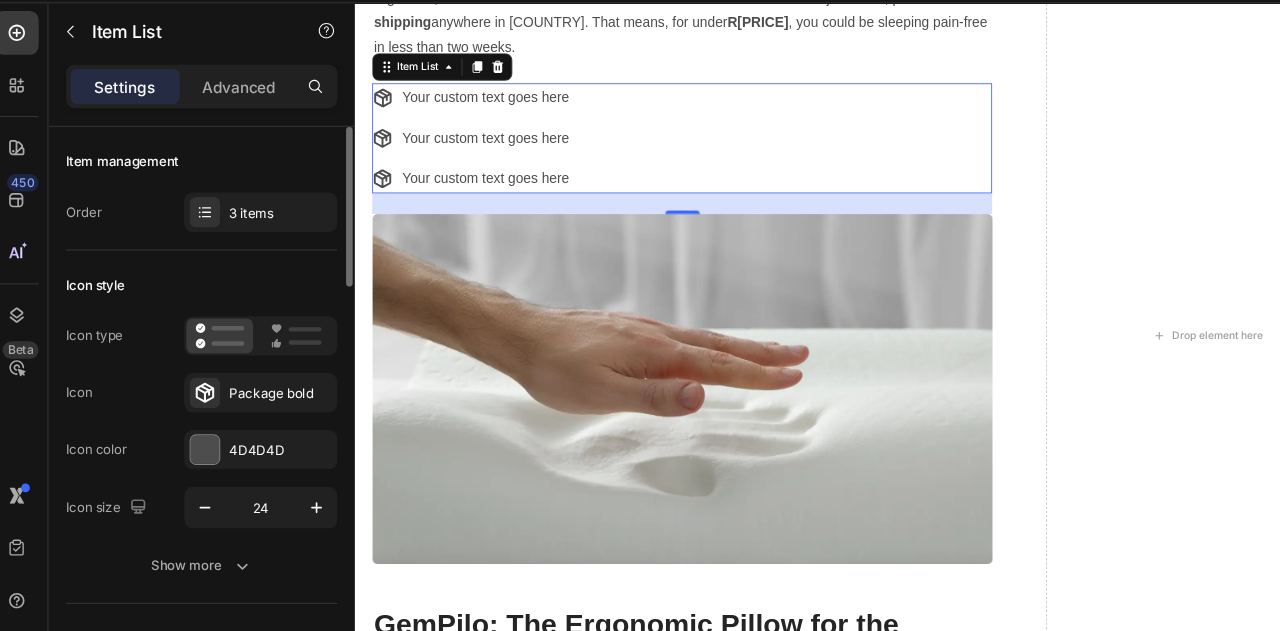 scroll, scrollTop: 72, scrollLeft: 0, axis: vertical 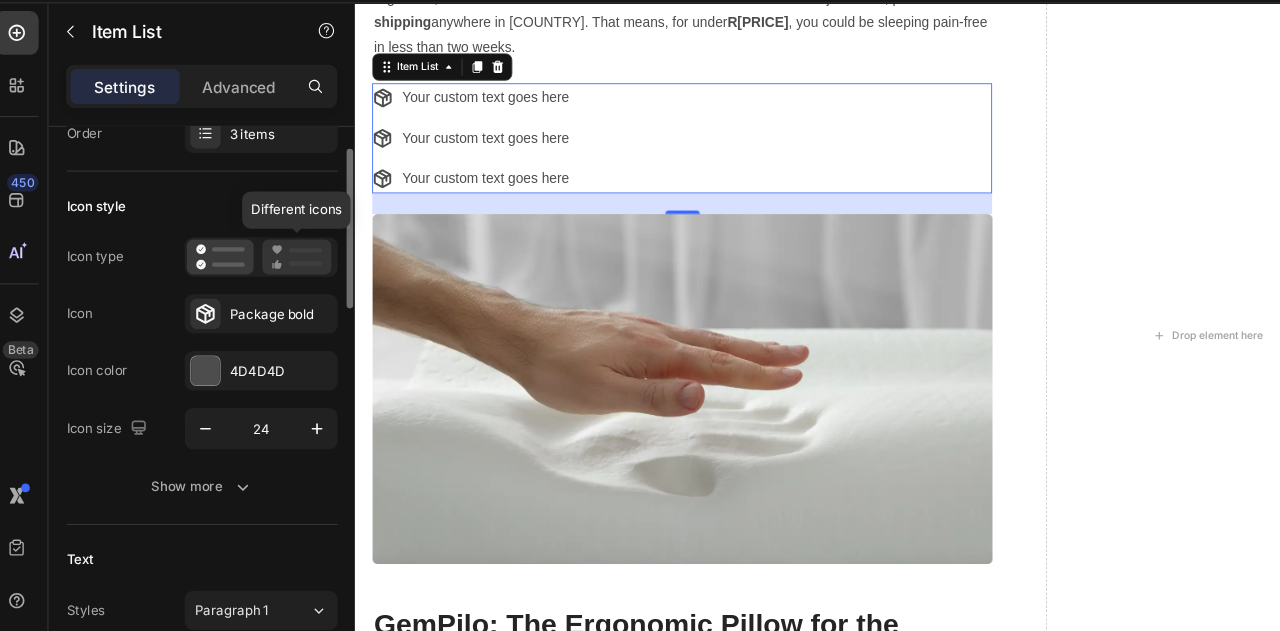 click 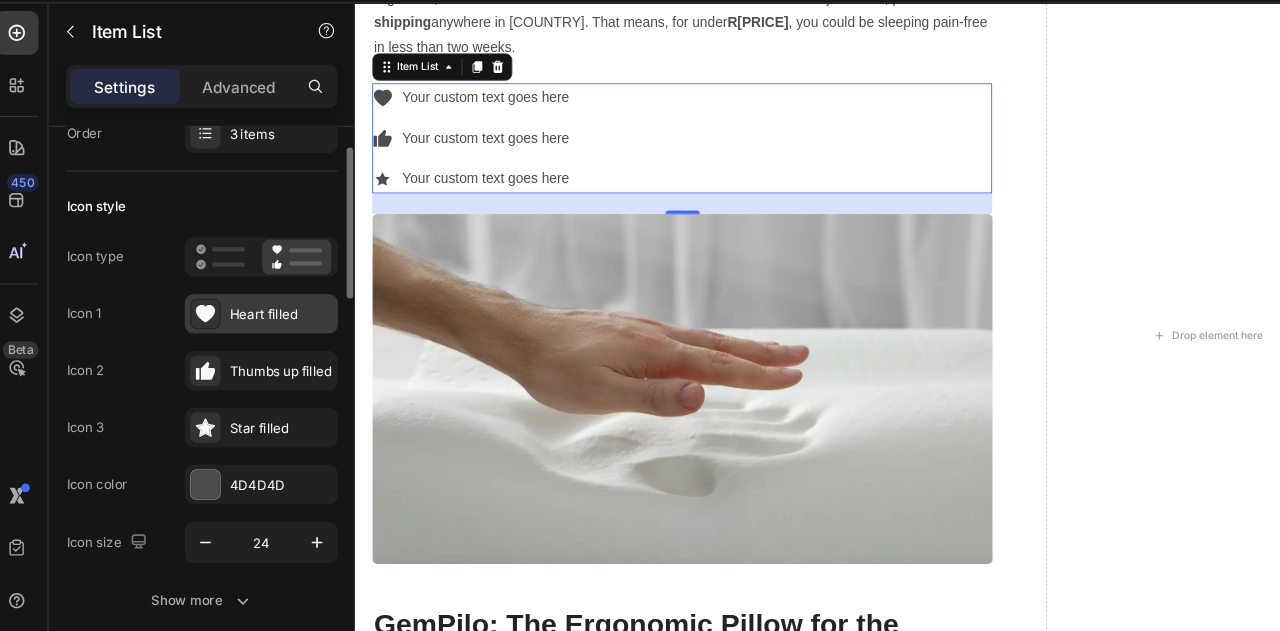 click on "Heart filled" at bounding box center [269, 342] 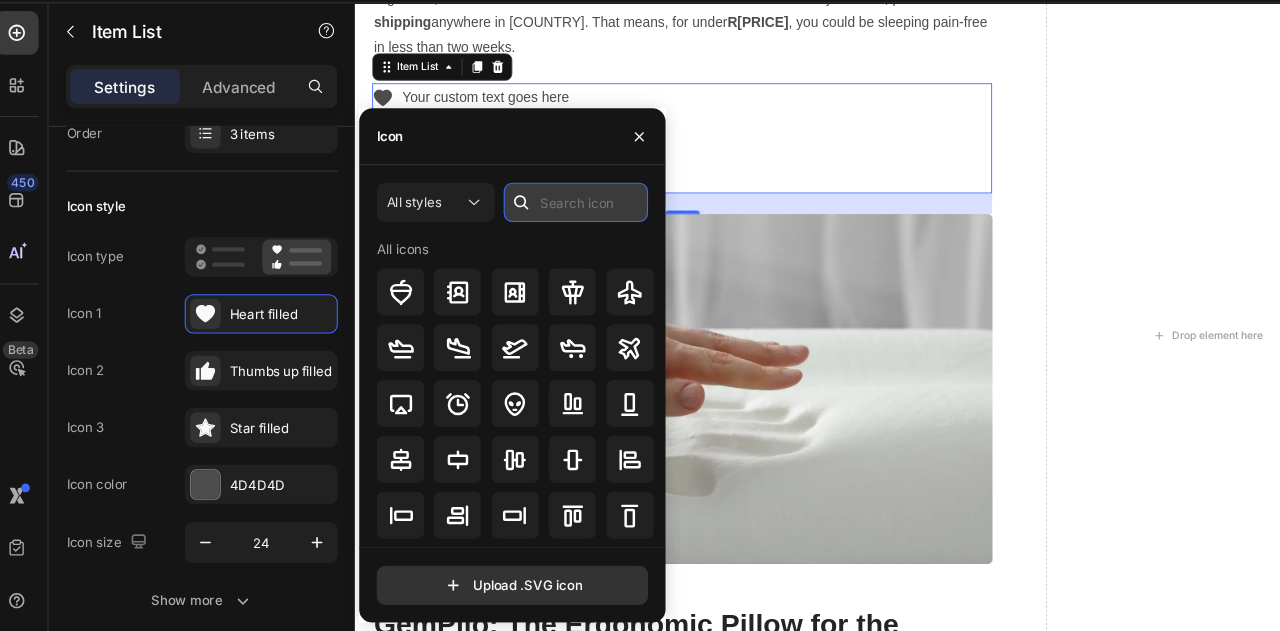 click at bounding box center (539, 239) 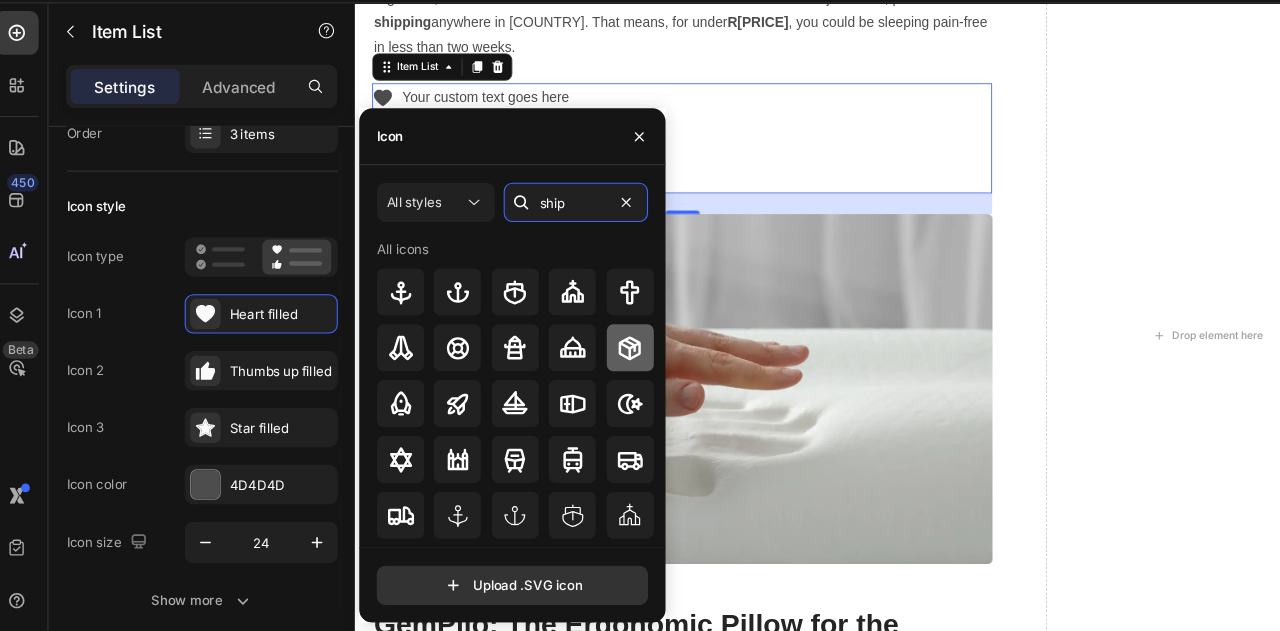 type on "ship" 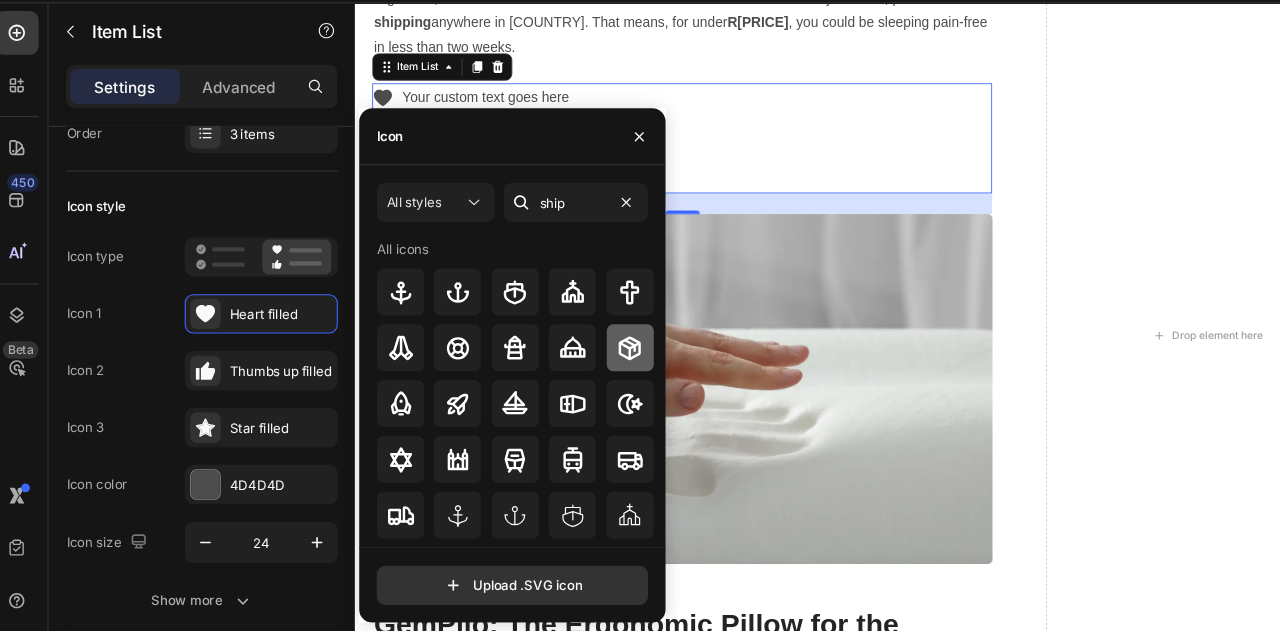 click 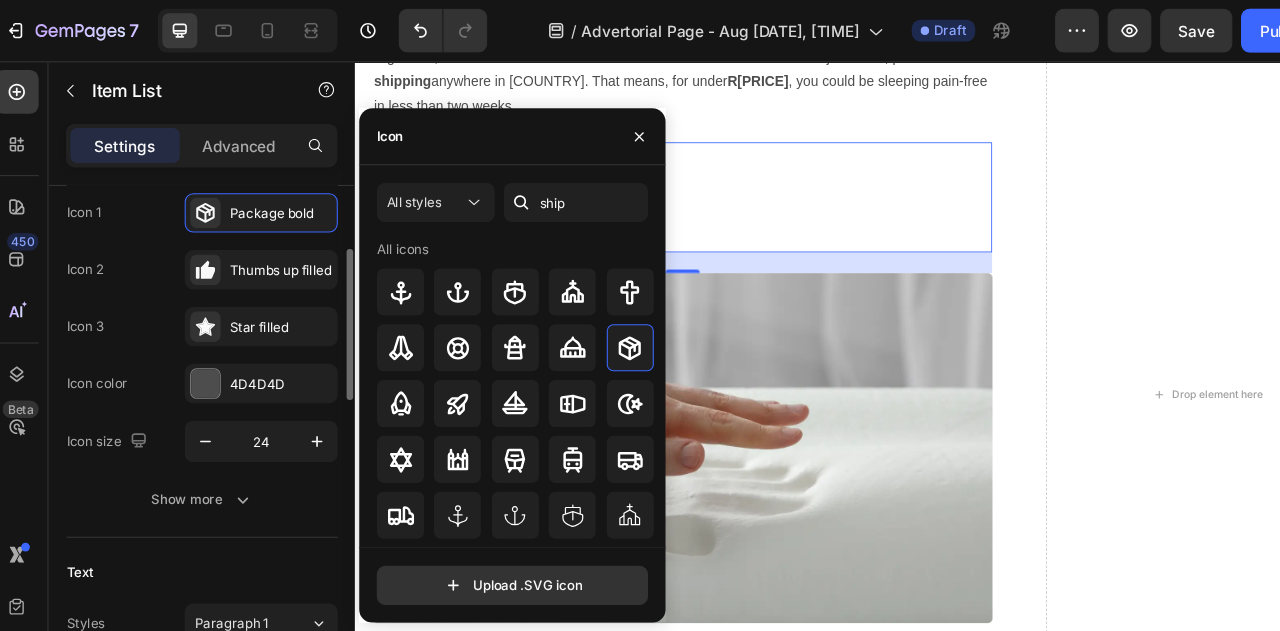 scroll, scrollTop: 234, scrollLeft: 0, axis: vertical 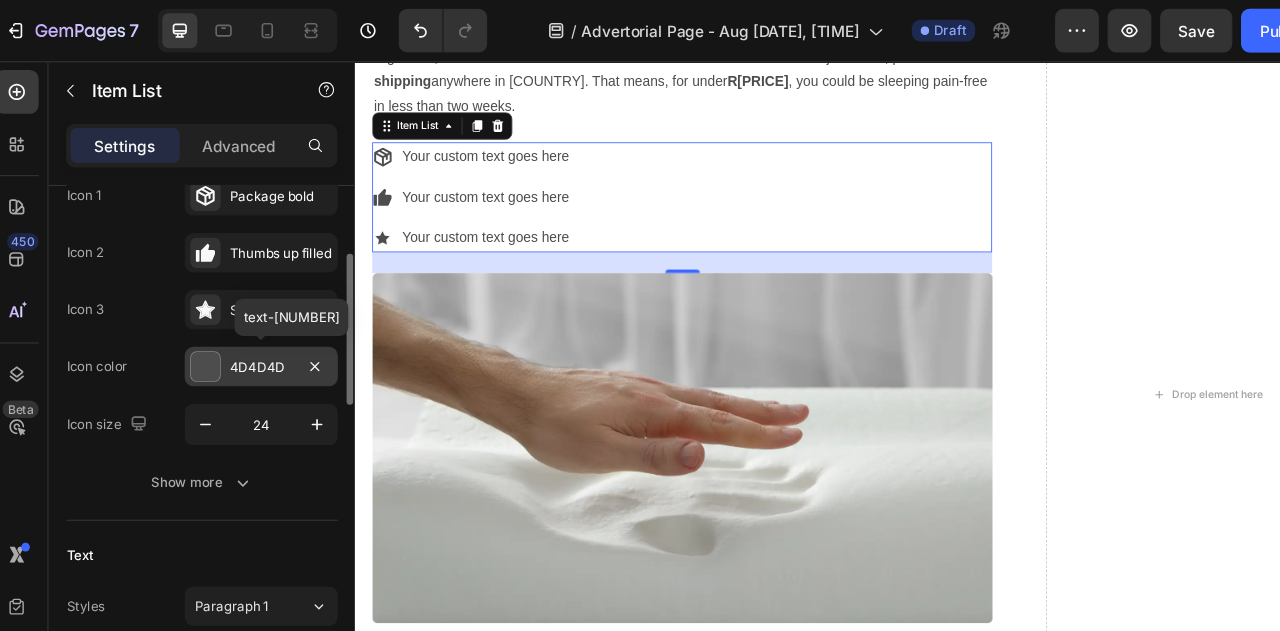 click at bounding box center (200, 335) 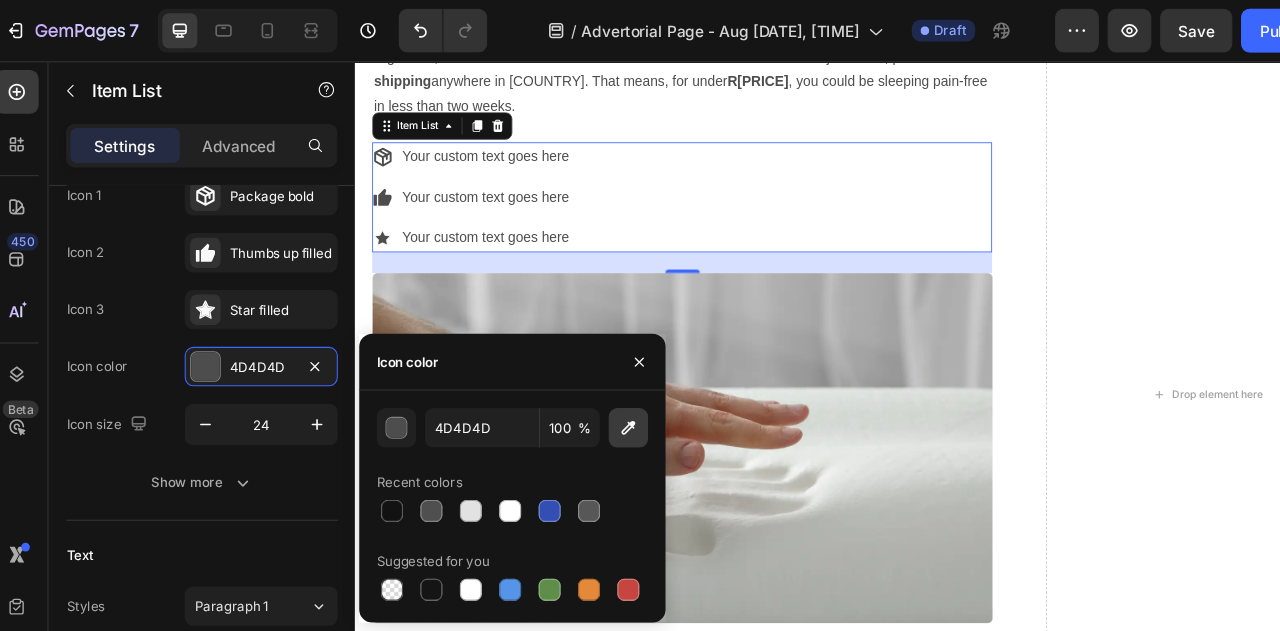 click 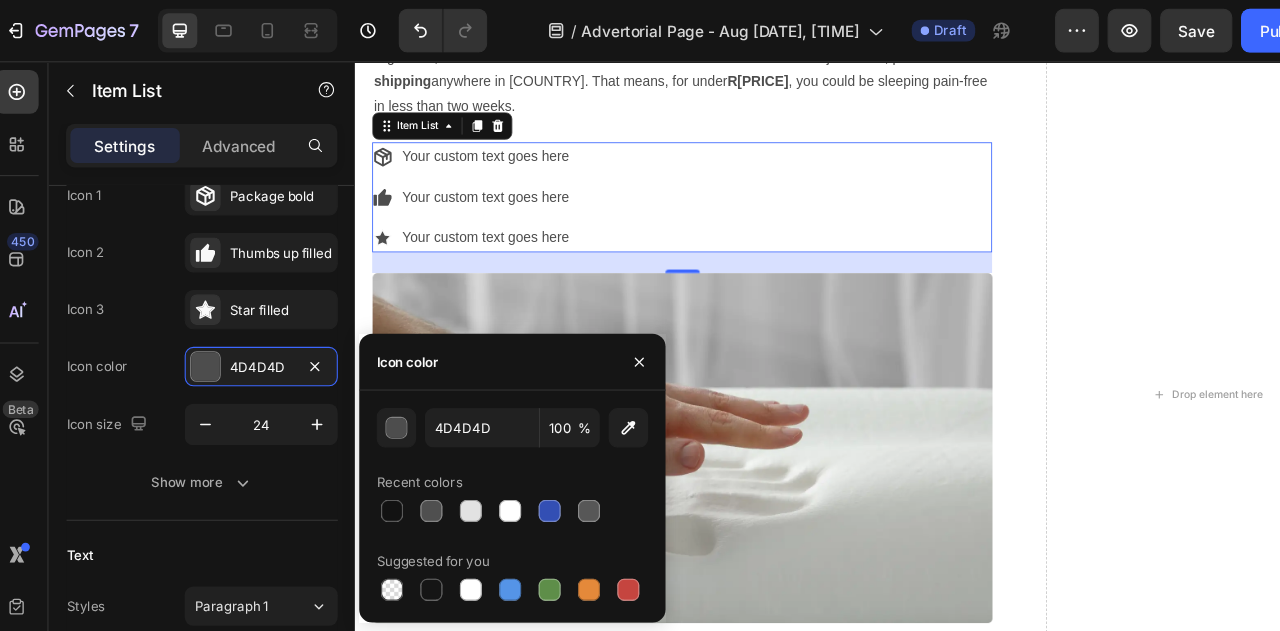 type on "D3B19C" 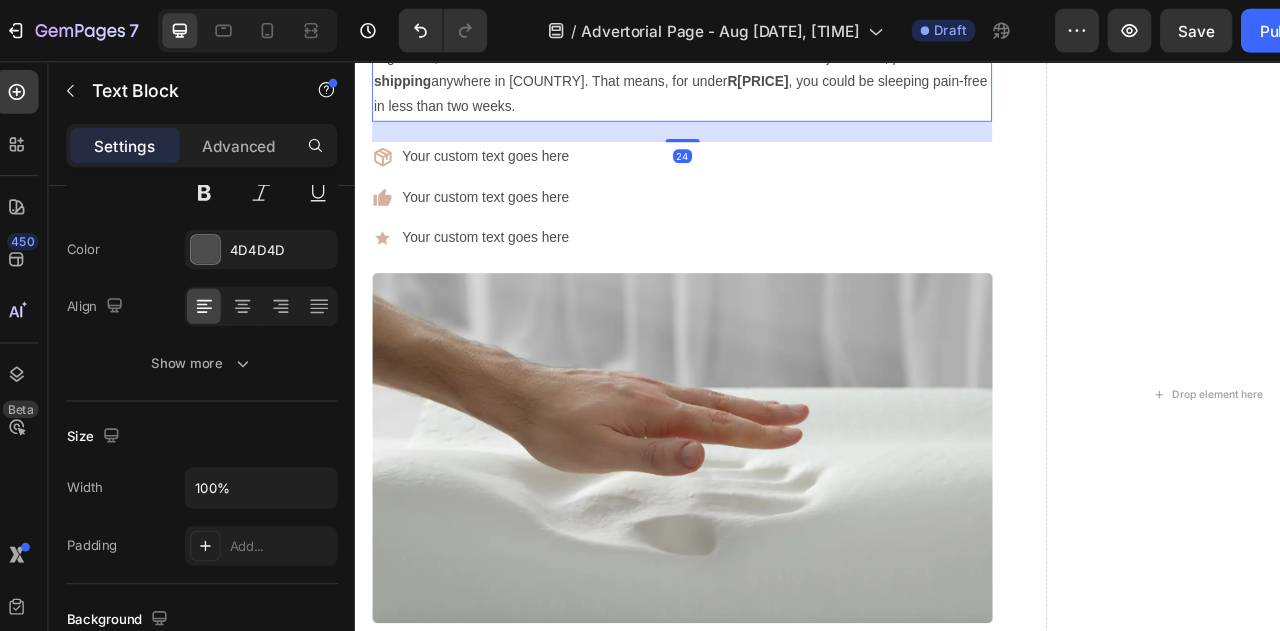 scroll, scrollTop: 0, scrollLeft: 0, axis: both 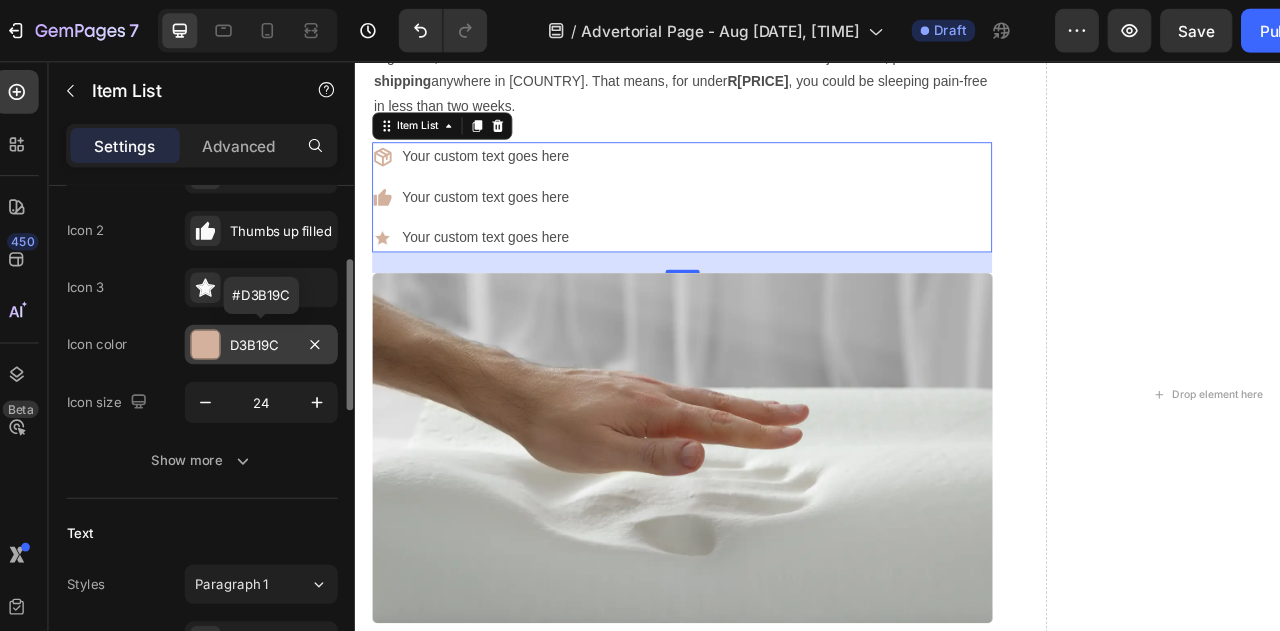 click at bounding box center [200, 315] 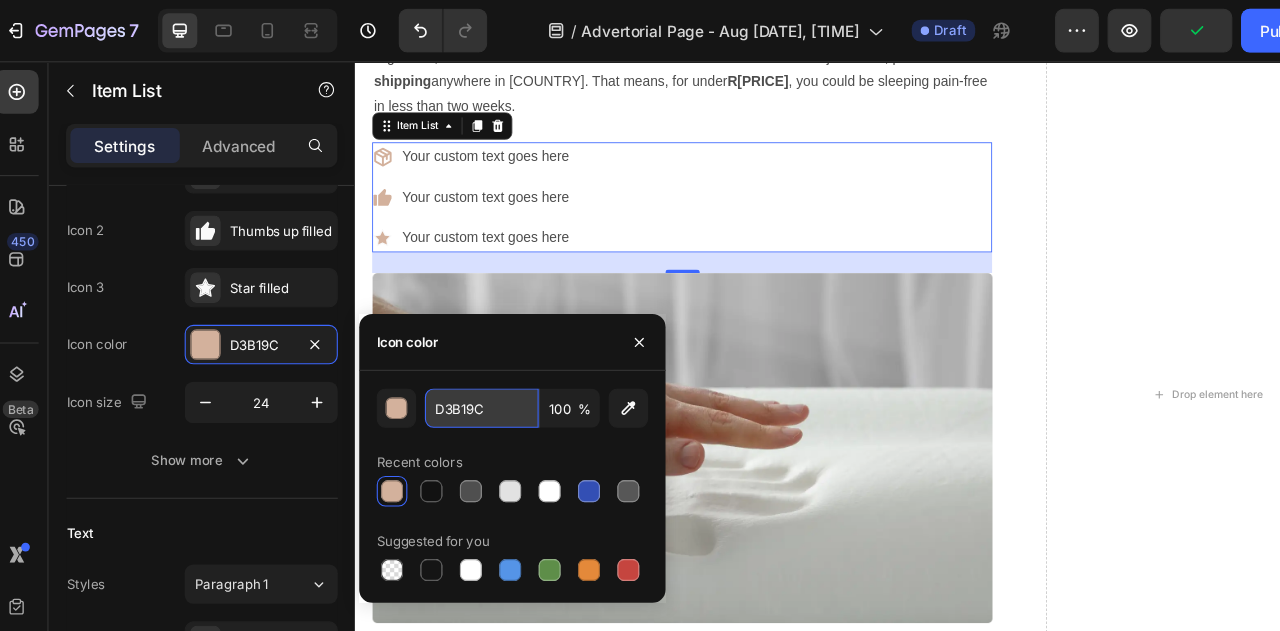 click on "D3B19C" at bounding box center [453, 373] 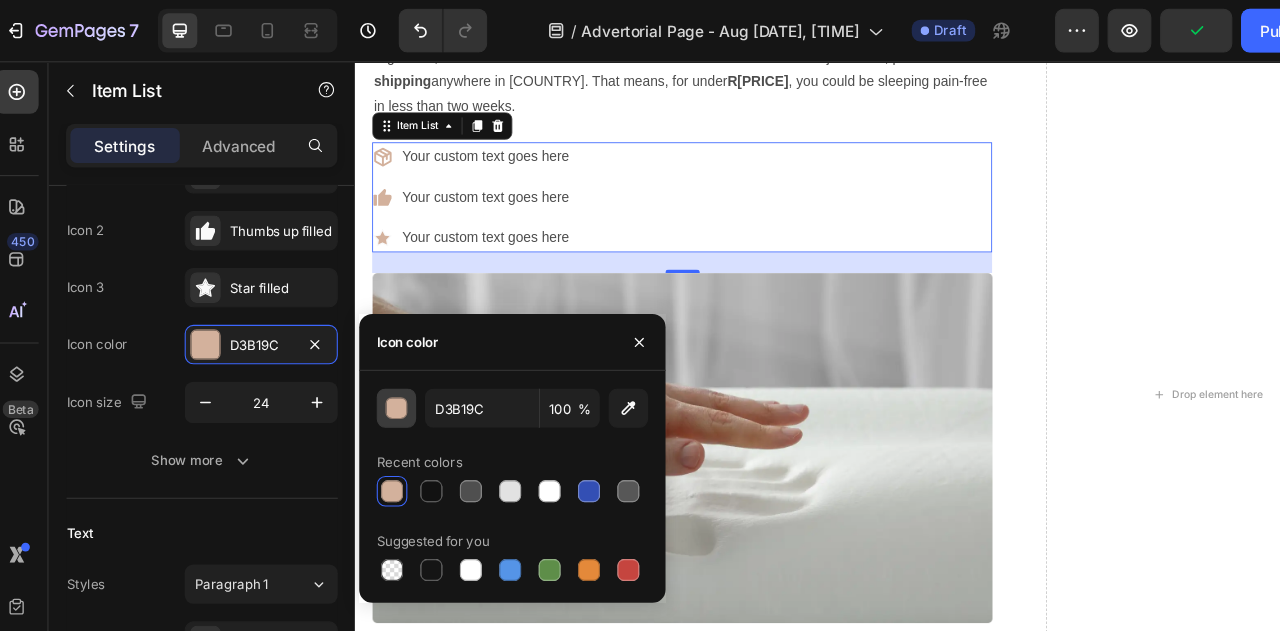 click at bounding box center (376, 374) 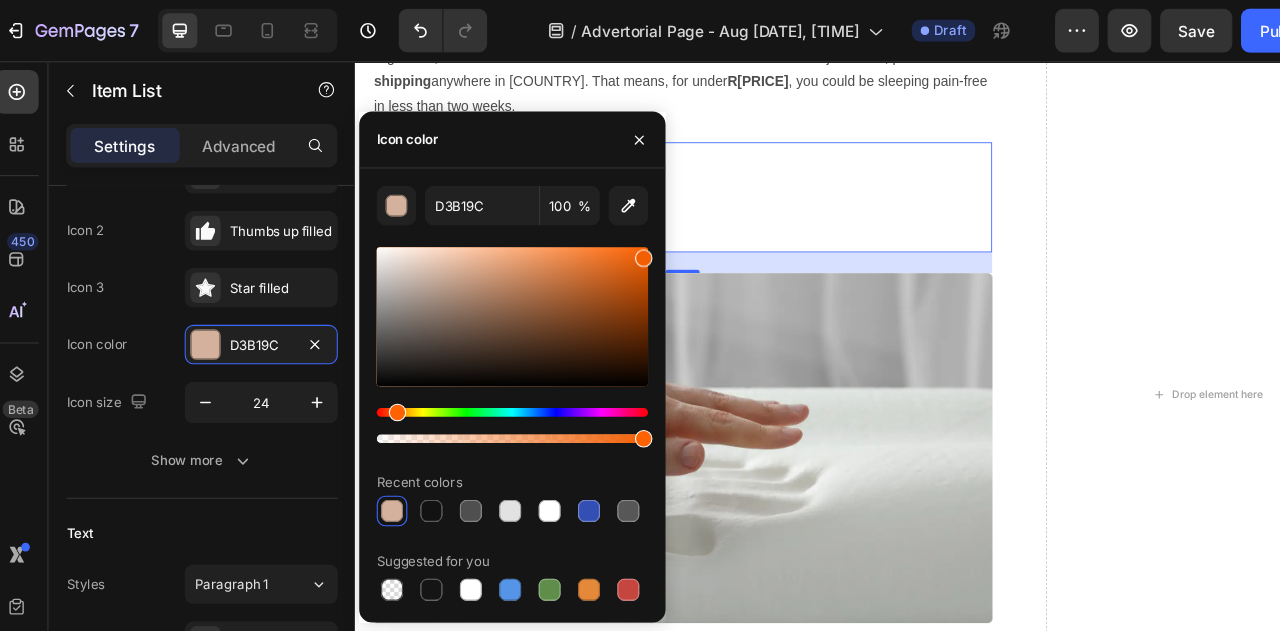 click at bounding box center [481, 289] 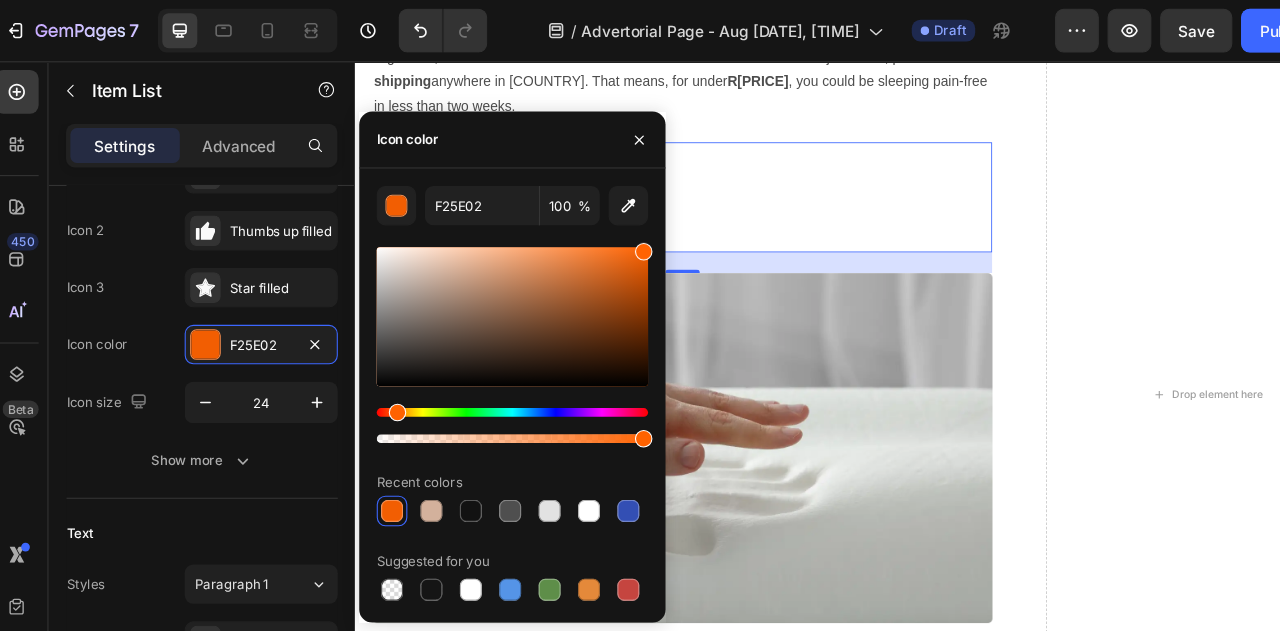 drag, startPoint x: 603, startPoint y: 232, endPoint x: 604, endPoint y: 212, distance: 20.024984 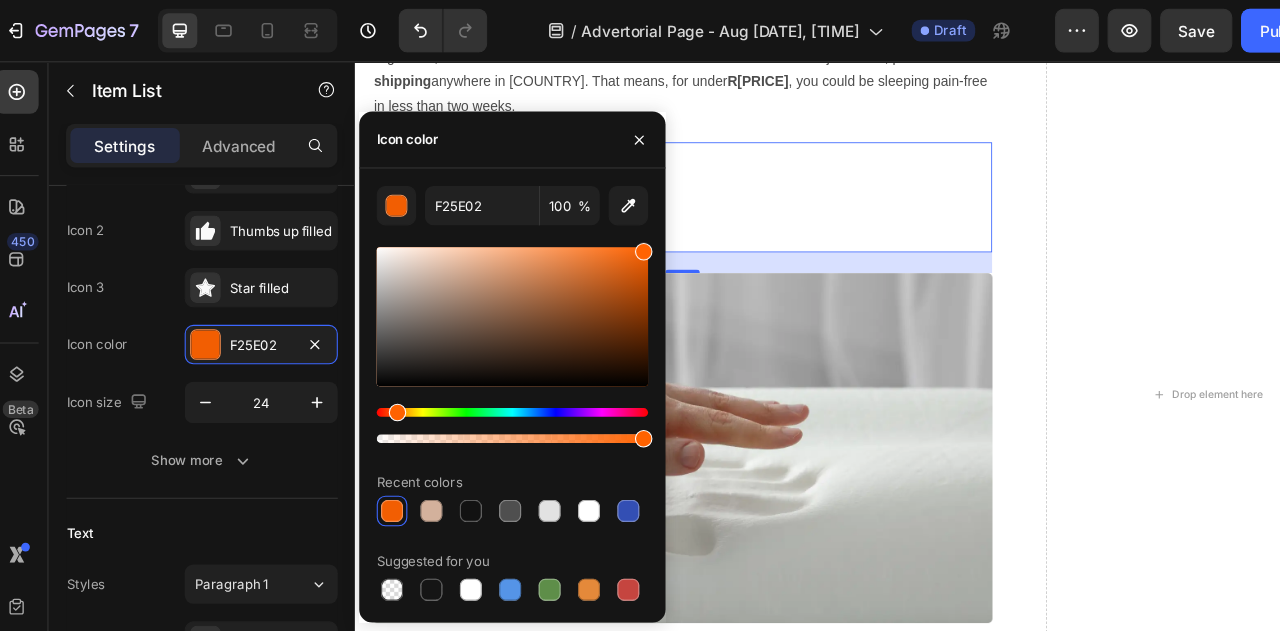 click on "F25E02 100 % Recent colors Suggested for you" at bounding box center (481, 361) 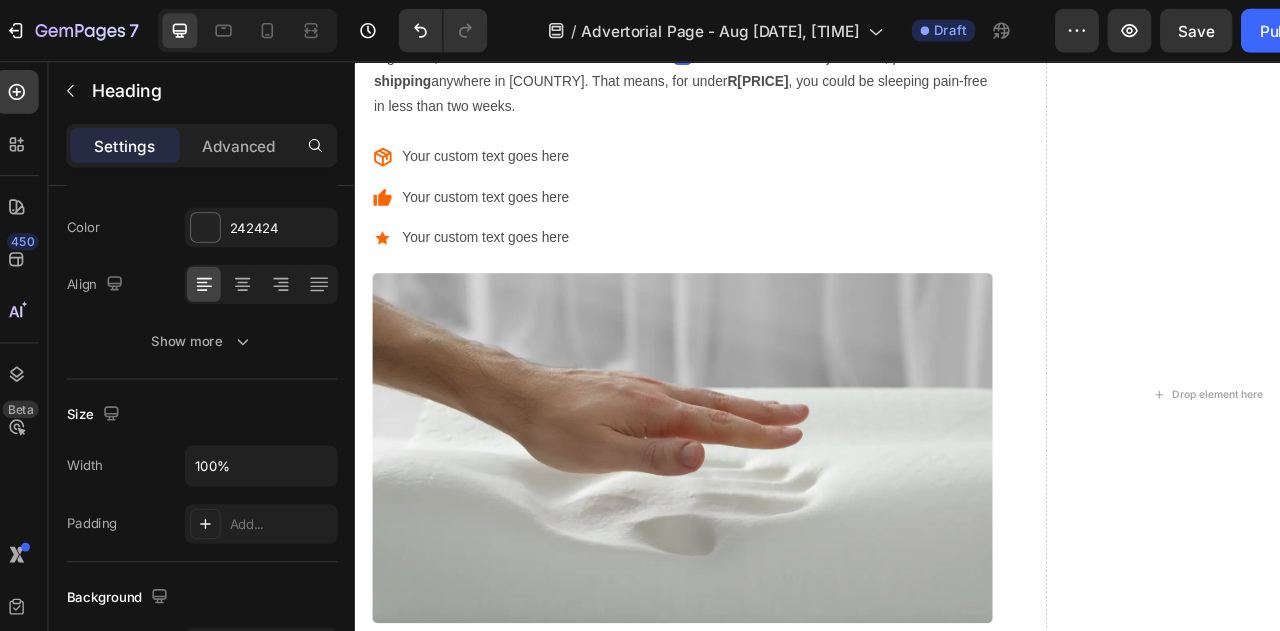 scroll, scrollTop: 0, scrollLeft: 0, axis: both 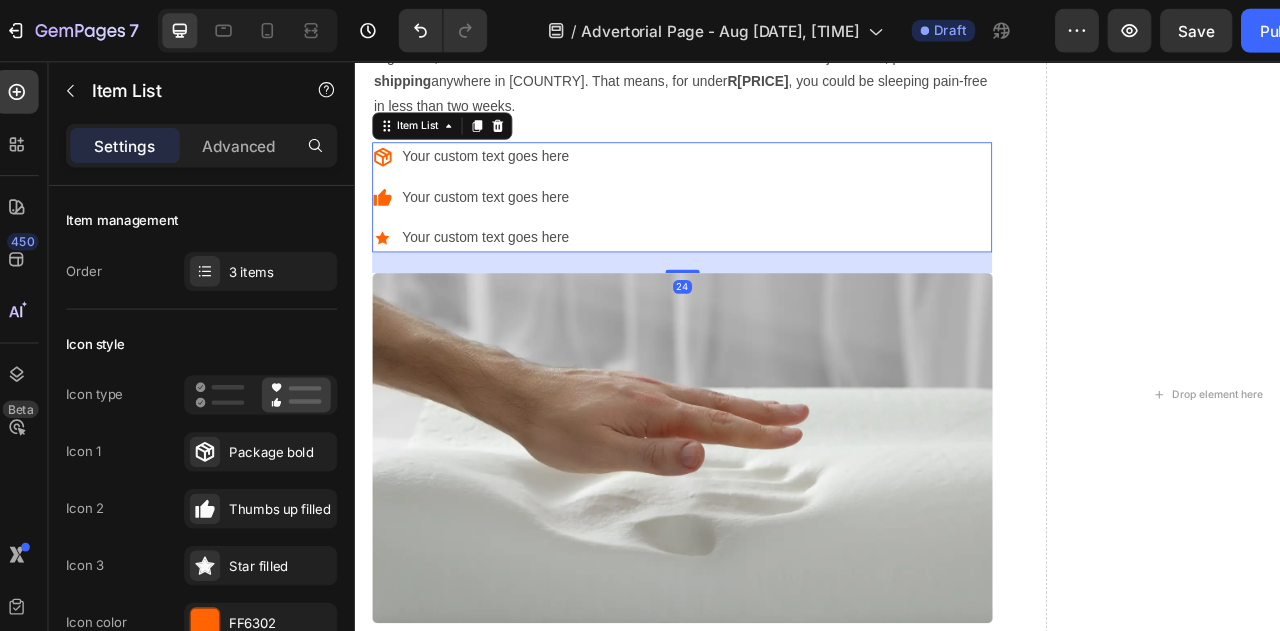 click on "Your custom text goes here" at bounding box center (506, 172) 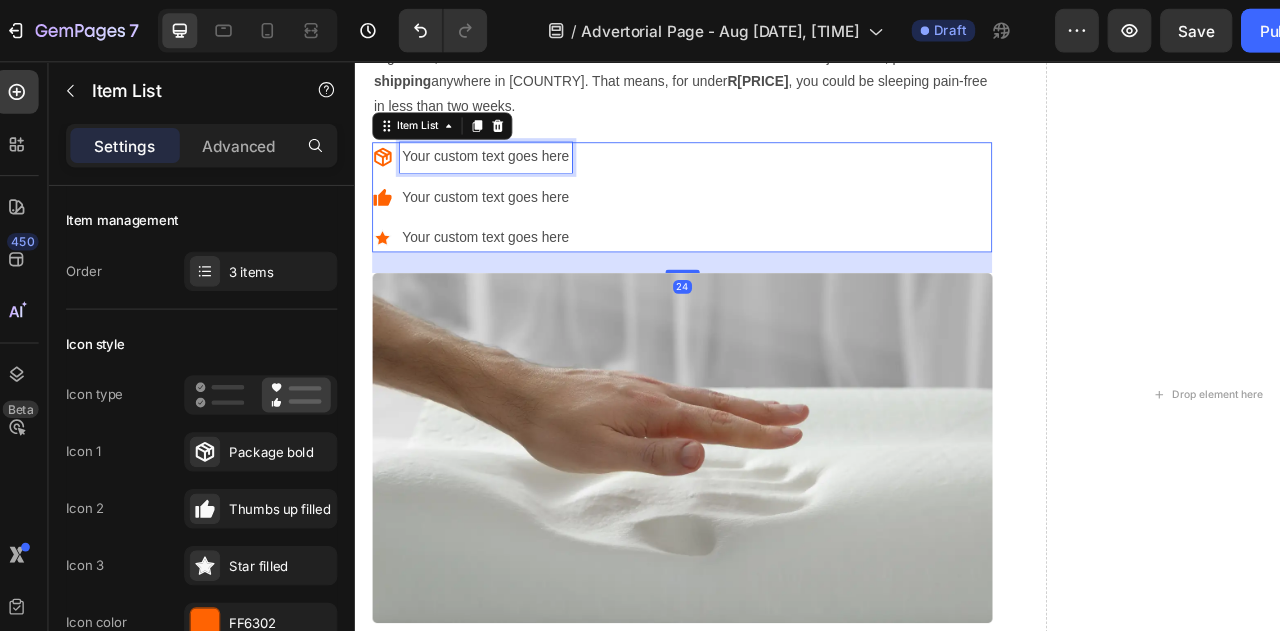 click on "Your custom text goes here" at bounding box center (506, 172) 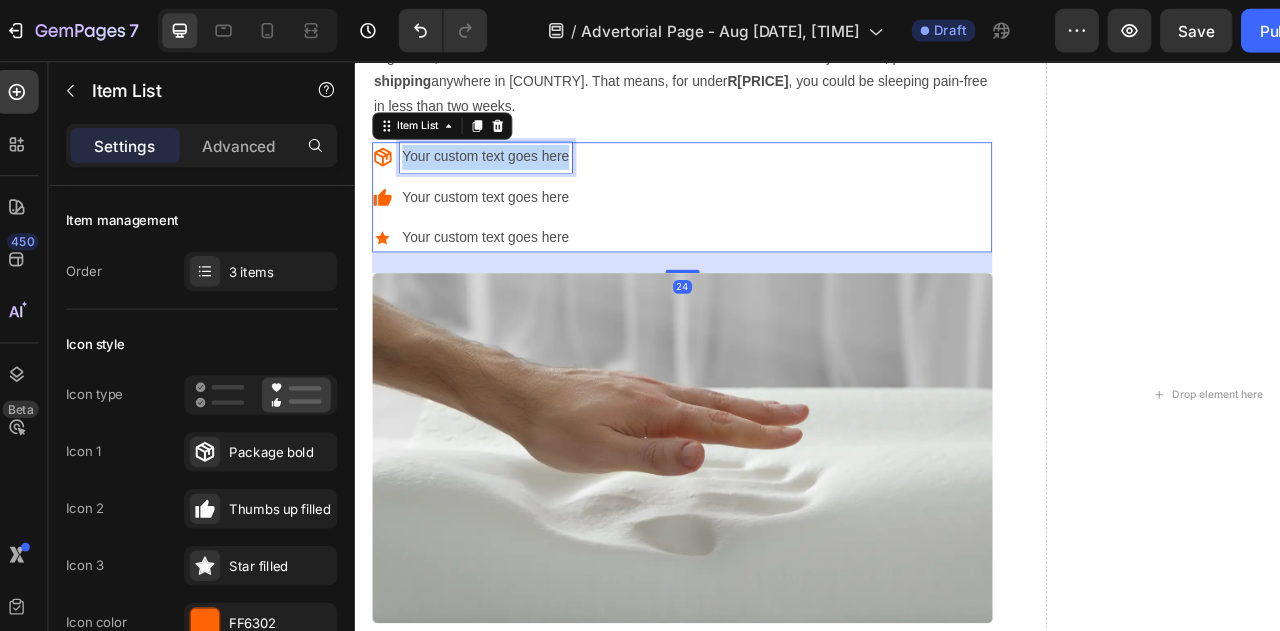 click on "Your custom text goes here" at bounding box center (506, 172) 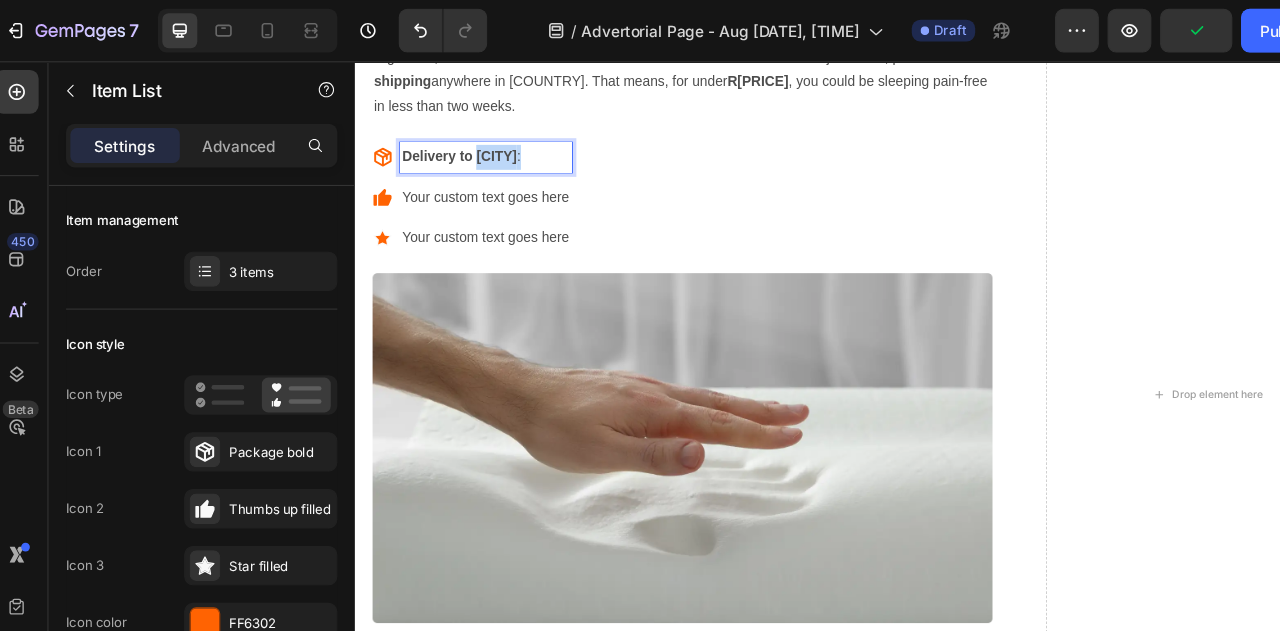 drag, startPoint x: 494, startPoint y: 470, endPoint x: 590, endPoint y: 469, distance: 96.00521 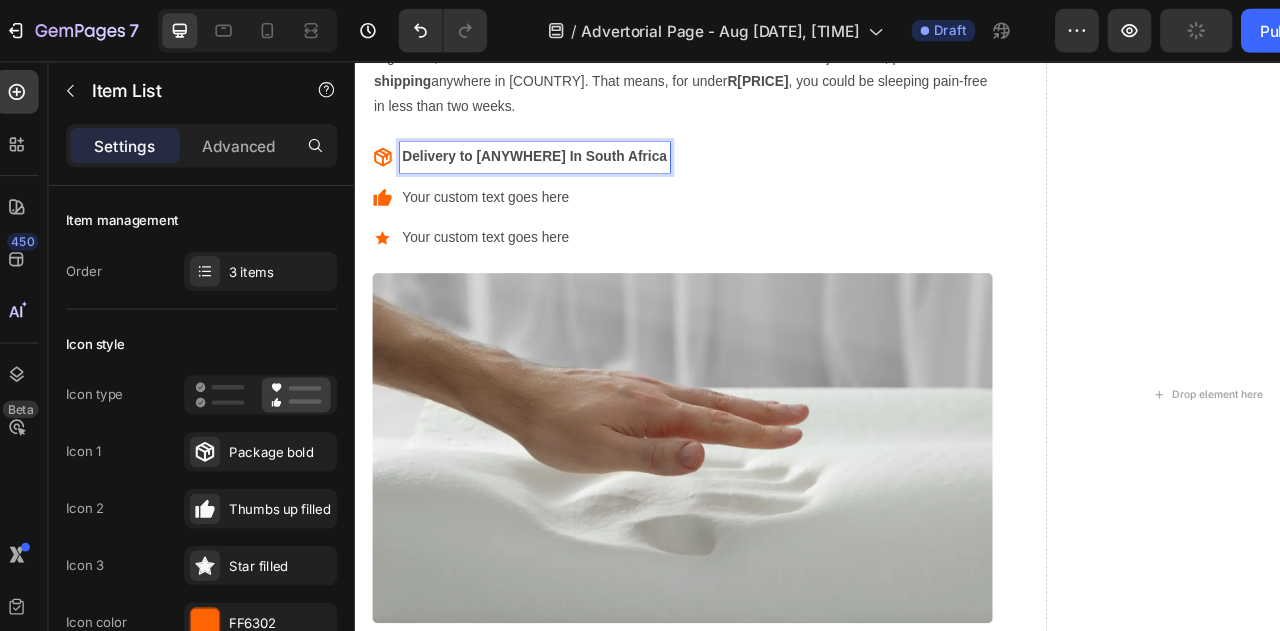 click on "Your custom text goes here" at bounding box center [563, 219] 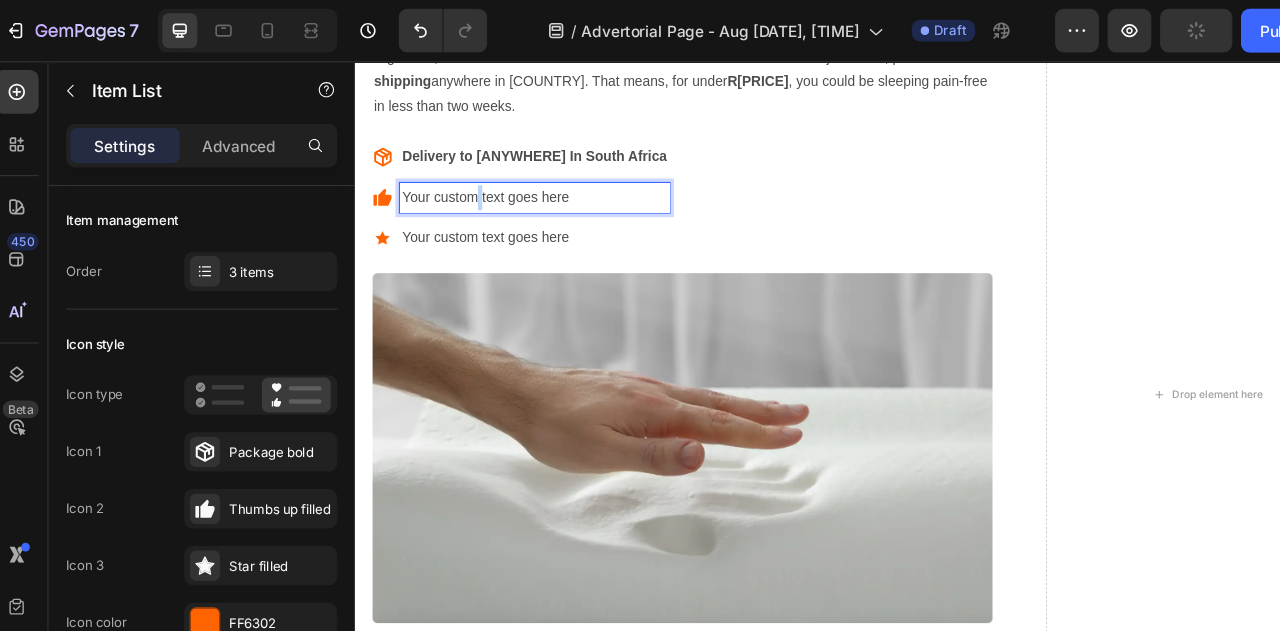 click on "Your custom text goes here" at bounding box center [563, 219] 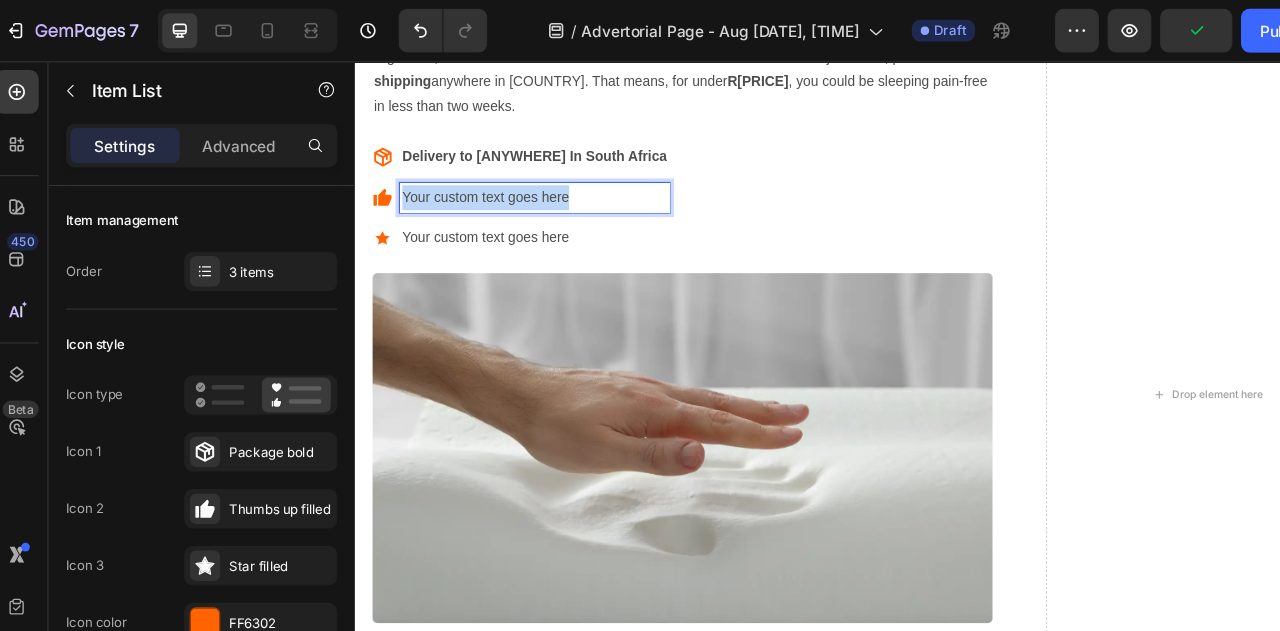 click on "Your custom text goes here" at bounding box center (563, 219) 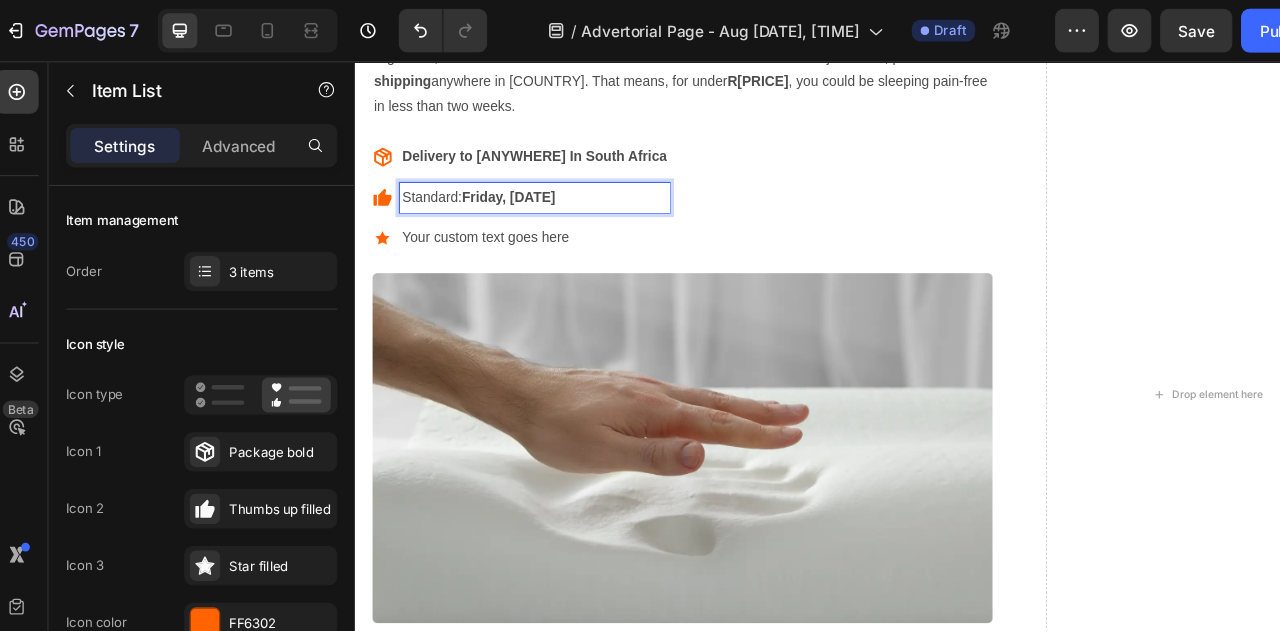 click on "Friday, [DATE]" at bounding box center [532, 218] 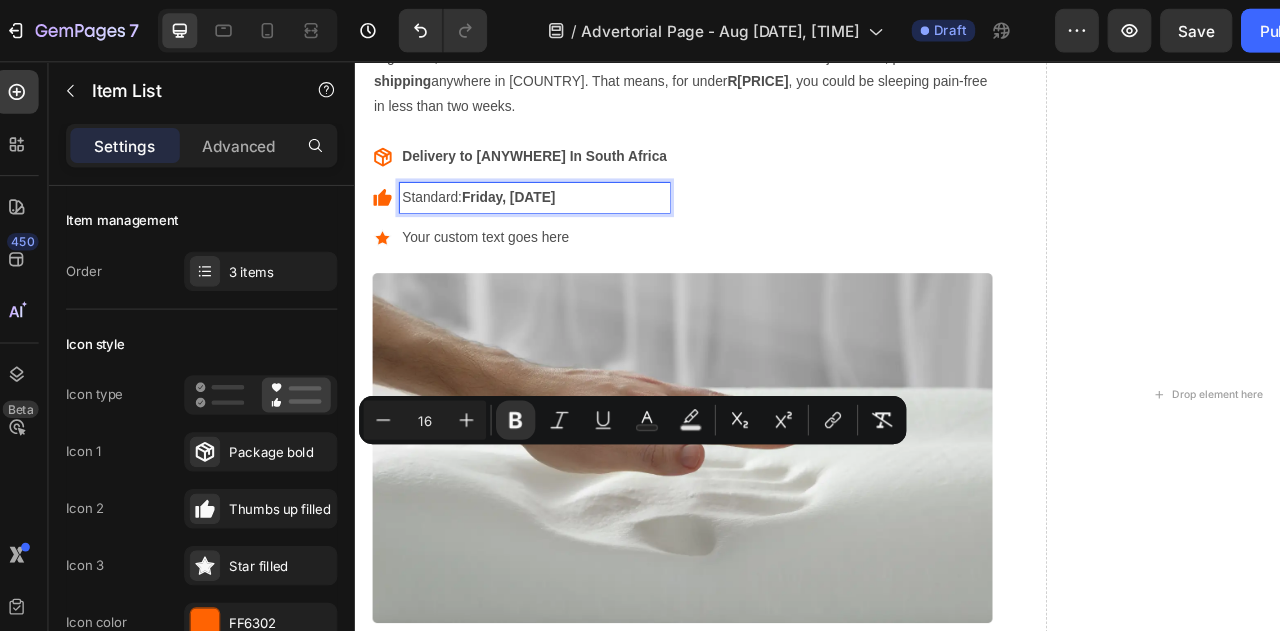 drag, startPoint x: 629, startPoint y: 522, endPoint x: 479, endPoint y: 528, distance: 150.11995 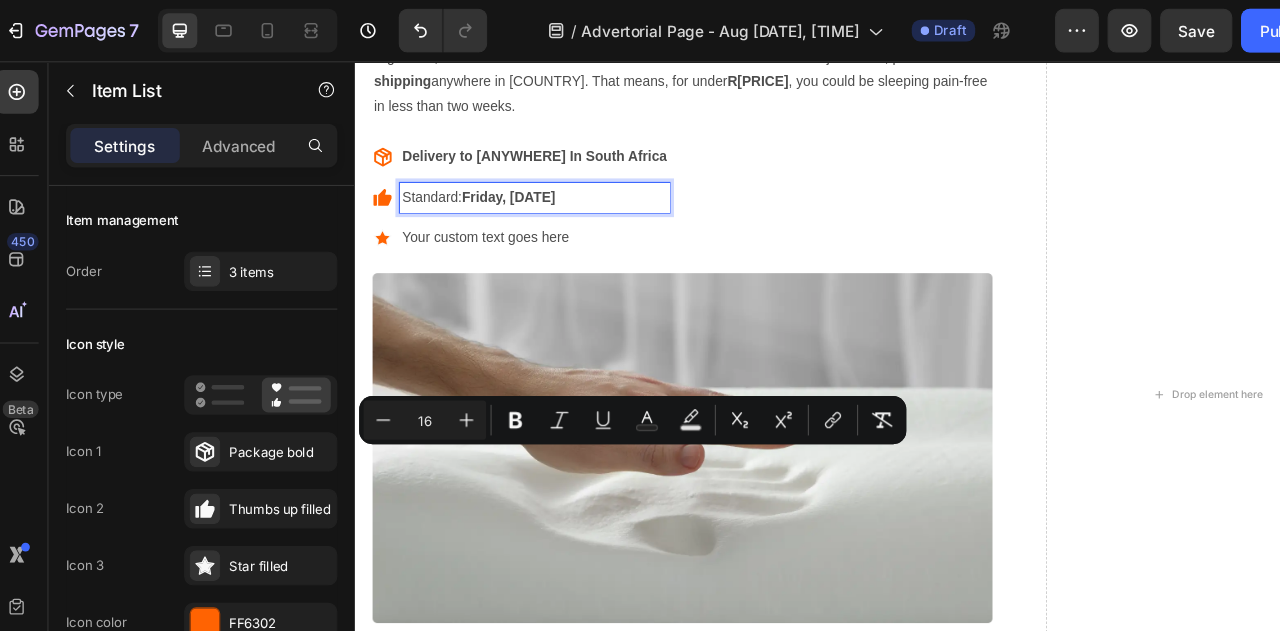 click on "Friday, [DATE]" at bounding box center (532, 218) 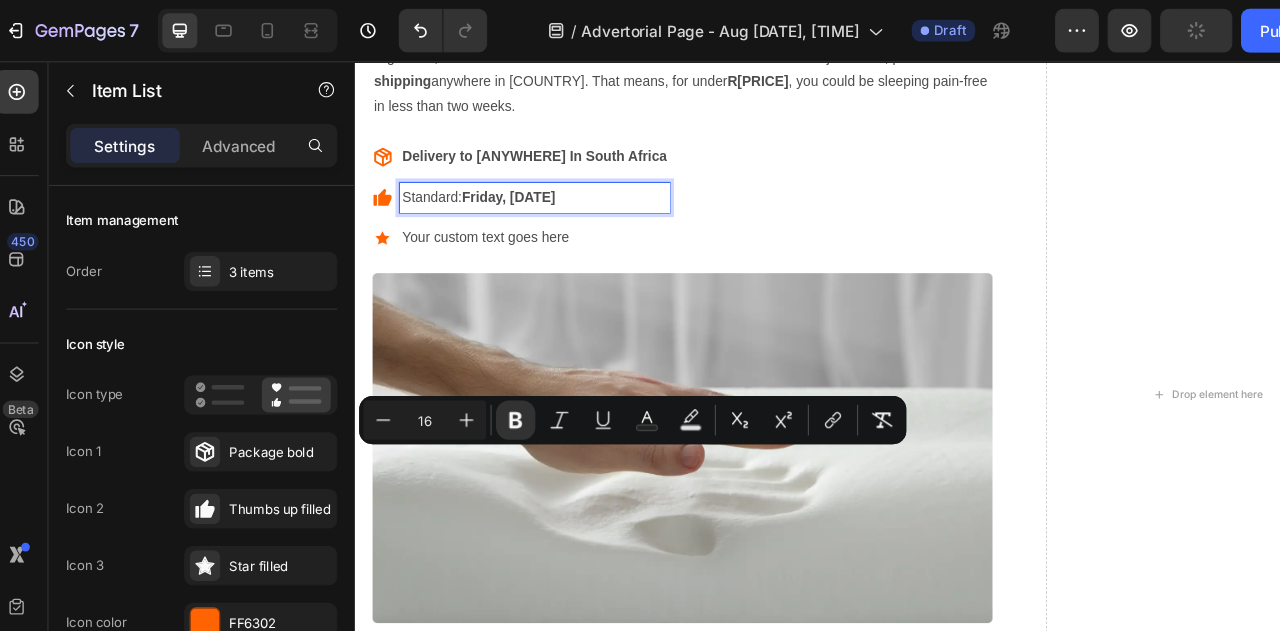 drag, startPoint x: 619, startPoint y: 515, endPoint x: 486, endPoint y: 514, distance: 133.00375 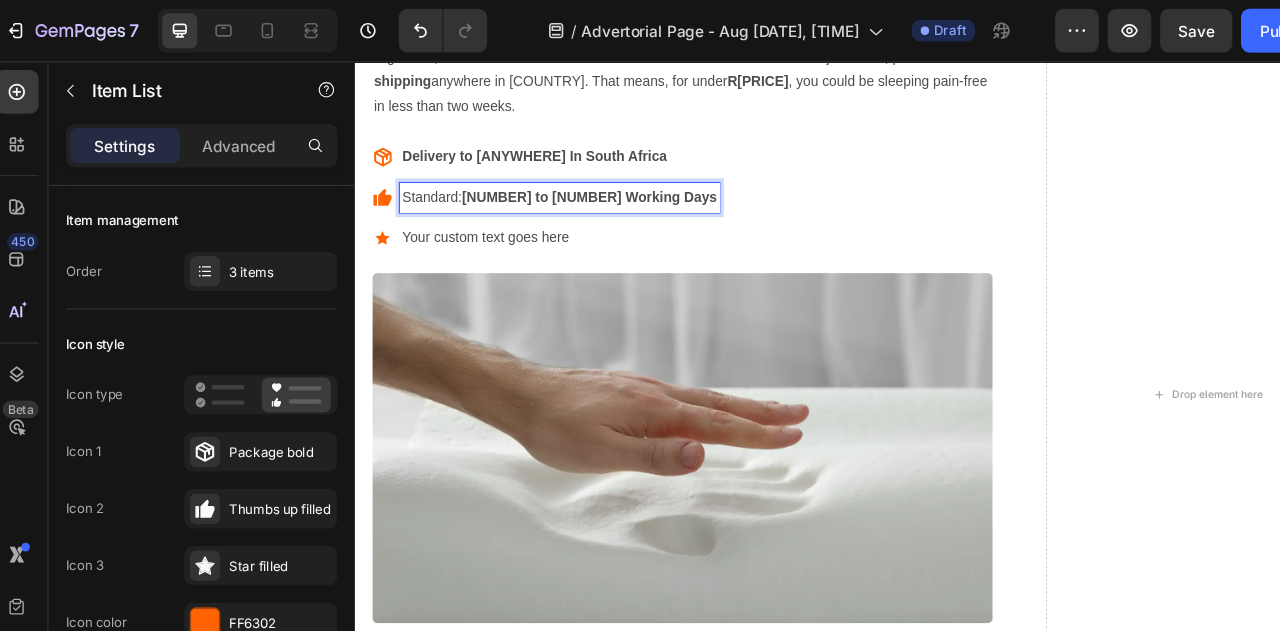 click on "[NUMBER] to [NUMBER] Working Days" at bounding box center (626, 218) 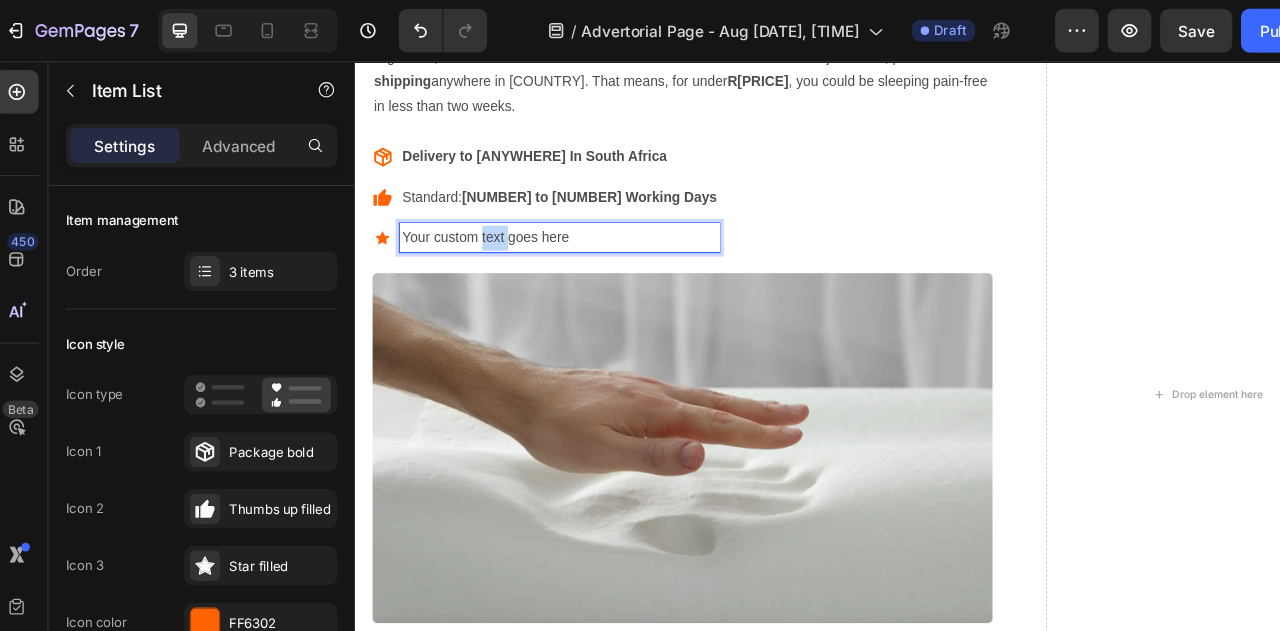 click on "Your custom text goes here" at bounding box center (592, 266) 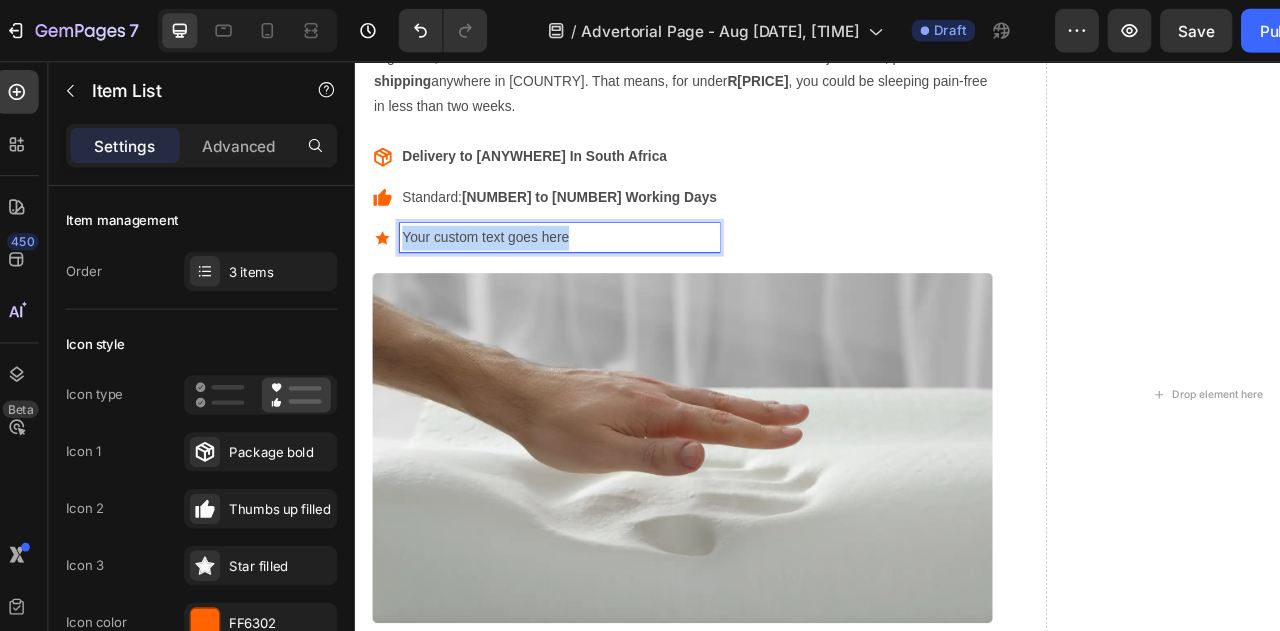 click on "Your custom text goes here" at bounding box center [592, 266] 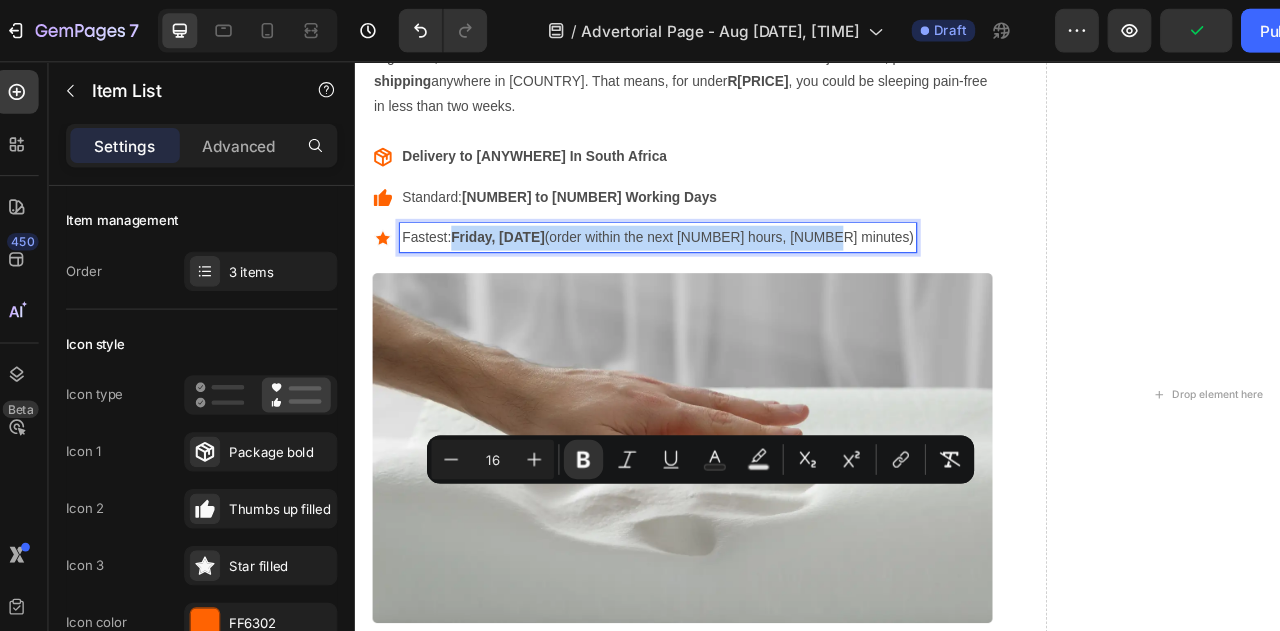 drag, startPoint x: 473, startPoint y: 564, endPoint x: 933, endPoint y: 565, distance: 460.0011 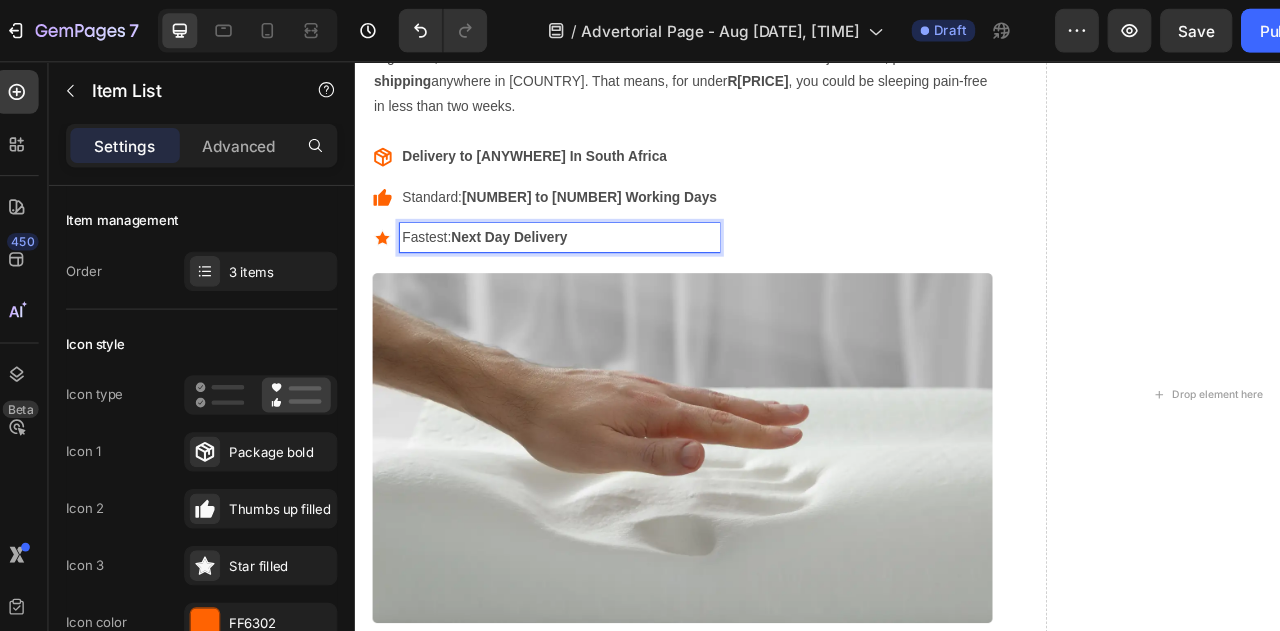 click on "Delivery to Any Where In [COUNTRY]
Standard: [NUMBER] to [NUMBER] Working Days
Fastest: Next Day Delivery" at bounding box center (734, 219) 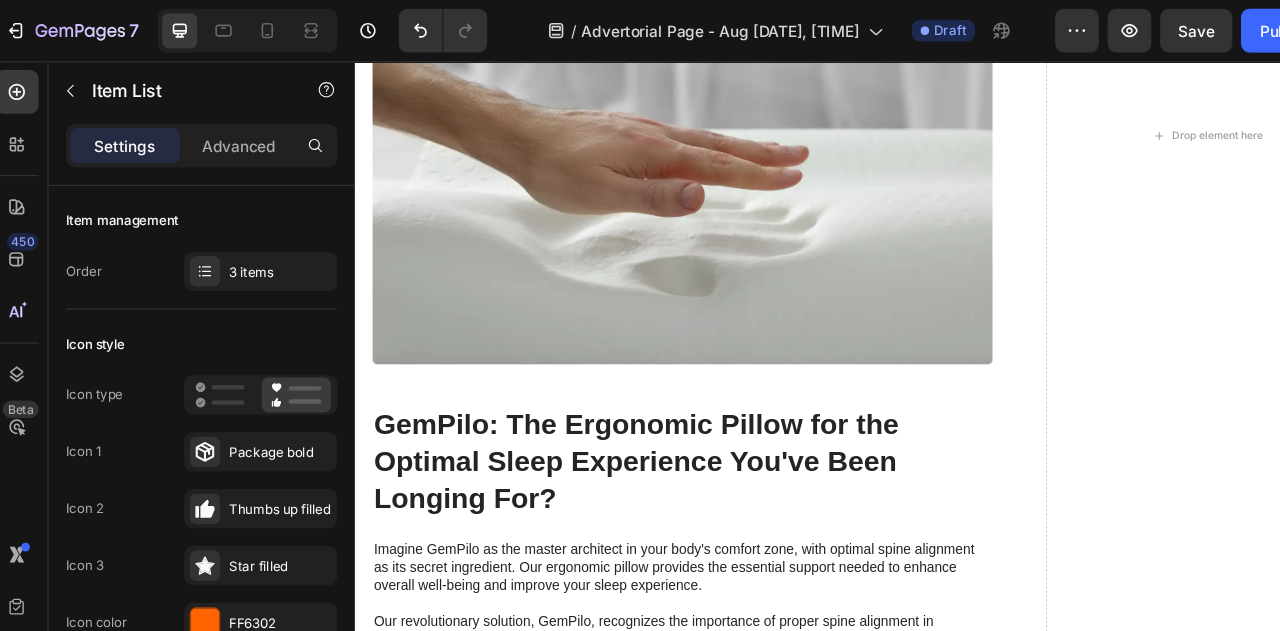scroll, scrollTop: 3638, scrollLeft: 0, axis: vertical 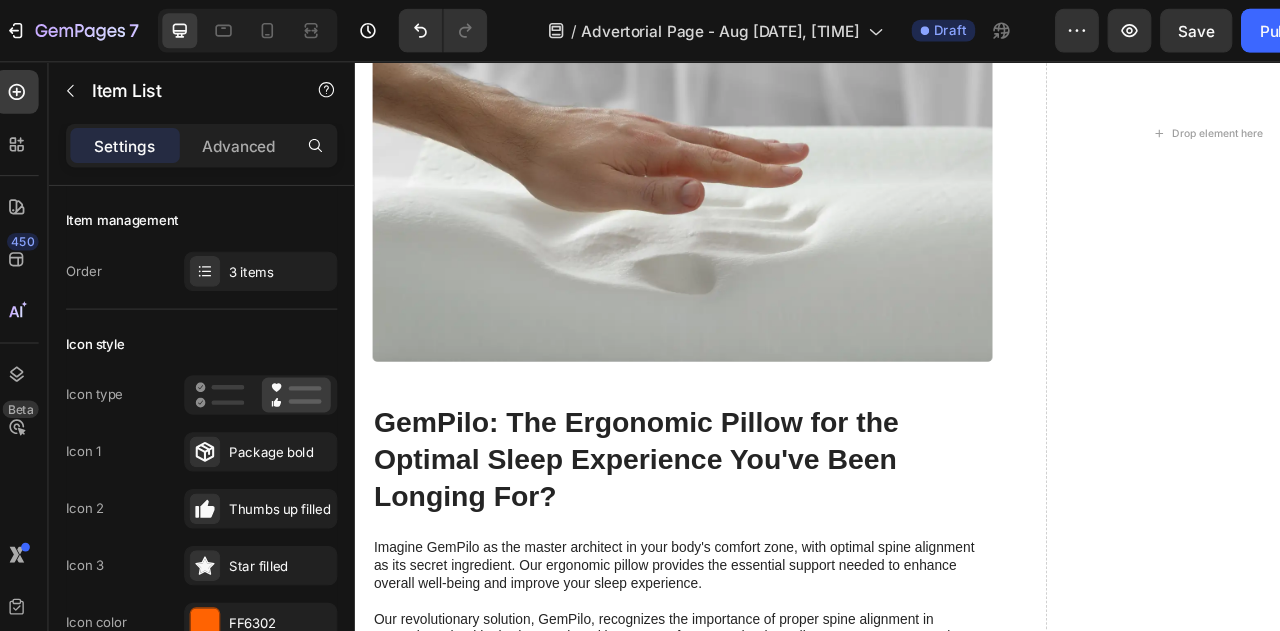 click 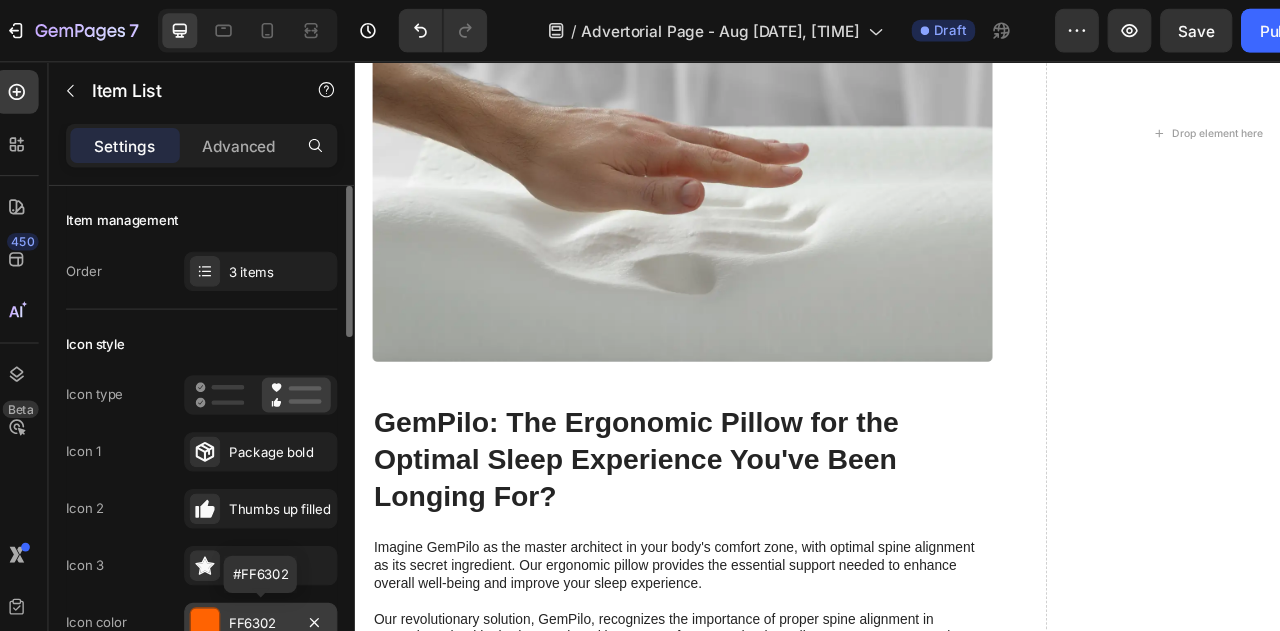 click at bounding box center [200, 569] 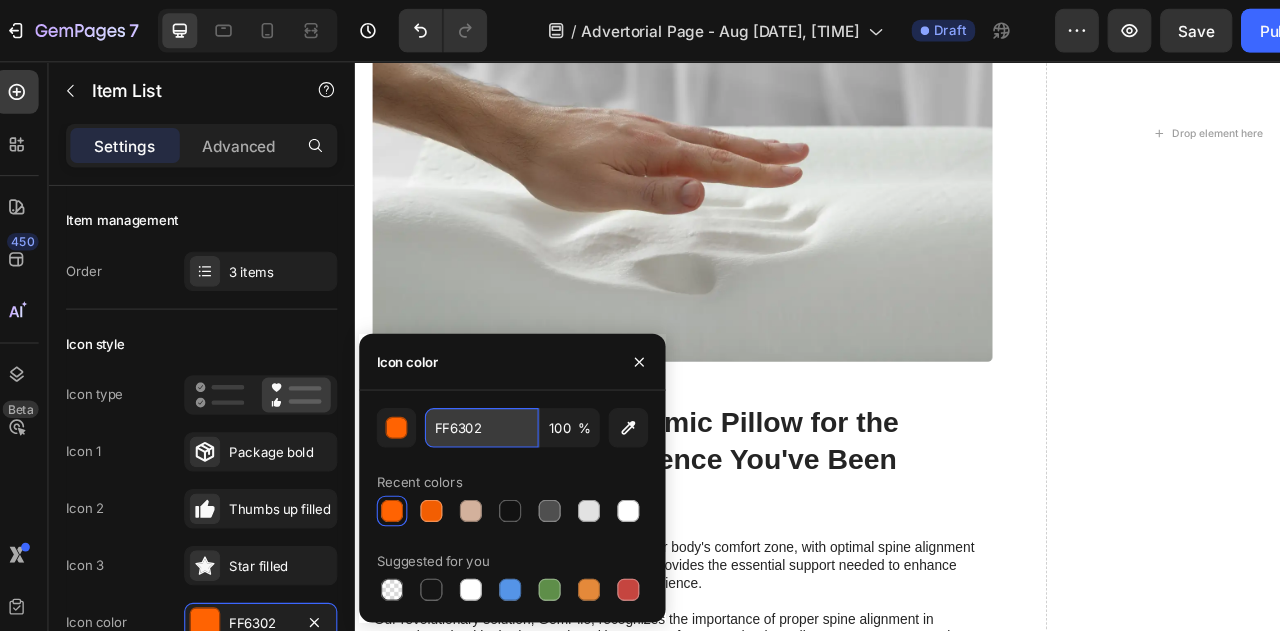 click on "FF6302" at bounding box center (453, 391) 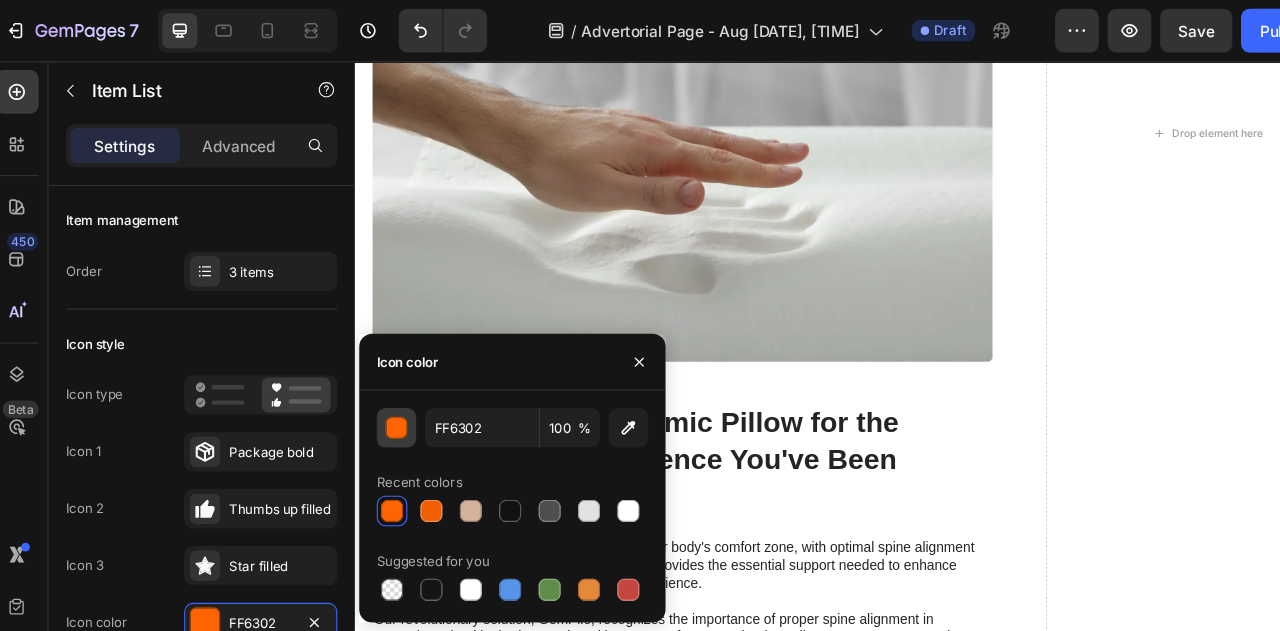 click at bounding box center [376, 392] 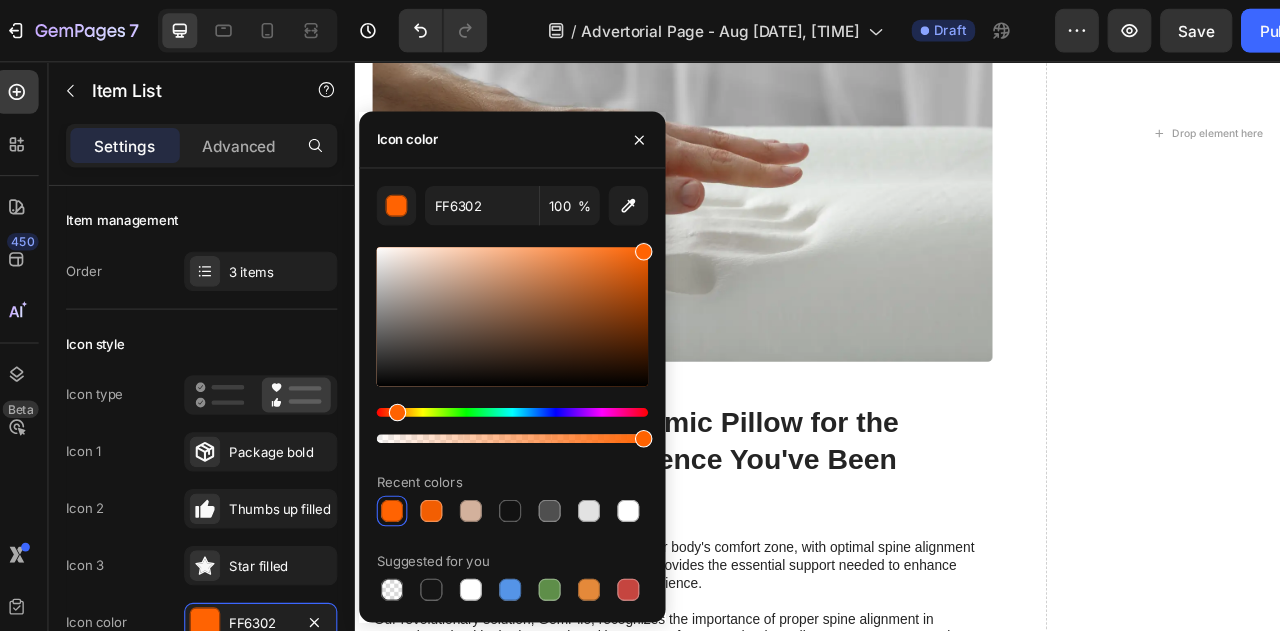 click at bounding box center [481, 289] 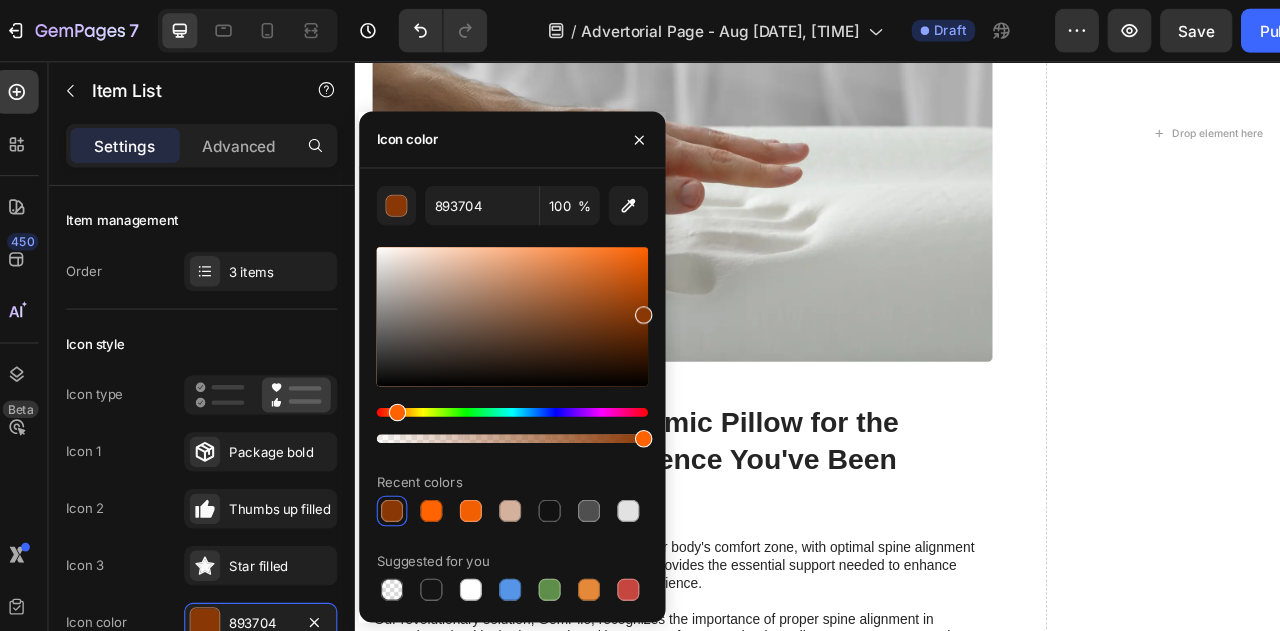 click at bounding box center [481, 289] 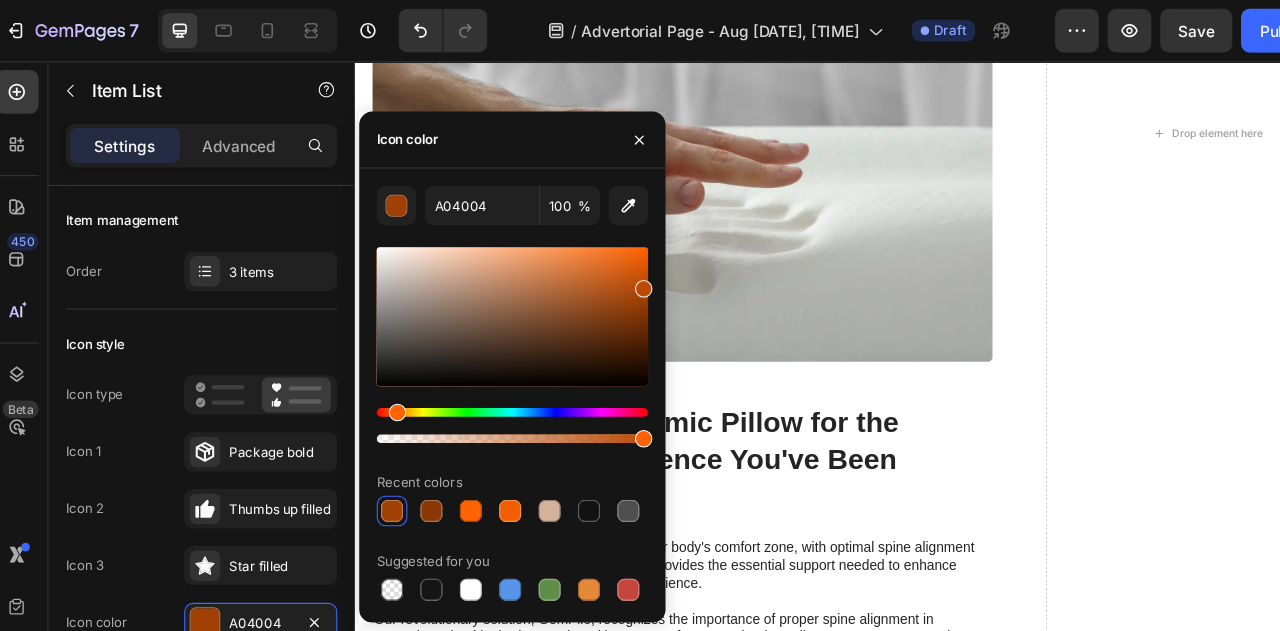 click at bounding box center (481, 289) 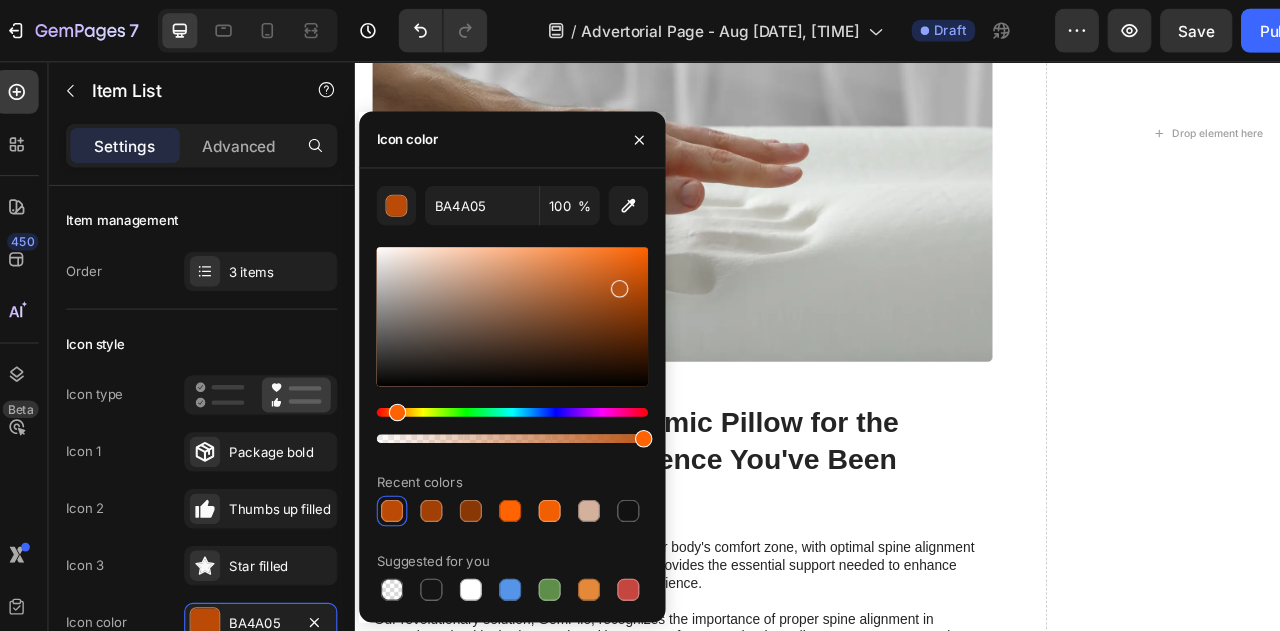 click at bounding box center (481, 289) 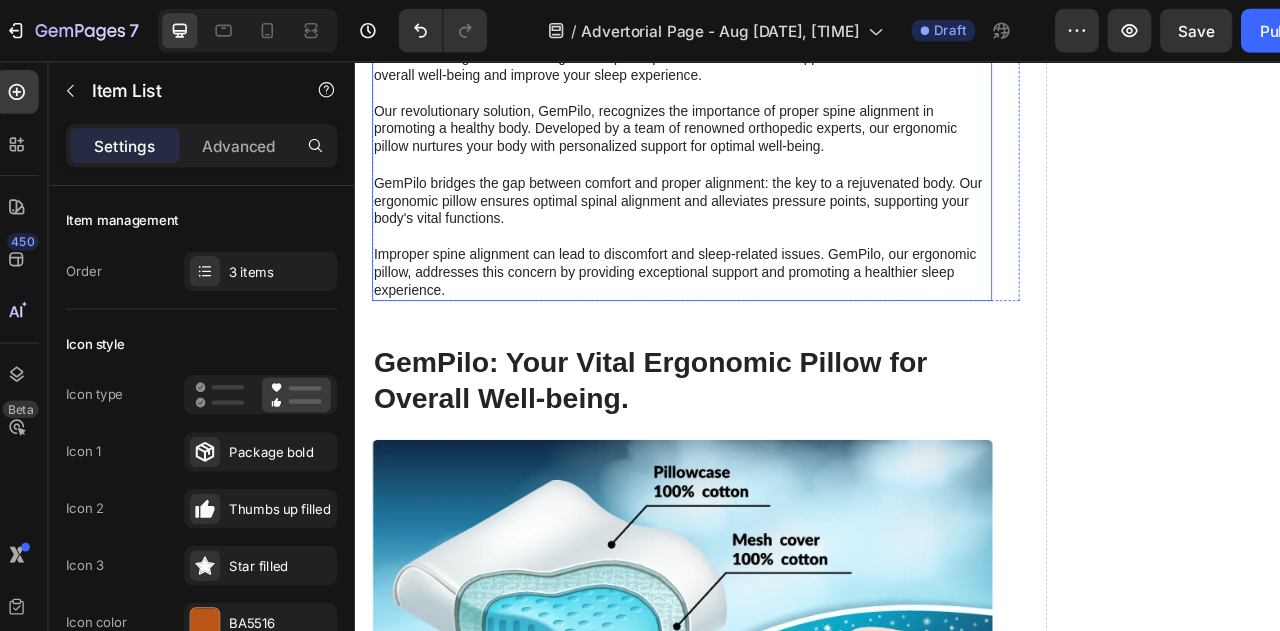 scroll, scrollTop: 4186, scrollLeft: 0, axis: vertical 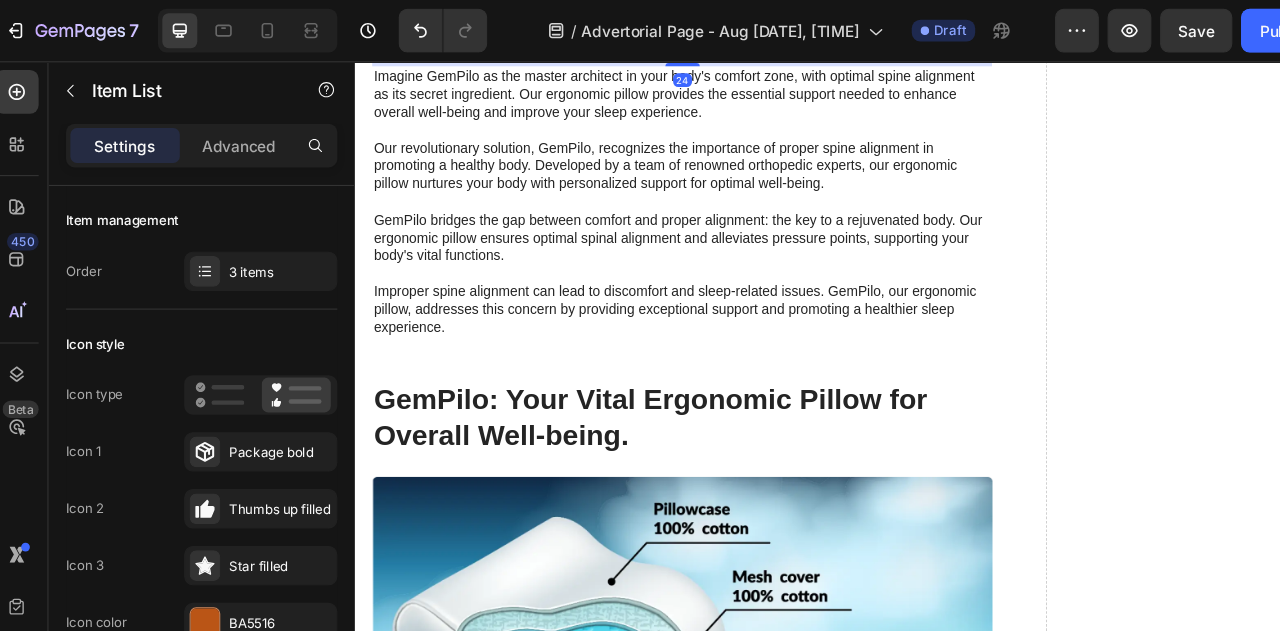 click on "GemPilo: The Ergonomic Pillow for the Optimal Sleep Experience You've Been Longing For?" at bounding box center [734, -24] 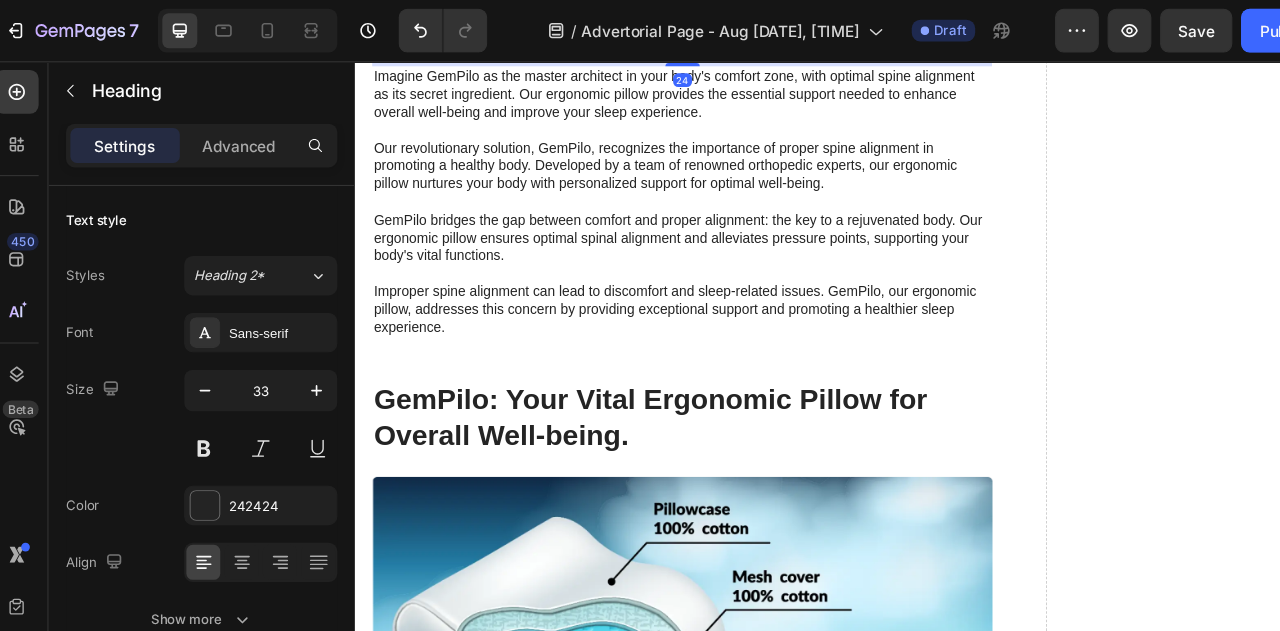 click on "GemPilo: The Ergonomic Pillow for the Optimal Sleep Experience You've Been Longing For?" at bounding box center (734, -24) 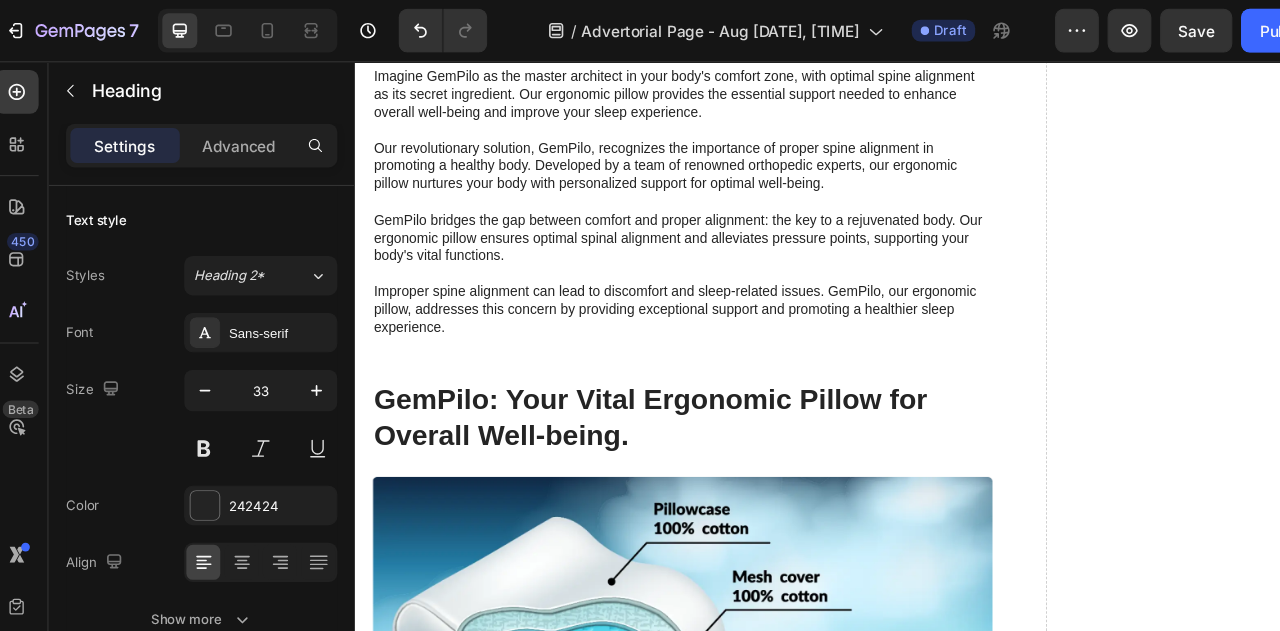 click on "GemPilo: The Ergonomic Pillow for the Optimal Sleep Experience You've Been Longing For?" at bounding box center (734, -24) 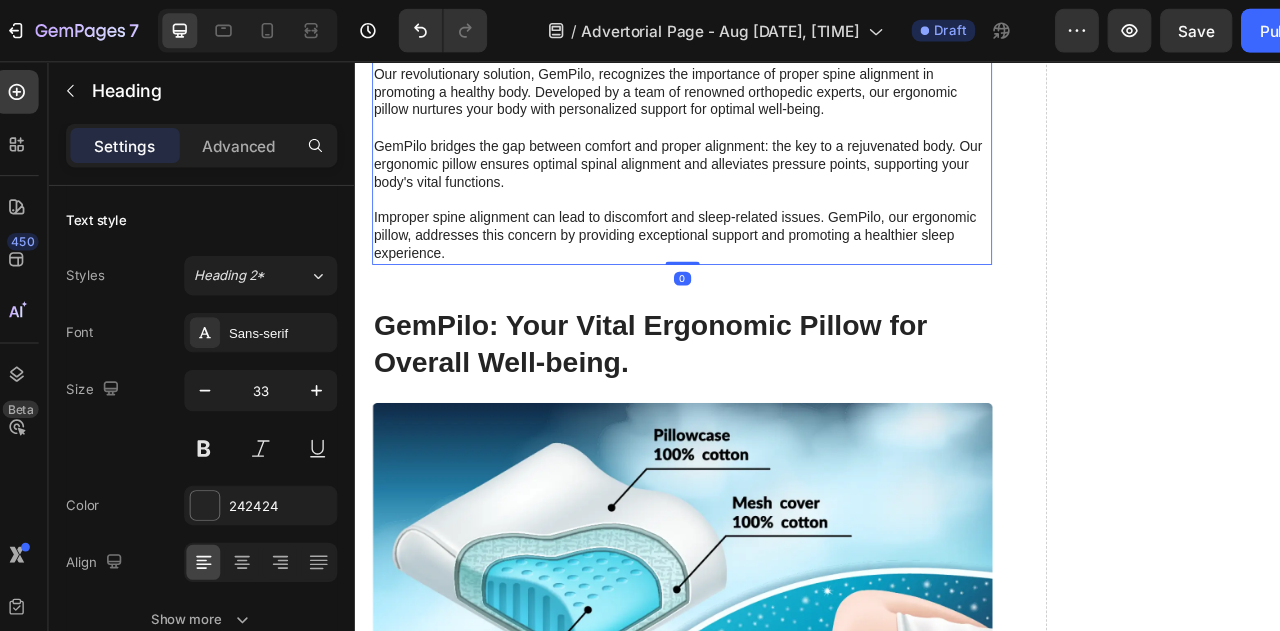click on "Imagine GemPilo as the master architect in your body's comfort zone, with optimal spine alignment as its secret ingredient. Our ergonomic pillow provides the essential support needed to enhance overall well-being and improve your sleep experience.  Our revolutionary solution, GemPilo, recognizes the importance of proper spine alignment in promoting a healthy body. Developed by a team of renowned orthopedic experts, our ergonomic pillow nurtures your body with personalized support for optimal well-being.  GemPilo bridges the gap between comfort and proper alignment: the key to a rejuvenated body. Our ergonomic pillow ensures optimal spinal alignment and alleviates pressure points, supporting your body's vital functions.  Improper spine alignment can lead to discomfort and sleep-related issues. GemPilo, our ergonomic pillow, addresses this concern by providing exceptional support and promoting a healthier sleep experience." at bounding box center [734, 139] 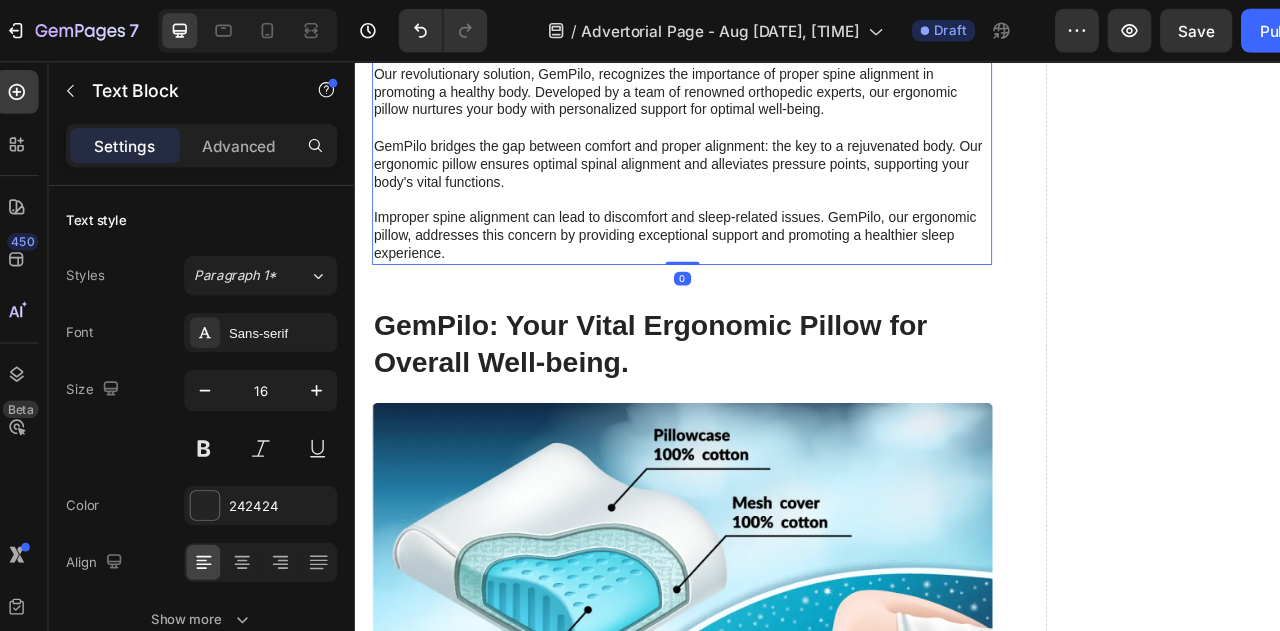 click on "Imagine GemPilo as the master architect in your body's comfort zone, with optimal spine alignment as its secret ingredient. Our ergonomic pillow provides the essential support needed to enhance overall well-being and improve your sleep experience.  Our revolutionary solution, GemPilo, recognizes the importance of proper spine alignment in promoting a healthy body. Developed by a team of renowned orthopedic experts, our ergonomic pillow nurtures your body with personalized support for optimal well-being.  GemPilo bridges the gap between comfort and proper alignment: the key to a rejuvenated body. Our ergonomic pillow ensures optimal spinal alignment and alleviates pressure points, supporting your body's vital functions.  Improper spine alignment can lead to discomfort and sleep-related issues. GemPilo, our ergonomic pillow, addresses this concern by providing exceptional support and promoting a healthier sleep experience." at bounding box center (734, 139) 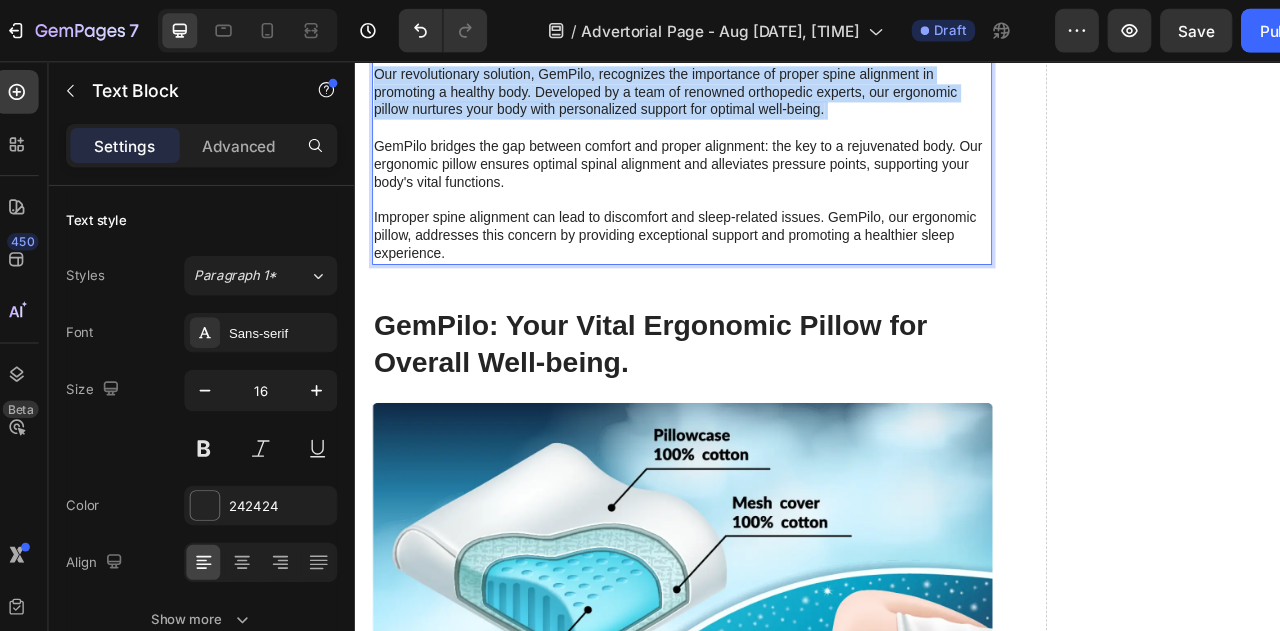 click on "Imagine GemPilo as the master architect in your body's comfort zone, with optimal spine alignment as its secret ingredient. Our ergonomic pillow provides the essential support needed to enhance overall well-being and improve your sleep experience.  Our revolutionary solution, GemPilo, recognizes the importance of proper spine alignment in promoting a healthy body. Developed by a team of renowned orthopedic experts, our ergonomic pillow nurtures your body with personalized support for optimal well-being.  GemPilo bridges the gap between comfort and proper alignment: the key to a rejuvenated body. Our ergonomic pillow ensures optimal spinal alignment and alleviates pressure points, supporting your body's vital functions.  Improper spine alignment can lead to discomfort and sleep-related issues. GemPilo, our ergonomic pillow, addresses this concern by providing exceptional support and promoting a healthier sleep experience." at bounding box center (734, 139) 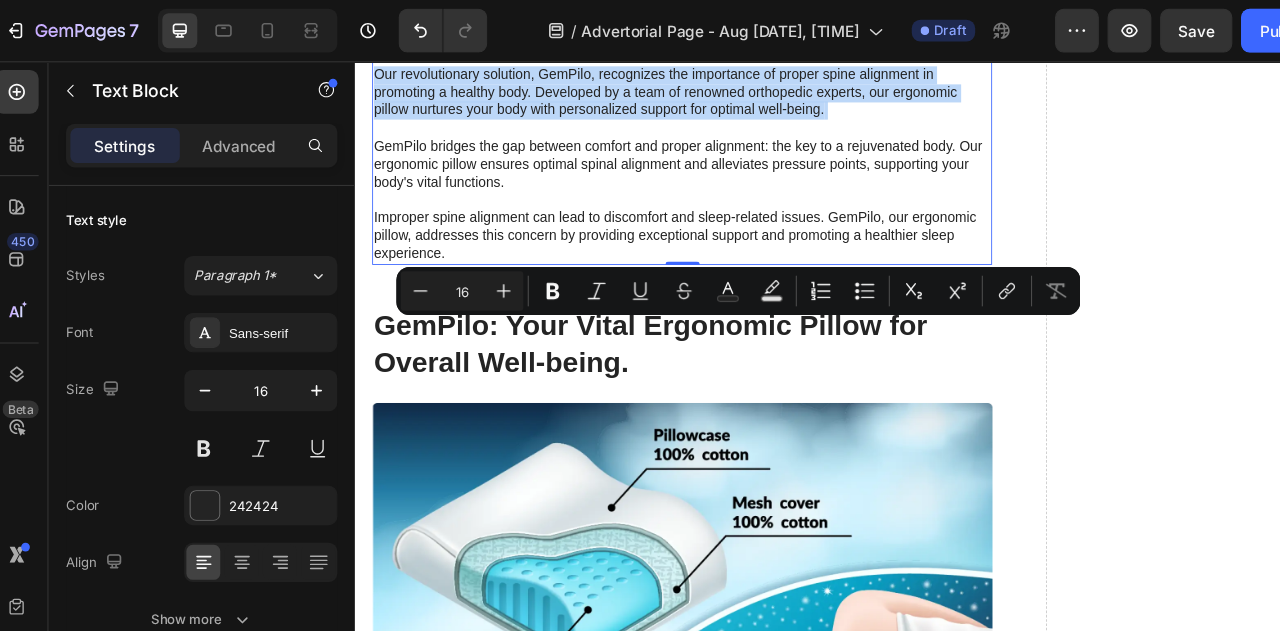 click on "Imagine GemPilo as the master architect in your body's comfort zone, with optimal spine alignment as its secret ingredient. Our ergonomic pillow provides the essential support needed to enhance overall well-being and improve your sleep experience.  Our revolutionary solution, GemPilo, recognizes the importance of proper spine alignment in promoting a healthy body. Developed by a team of renowned orthopedic experts, our ergonomic pillow nurtures your body with personalized support for optimal well-being.  GemPilo bridges the gap between comfort and proper alignment: the key to a rejuvenated body. Our ergonomic pillow ensures optimal spinal alignment and alleviates pressure points, supporting your body's vital functions.  Improper spine alignment can lead to discomfort and sleep-related issues. GemPilo, our ergonomic pillow, addresses this concern by providing exceptional support and promoting a healthier sleep experience." at bounding box center (734, 139) 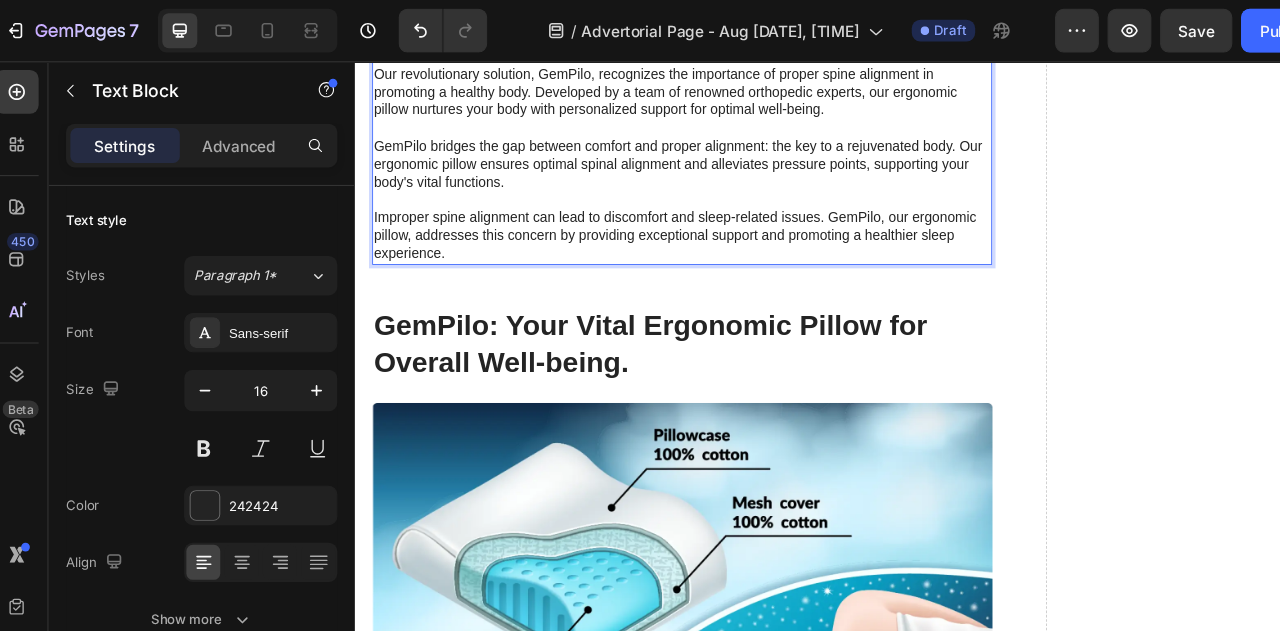 click on "Imagine GemPilo as the master architect in your body's comfort zone, with optimal spine alignment as its secret ingredient. Our ergonomic pillow provides the essential support needed to enhance overall well-being and improve your sleep experience.  Our revolutionary solution, GemPilo, recognizes the importance of proper spine alignment in promoting a healthy body. Developed by a team of renowned orthopedic experts, our ergonomic pillow nurtures your body with personalized support for optimal well-being.  GemPilo bridges the gap between comfort and proper alignment: the key to a rejuvenated body. Our ergonomic pillow ensures optimal spinal alignment and alleviates pressure points, supporting your body's vital functions.  Improper spine alignment can lead to discomfort and sleep-related issues. GemPilo, our ergonomic pillow, addresses this concern by providing exceptional support and promoting a healthier sleep experience." at bounding box center [734, 139] 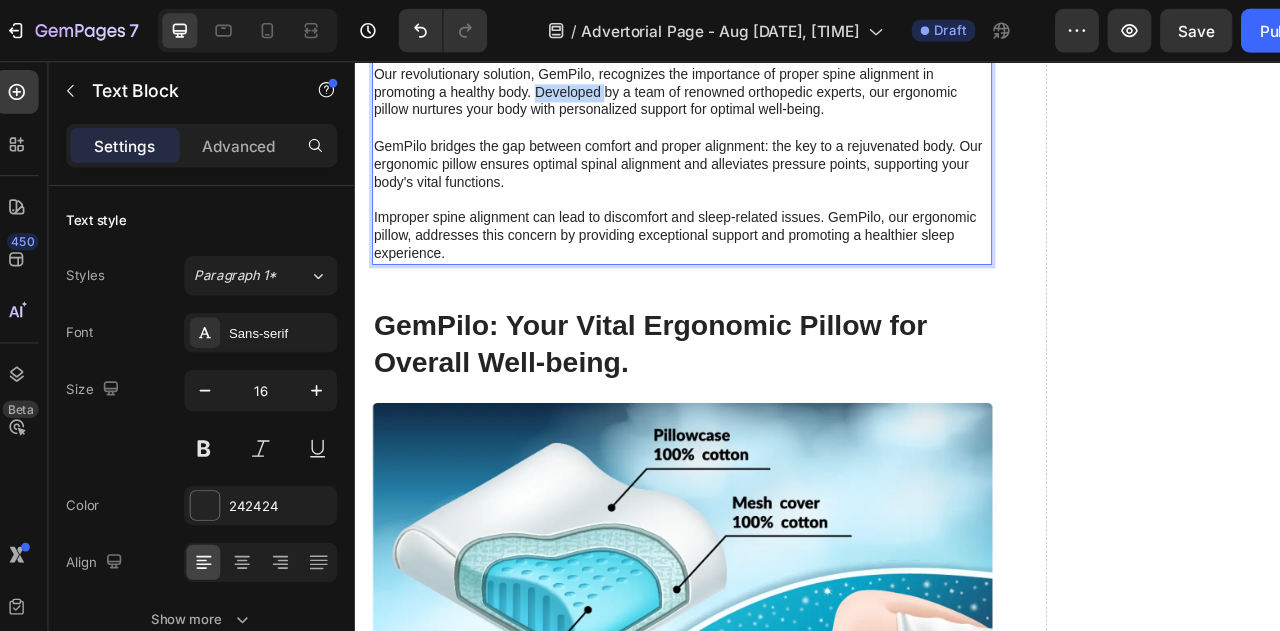click on "Imagine GemPilo as the master architect in your body's comfort zone, with optimal spine alignment as its secret ingredient. Our ergonomic pillow provides the essential support needed to enhance overall well-being and improve your sleep experience.  Our revolutionary solution, GemPilo, recognizes the importance of proper spine alignment in promoting a healthy body. Developed by a team of renowned orthopedic experts, our ergonomic pillow nurtures your body with personalized support for optimal well-being.  GemPilo bridges the gap between comfort and proper alignment: the key to a rejuvenated body. Our ergonomic pillow ensures optimal spinal alignment and alleviates pressure points, supporting your body's vital functions.  Improper spine alignment can lead to discomfort and sleep-related issues. GemPilo, our ergonomic pillow, addresses this concern by providing exceptional support and promoting a healthier sleep experience." at bounding box center [734, 139] 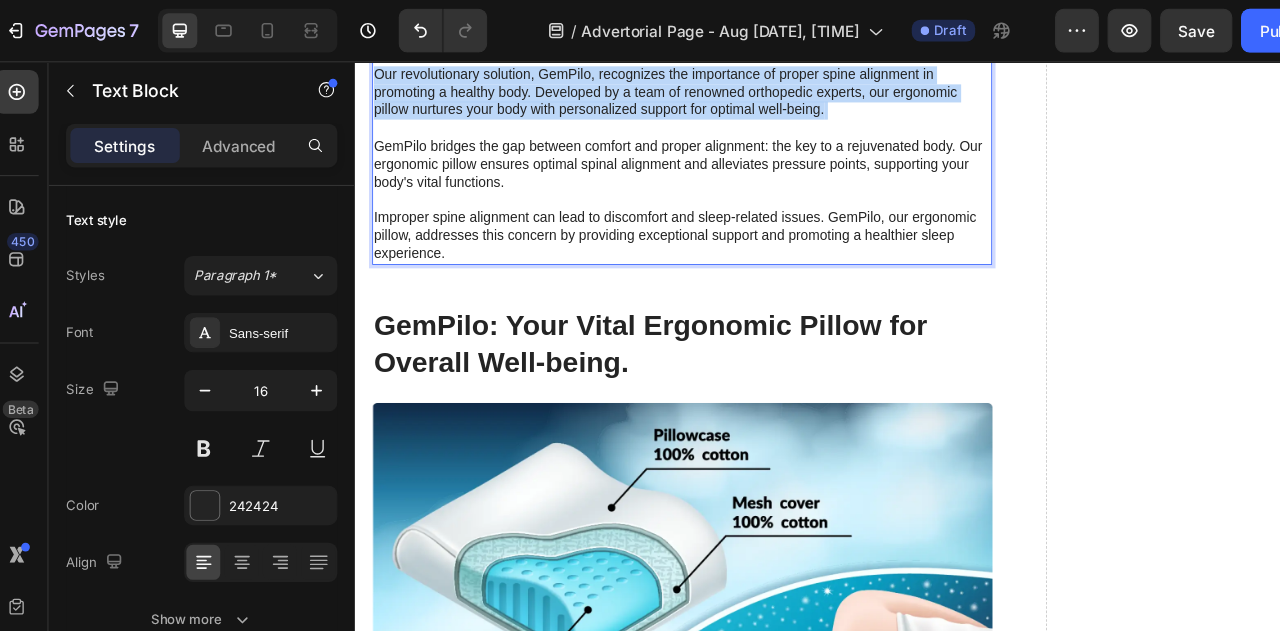 click on "Imagine GemPilo as the master architect in your body's comfort zone, with optimal spine alignment as its secret ingredient. Our ergonomic pillow provides the essential support needed to enhance overall well-being and improve your sleep experience.  Our revolutionary solution, GemPilo, recognizes the importance of proper spine alignment in promoting a healthy body. Developed by a team of renowned orthopedic experts, our ergonomic pillow nurtures your body with personalized support for optimal well-being.  GemPilo bridges the gap between comfort and proper alignment: the key to a rejuvenated body. Our ergonomic pillow ensures optimal spinal alignment and alleviates pressure points, supporting your body's vital functions.  Improper spine alignment can lead to discomfort and sleep-related issues. GemPilo, our ergonomic pillow, addresses this concern by providing exceptional support and promoting a healthier sleep experience." at bounding box center (734, 139) 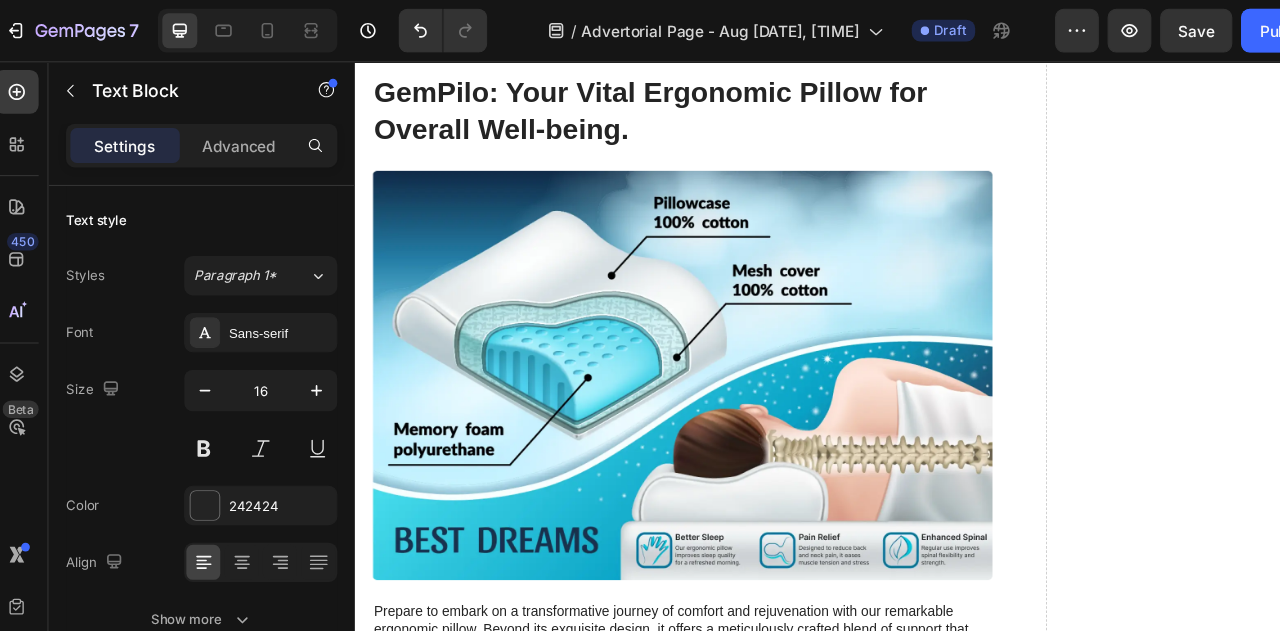 click on "We get it — trying a new pillow can feel risky. That’s why HOMCA offers FREE [NUMBER]-day returns. If it’s not the best sleep you’ve ever had, send it back for a full refund." at bounding box center [734, 4] 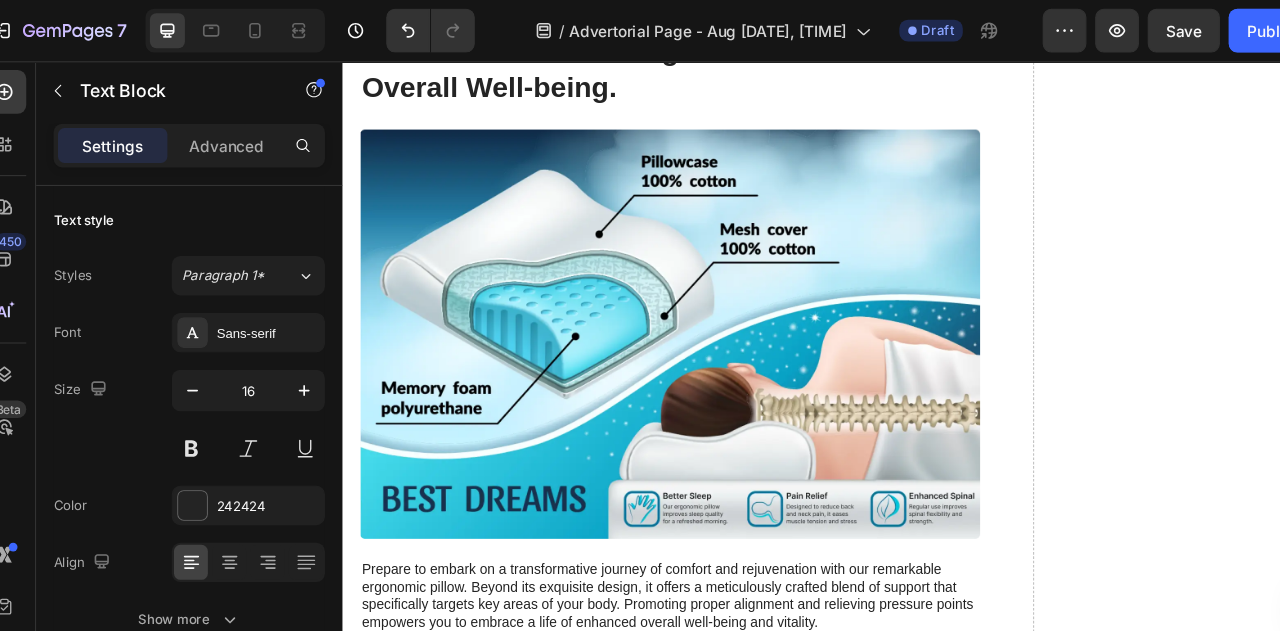 scroll, scrollTop: 4234, scrollLeft: 0, axis: vertical 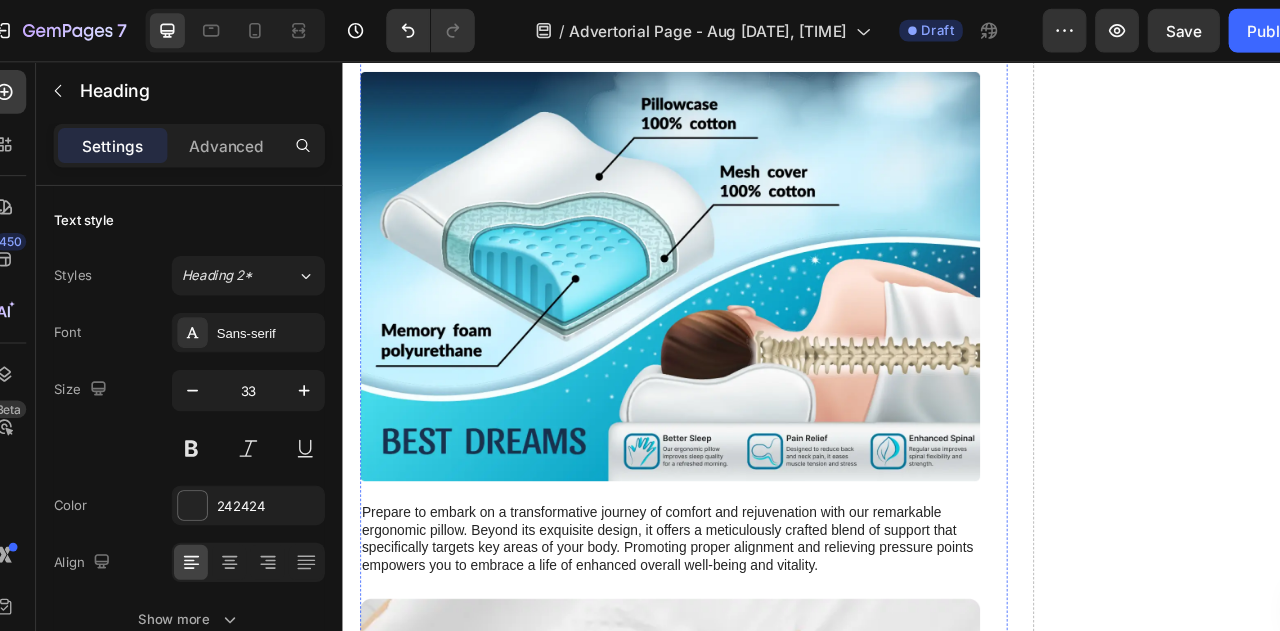 click on "GemPilo: Your Vital Ergonomic Pillow for Overall Well-being." at bounding box center [722, 4] 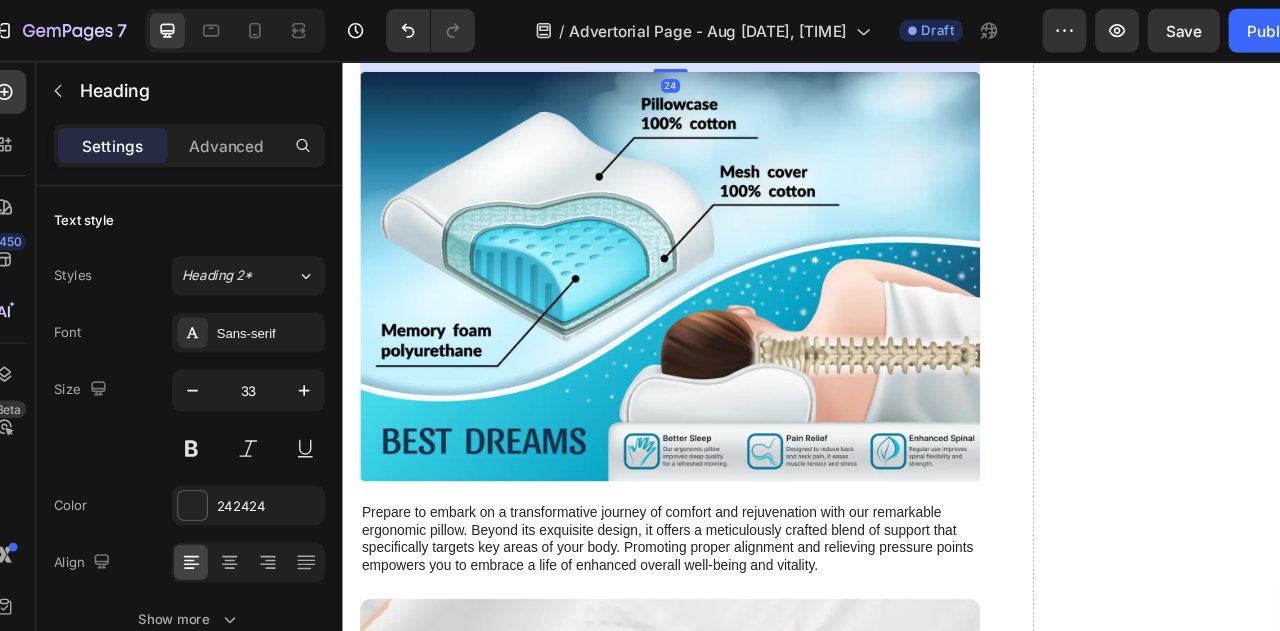 click on "GemPilo: Your Vital Ergonomic Pillow for Overall Well-being." at bounding box center [722, 4] 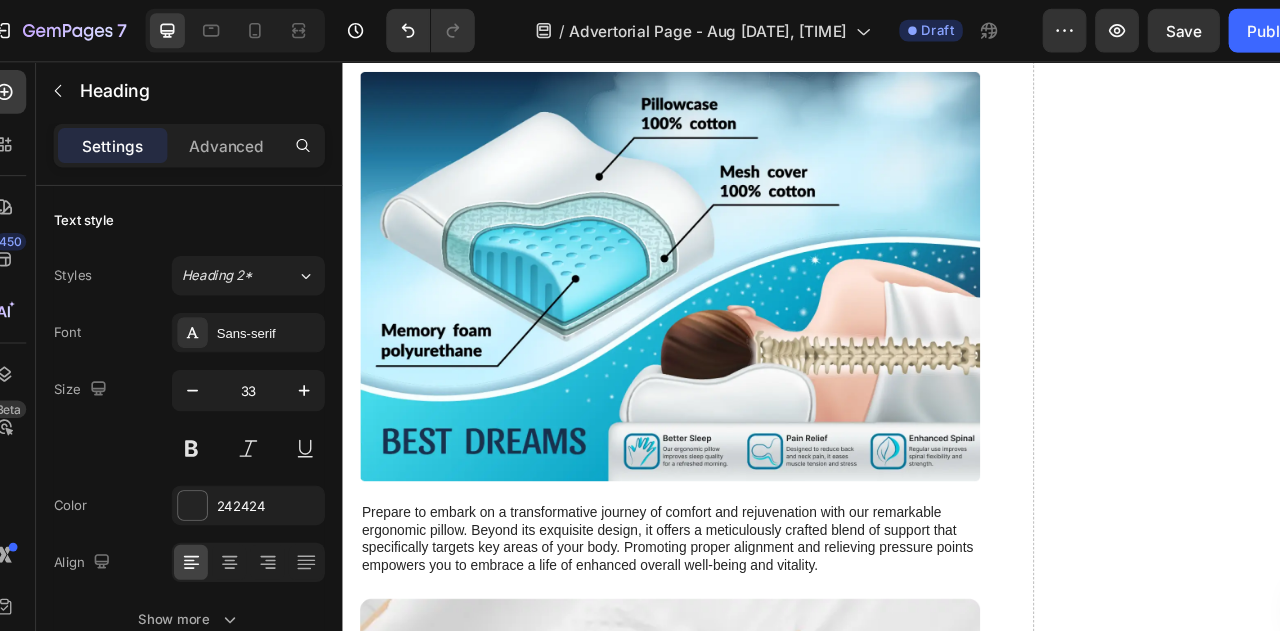 click on "GemPilo: Your Vital Ergonomic Pillow for Overall Well-being." at bounding box center [722, 4] 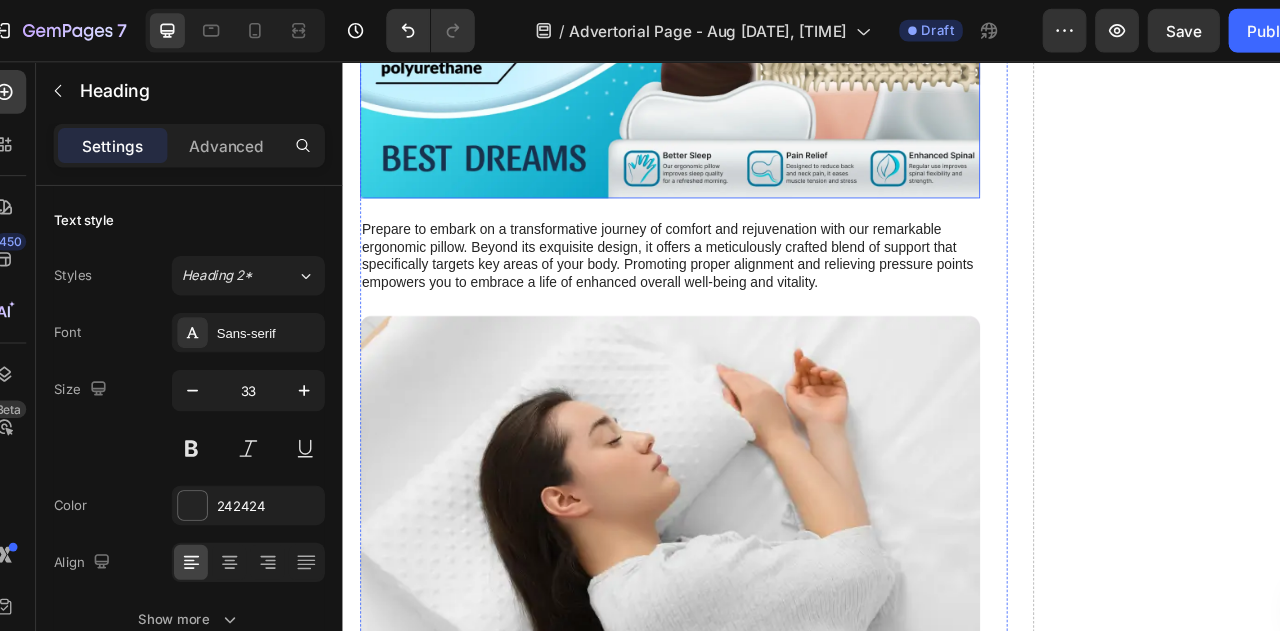 scroll, scrollTop: 4705, scrollLeft: 0, axis: vertical 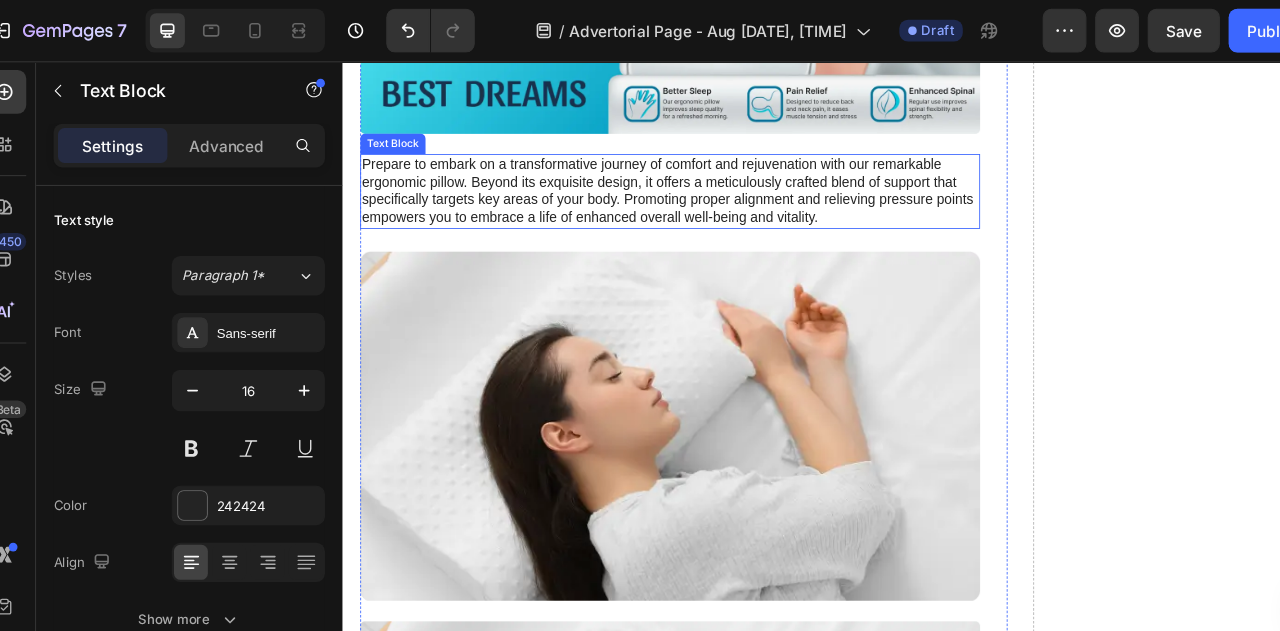 click on "Prepare to embark on a transformative journey of comfort and rejuvenation with our remarkable ergonomic pillow. Beyond its exquisite design, it offers a meticulously crafted blend of support that specifically targets key areas of your body. Promoting proper alignment and relieving pressure points empowers you to embrace a life of enhanced overall well-being and vitality." at bounding box center (722, 212) 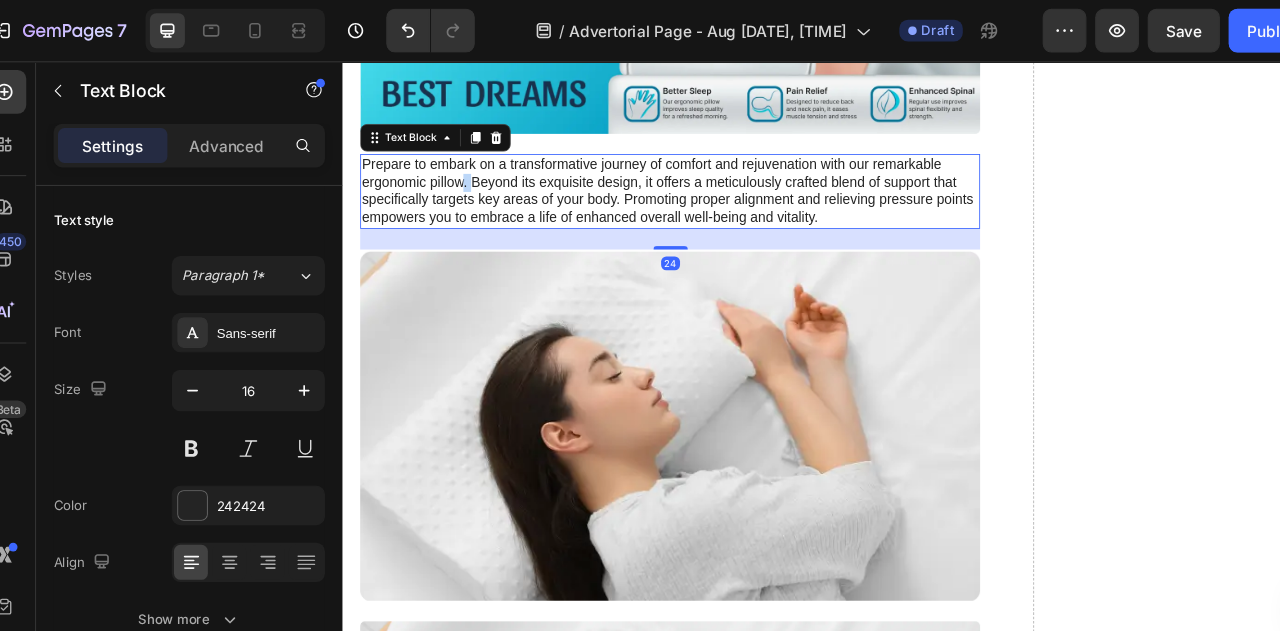 click on "Prepare to embark on a transformative journey of comfort and rejuvenation with our remarkable ergonomic pillow. Beyond its exquisite design, it offers a meticulously crafted blend of support that specifically targets key areas of your body. Promoting proper alignment and relieving pressure points empowers you to embrace a life of enhanced overall well-being and vitality." at bounding box center [722, 212] 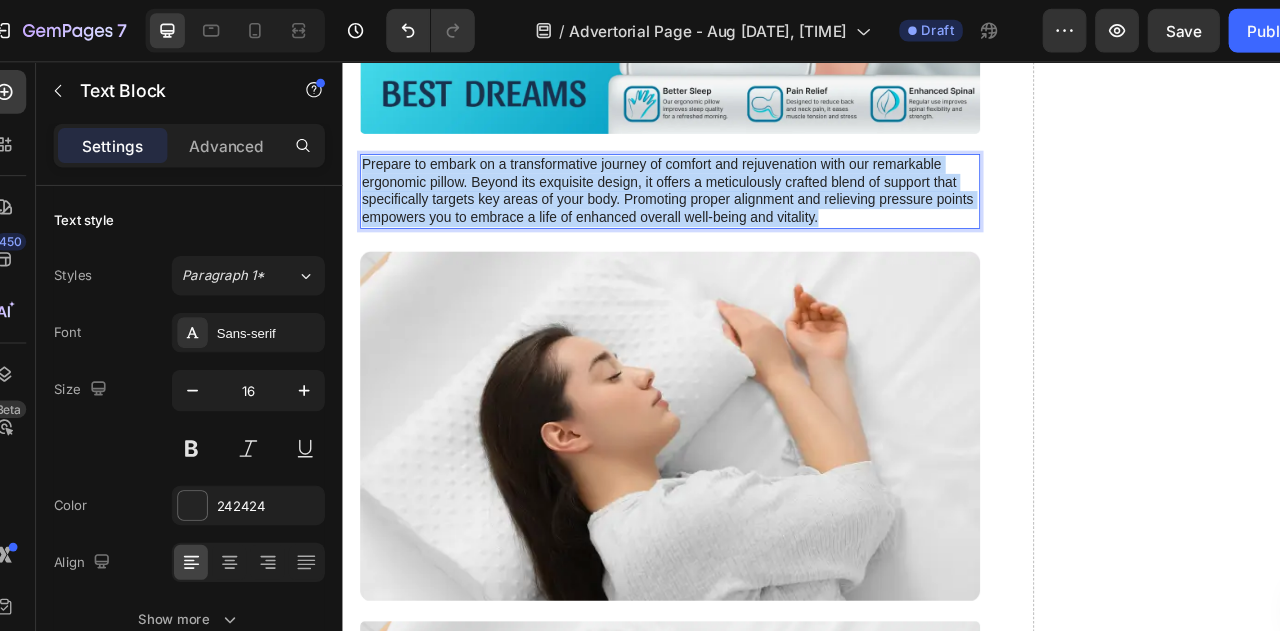 click on "Prepare to embark on a transformative journey of comfort and rejuvenation with our remarkable ergonomic pillow. Beyond its exquisite design, it offers a meticulously crafted blend of support that specifically targets key areas of your body. Promoting proper alignment and relieving pressure points empowers you to embrace a life of enhanced overall well-being and vitality." at bounding box center [722, 212] 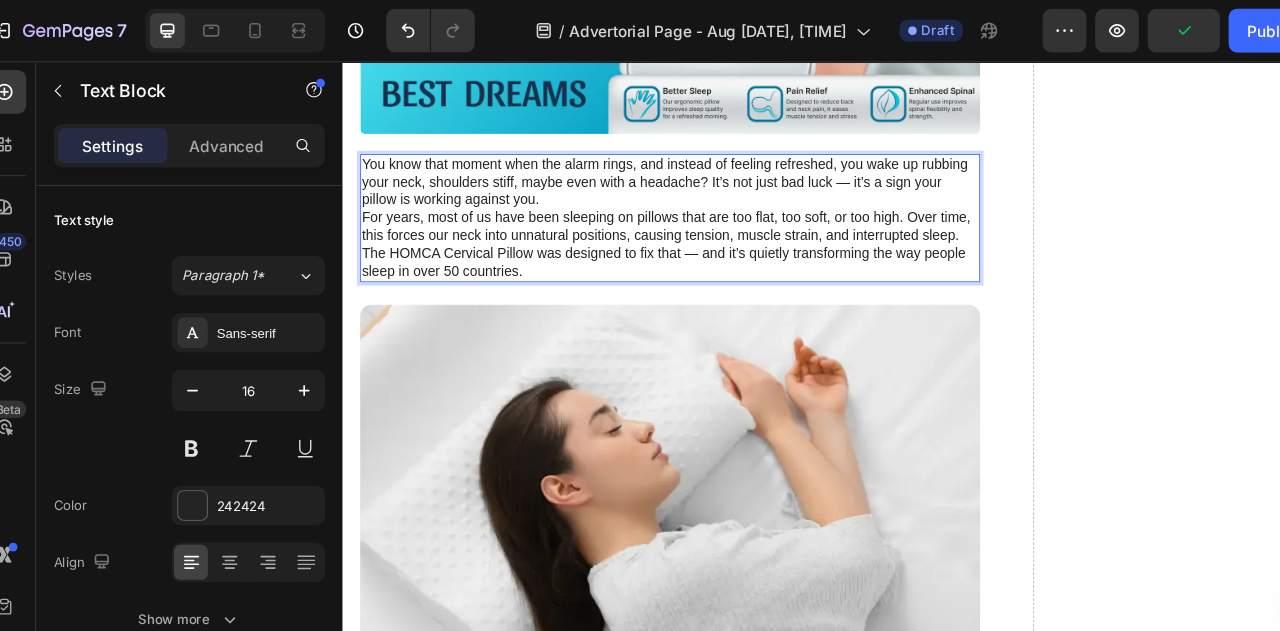 click on "You know that moment when the alarm rings, and instead of feeling refreshed, you wake up rubbing your neck, shoulders stiff, maybe even with a headache? It’s not just bad luck — it’s a sign your pillow is working against you." at bounding box center (722, 202) 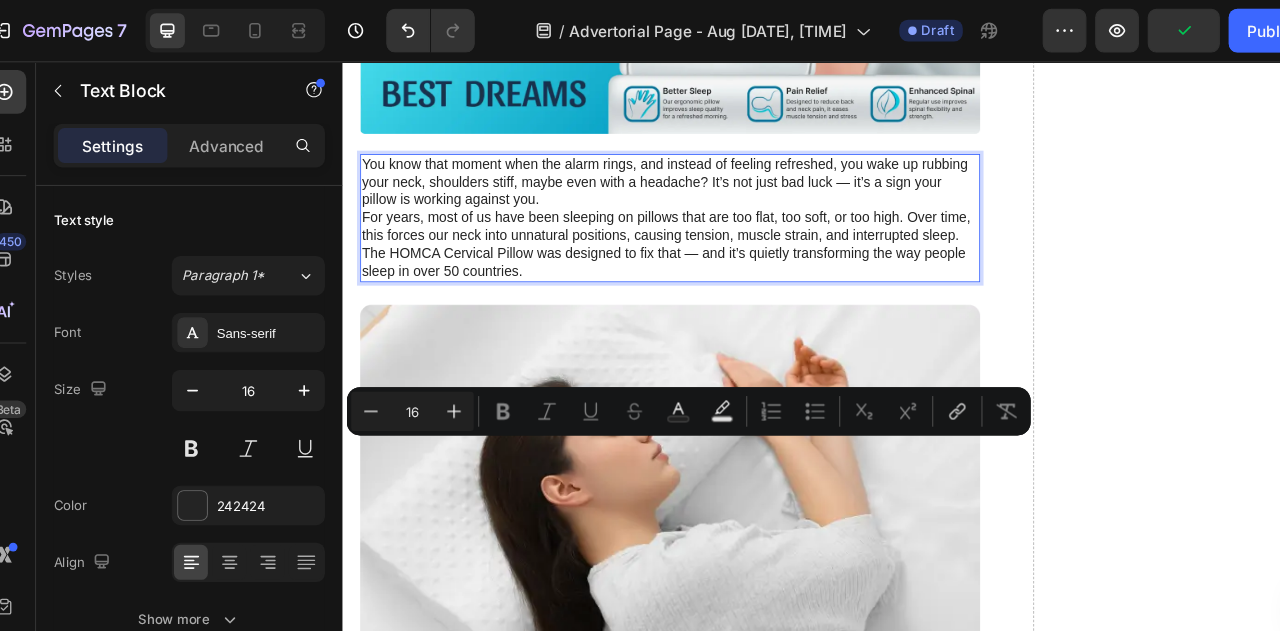 click on "You know that moment when the alarm rings, and instead of feeling refreshed, you wake up rubbing your neck, shoulders stiff, maybe even with a headache? It’s not just bad luck — it’s a sign your pillow is working against you." at bounding box center [722, 202] 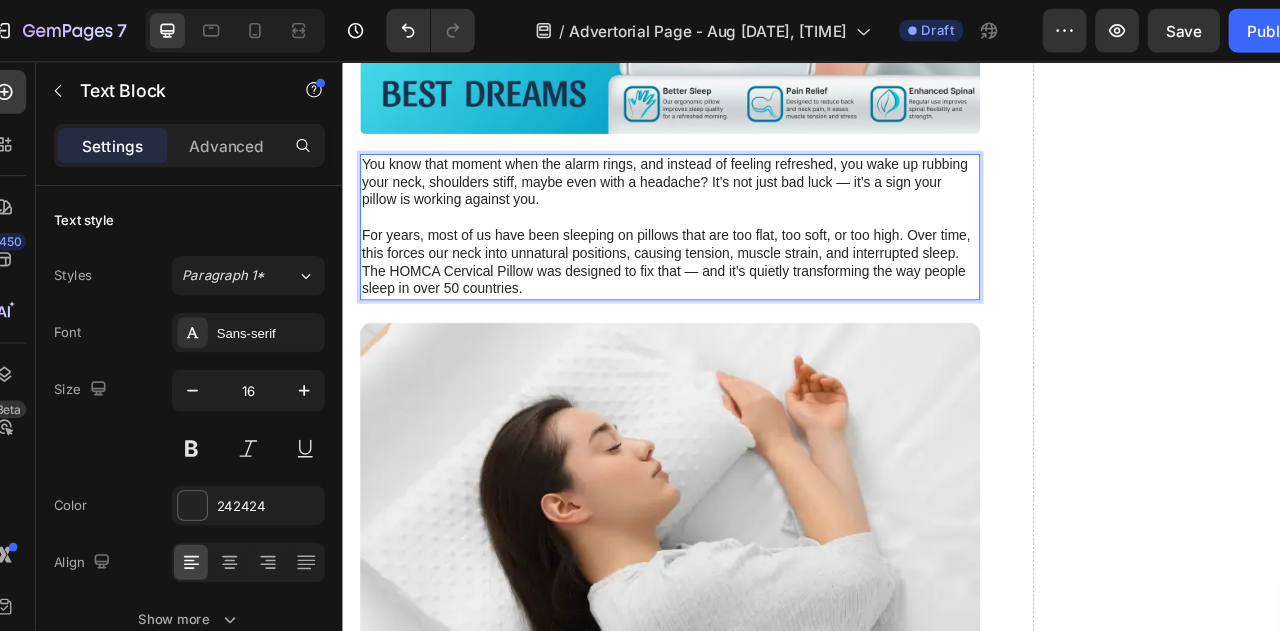 click on "For years, most of us have been sleeping on pillows that are too flat, too soft, or too high. Over time, this forces our neck into unnatural positions, causing tension, muscle strain, and interrupted sleep." at bounding box center (722, 275) 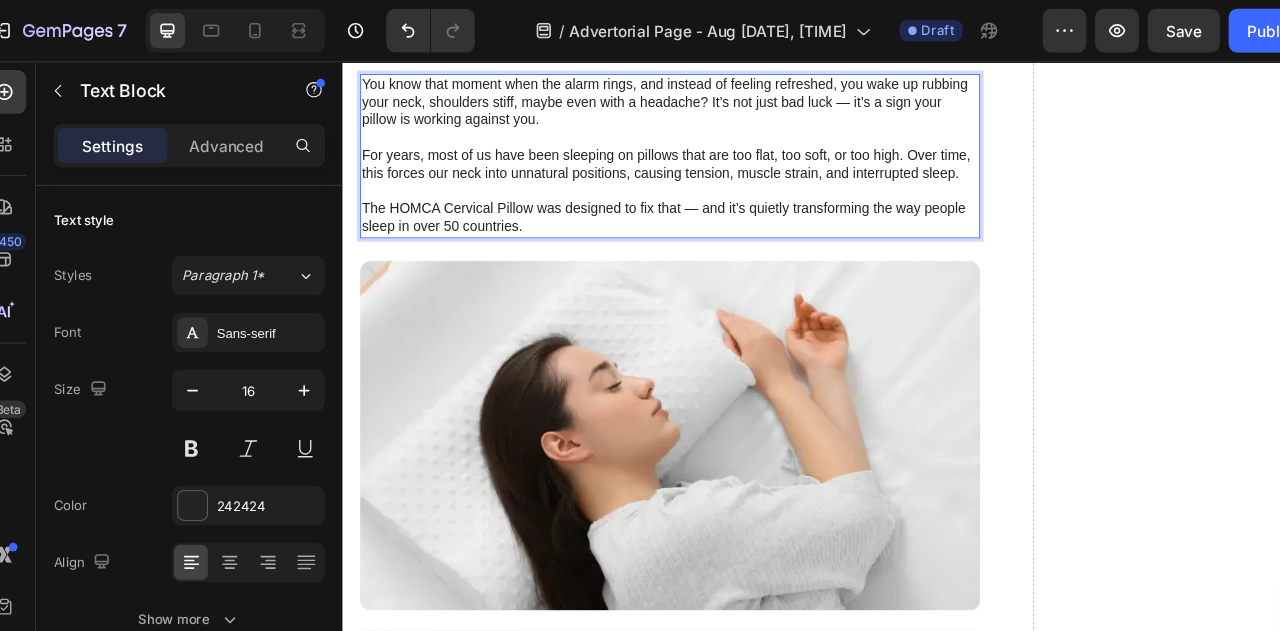 scroll, scrollTop: 4870, scrollLeft: 0, axis: vertical 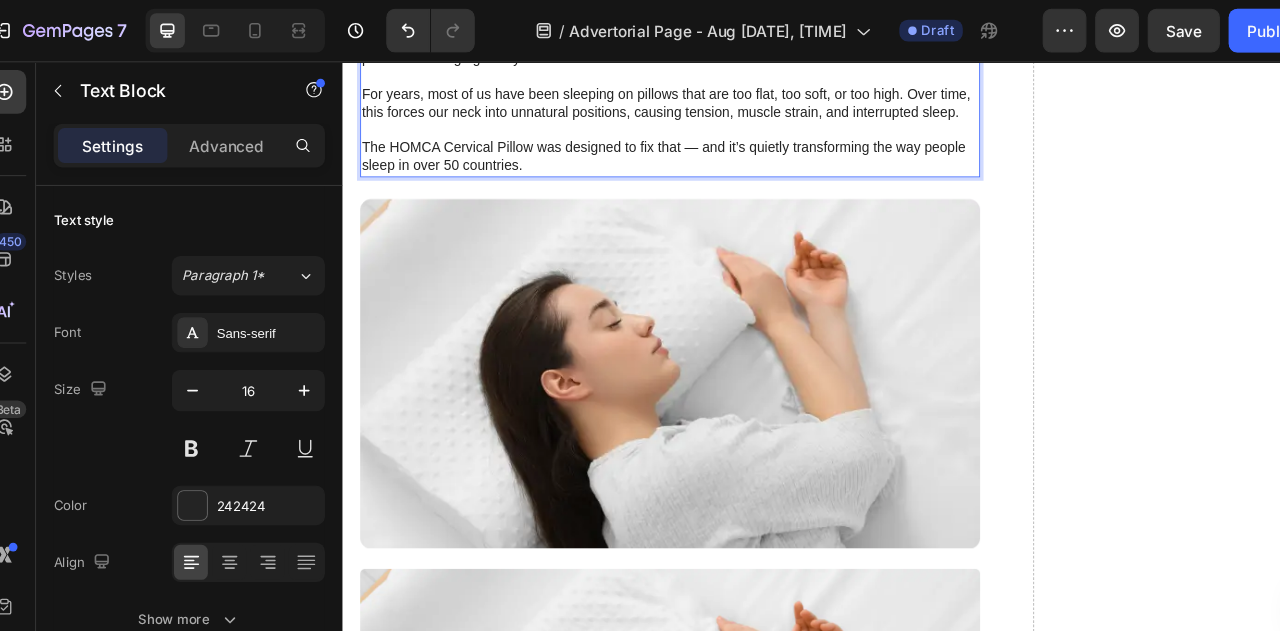 click on "The HOMCA Cervical Pillow was designed to fix that — and it’s quietly transforming the way people sleep in over 50 countries." at bounding box center (722, 172) 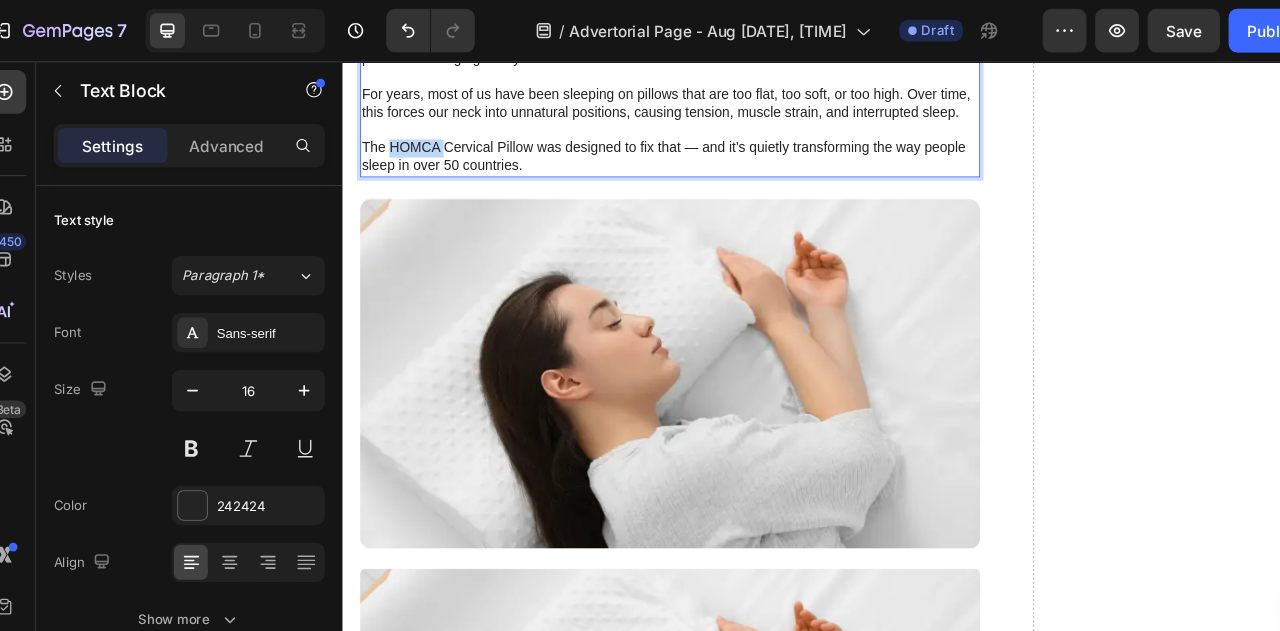 click on "The HOMCA Cervical Pillow was designed to fix that — and it’s quietly transforming the way people sleep in over 50 countries." at bounding box center [722, 172] 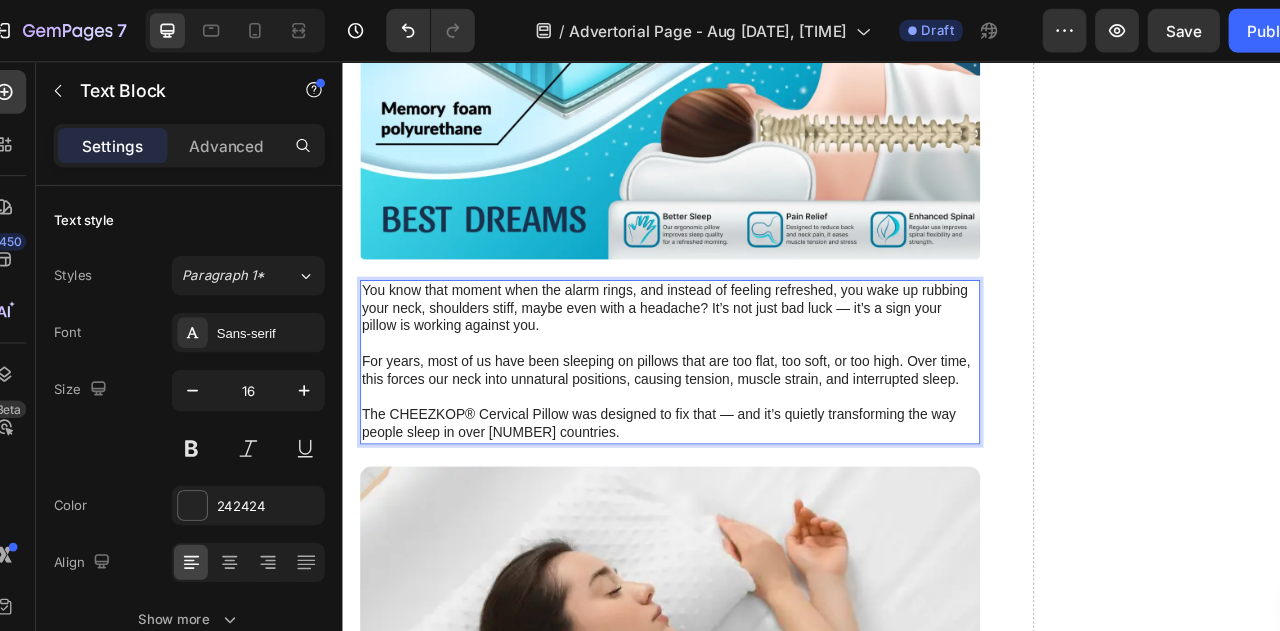 scroll, scrollTop: 4554, scrollLeft: 0, axis: vertical 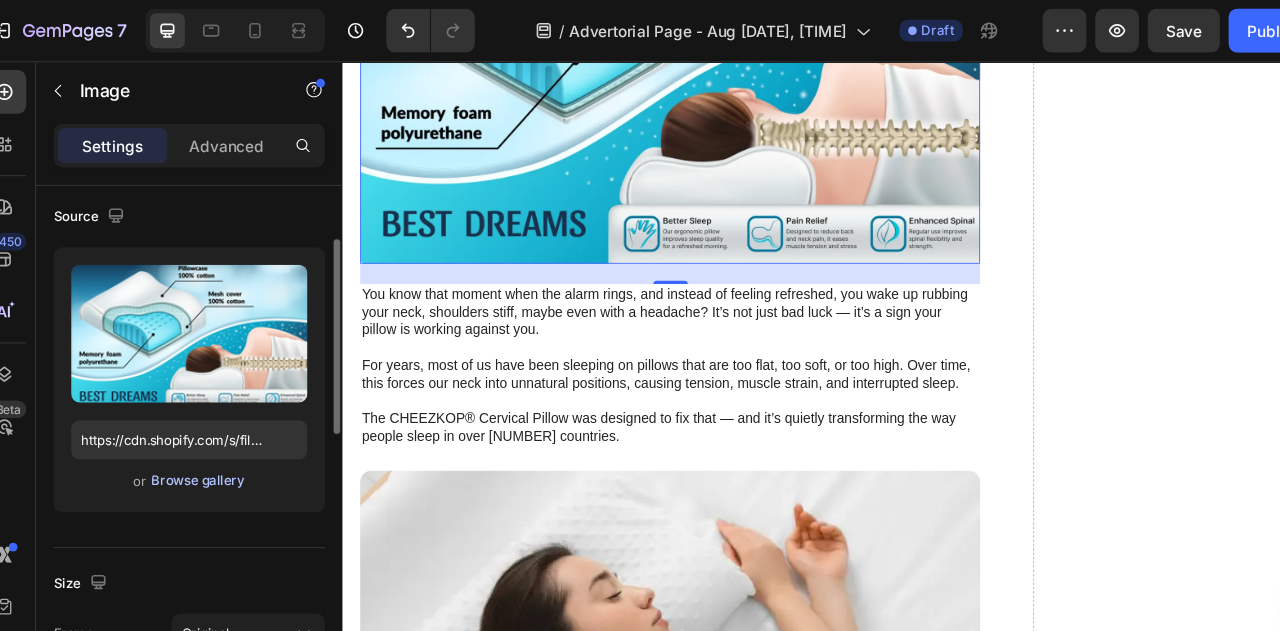 click on "Browse gallery" at bounding box center [205, 440] 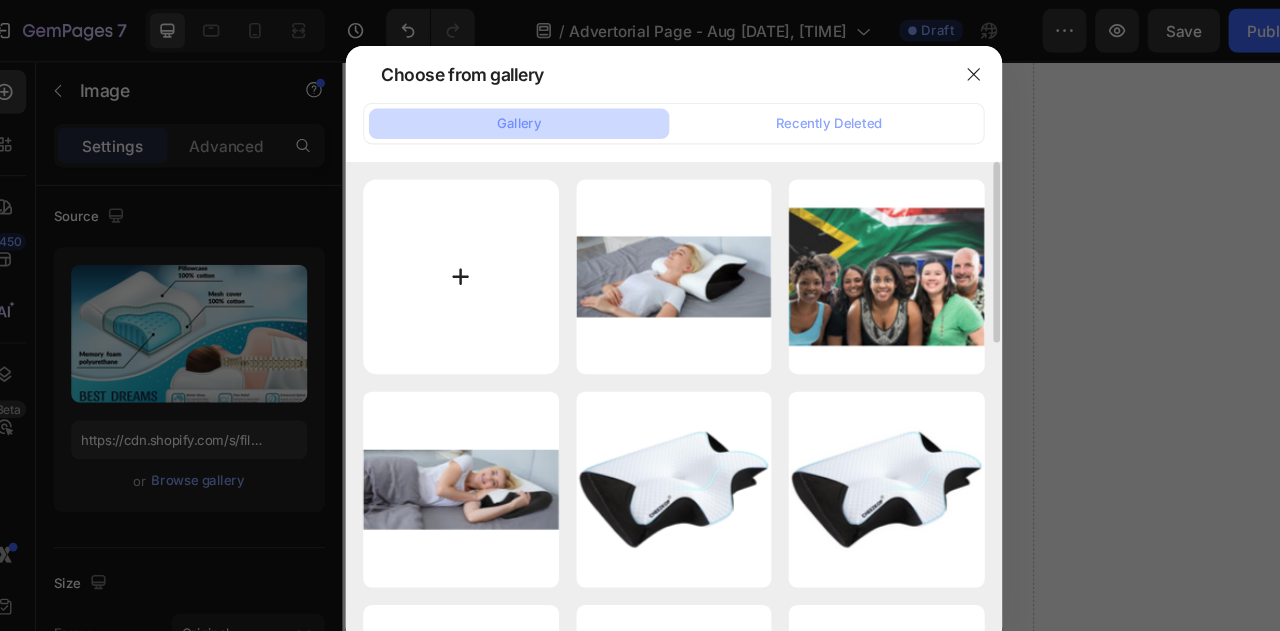 click at bounding box center [445, 253] 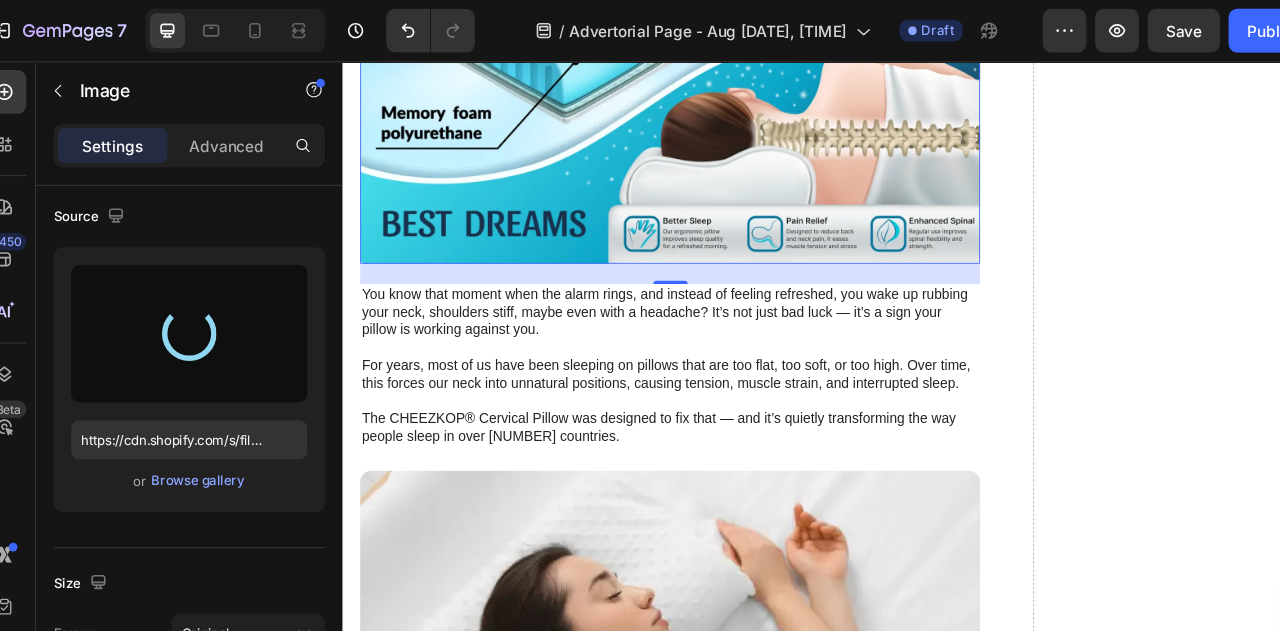 type on "https://cdn.shopify.com/s/files/1/0621/5119/6781/files/gempages_578200815370502930-7b595c35-adf3-408d-a82a-fd891a781929.jpg" 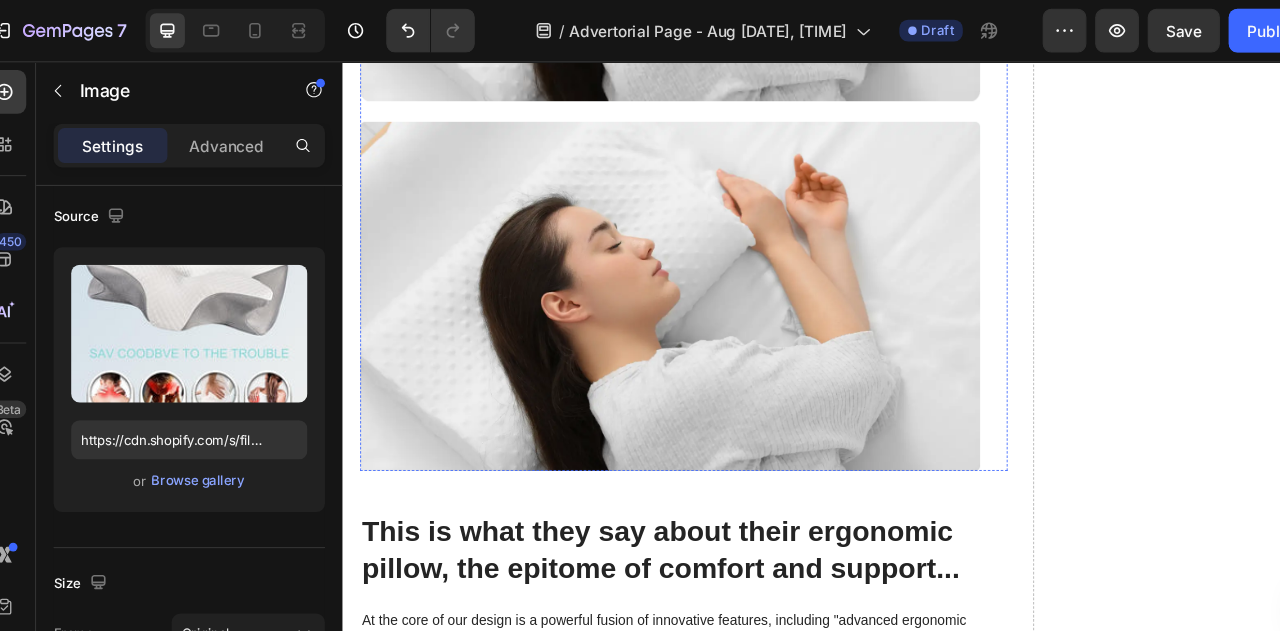 scroll, scrollTop: 5634, scrollLeft: 0, axis: vertical 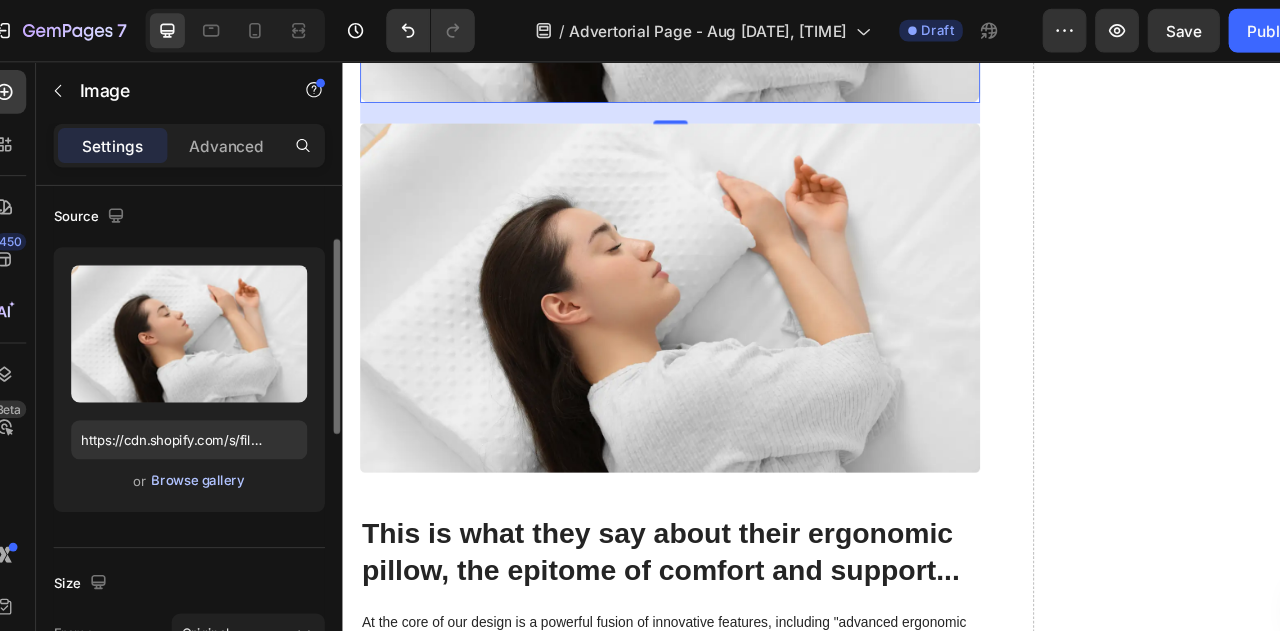 click on "Browse gallery" at bounding box center (205, 440) 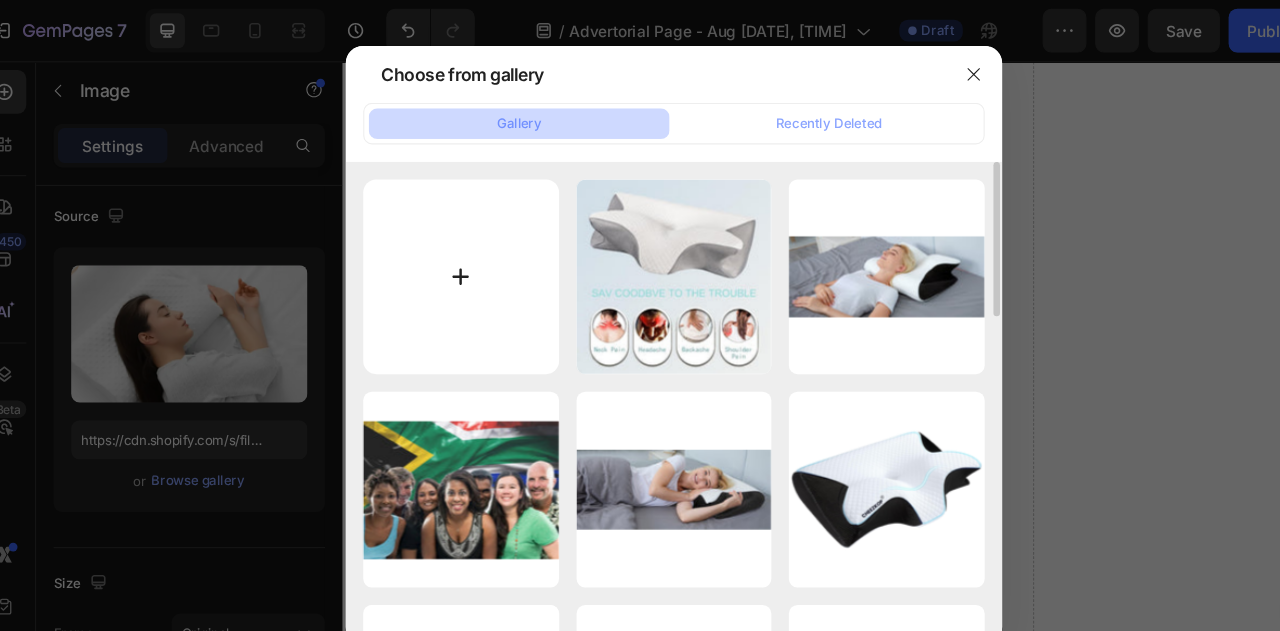 click at bounding box center [445, 253] 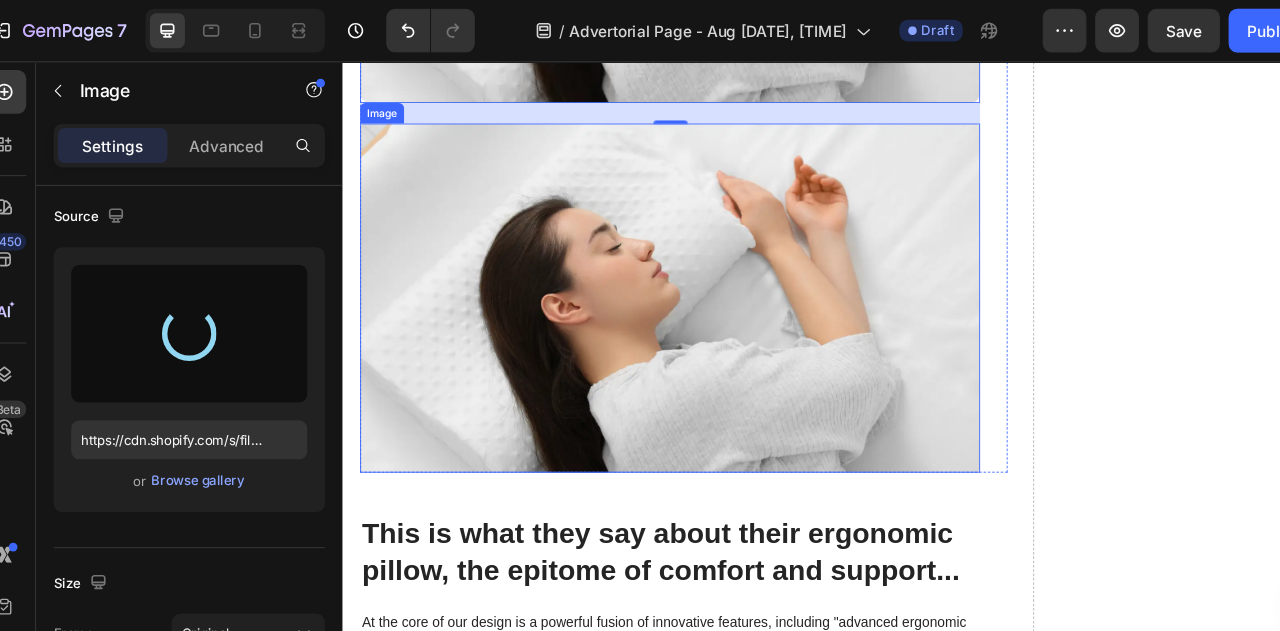 type on "https://cdn.shopify.com/s/files/1/0621/5119/6781/files/gempages_578200815370502930-378e808e-a312-420d-9f4b-039ef6016e7e.jpg" 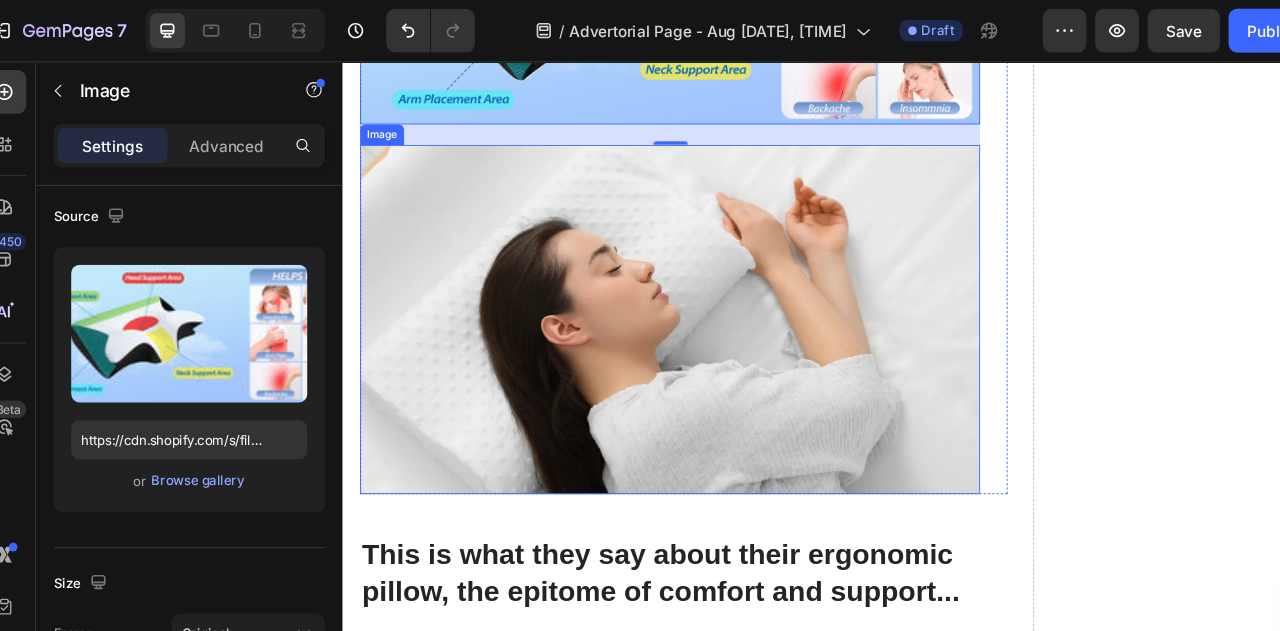 scroll, scrollTop: 5496, scrollLeft: 0, axis: vertical 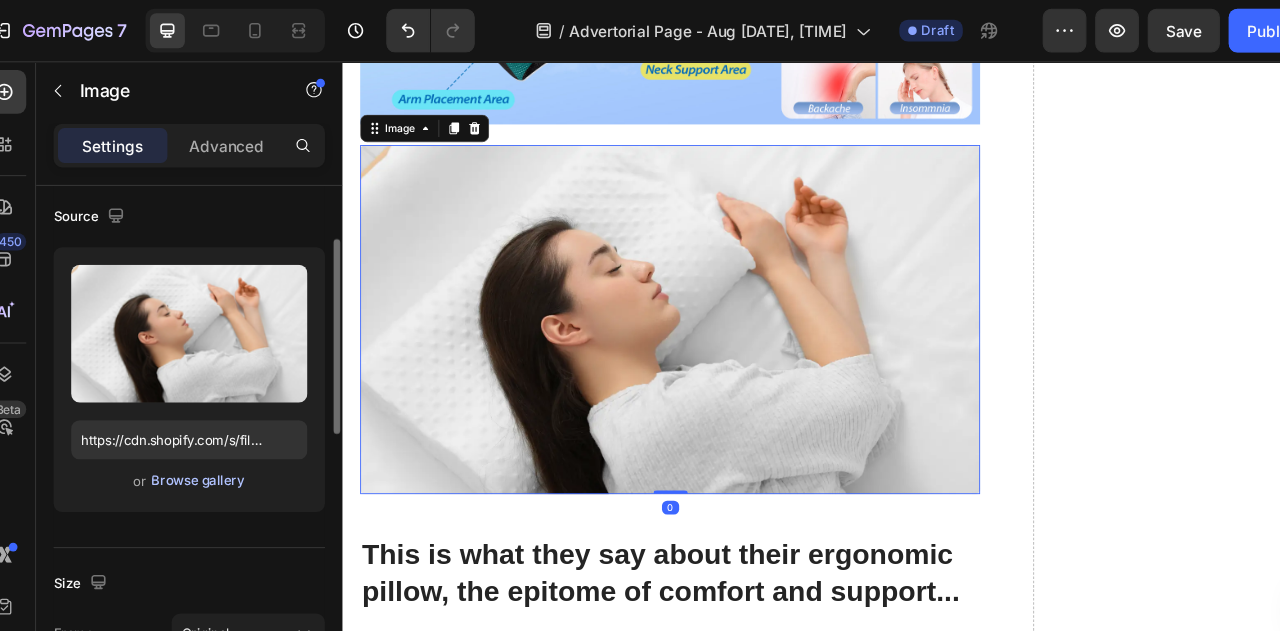 click on "Browse gallery" at bounding box center [205, 440] 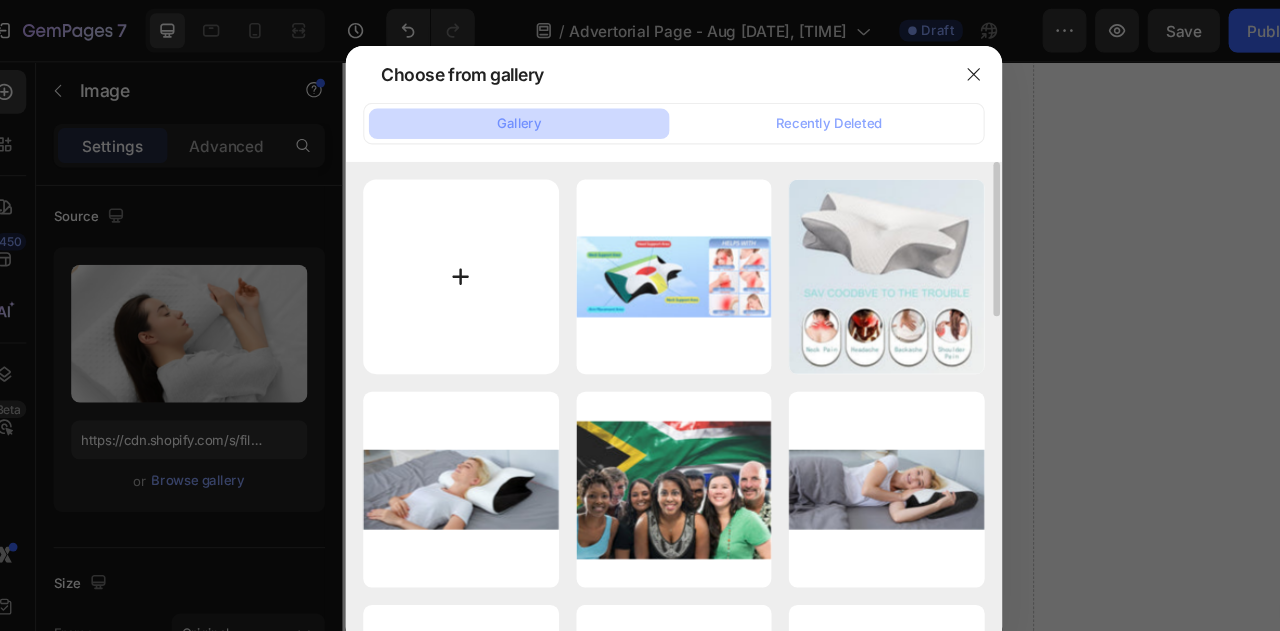 click at bounding box center [445, 253] 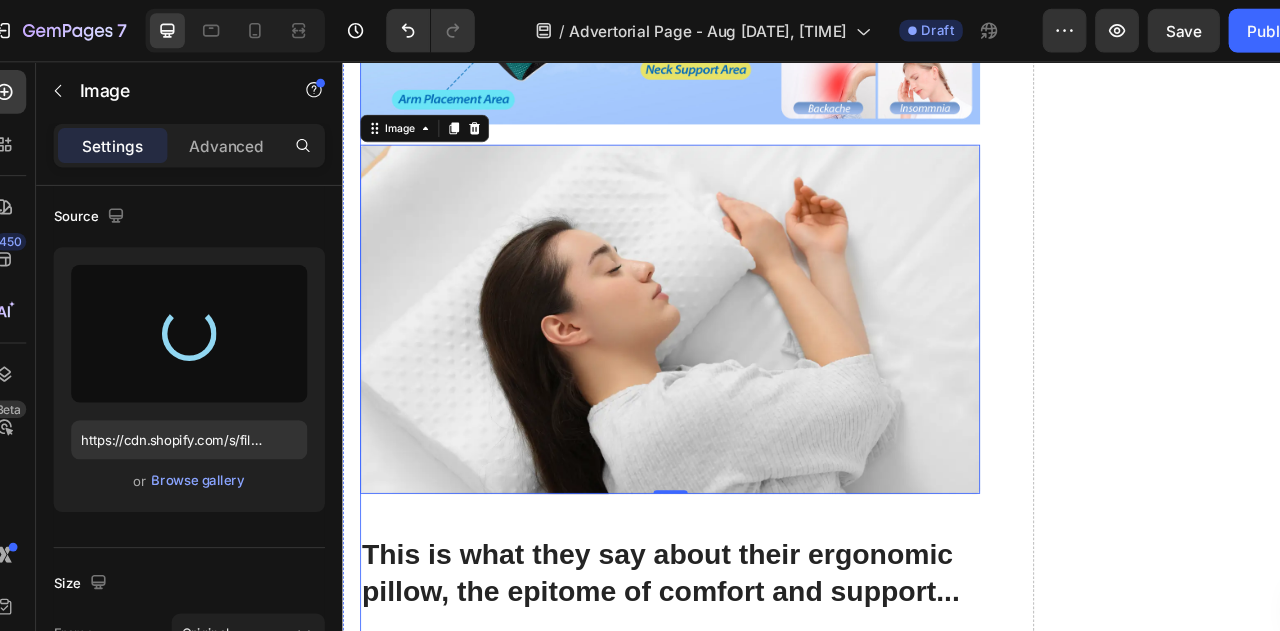 type on "https://cdn.shopify.com/s/files/1/0621/5119/6781/files/gempages_578200815370502930-683544e6-3f35-4a6b-82a0-6d1811b68b6c.jpg" 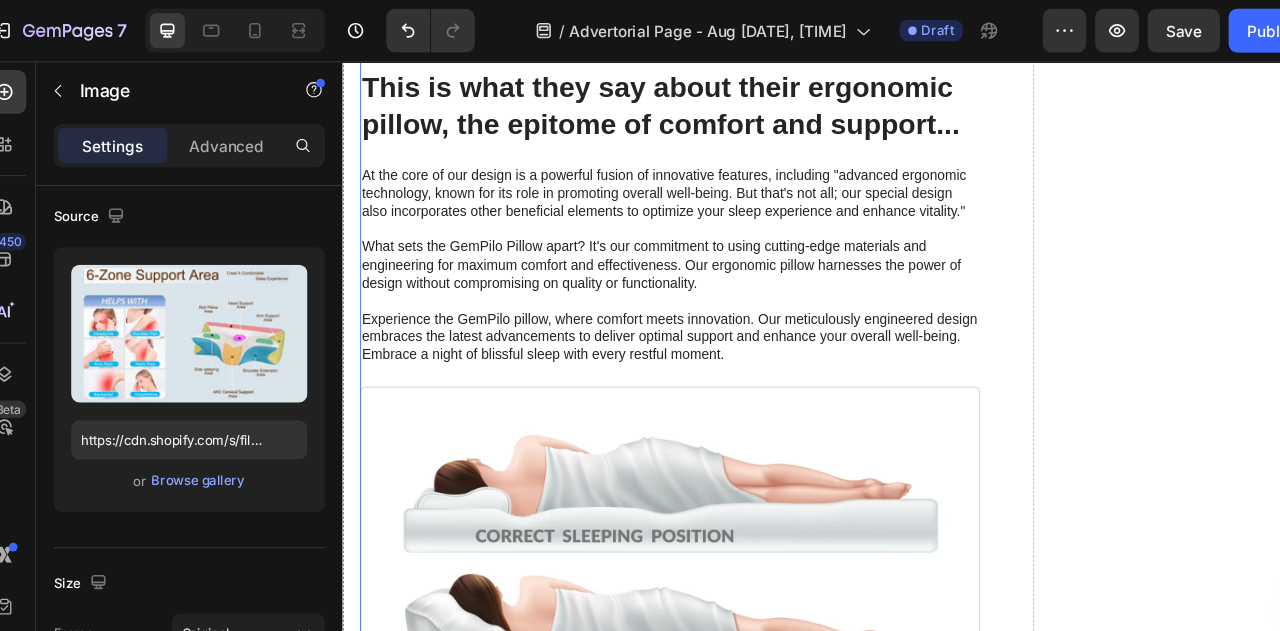 scroll, scrollTop: 6126, scrollLeft: 0, axis: vertical 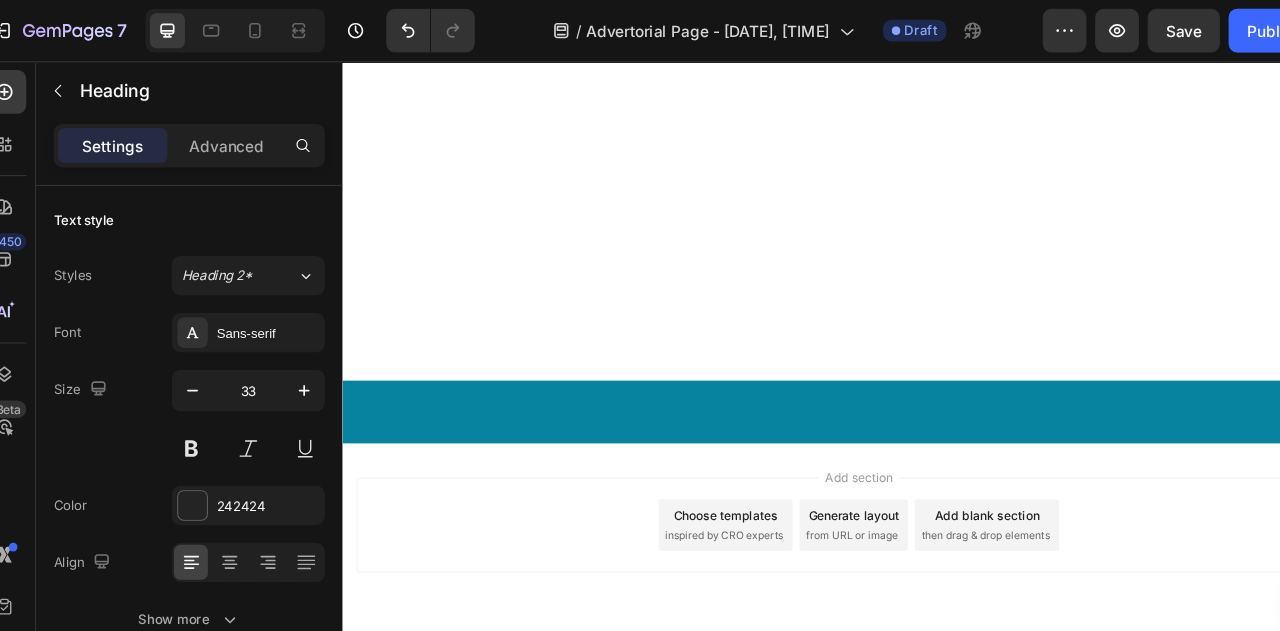 click on "This is what they say about their ergonomic pillow, the epitome of comfort and support..." at bounding box center [722, -1722] 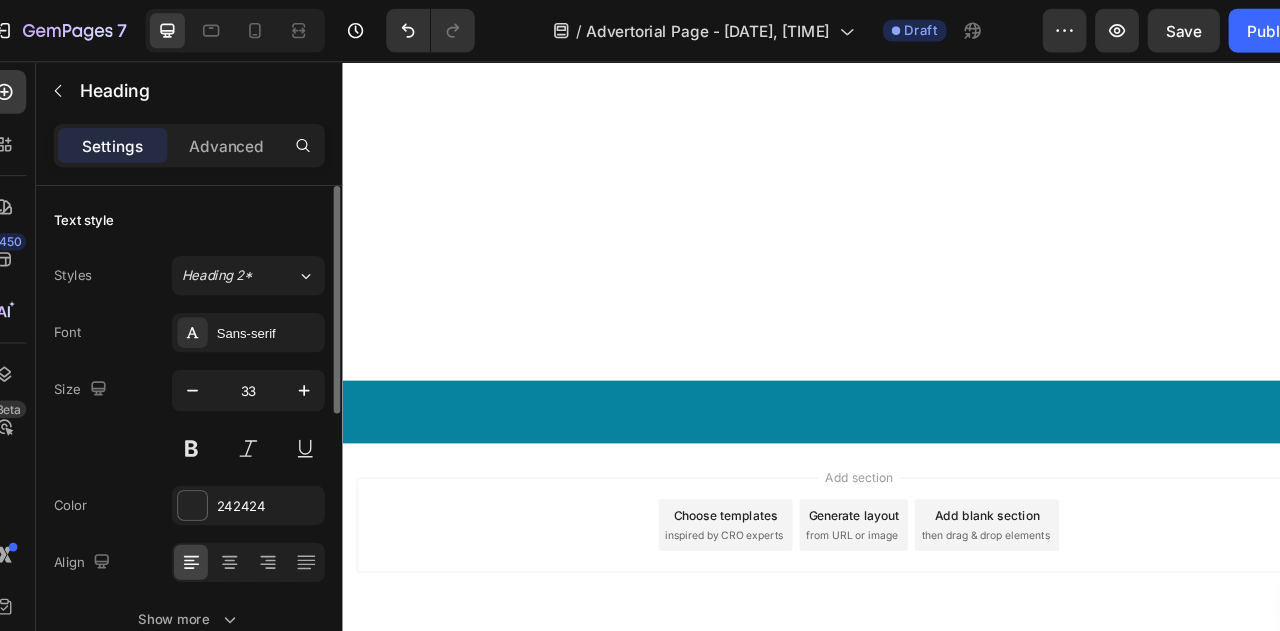 click on "This is what they say about their ergonomic pillow, the epitome of comfort and support..." at bounding box center [722, -1722] 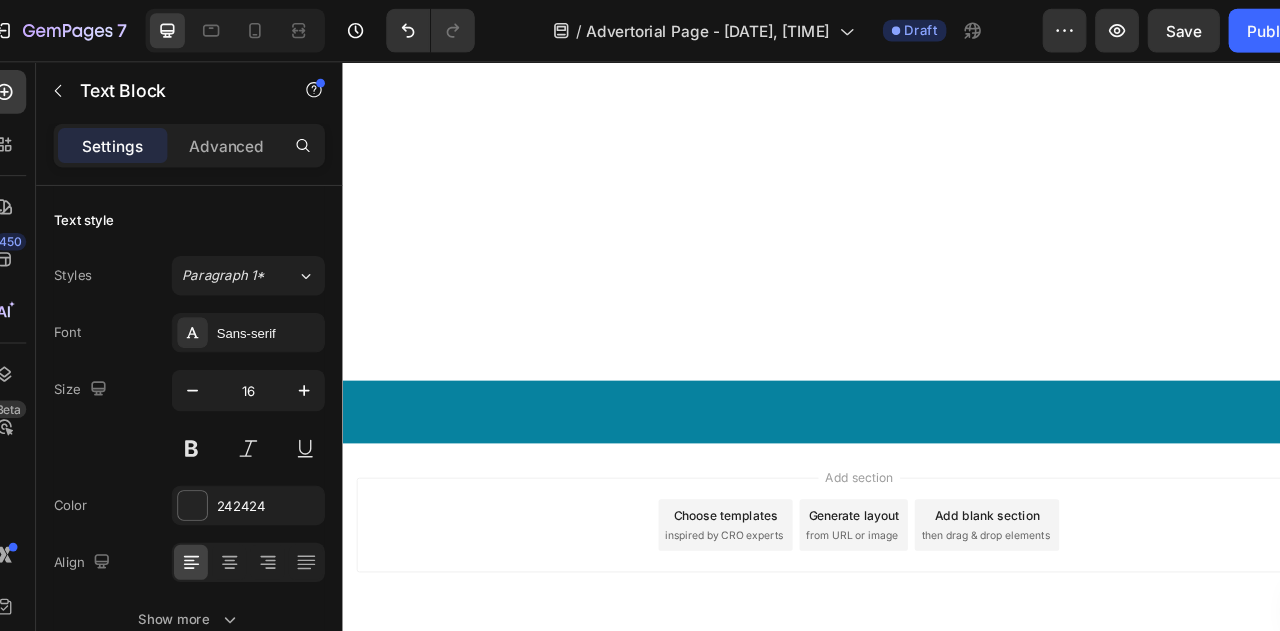 click on "At the core of our design is a powerful fusion of innovative features, including "advanced ergonomic technology, known for its role in promoting overall well-being. But that's not all; our special design also incorporates other beneficial elements to optimize your sleep experience and enhance vitality."  What sets the GemPilo Pillow apart? It's our commitment to using cutting-edge materials and engineering for maximum comfort and effectiveness. Our ergonomic pillow harnesses the power of design without compromising on quality or functionality.  Experience the GemPilo pillow, where comfort meets innovation. Our meticulously engineered design embraces the latest advancements to deliver optimal support and enhance your overall well-being. Embrace a night of blissful sleep with every restful moment." at bounding box center [722, -1537] 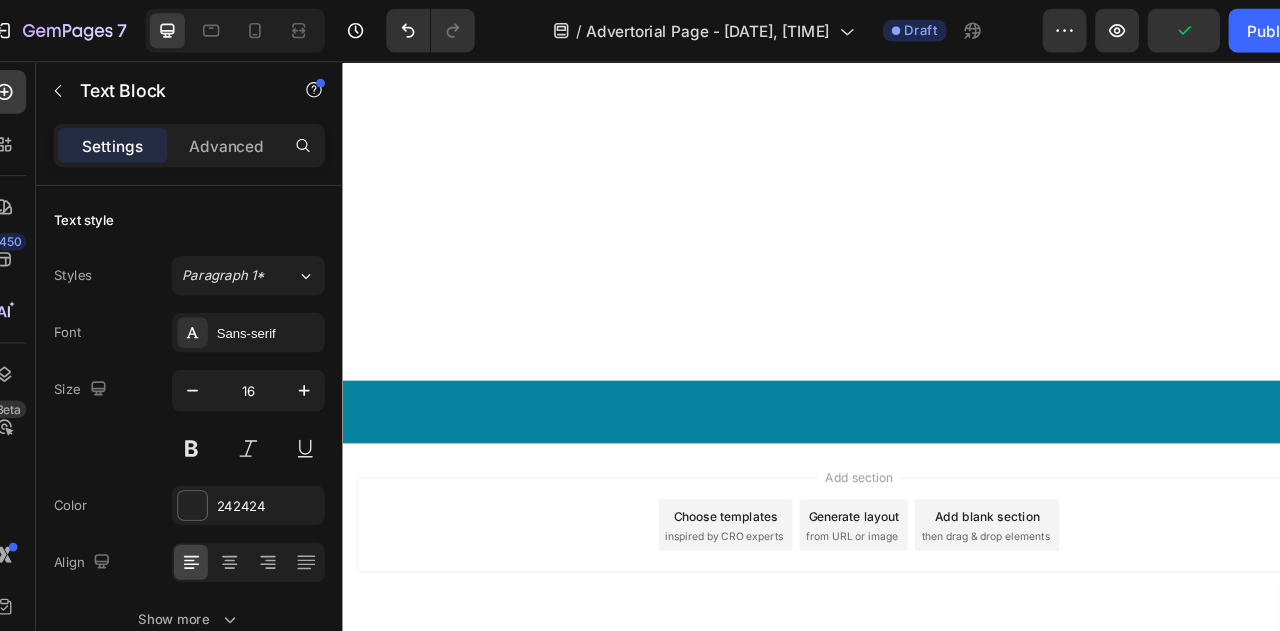 click on "What makes this pillow different is its  convex neck support and hollow head cradle  — a design based on the natural curve of the human spine. Instead of pushing your neck up or letting it sink too low, it gently supports it at a  15° ergonomic angle , keeping your head in perfect alignment with your back." at bounding box center (722, -1568) 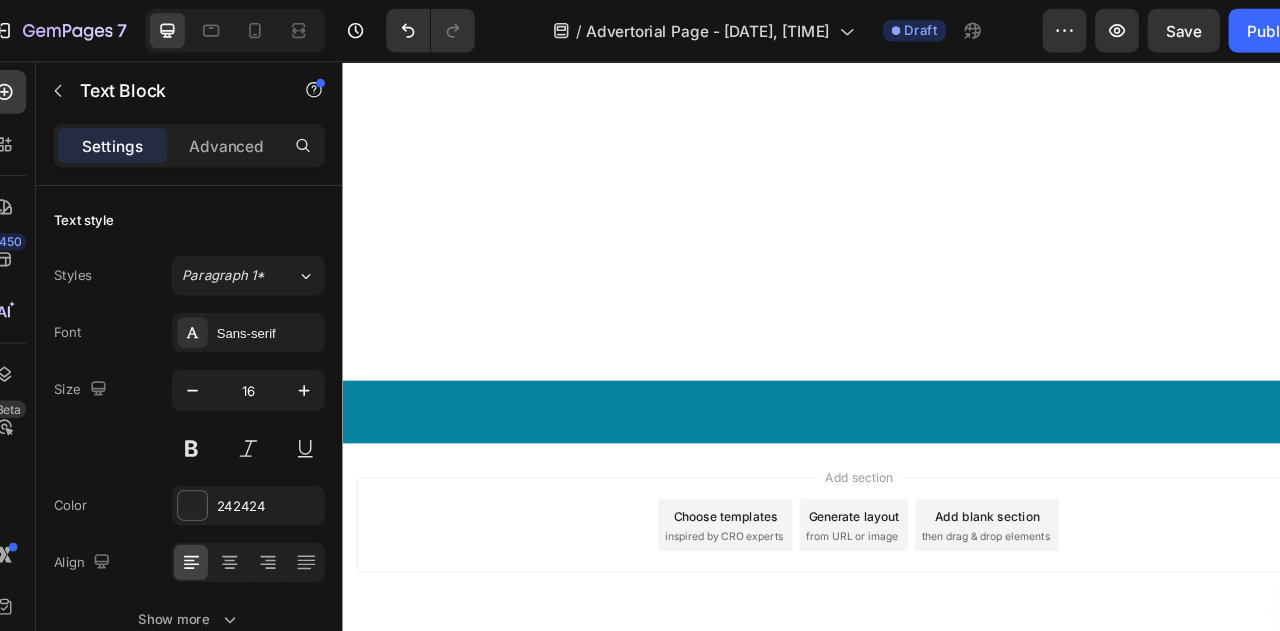 click on "Reduces pressure on muscles and joints" at bounding box center (722, -1495) 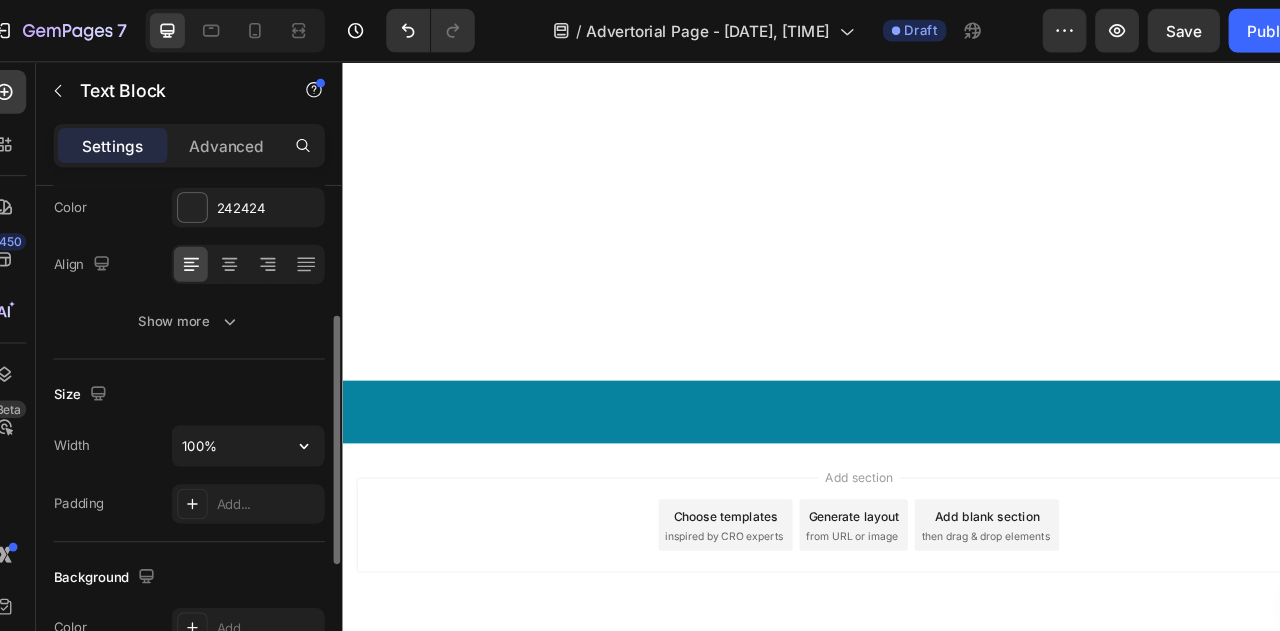 scroll, scrollTop: 272, scrollLeft: 0, axis: vertical 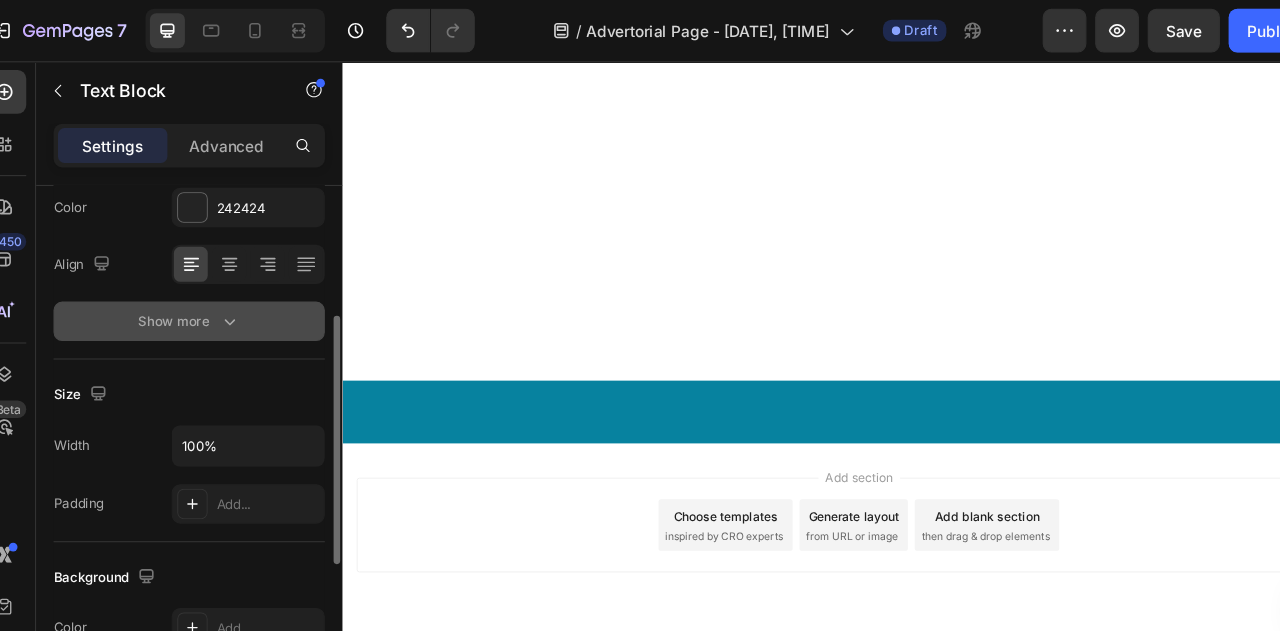 click 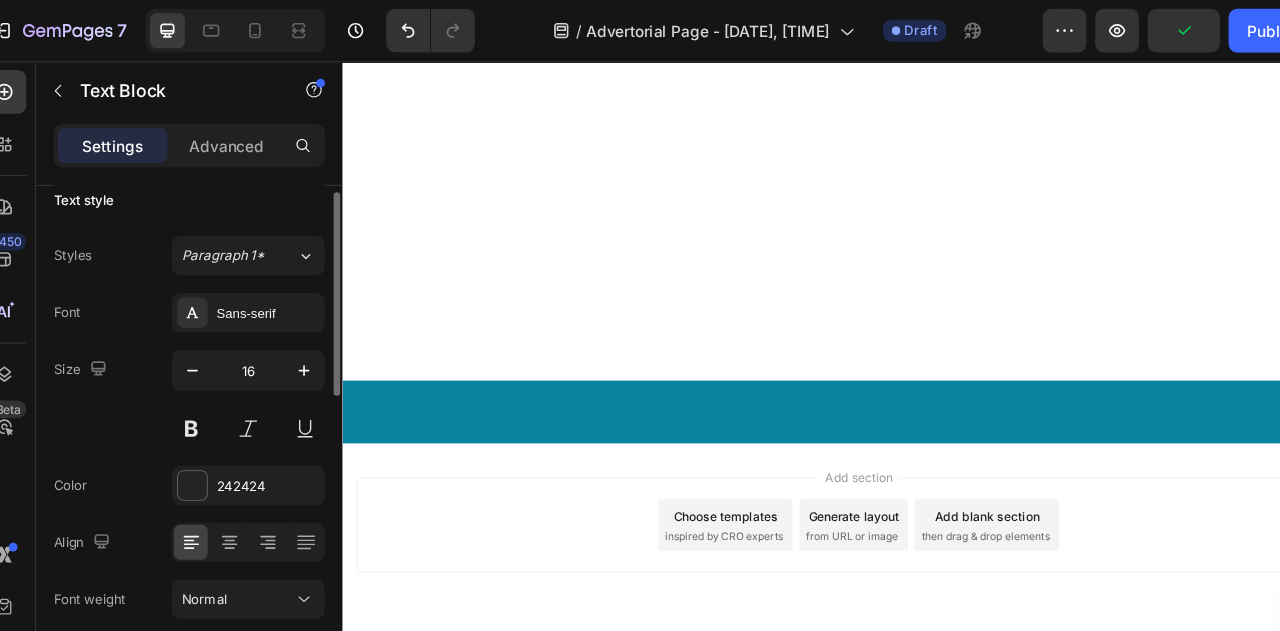 scroll, scrollTop: 0, scrollLeft: 0, axis: both 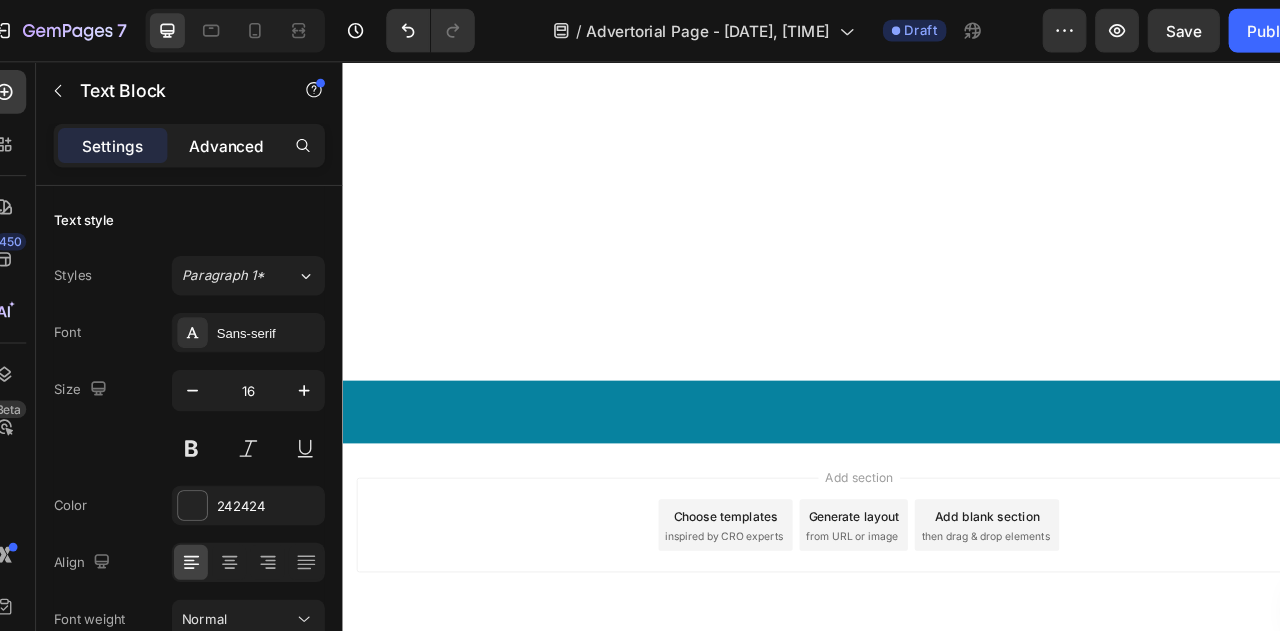 click on "Advanced" at bounding box center (231, 133) 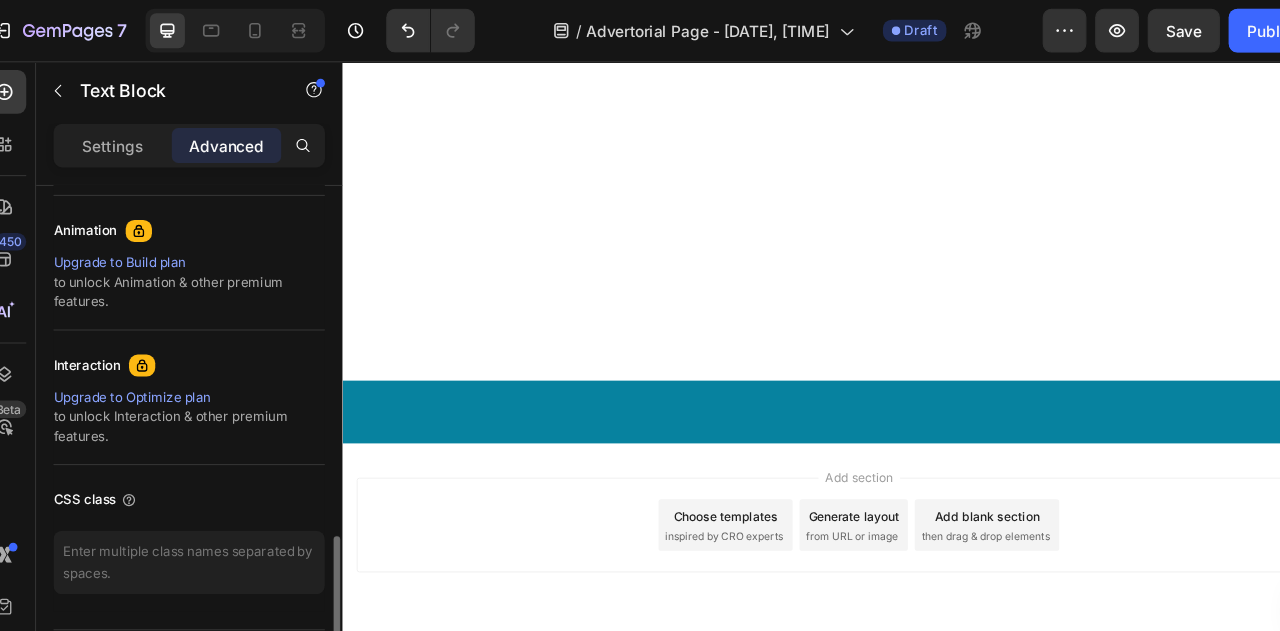 scroll, scrollTop: 866, scrollLeft: 0, axis: vertical 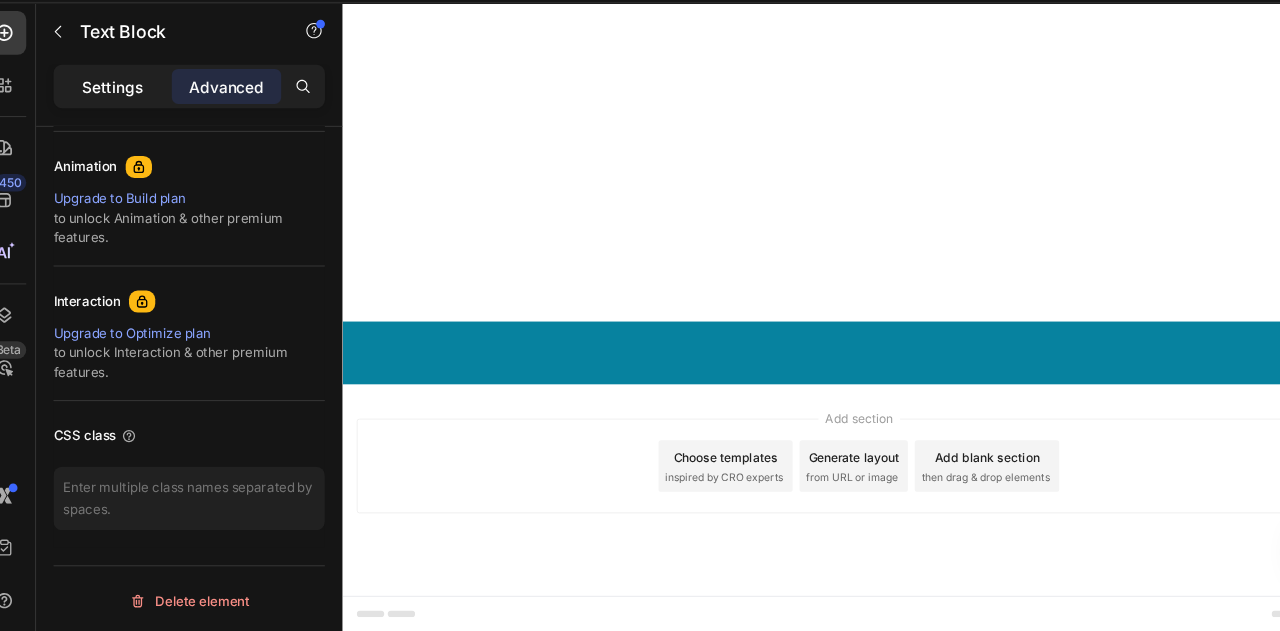 click on "Settings" 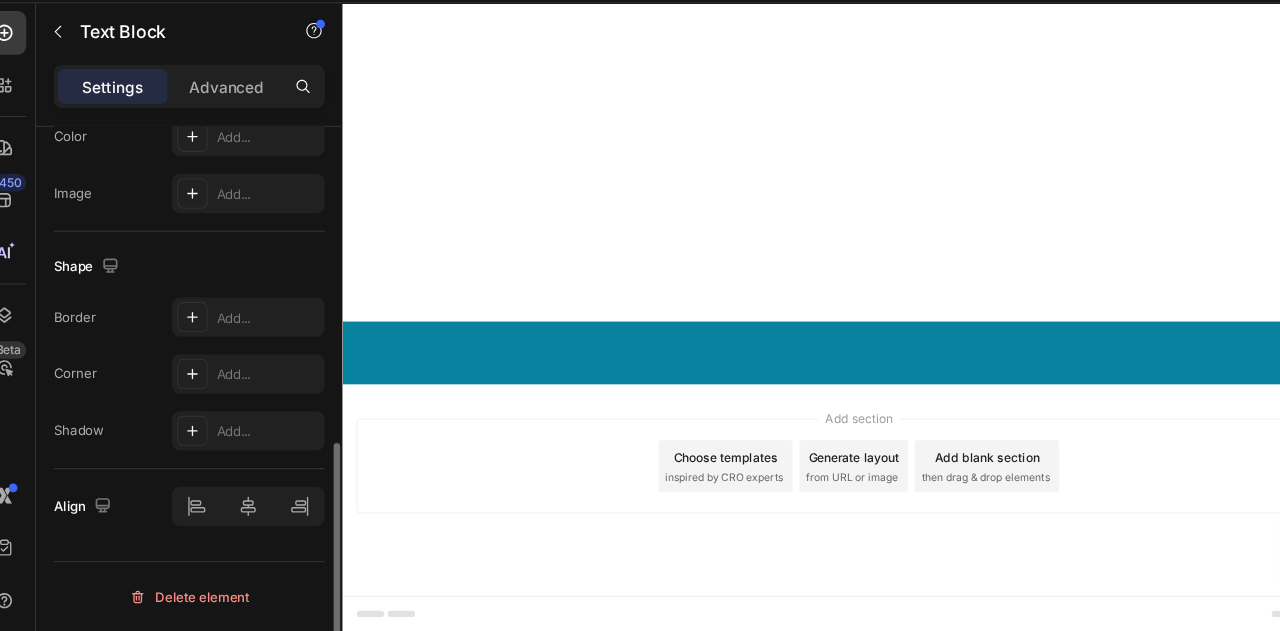 scroll, scrollTop: 664, scrollLeft: 0, axis: vertical 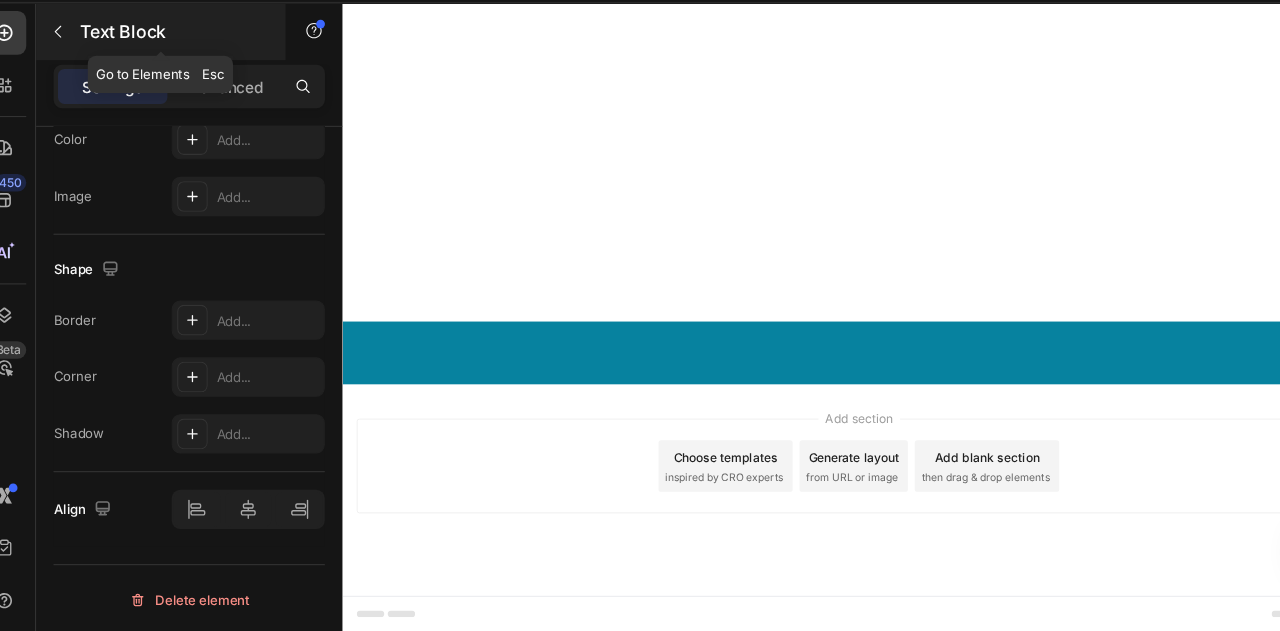 click 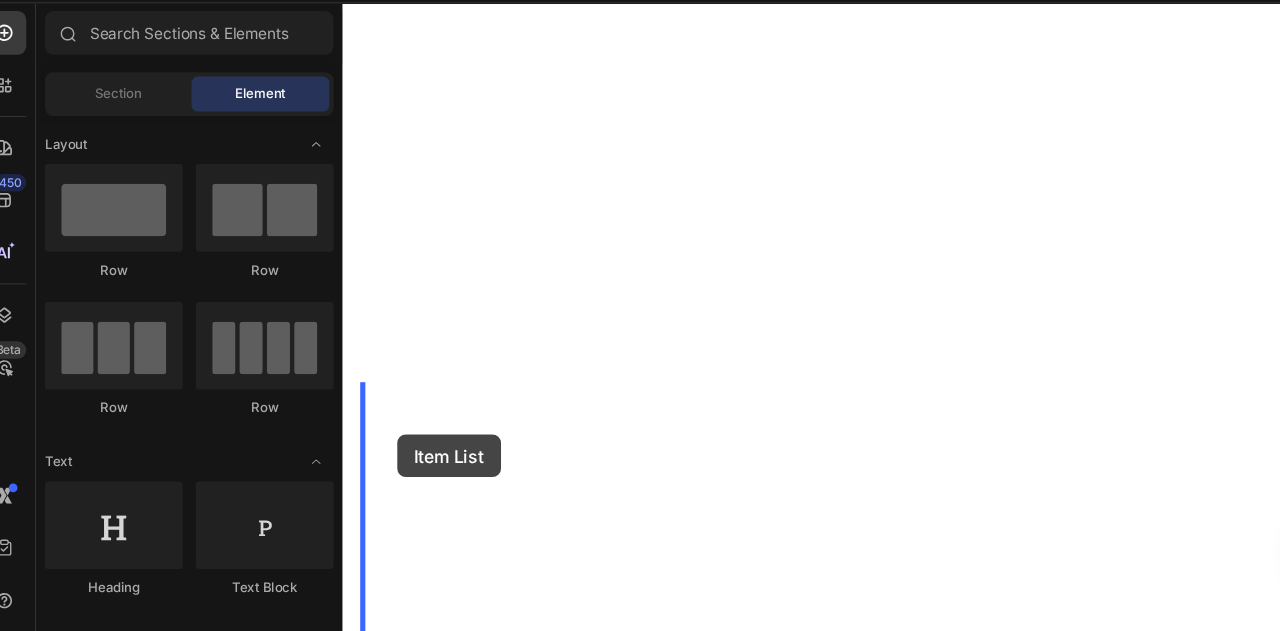 scroll, scrollTop: 6265, scrollLeft: 0, axis: vertical 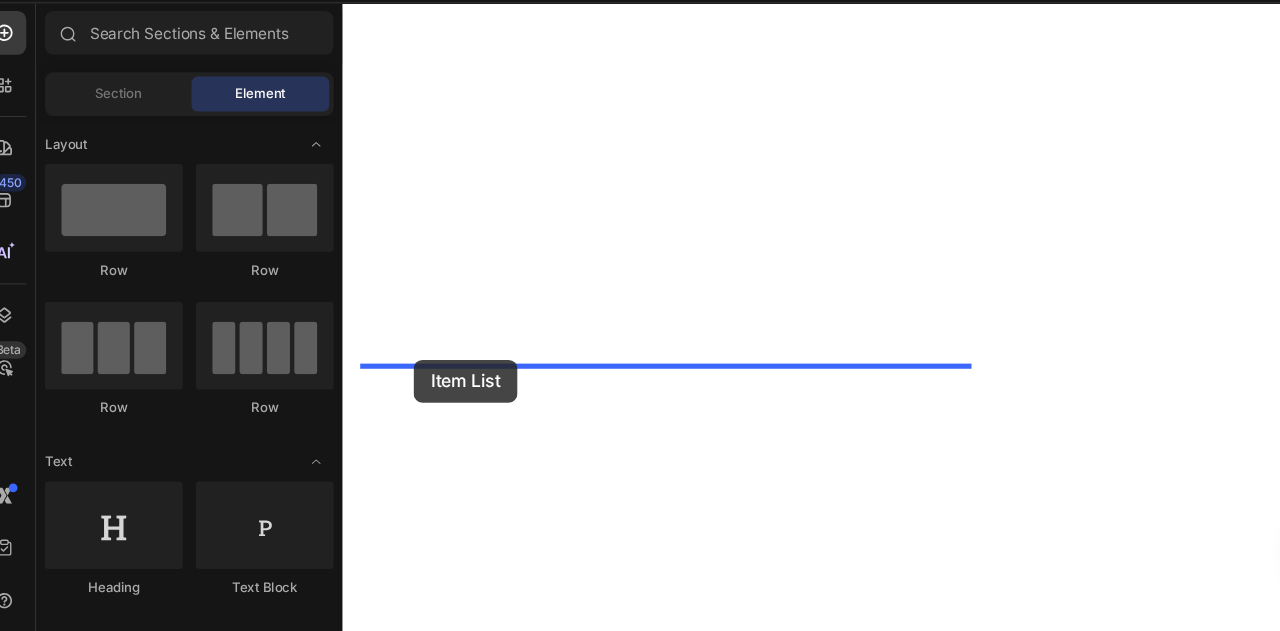 drag, startPoint x: 478, startPoint y: 343, endPoint x: 425, endPoint y: 420, distance: 93.47727 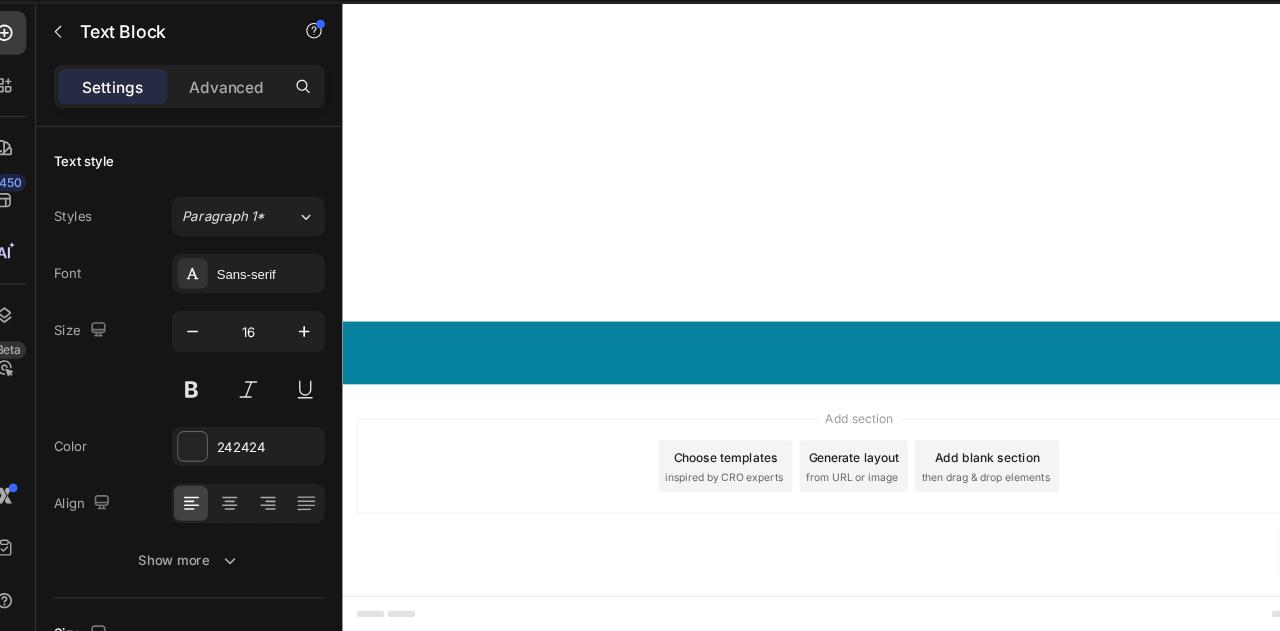 click on "Reduces pressure on muscles and joints" at bounding box center (722, -1706) 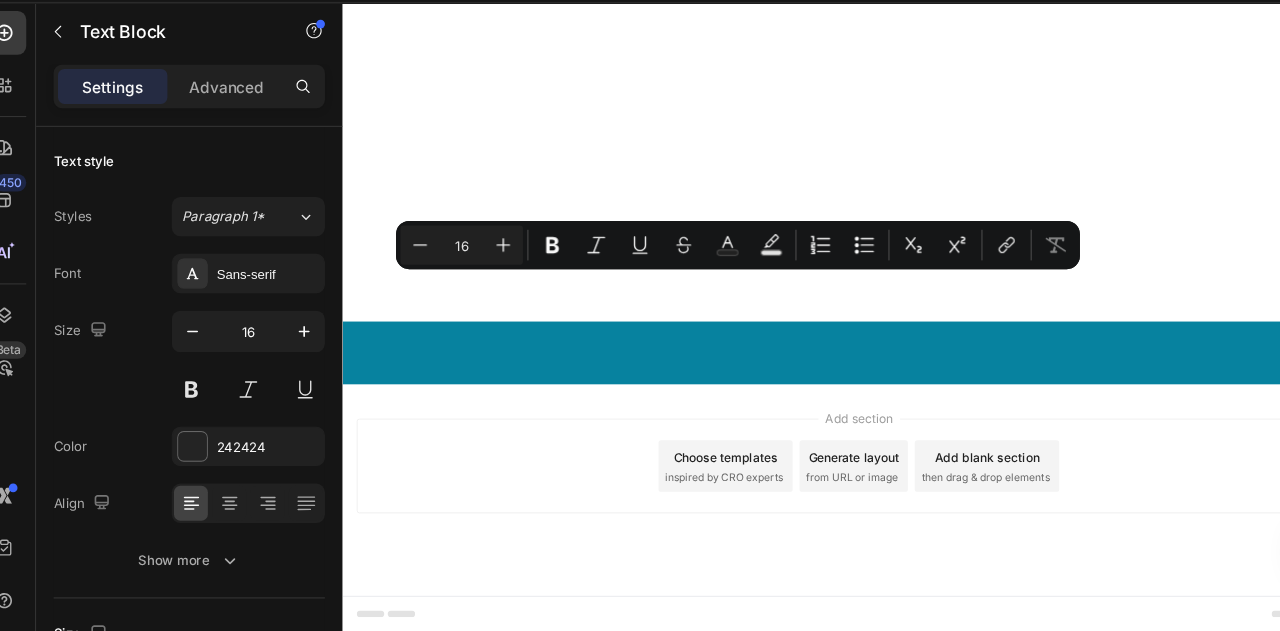 drag, startPoint x: 645, startPoint y: 385, endPoint x: 364, endPoint y: 320, distance: 288.41983 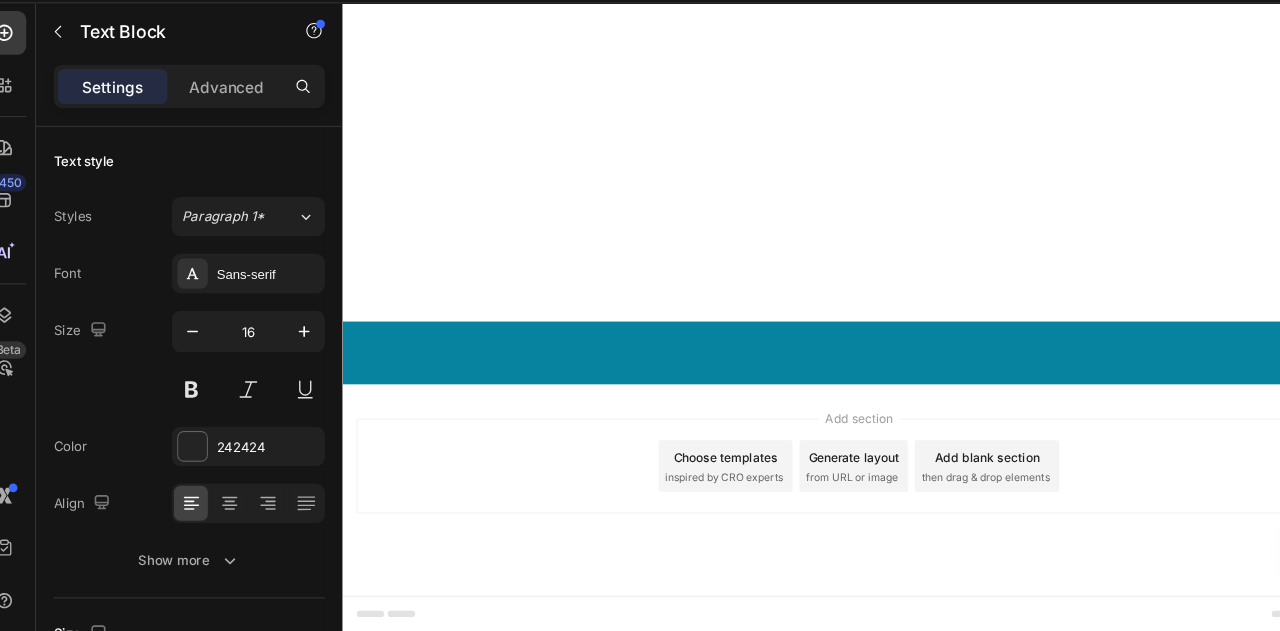 click on "Your custom text goes here" at bounding box center (494, -1590) 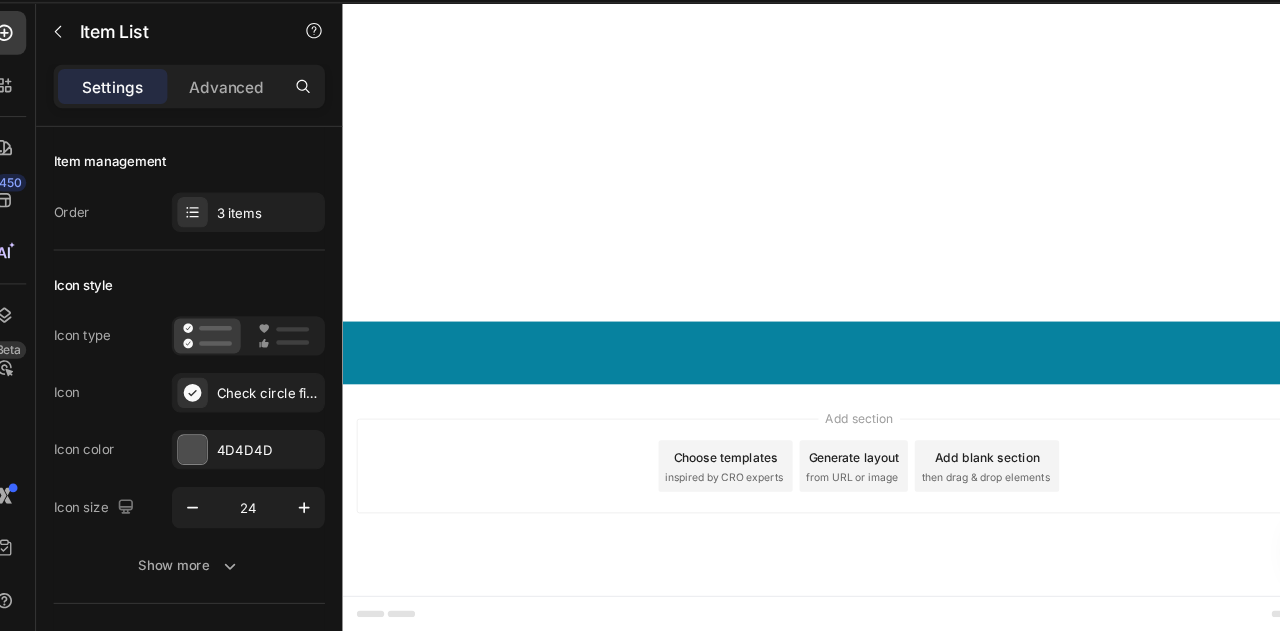 click on "Your custom text goes here" at bounding box center (494, -1590) 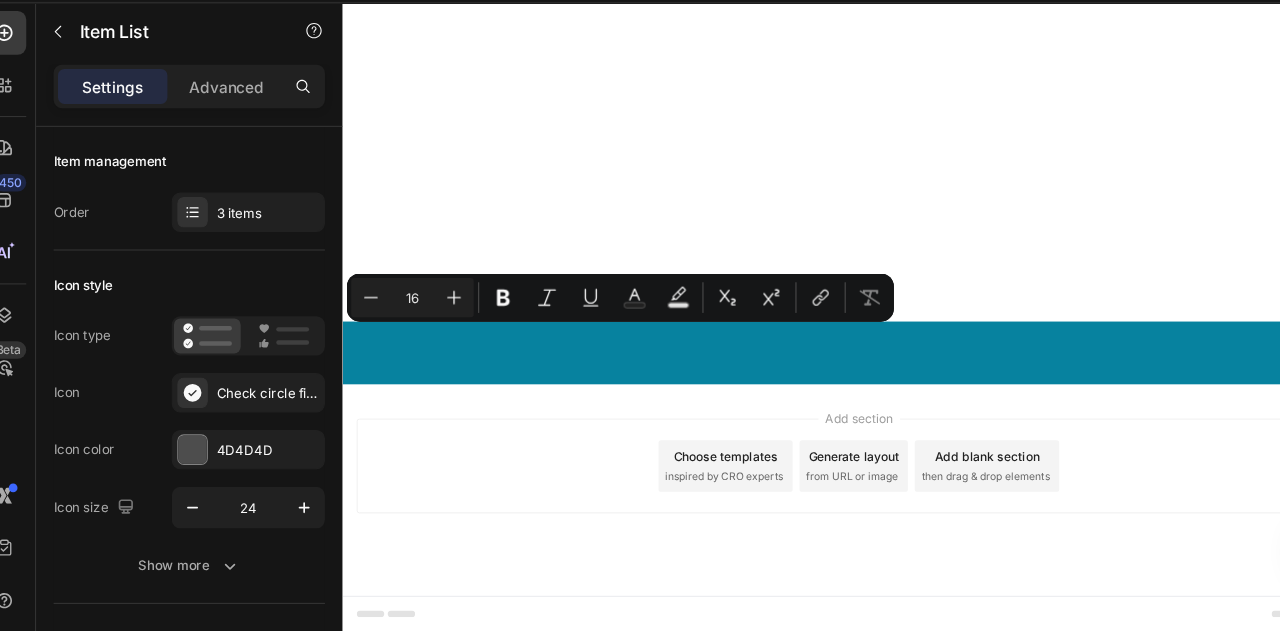 drag, startPoint x: 620, startPoint y: 441, endPoint x: 399, endPoint y: 390, distance: 226.80829 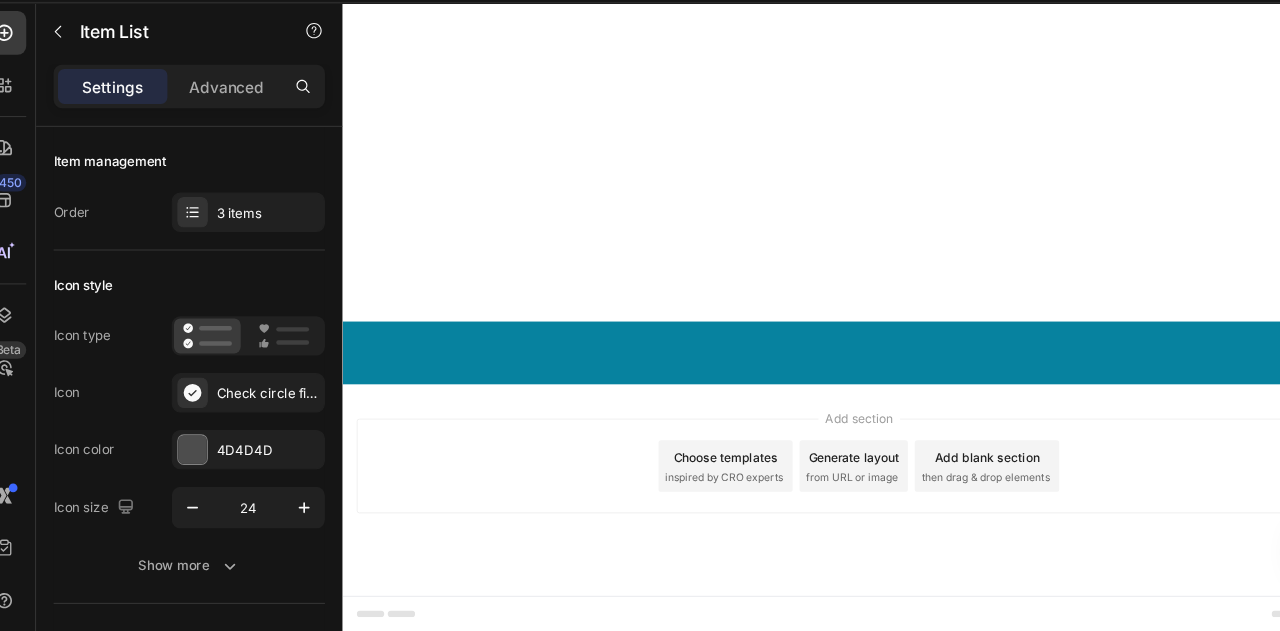 click on "Your custom text goes here" at bounding box center (541, -1544) 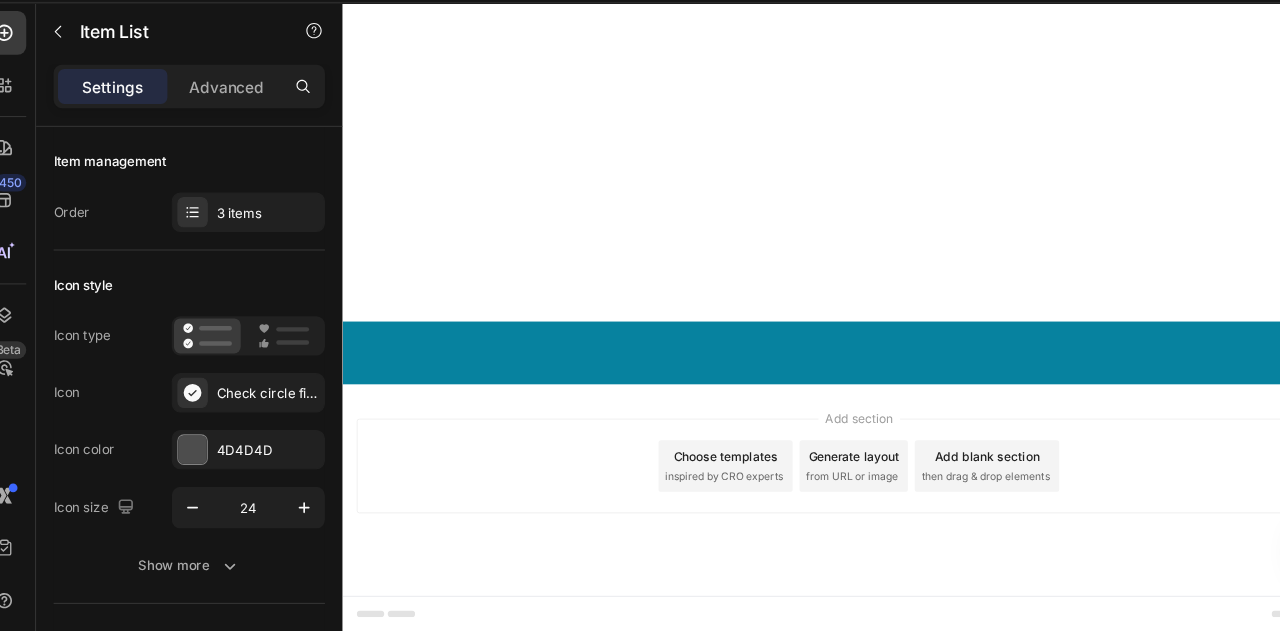 drag, startPoint x: 675, startPoint y: 460, endPoint x: 399, endPoint y: 430, distance: 277.62564 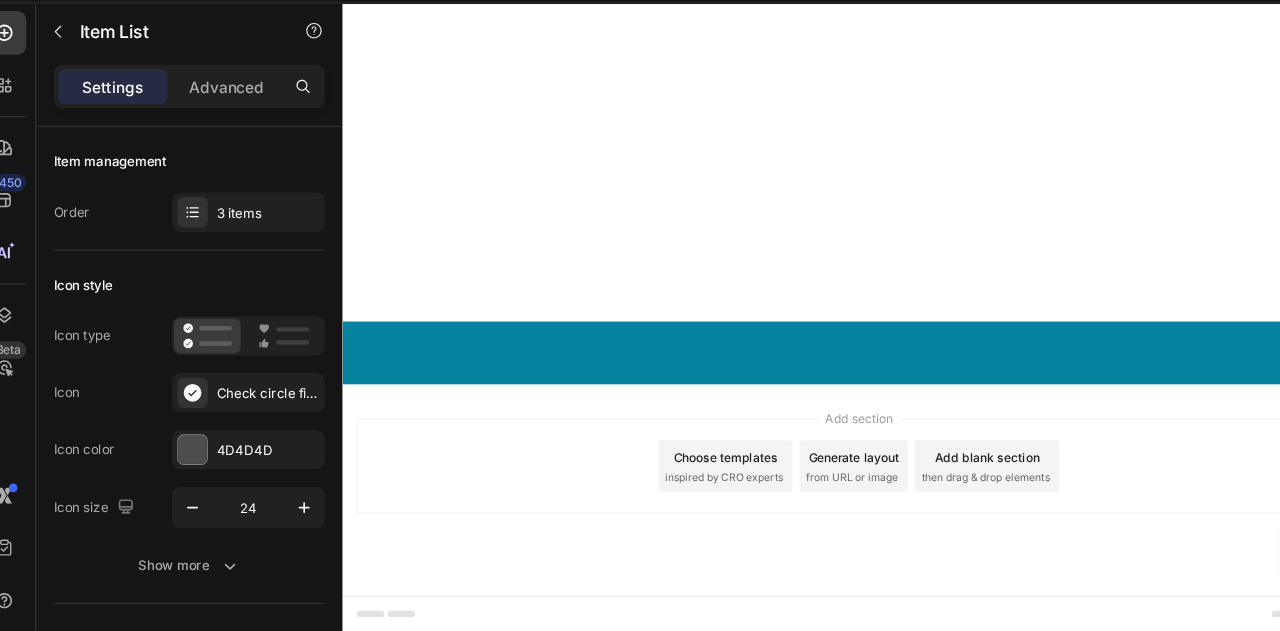 click on "Your custom text goes here" at bounding box center [541, -1497] 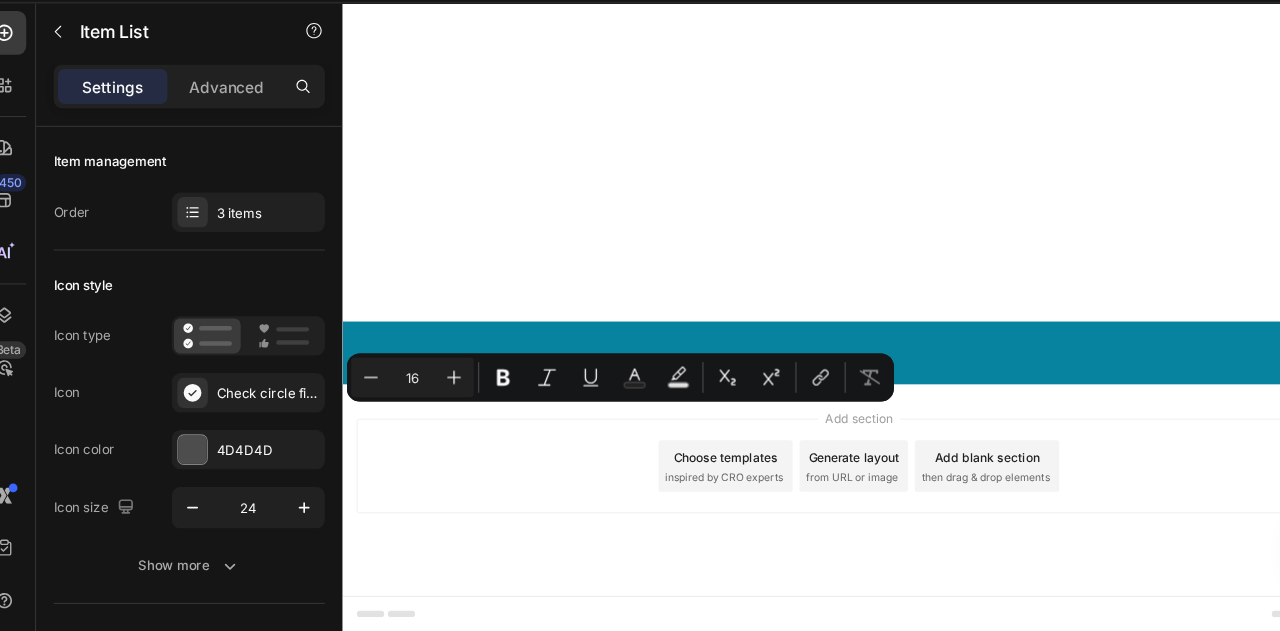 drag, startPoint x: 673, startPoint y: 475, endPoint x: 400, endPoint y: 483, distance: 273.1172 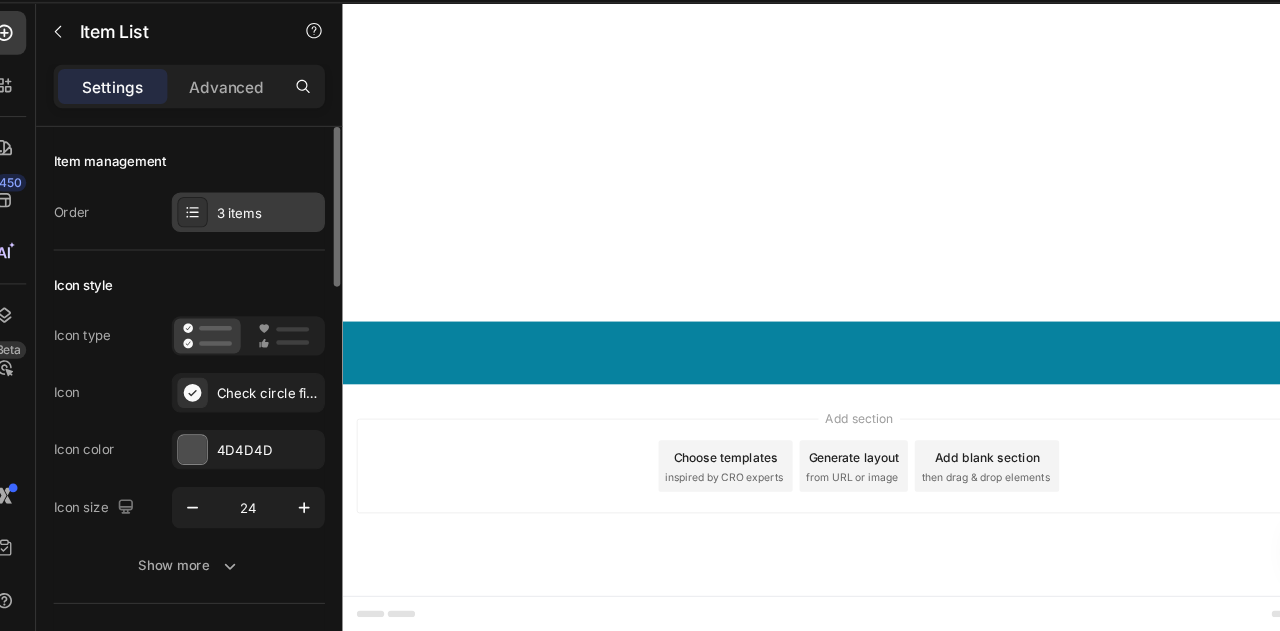 click on "3 items" at bounding box center [269, 249] 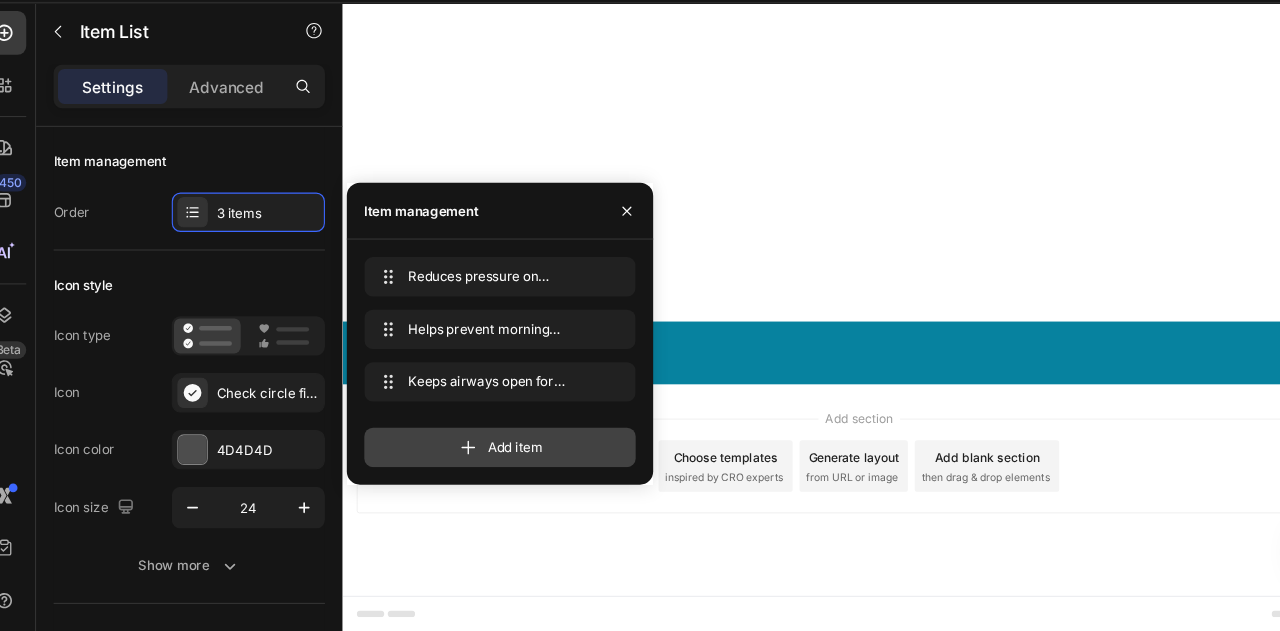 click on "Add item" at bounding box center [481, 463] 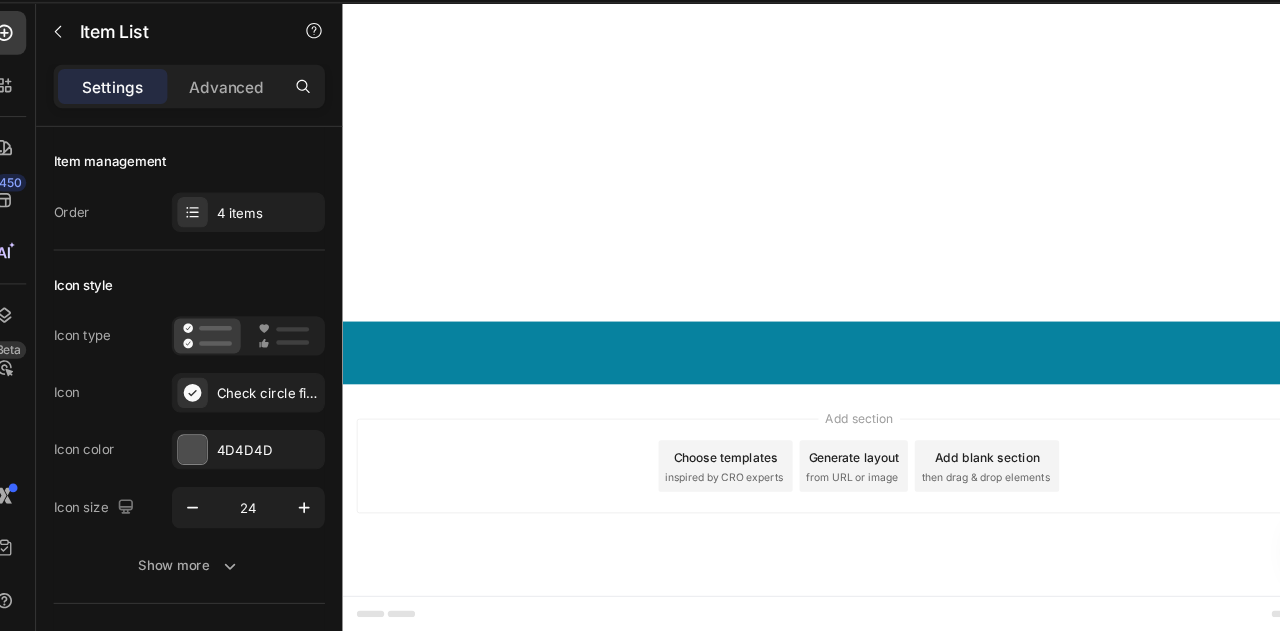 click on "Your custom text goes here" at bounding box center [541, -1497] 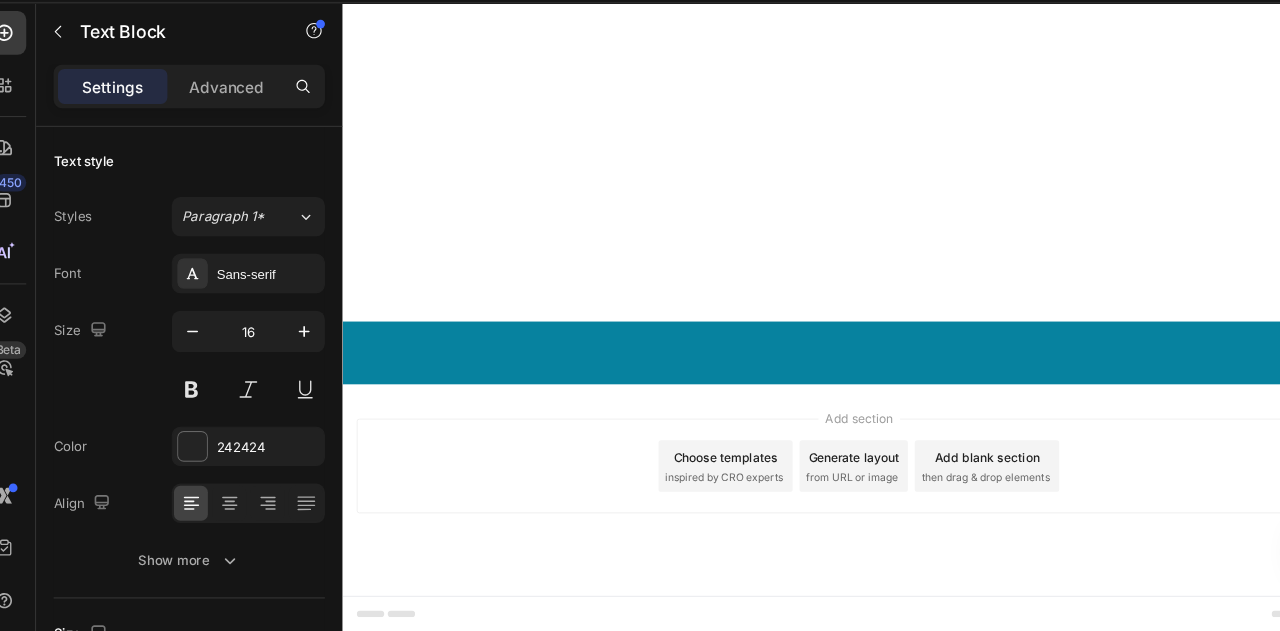 click on "This alignment:" at bounding box center (722, -1691) 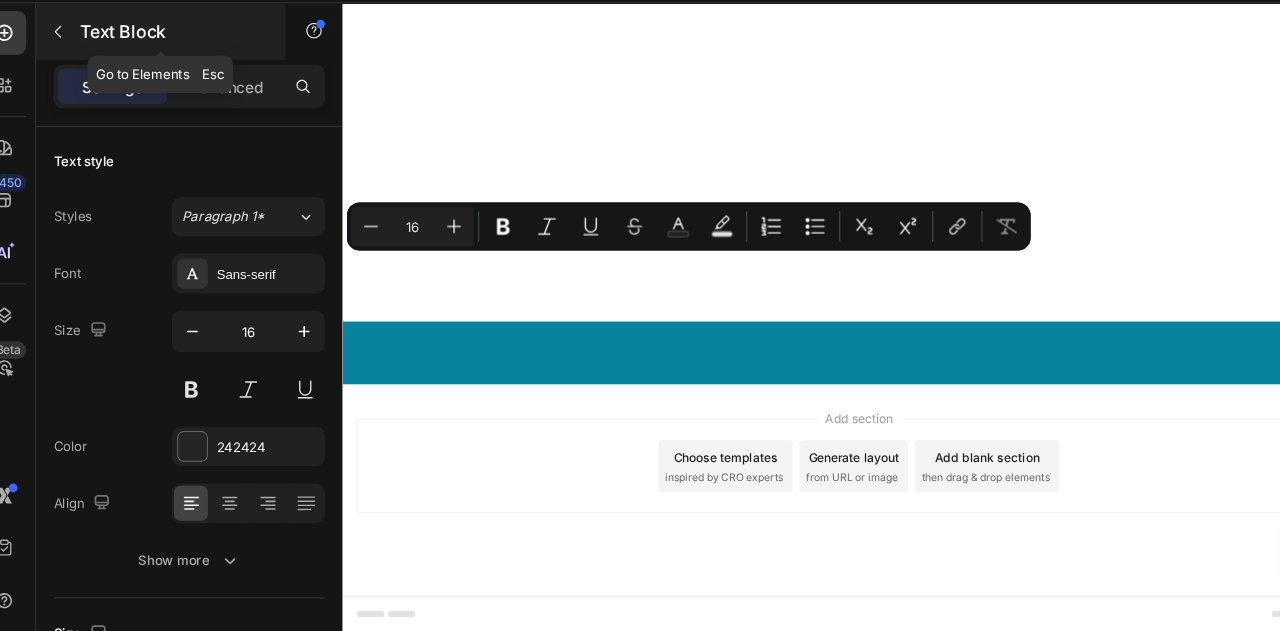 click at bounding box center [77, 83] 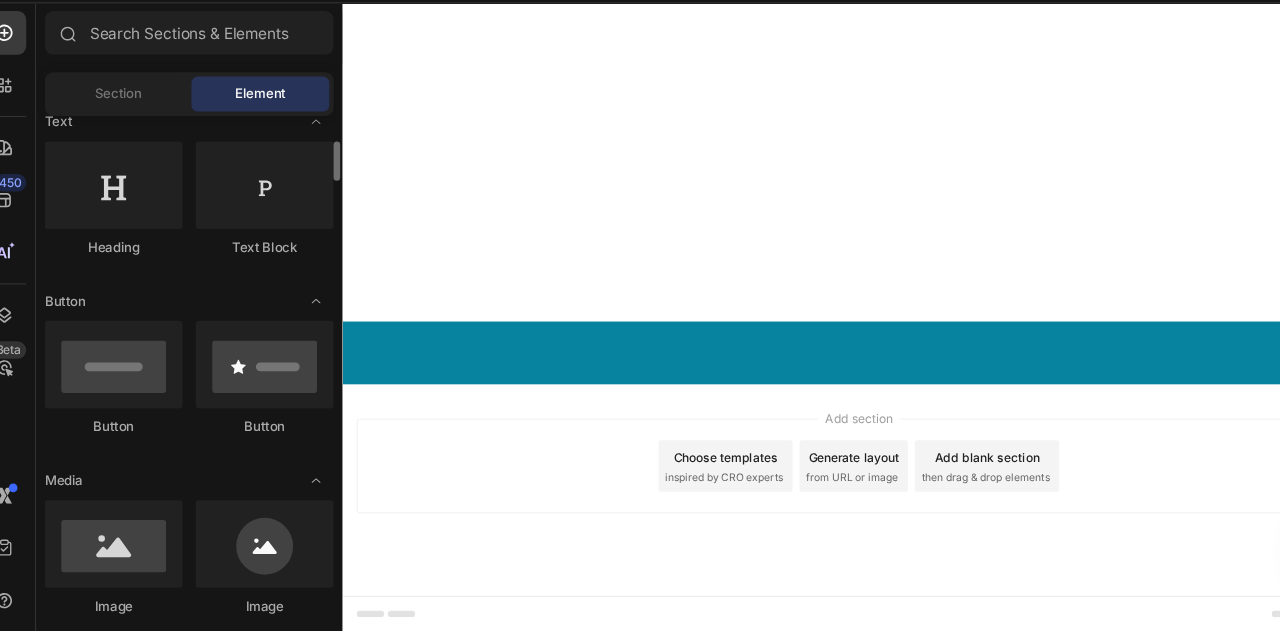 scroll, scrollTop: 310, scrollLeft: 0, axis: vertical 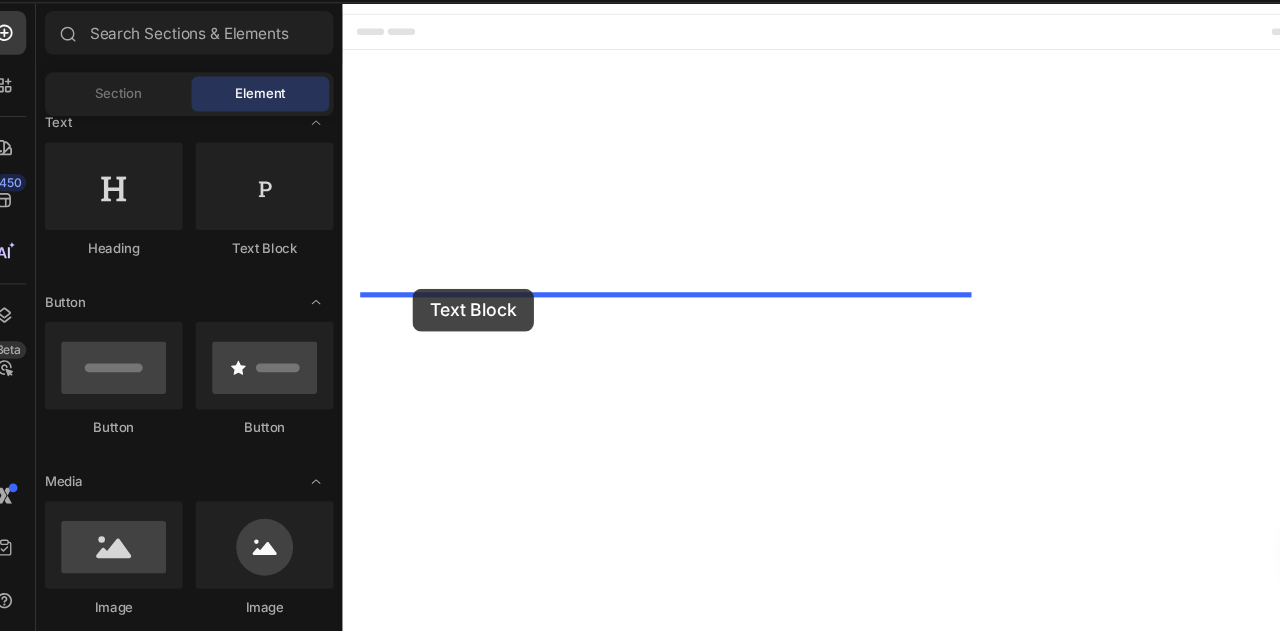 drag, startPoint x: 612, startPoint y: 247, endPoint x: 424, endPoint y: 334, distance: 207.15453 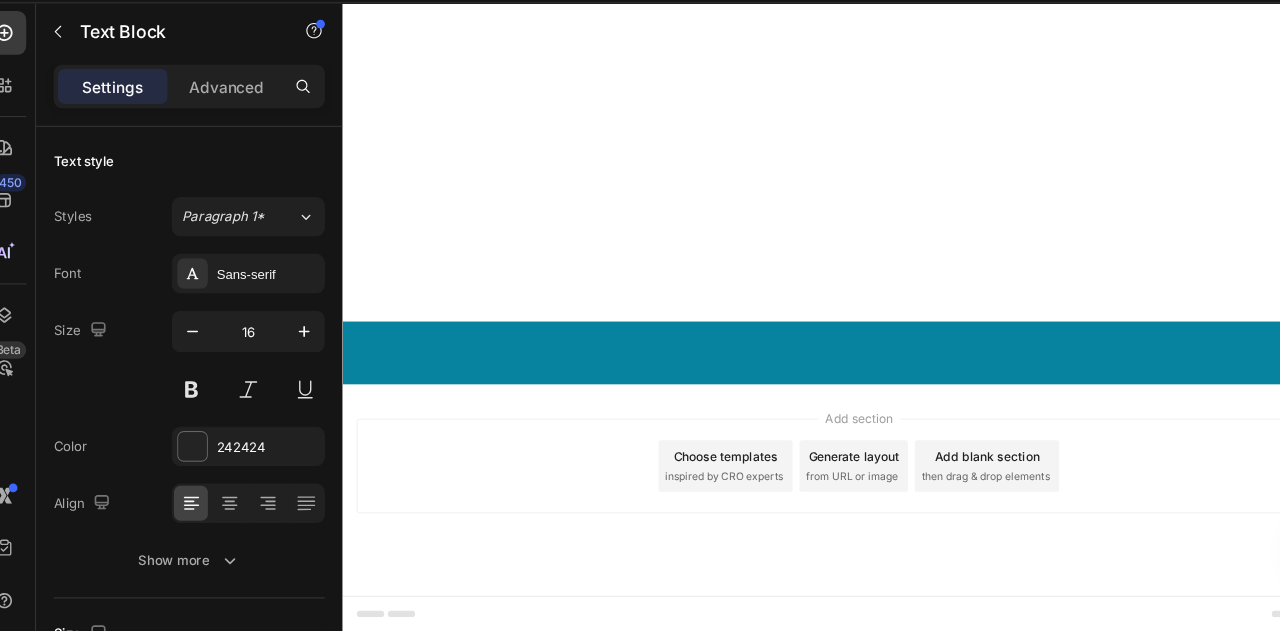 scroll, scrollTop: 664, scrollLeft: 0, axis: vertical 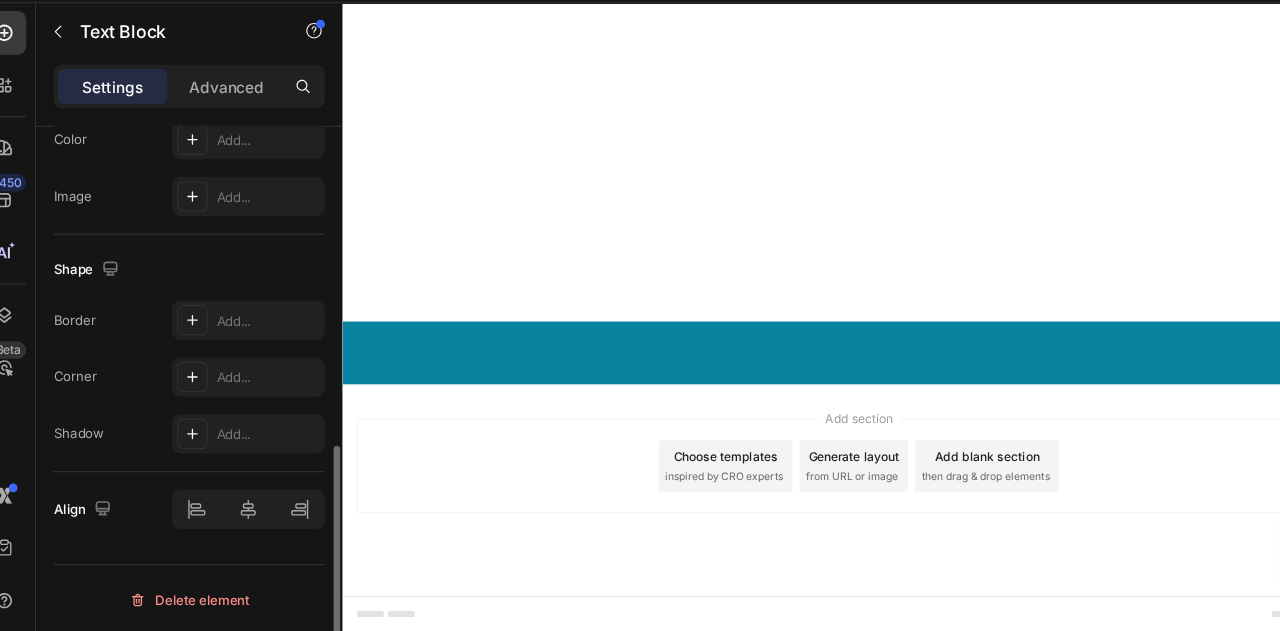 click on "This alignment:" at bounding box center (722, -1748) 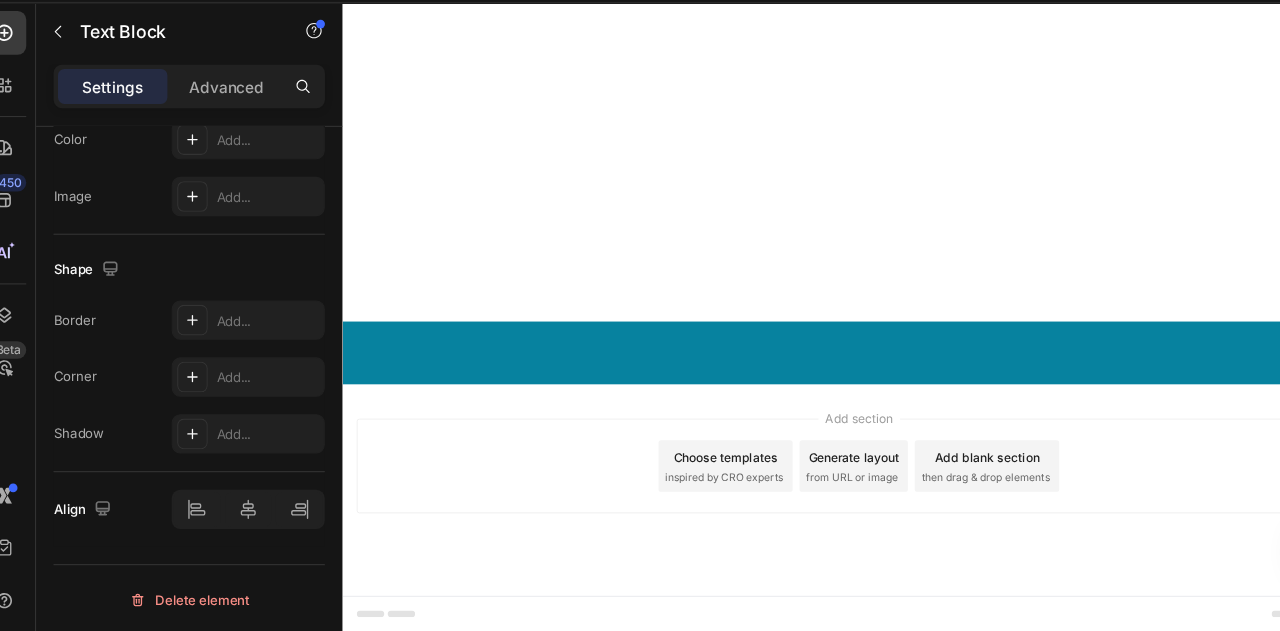 click on "Replace this text with your content" at bounding box center (722, -1695) 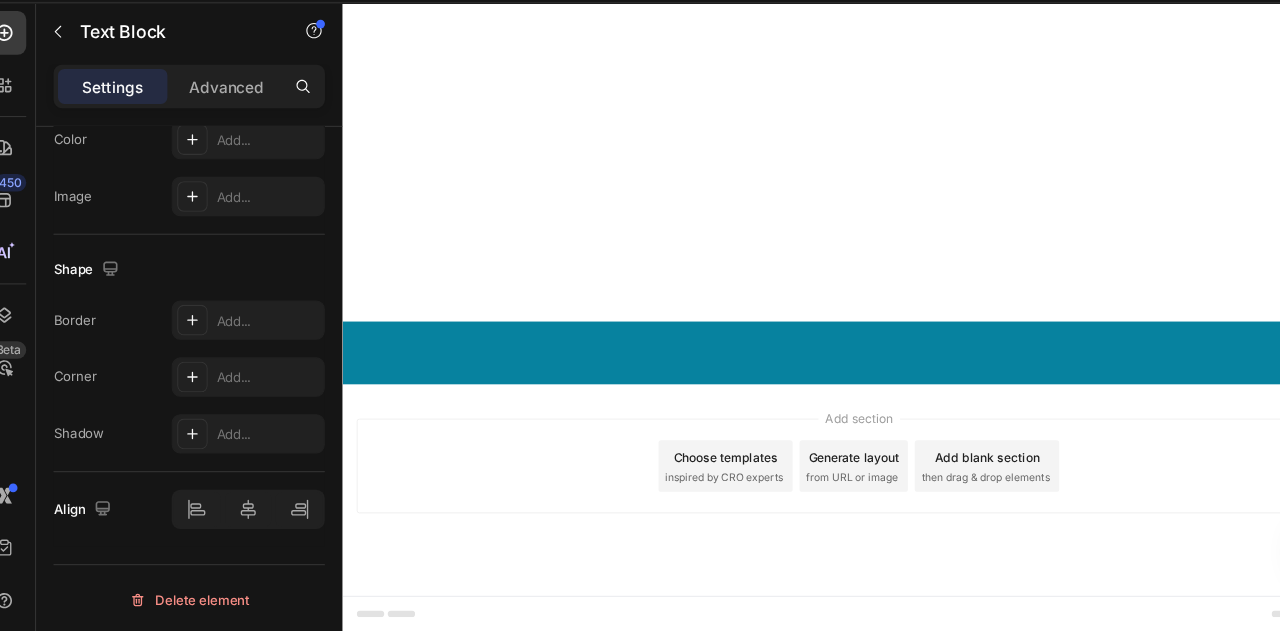 click on "Replace this text with your content" at bounding box center [722, -1695] 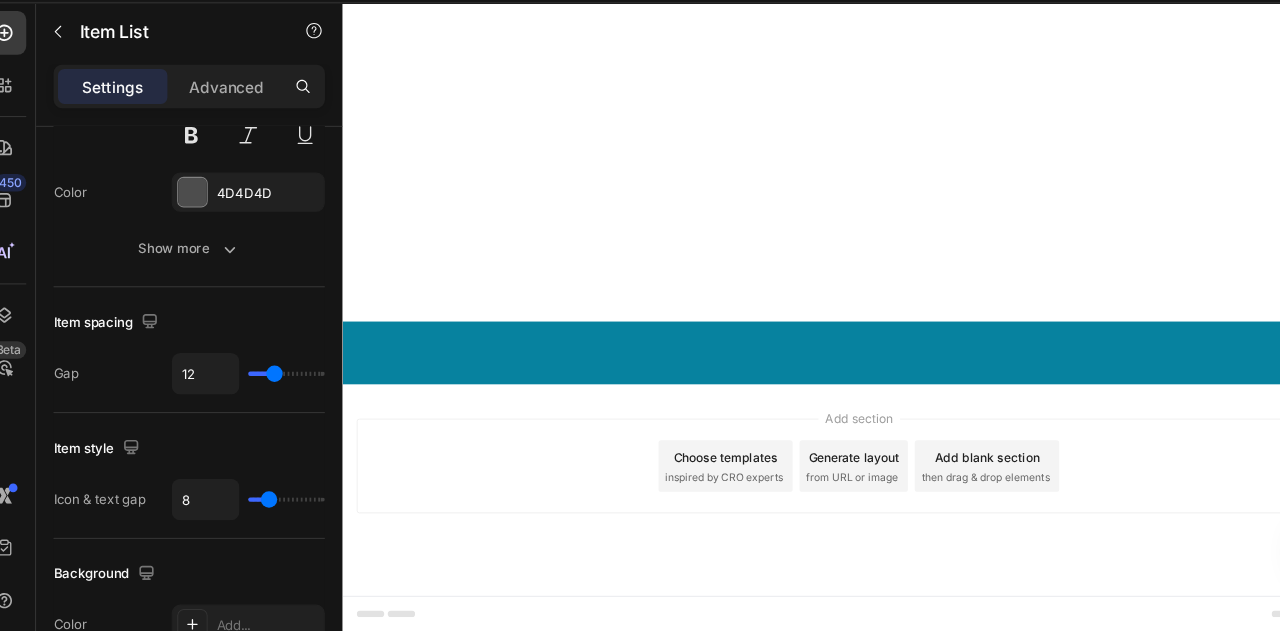 scroll, scrollTop: 0, scrollLeft: 0, axis: both 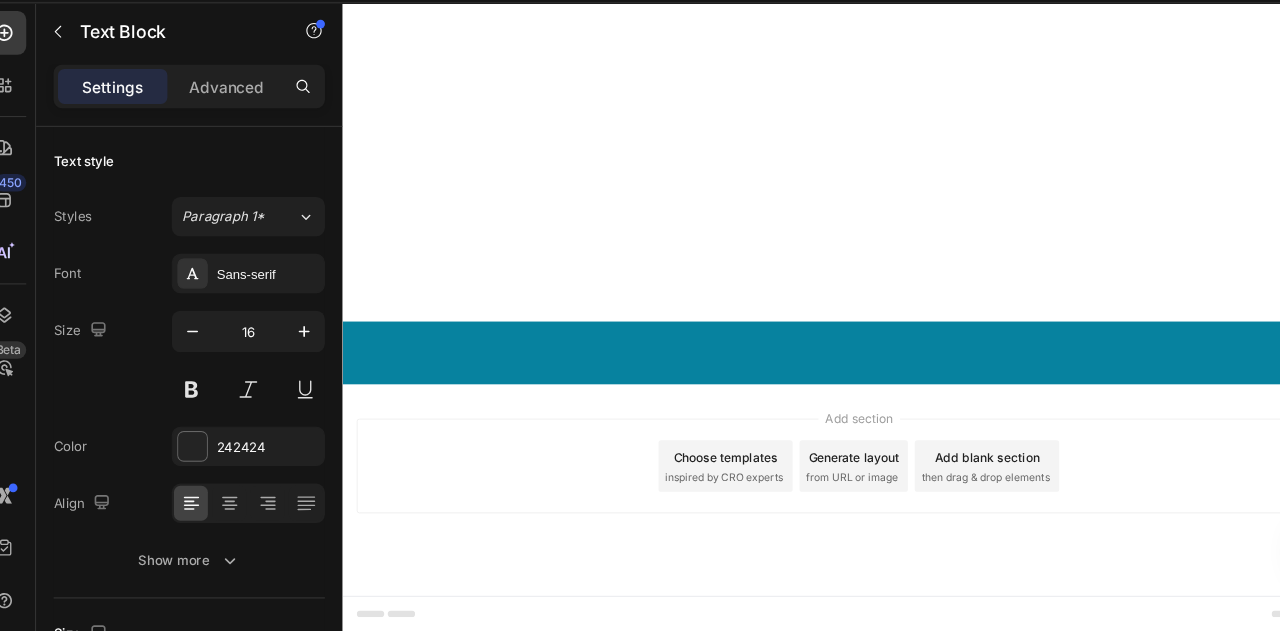 click on "But don't just take our word for it. We're so confident in the transformative power of the Gempilo that we're offering you a 60-day FREE trial. That's right, two whole months to experience the benefits yourself, risk-free!" at bounding box center [722, -1388] 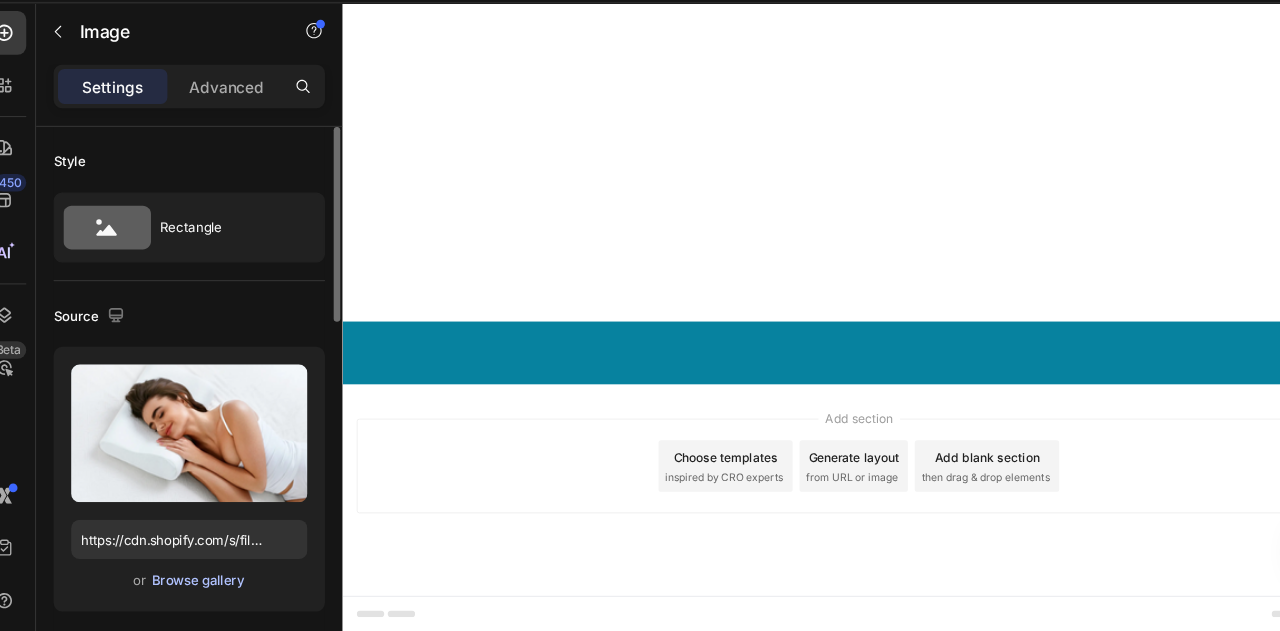 click on "Browse gallery" at bounding box center (205, 585) 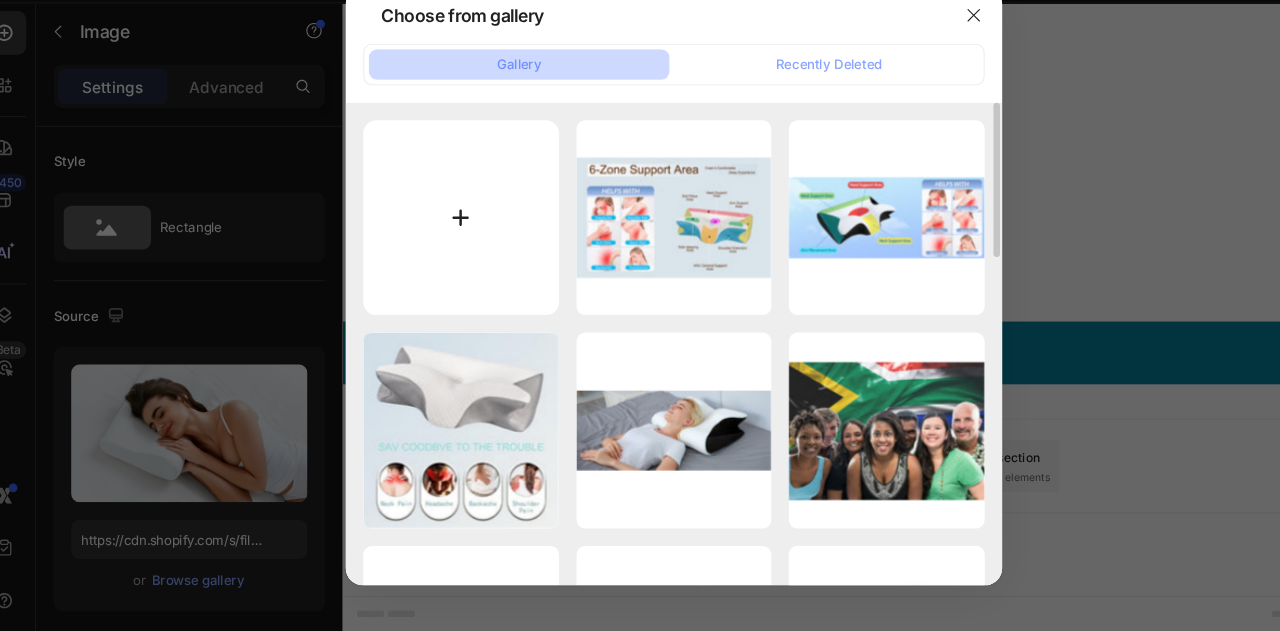 click at bounding box center (445, 253) 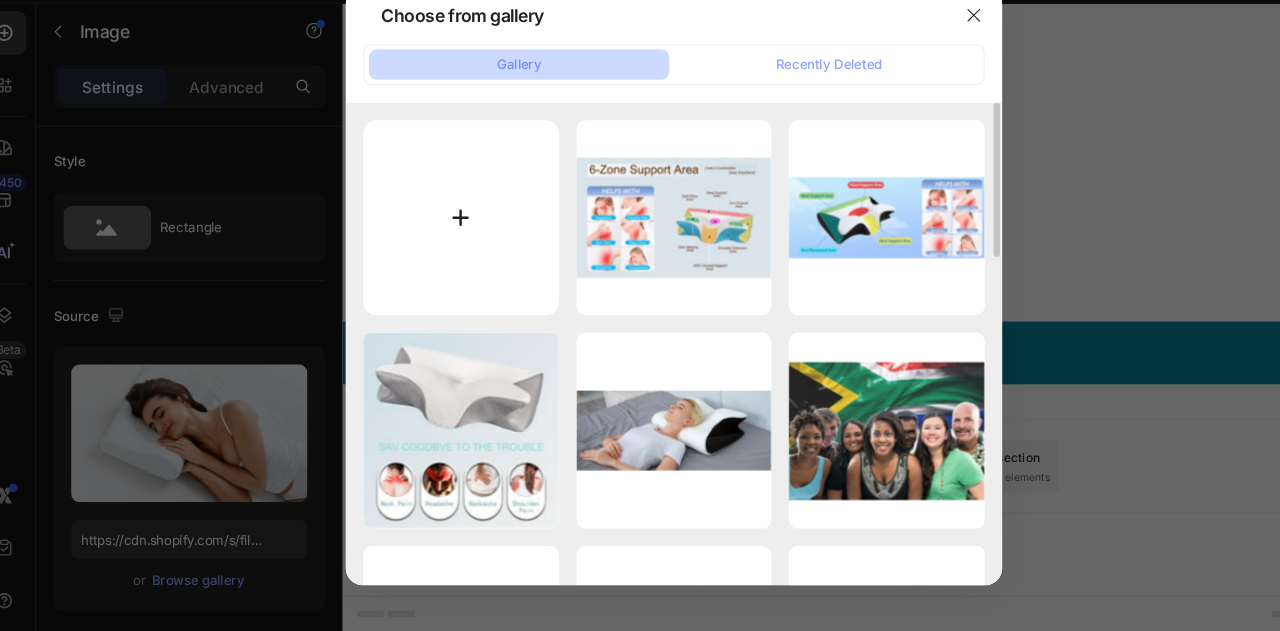 type on "C:\fakepath\One Pillow, Two Options.jpg" 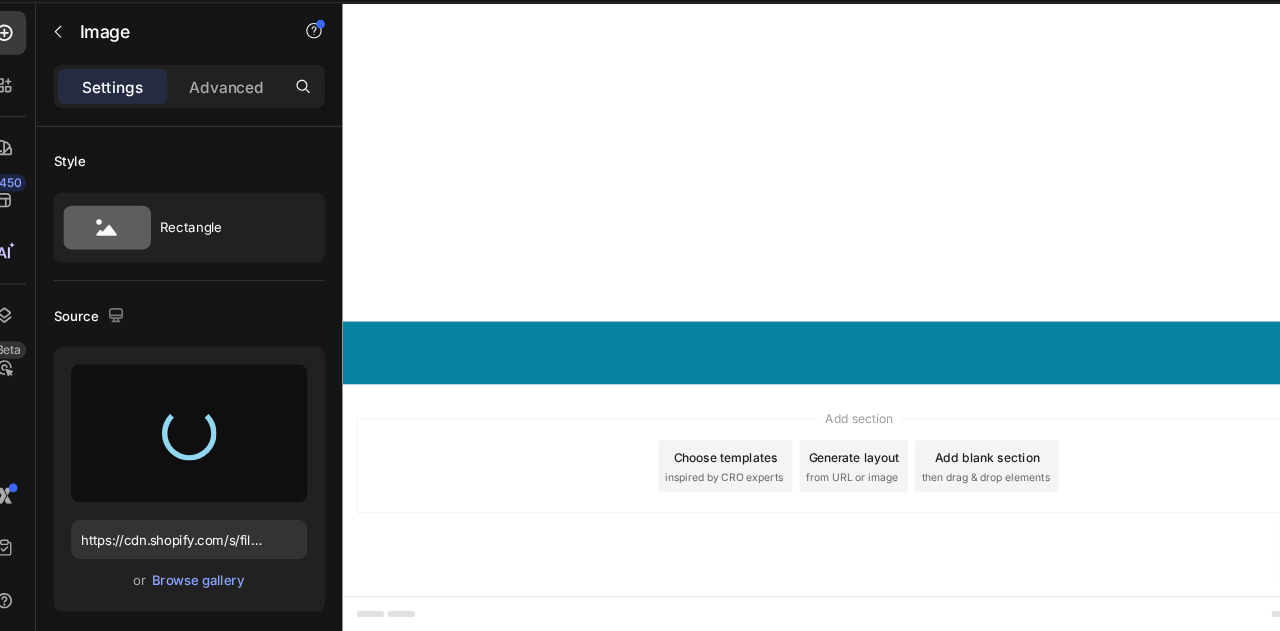 type on "https://cdn.shopify.com/s/files/1/0621/5119/6781/files/gempages_578200815370502930-9252bc29-81e5-47a6-ab56-430fc6cb0d4f.jpg" 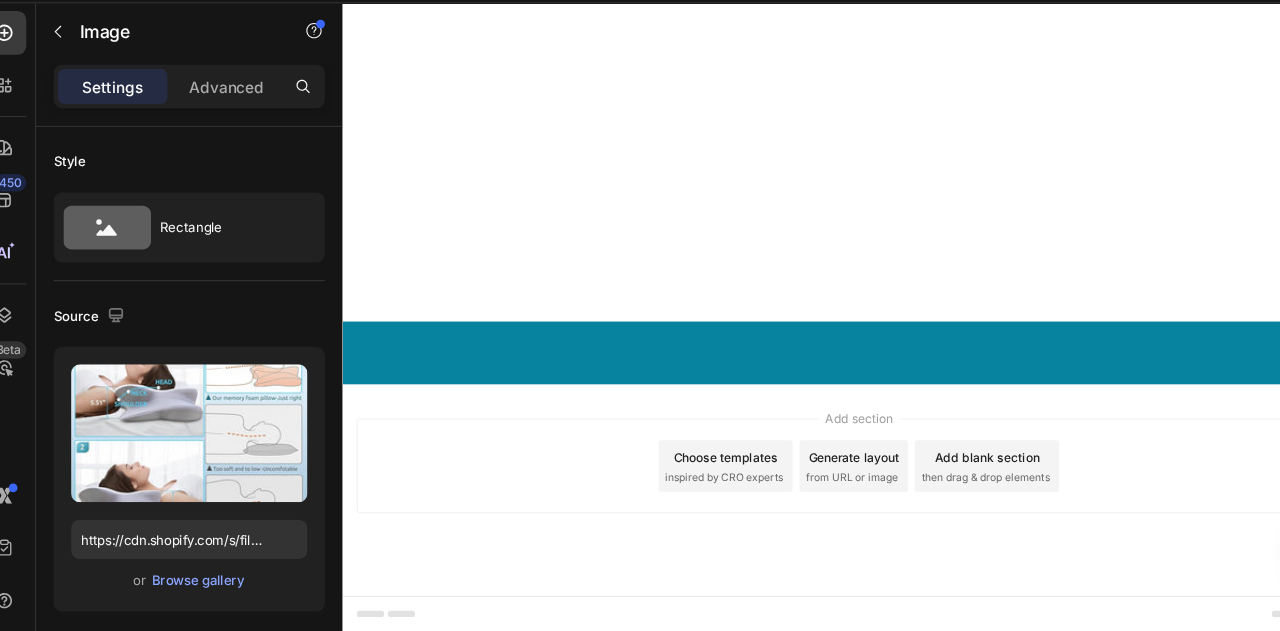 scroll, scrollTop: 8056, scrollLeft: 0, axis: vertical 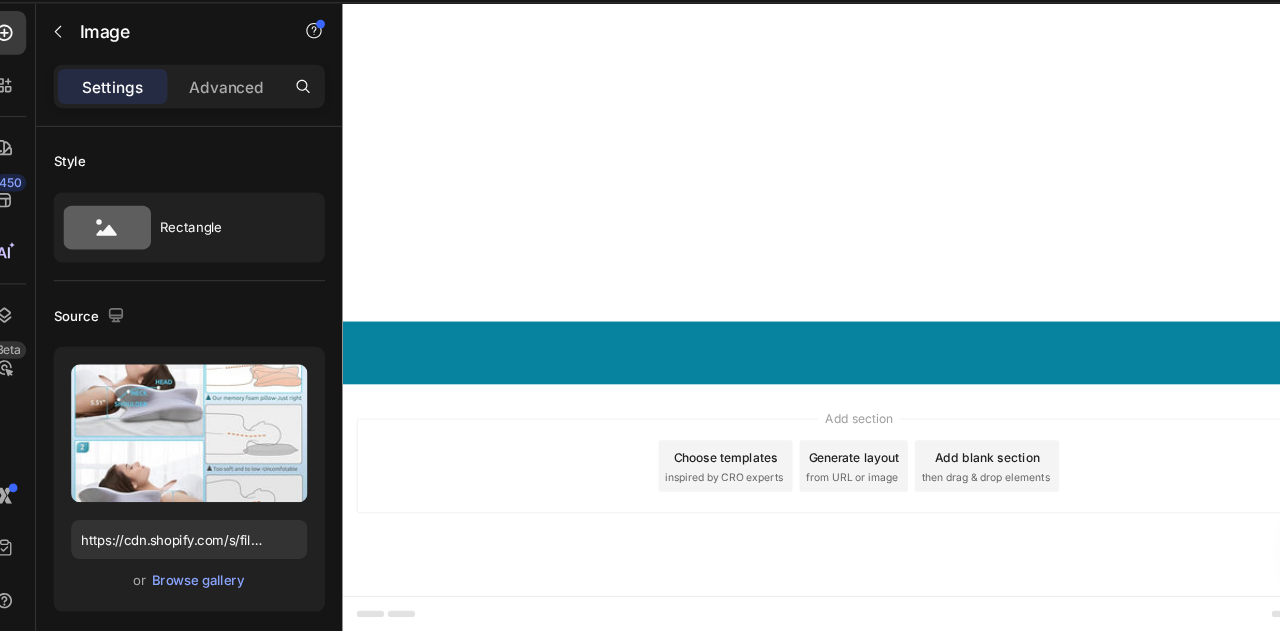 click on "Embrace the GemPilo and trust the research. Even in the most conservative scenario, you can expect a remarkable 20% improvement in your overall well-being and vitality, making it an invaluable addition to your daily routine." at bounding box center [722, -388] 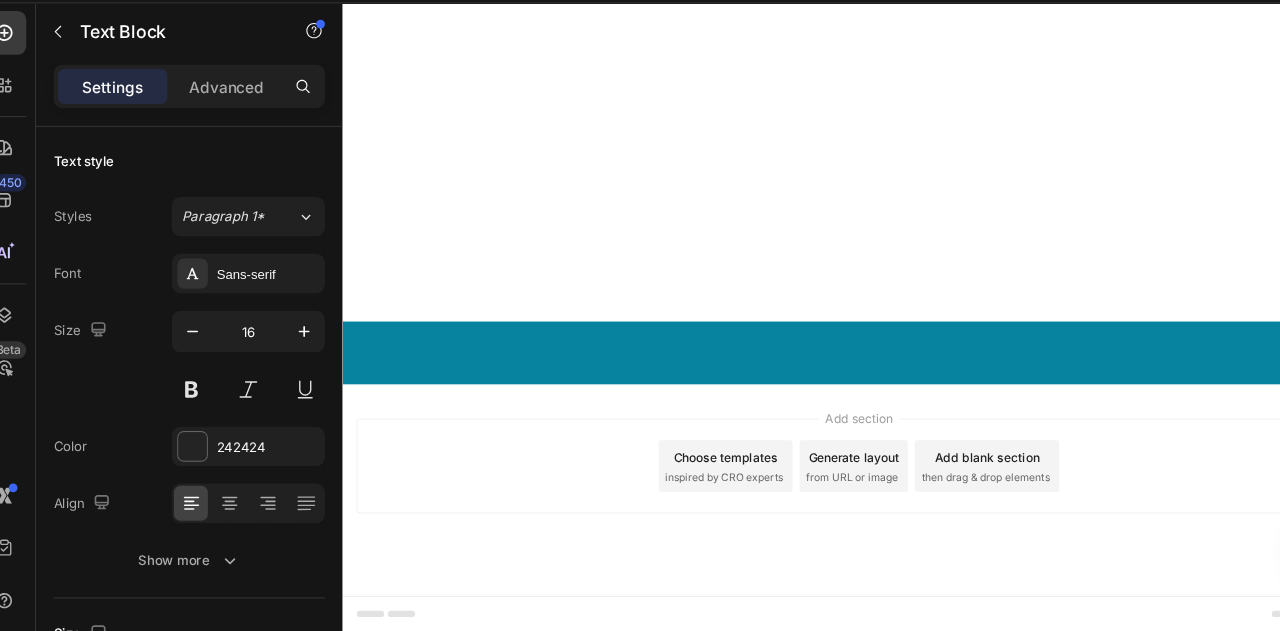 click on "Embrace the GemPilo and trust the research. Even in the most conservative scenario, you can expect a remarkable 20% improvement in your overall well-being and vitality, making it an invaluable addition to your daily routine." at bounding box center [722, -388] 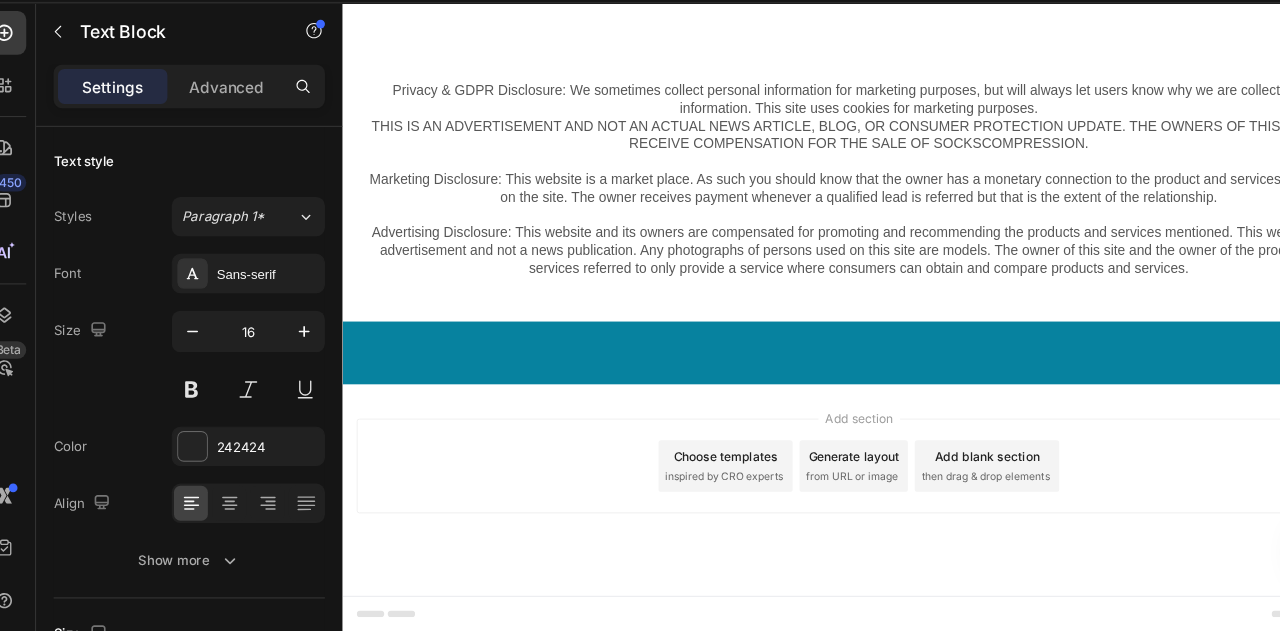 scroll, scrollTop: 8982, scrollLeft: 0, axis: vertical 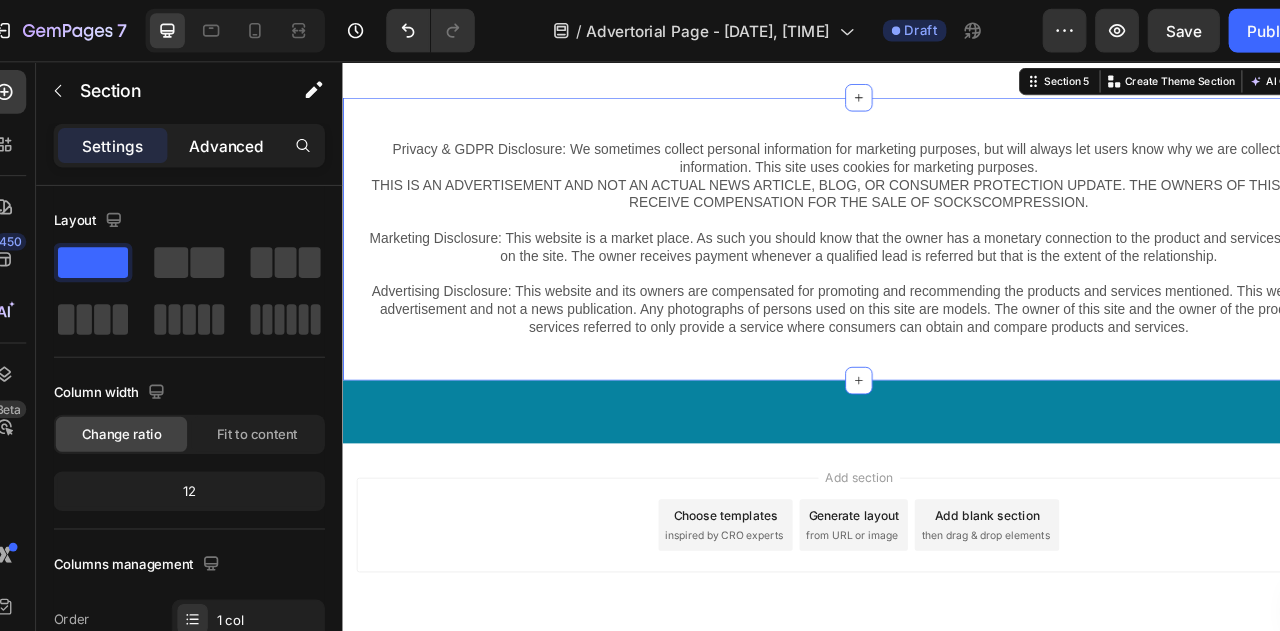 click on "Advanced" at bounding box center [231, 133] 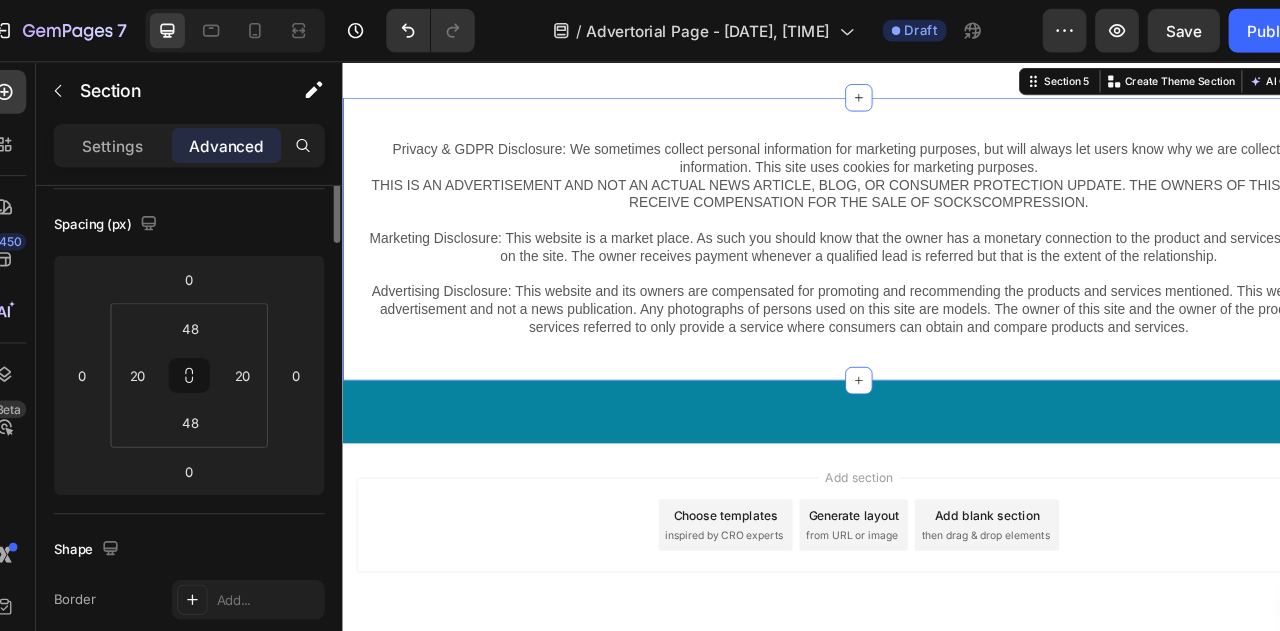 scroll, scrollTop: 0, scrollLeft: 0, axis: both 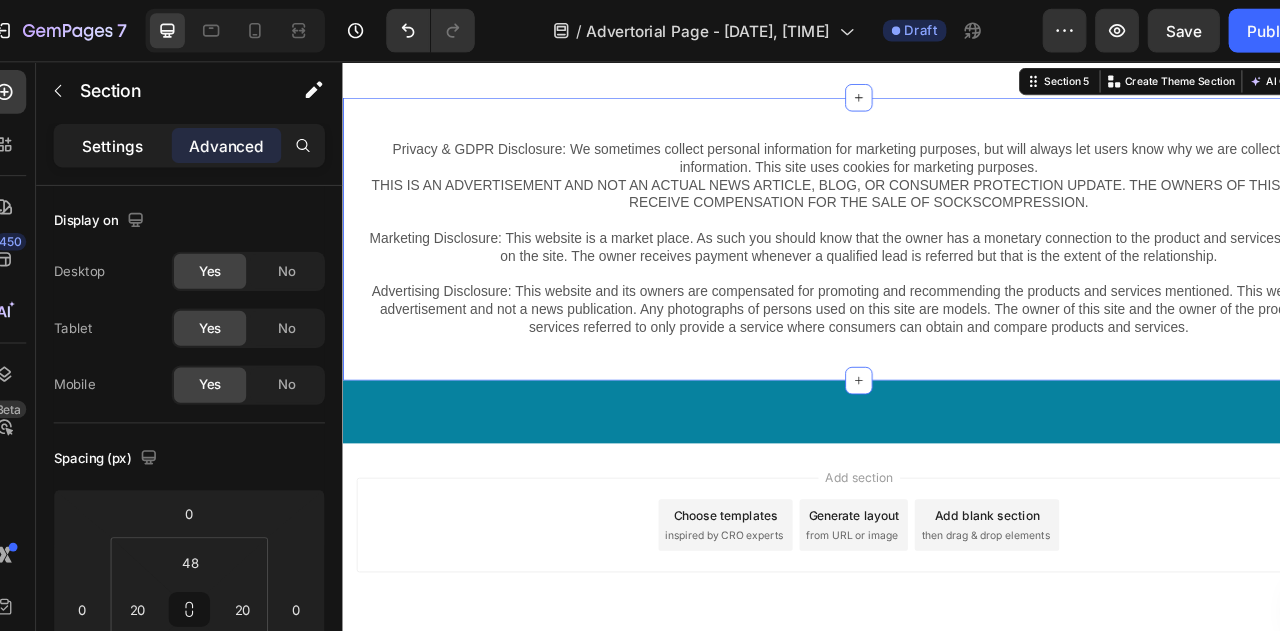 click on "Settings" at bounding box center [127, 133] 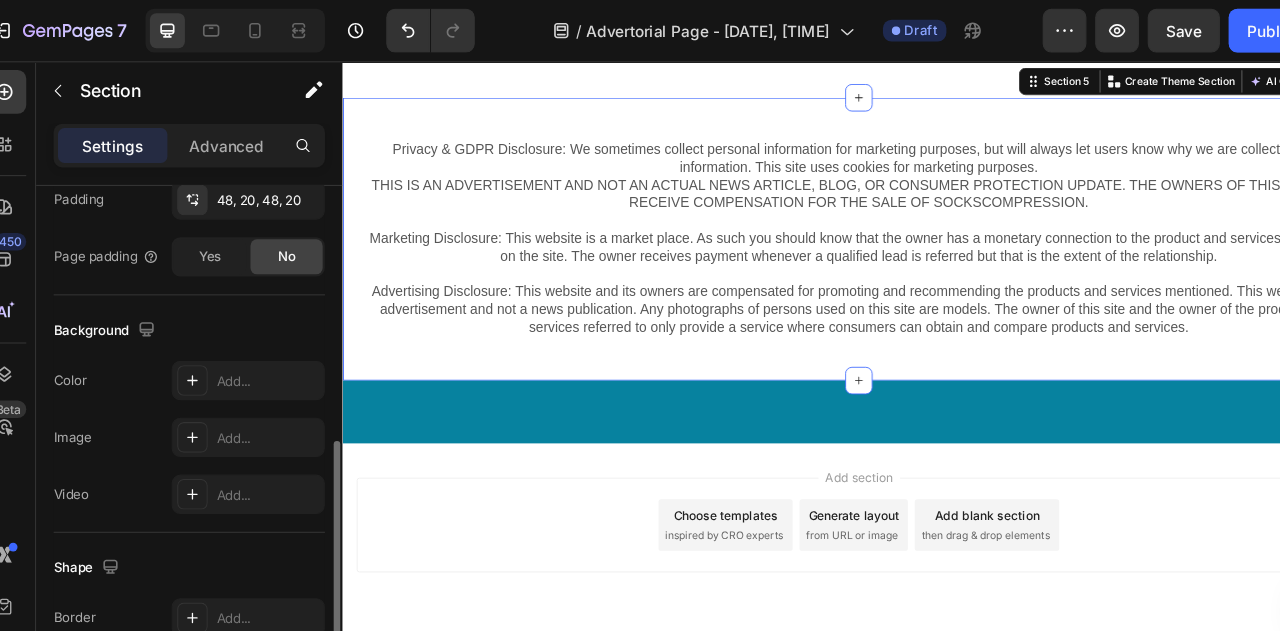scroll, scrollTop: 550, scrollLeft: 0, axis: vertical 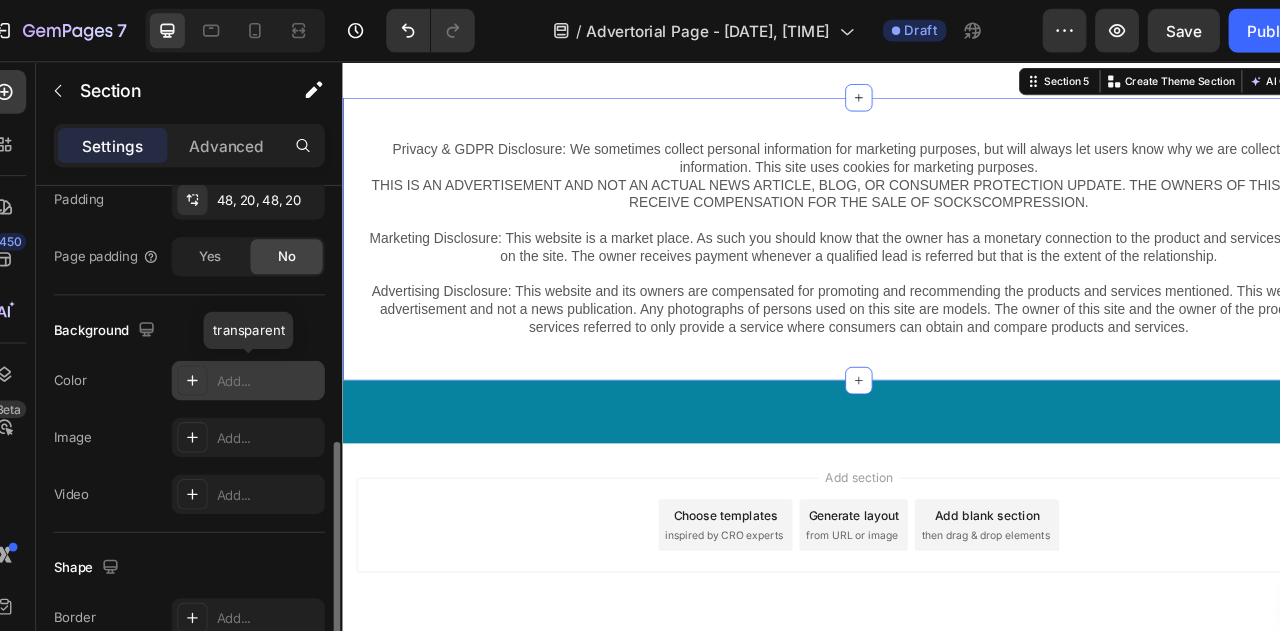 click on "Add..." at bounding box center (269, 349) 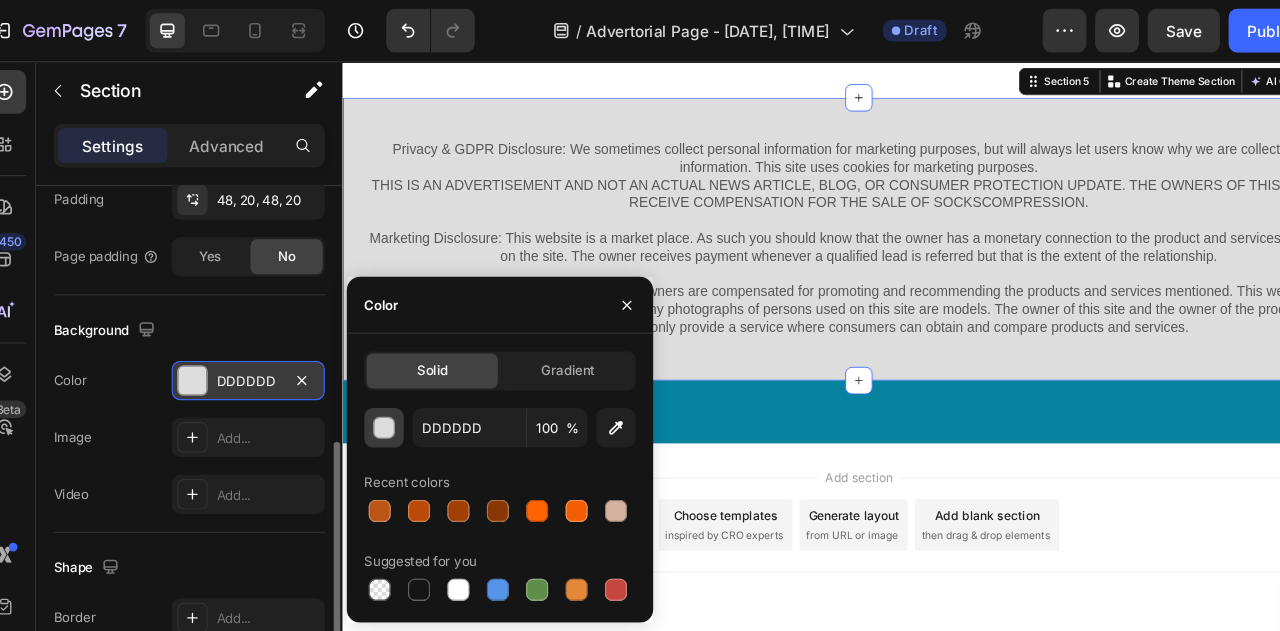 click at bounding box center [376, 392] 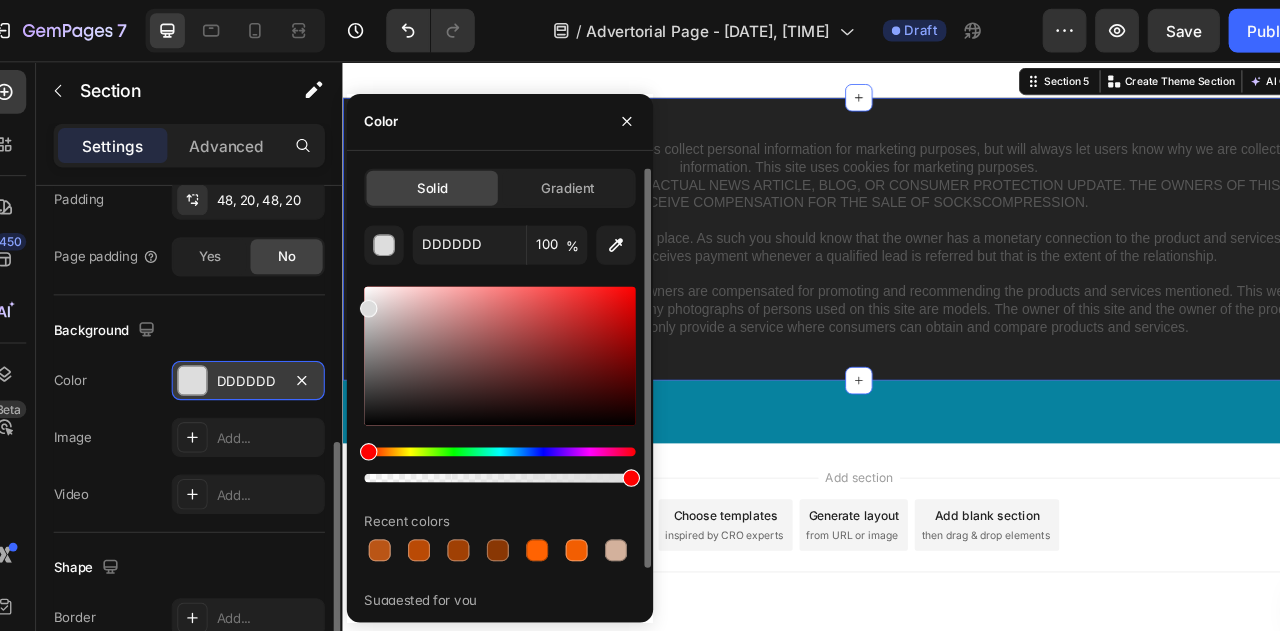 click at bounding box center [481, 325] 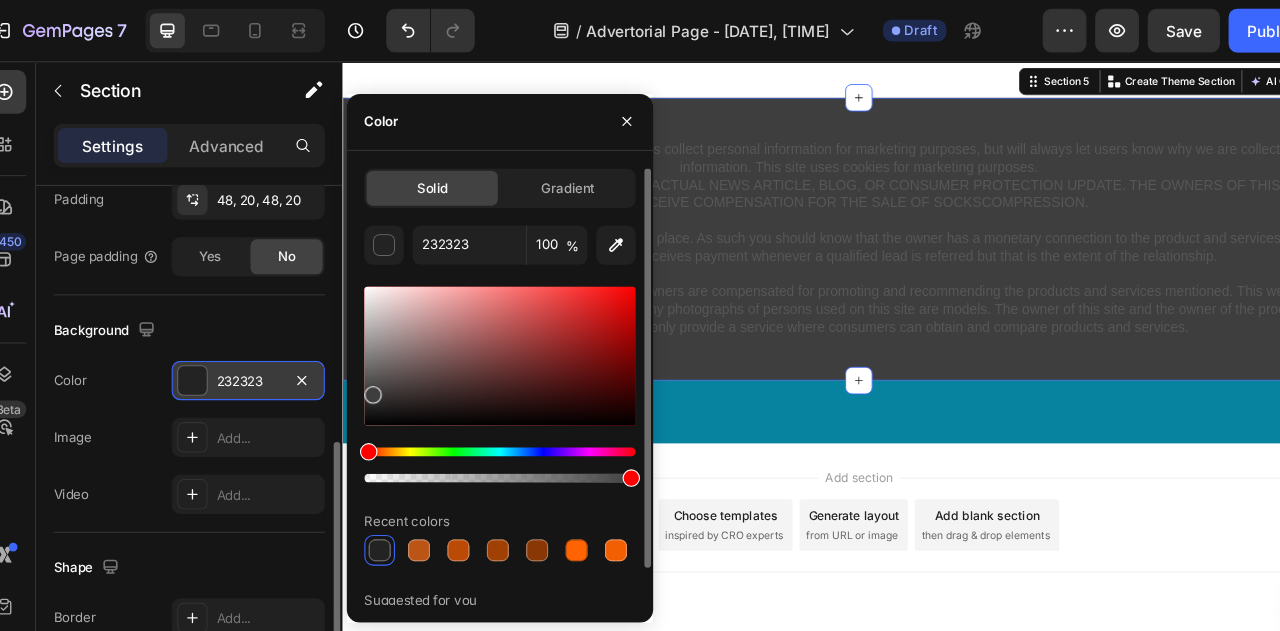 click at bounding box center (481, 325) 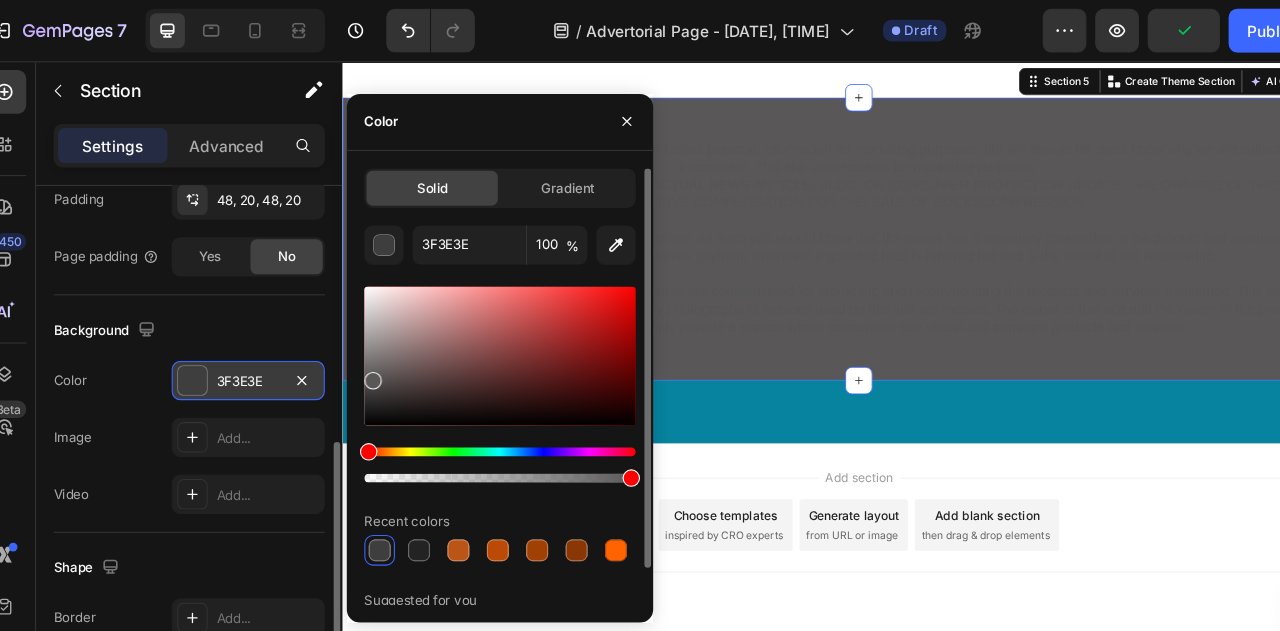 click at bounding box center (481, 325) 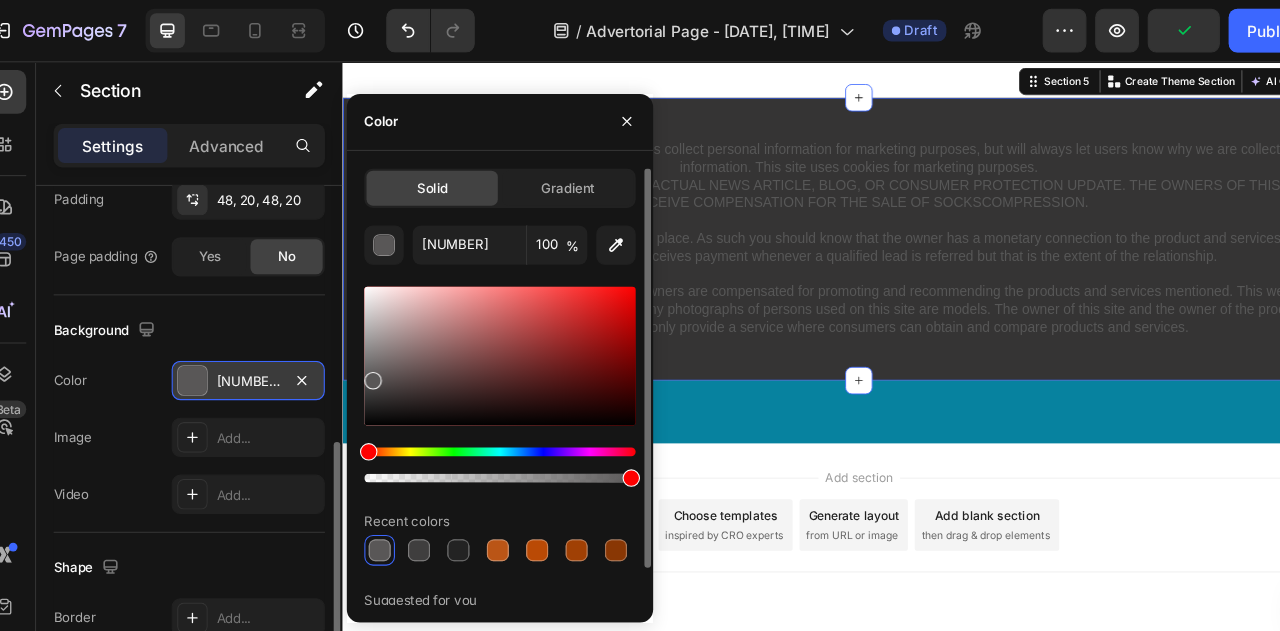 click at bounding box center [481, 325] 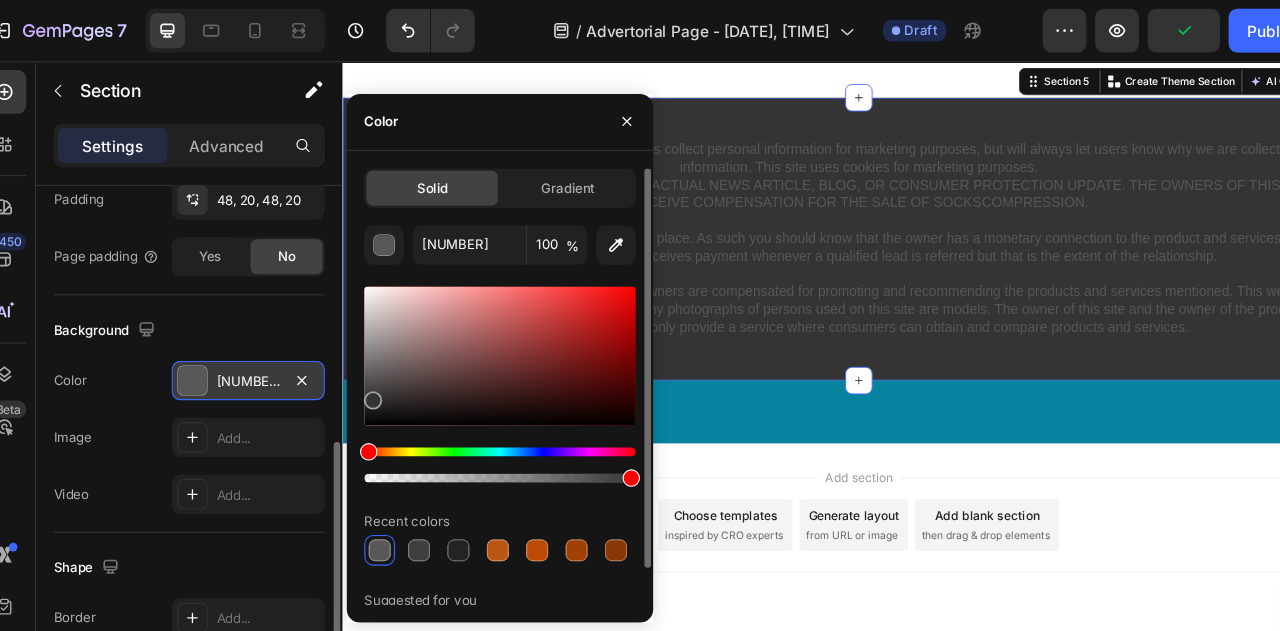 type on "353434" 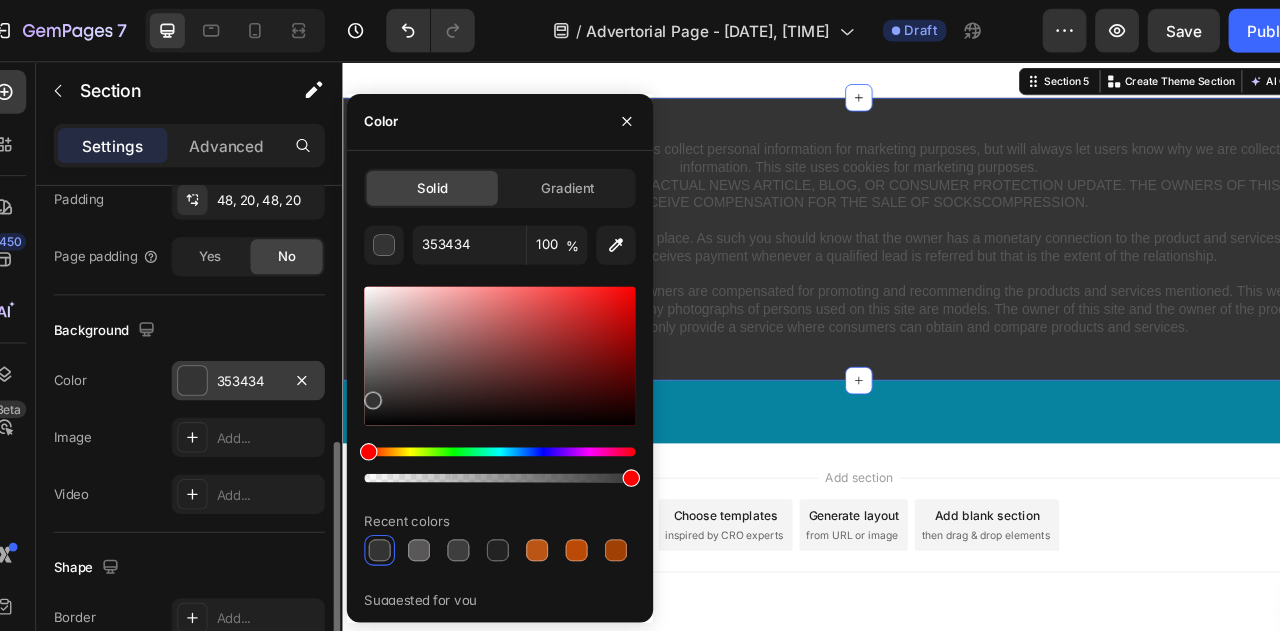 click on "Background" at bounding box center (197, 302) 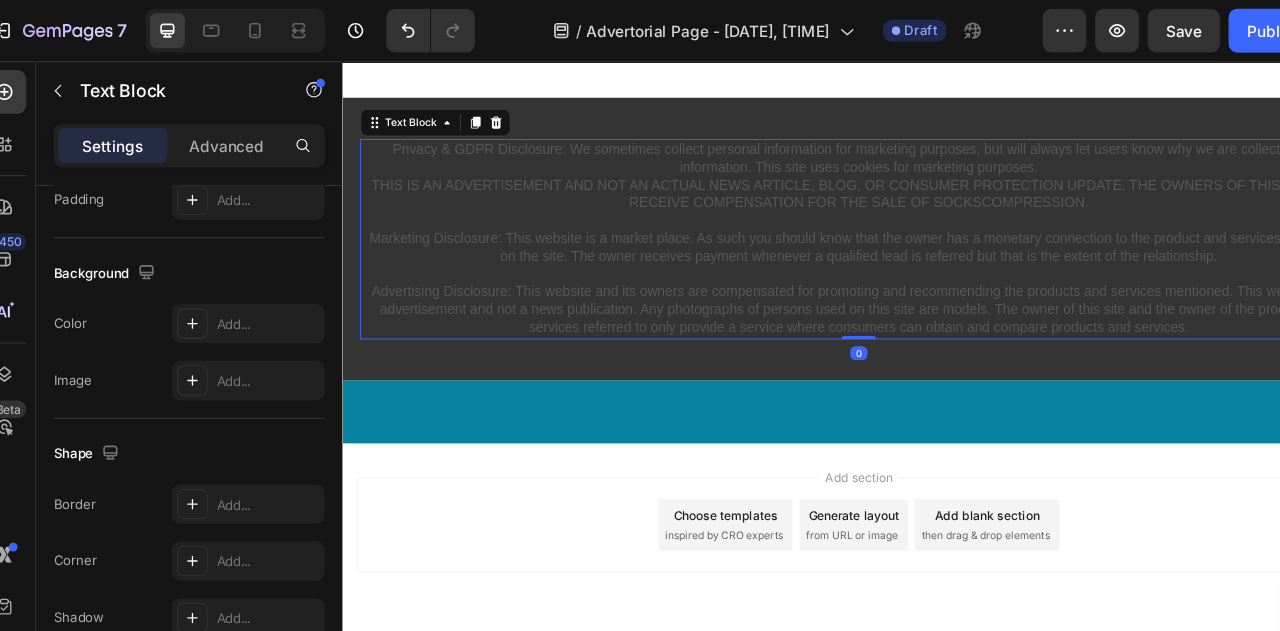 click on "Privacy & GDPR Disclosure: We sometimes collect personal information for marketing purposes, but will always let users know why we are collecting that information. This site uses cookies for marketing purposes. THIS IS AN ADVERTISEMENT AND NOT AN ACTUAL NEWS ARTICLE, BLOG, OR CONSUMER PROTECTION UPDATE. THE OWNERS OF THIS WEBSITE RECEIVE COMPENSATION FOR THE SALE OF SOCKSCOMPRESSION. Marketing Disclosure: This website is a market place. As such you should know that the owner has a monetary connection to the product and services advertised on the site. The owner receives payment whenever a qualified lead is referred but that is the extent of the relationship." at bounding box center (942, 226) 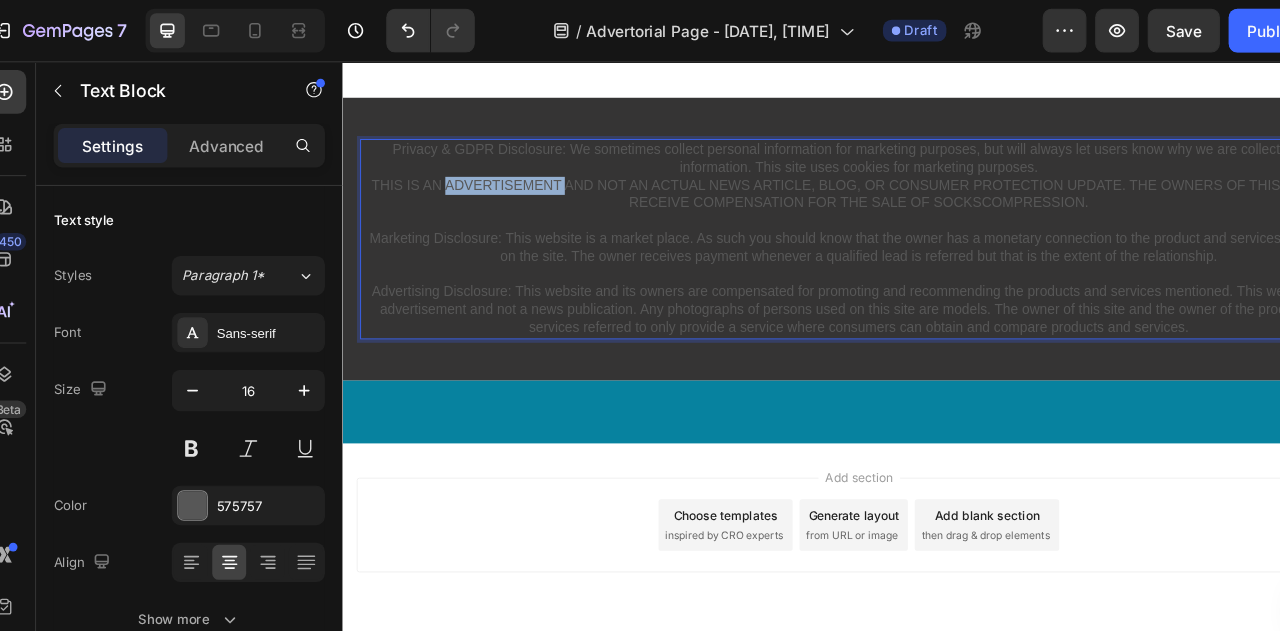 click on "Privacy & GDPR Disclosure: We sometimes collect personal information for marketing purposes, but will always let users know why we are collecting that information. This site uses cookies for marketing purposes. THIS IS AN ADVERTISEMENT AND NOT AN ACTUAL NEWS ARTICLE, BLOG, OR CONSUMER PROTECTION UPDATE. THE OWNERS OF THIS WEBSITE RECEIVE COMPENSATION FOR THE SALE OF SOCKSCOMPRESSION. Marketing Disclosure: This website is a market place. As such you should know that the owner has a monetary connection to the product and services advertised on the site. The owner receives payment whenever a qualified lead is referred but that is the extent of the relationship." at bounding box center (942, 226) 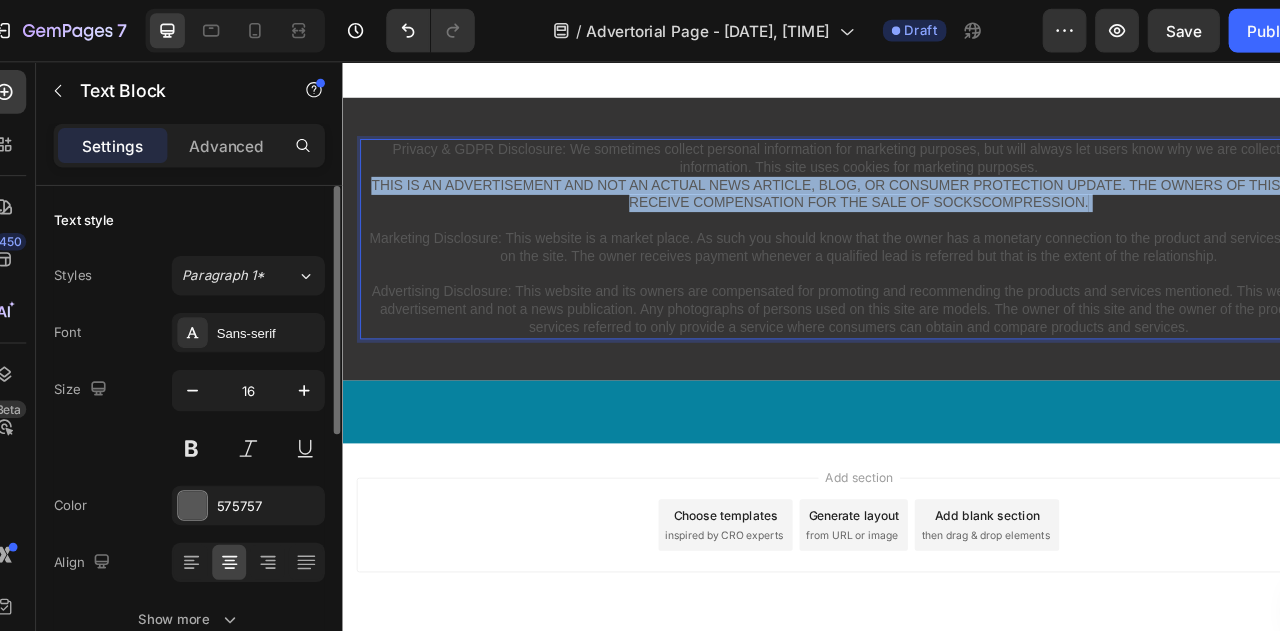 click on "Privacy & GDPR Disclosure: We sometimes collect personal information for marketing purposes, but will always let users know why we are collecting that information. This site uses cookies for marketing purposes. THIS IS AN ADVERTISEMENT AND NOT AN ACTUAL NEWS ARTICLE, BLOG, OR CONSUMER PROTECTION UPDATE. THE OWNERS OF THIS WEBSITE RECEIVE COMPENSATION FOR THE SALE OF SOCKSCOMPRESSION. Marketing Disclosure: This website is a market place. As such you should know that the owner has a monetary connection to the product and services advertised on the site. The owner receives payment whenever a qualified lead is referred but that is the extent of the relationship." at bounding box center [942, 226] 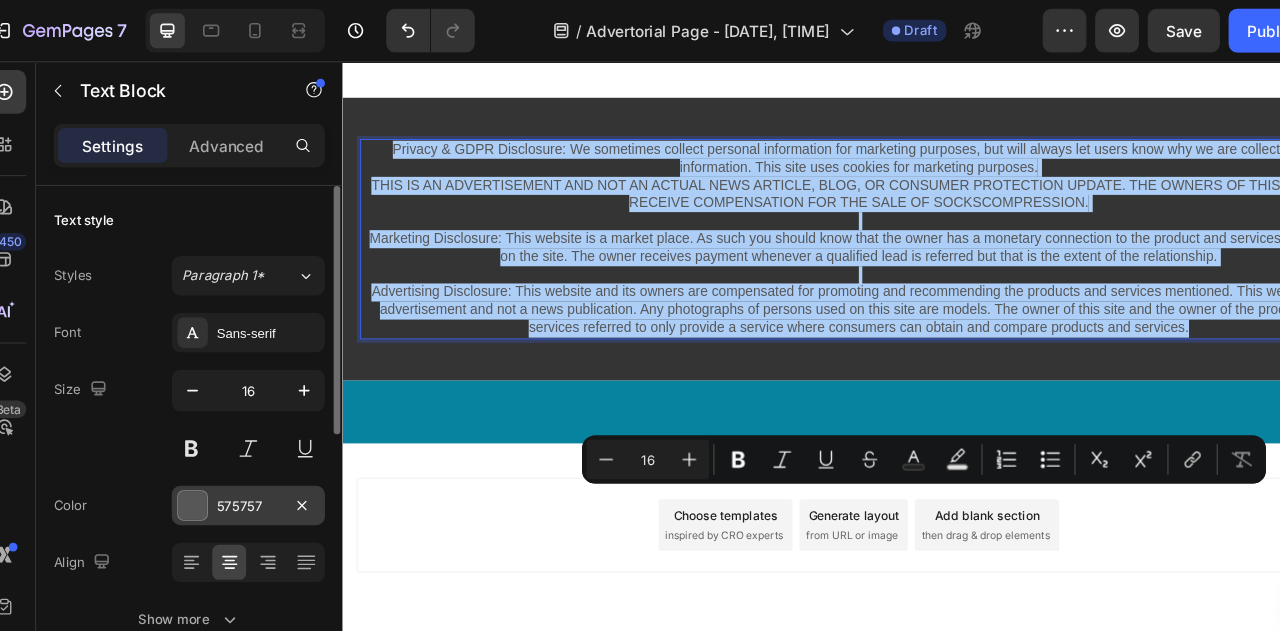 click at bounding box center [200, 462] 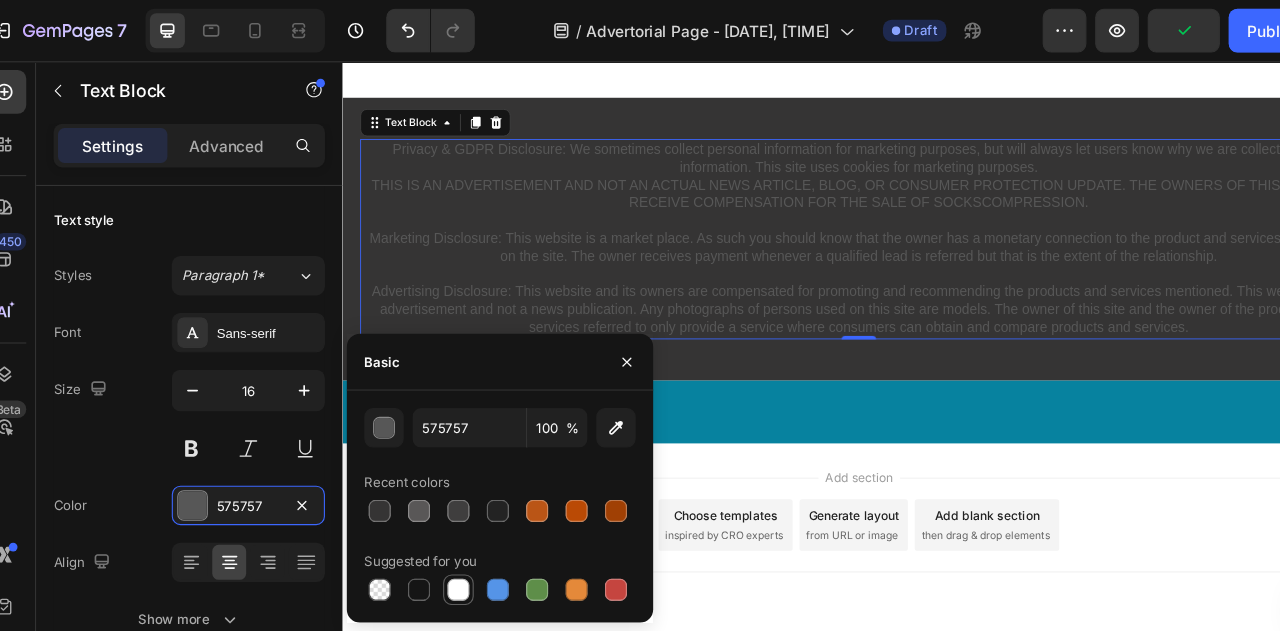 click at bounding box center (443, 539) 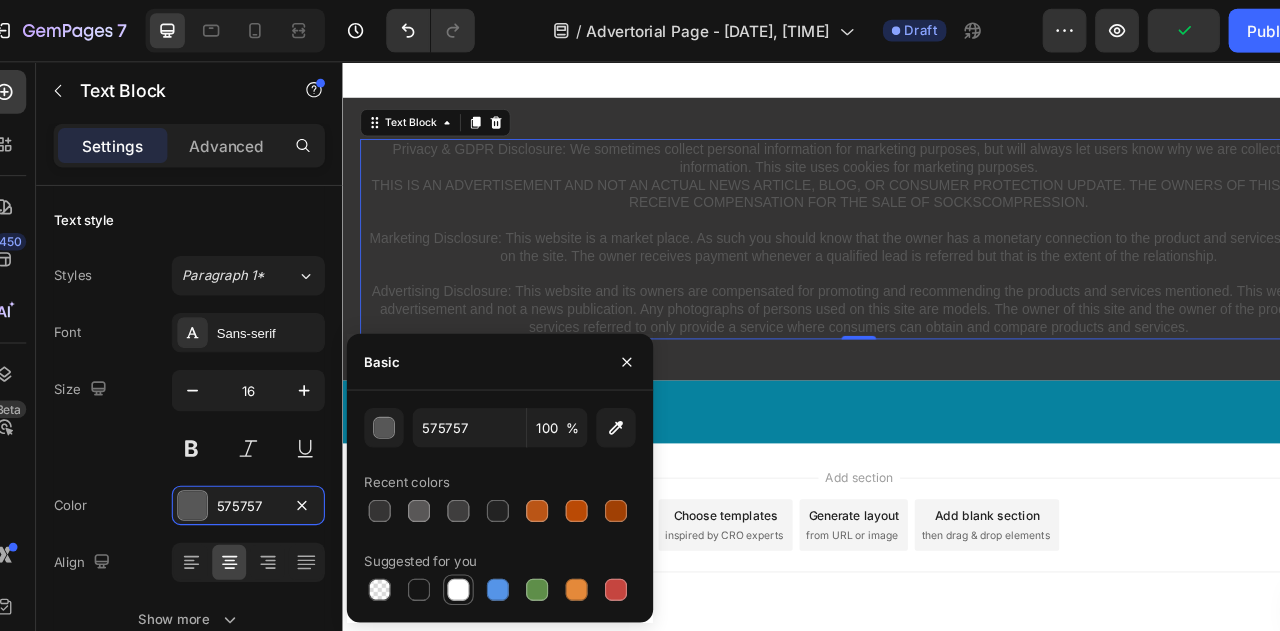 type on "FFFFFF" 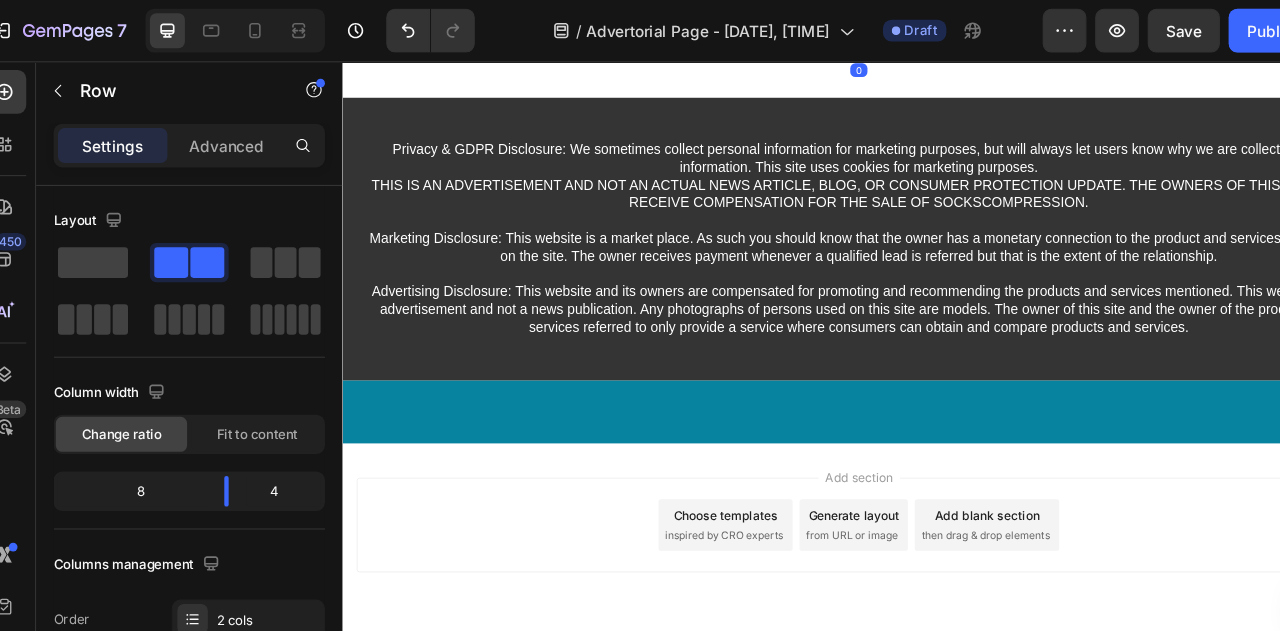 click on "Drop element here" at bounding box center (1333, -238) 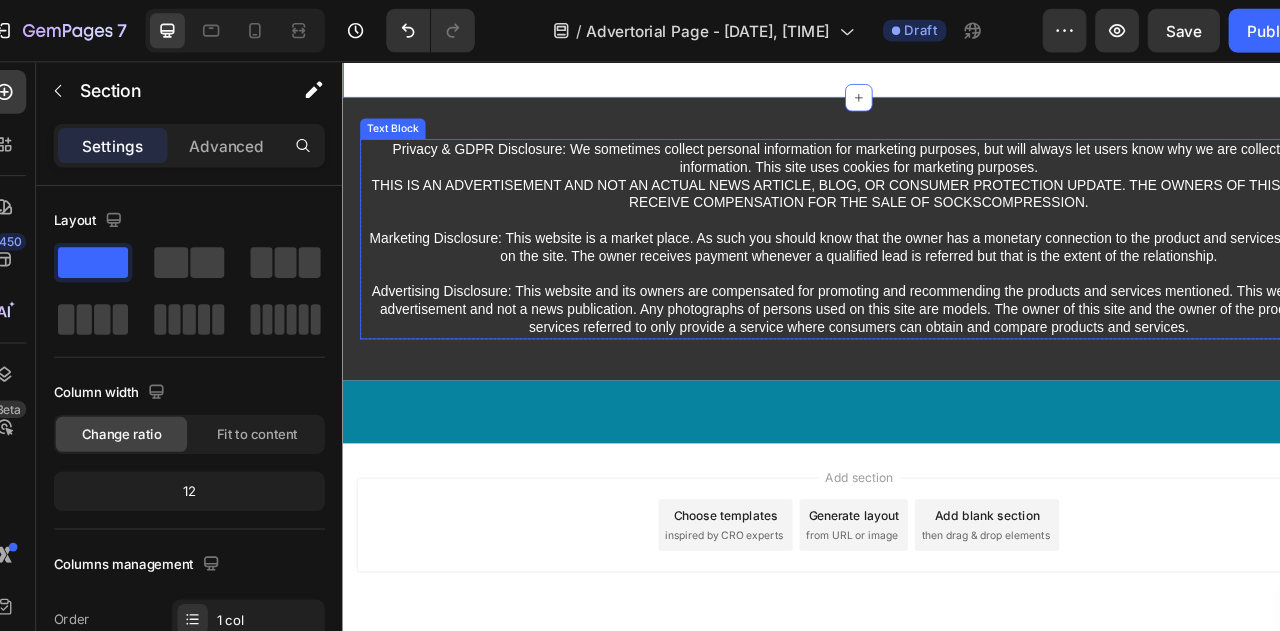 scroll, scrollTop: 8923, scrollLeft: 0, axis: vertical 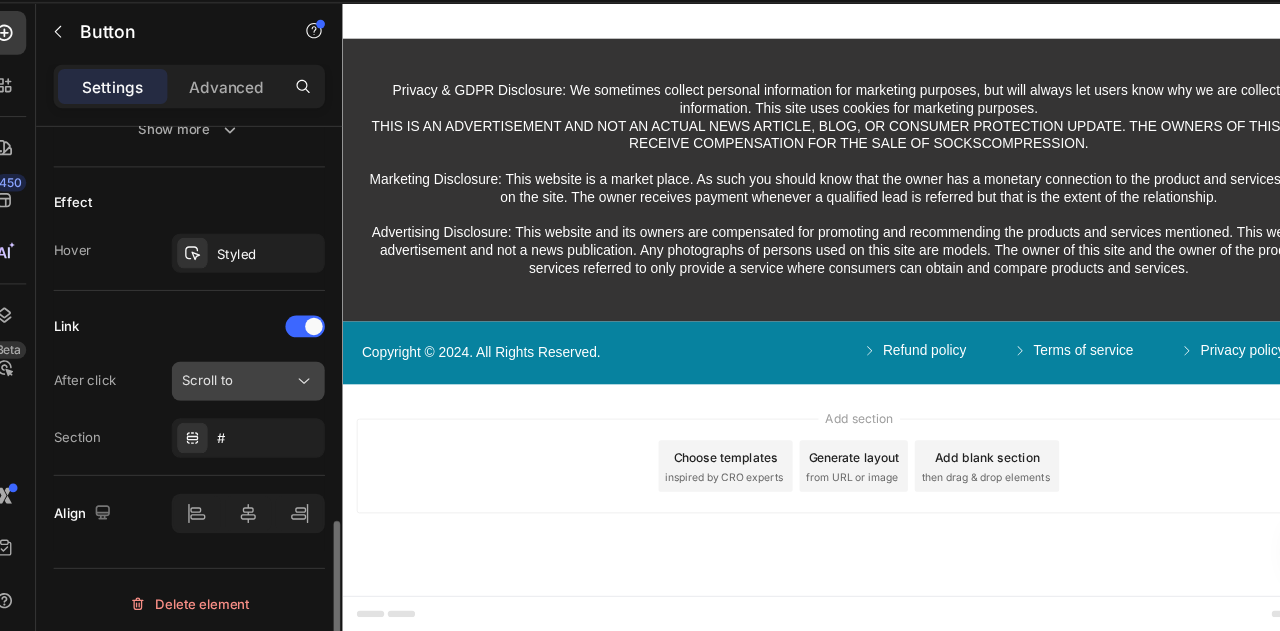 click 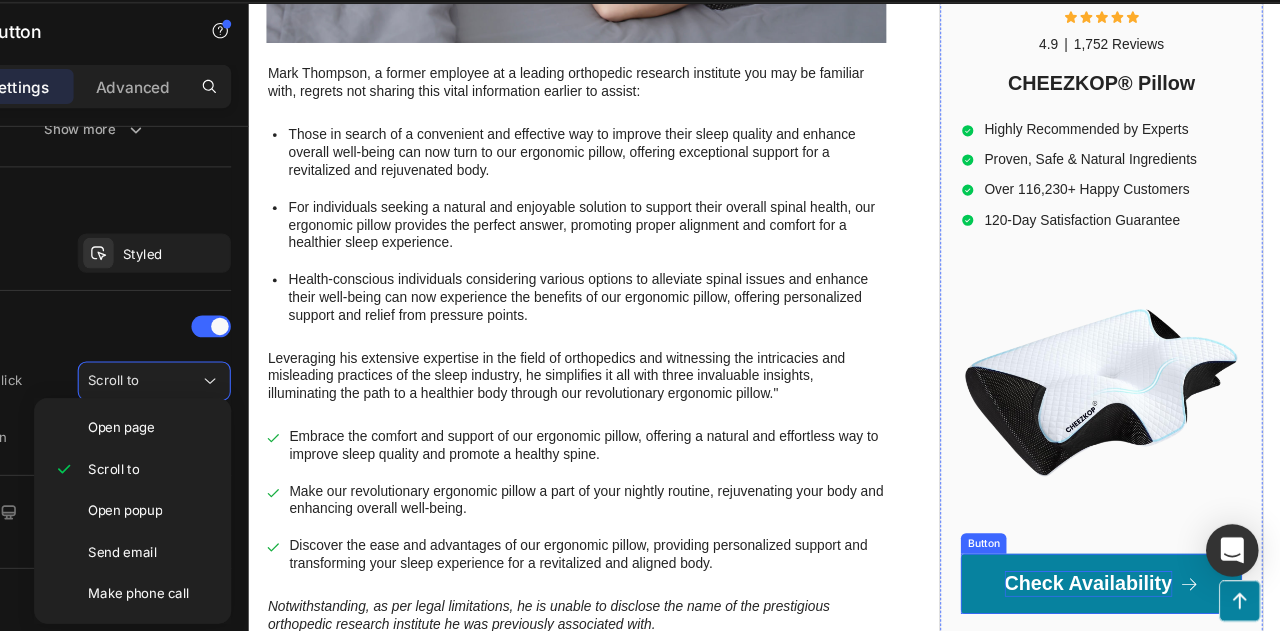 scroll, scrollTop: 974, scrollLeft: 0, axis: vertical 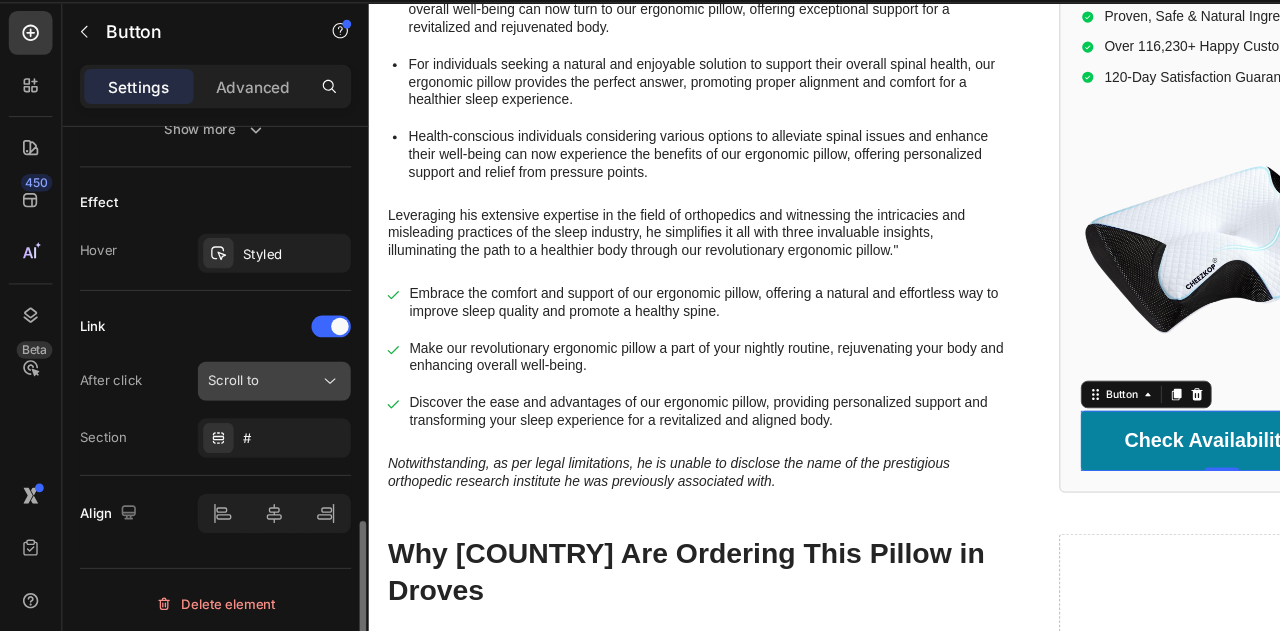 click 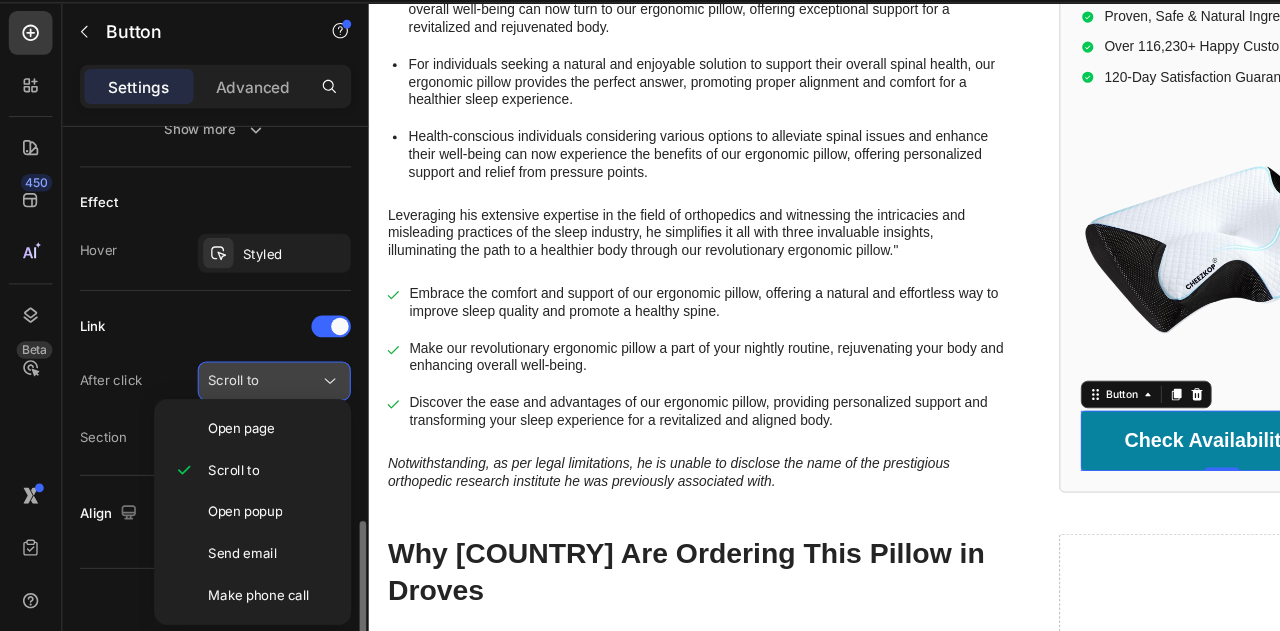 click 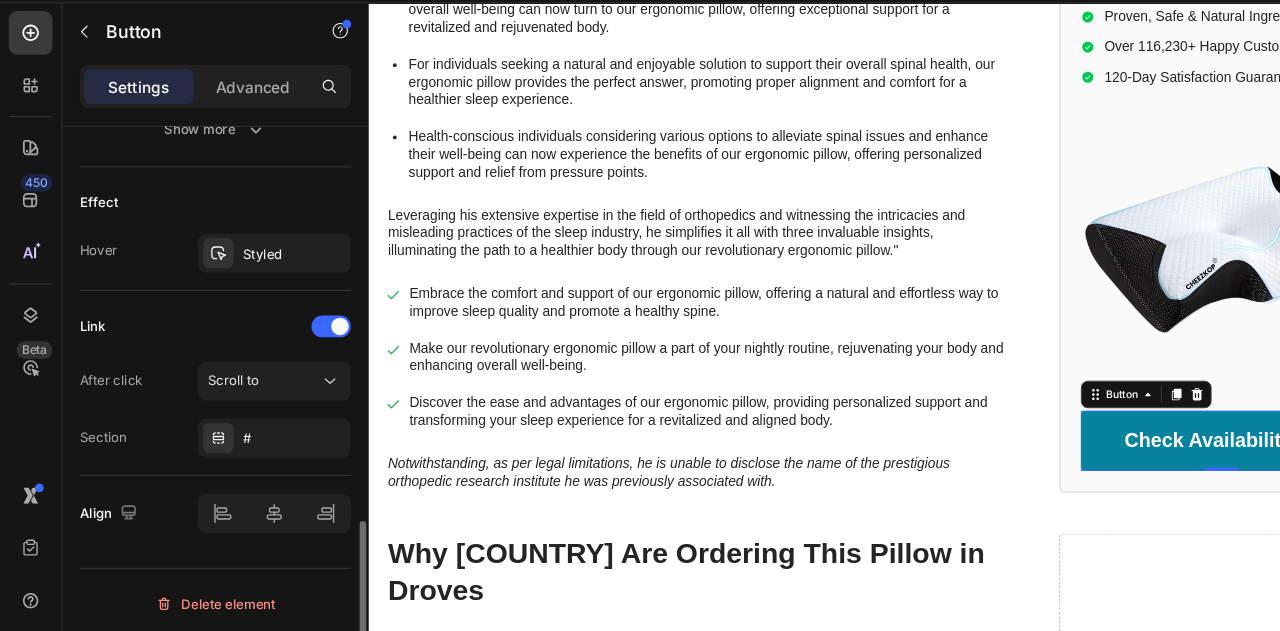 scroll, scrollTop: 1172, scrollLeft: 0, axis: vertical 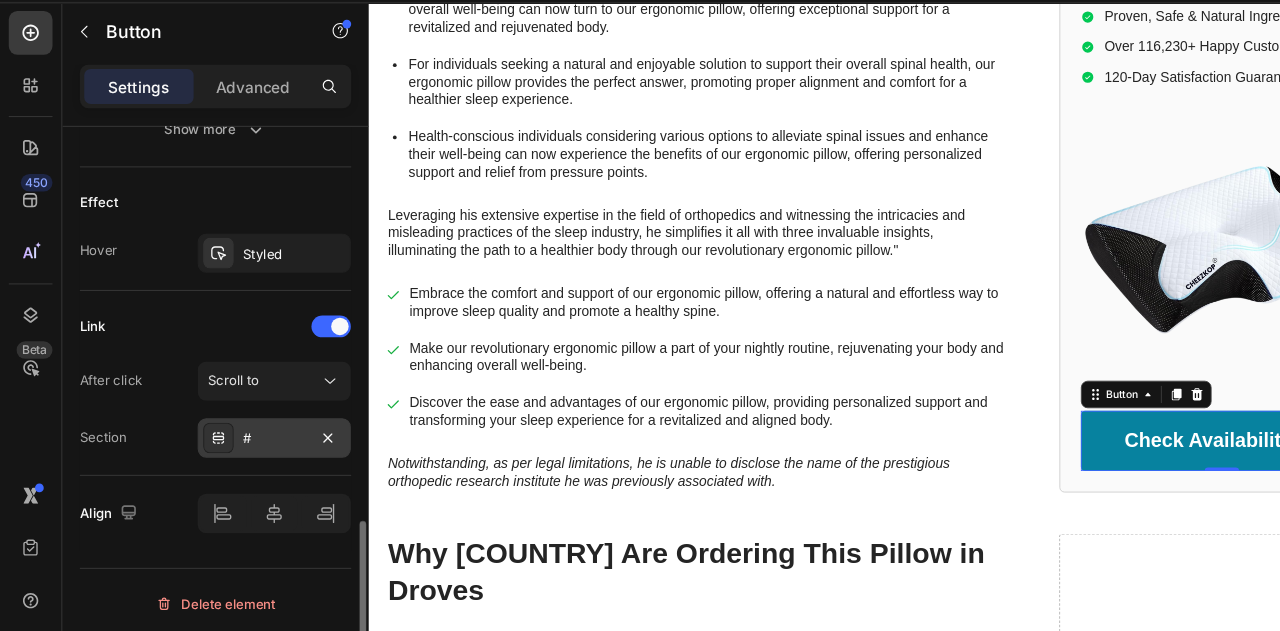 click on "#" at bounding box center (251, 455) 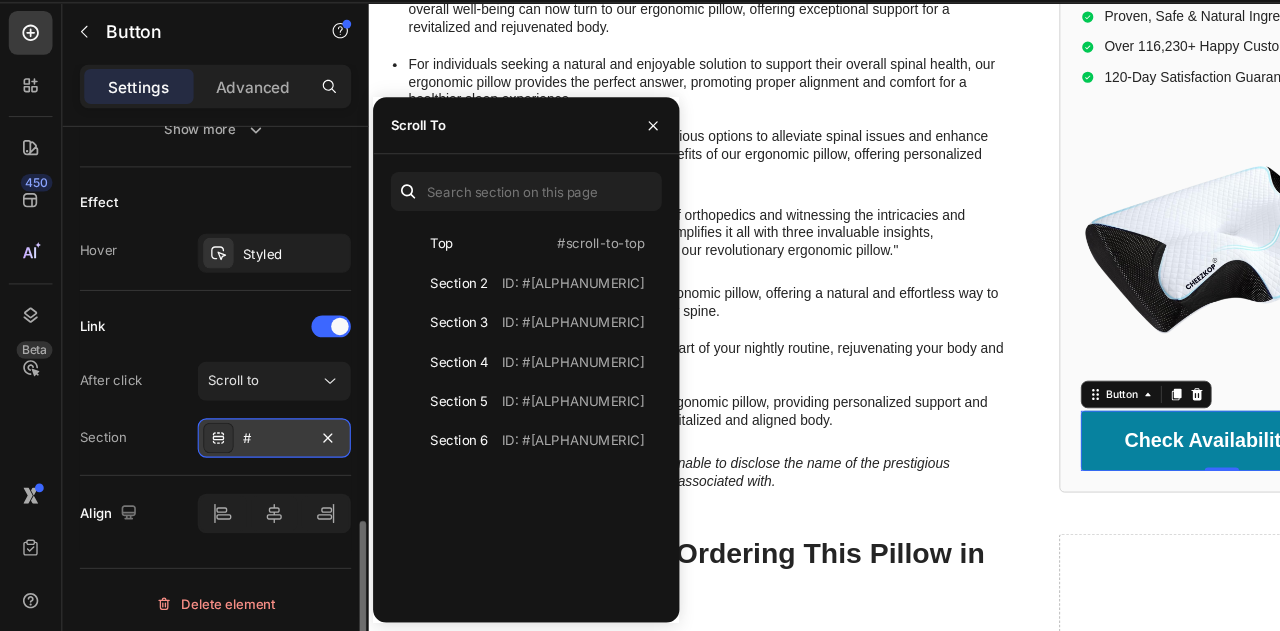 click on "#" at bounding box center (251, 455) 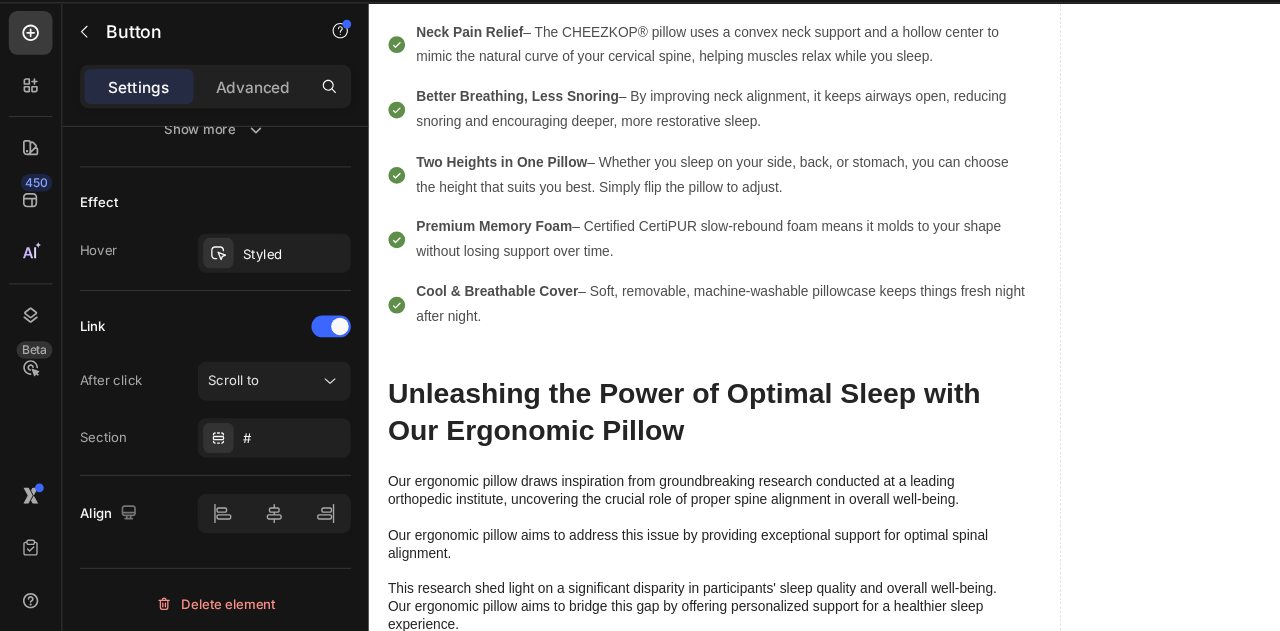 scroll, scrollTop: 2310, scrollLeft: 0, axis: vertical 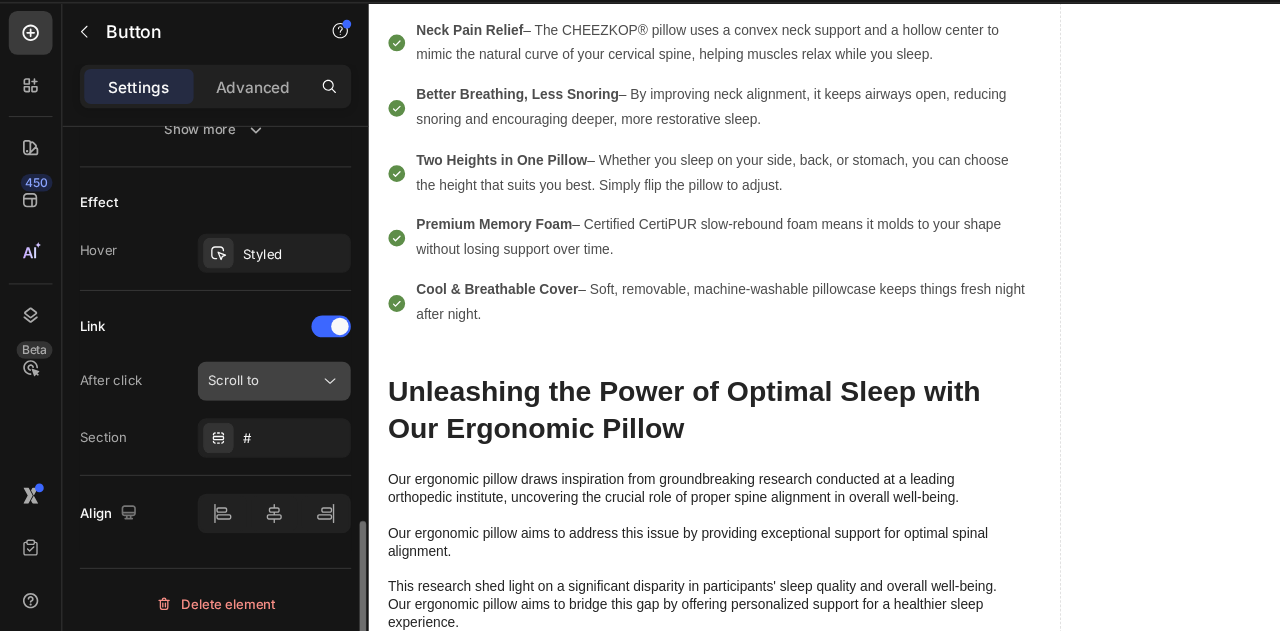 click on "Scroll to" at bounding box center (241, 402) 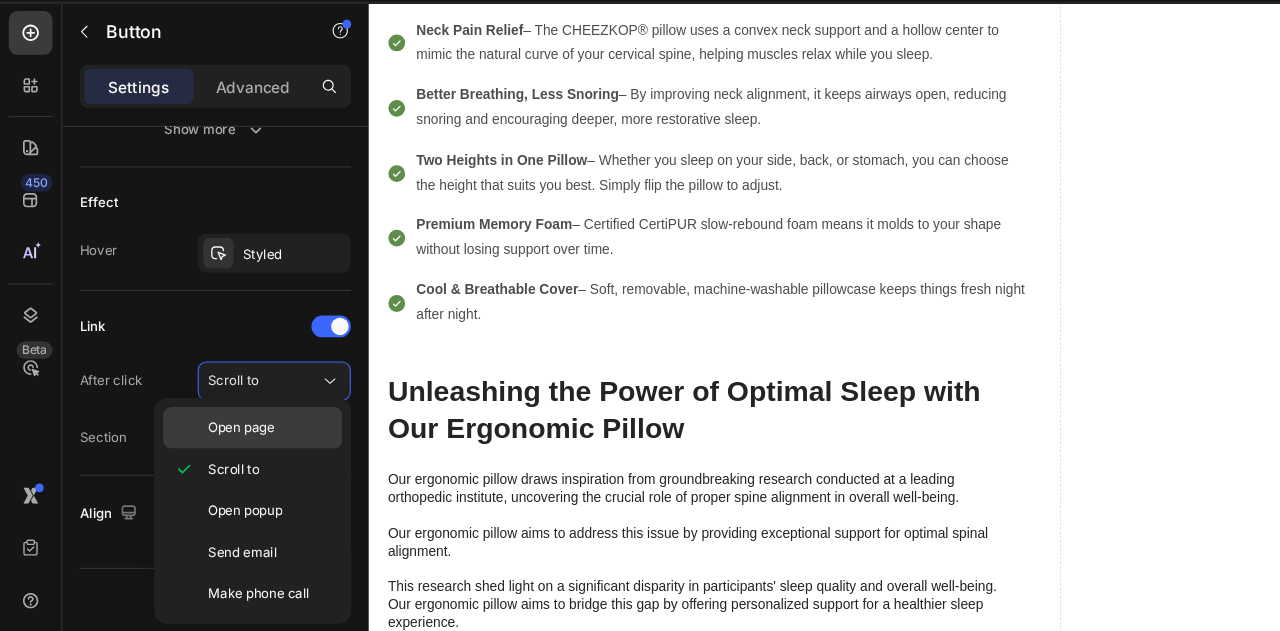 click on "Open page" at bounding box center (220, 445) 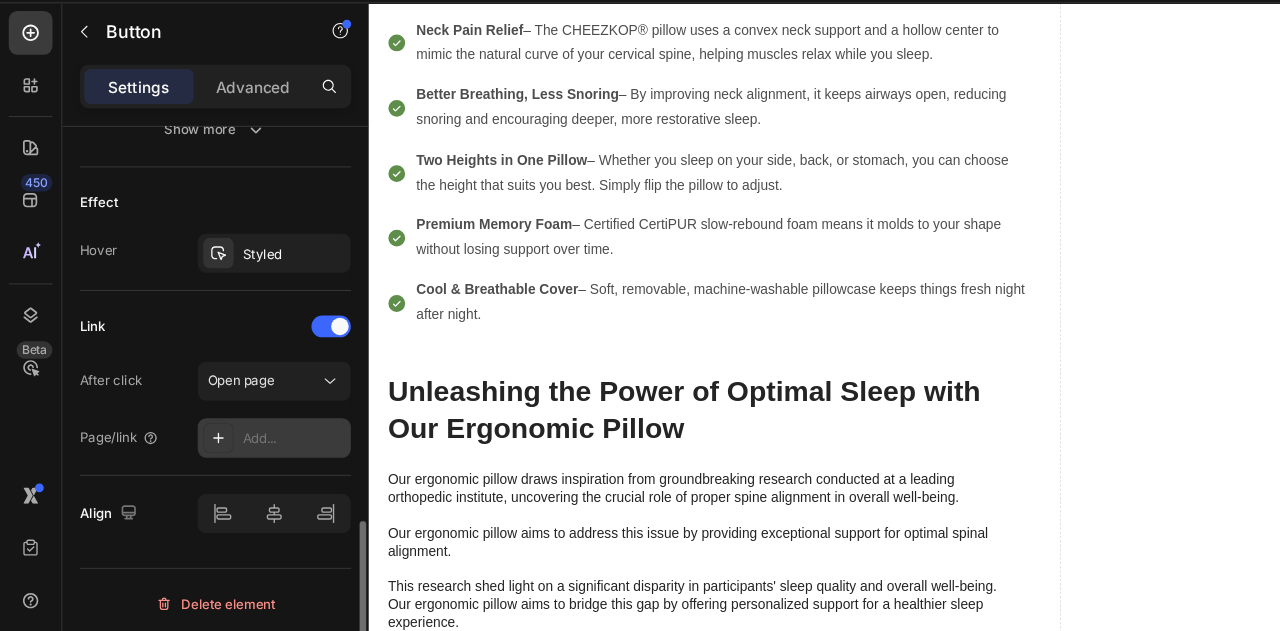 click on "Add..." at bounding box center [269, 455] 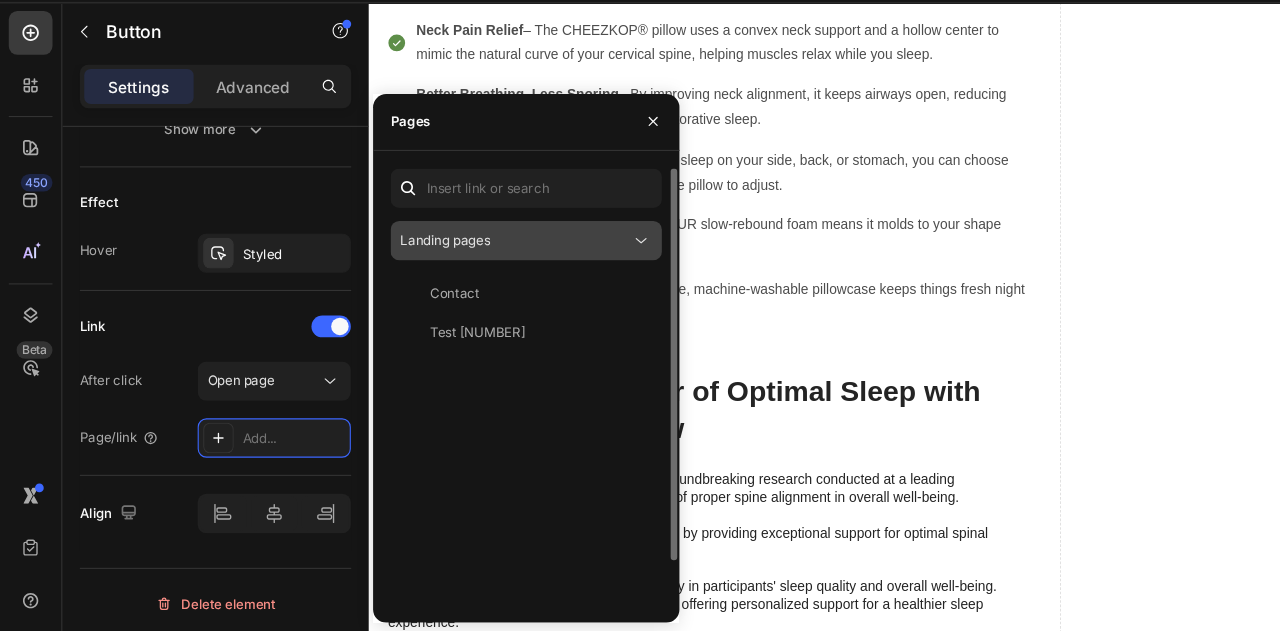 click on "Landing pages" at bounding box center [407, 273] 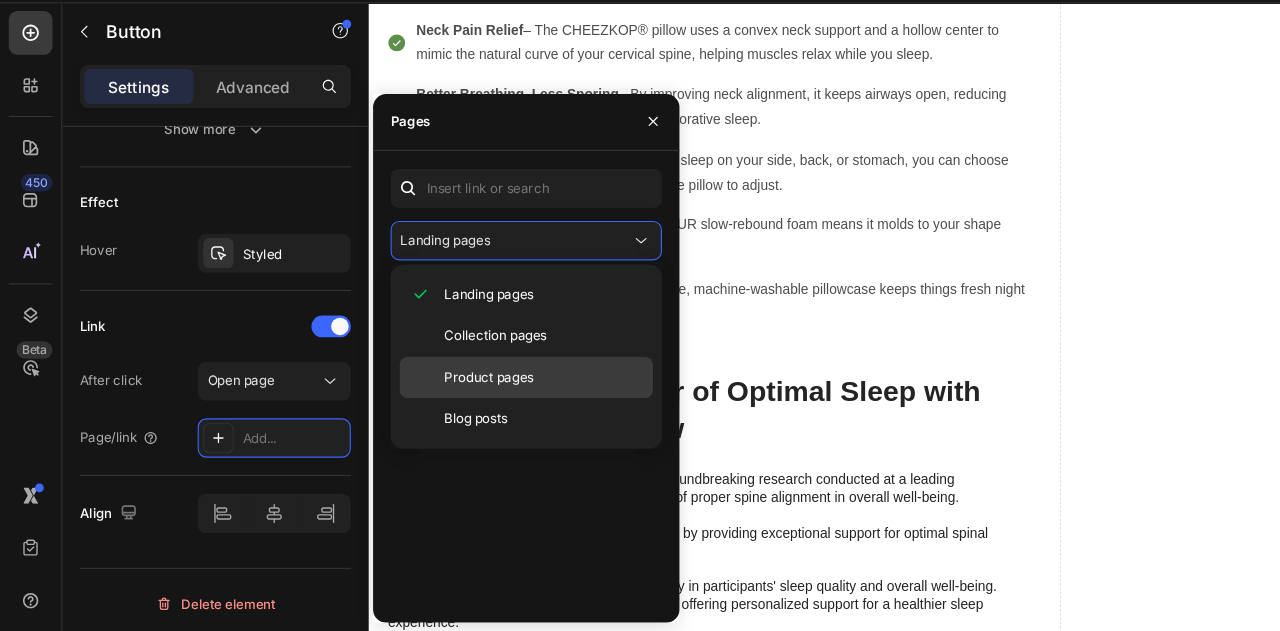 click on "Product pages" at bounding box center (447, 399) 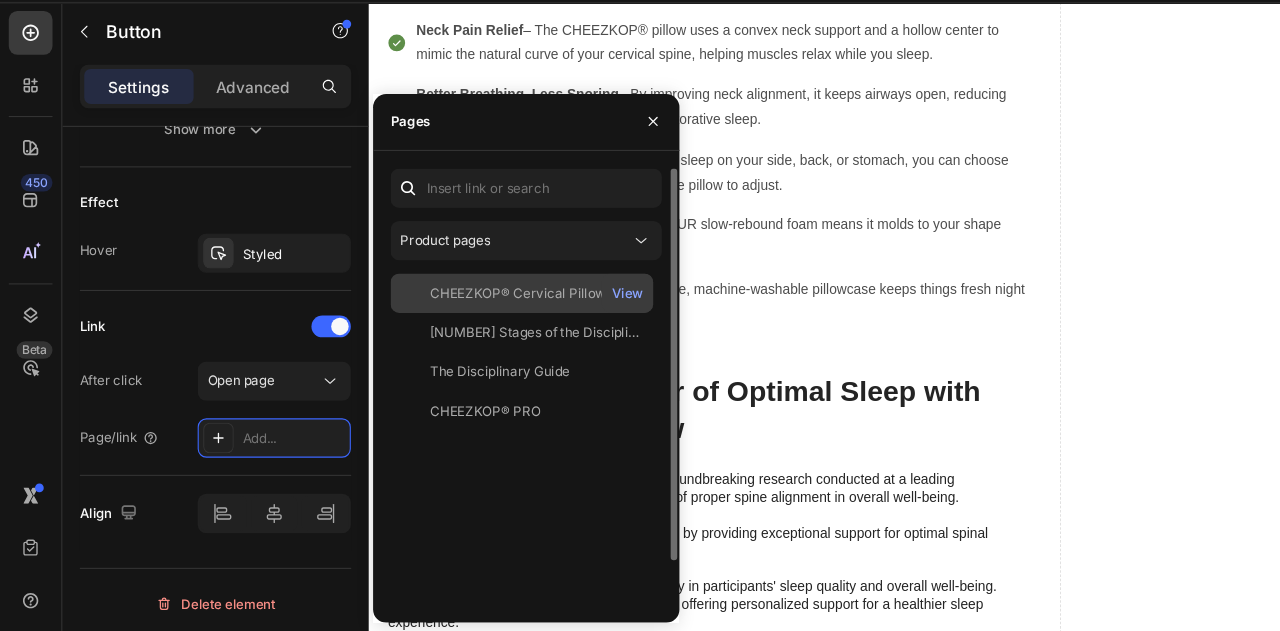 click on "CHEEZKOP® Cervical Pillow – 2-in-1 Ergonomic Orthopedic Neck Support for Back, Side & Stomach Sleepers" 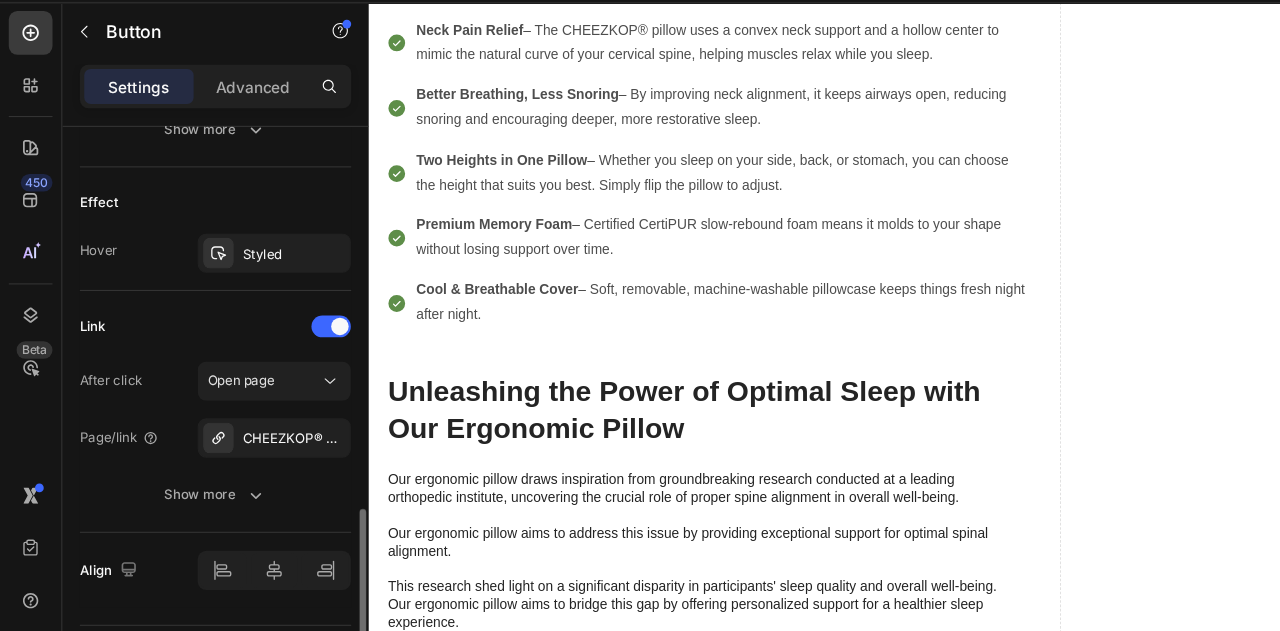 click on "Link" at bounding box center (197, 352) 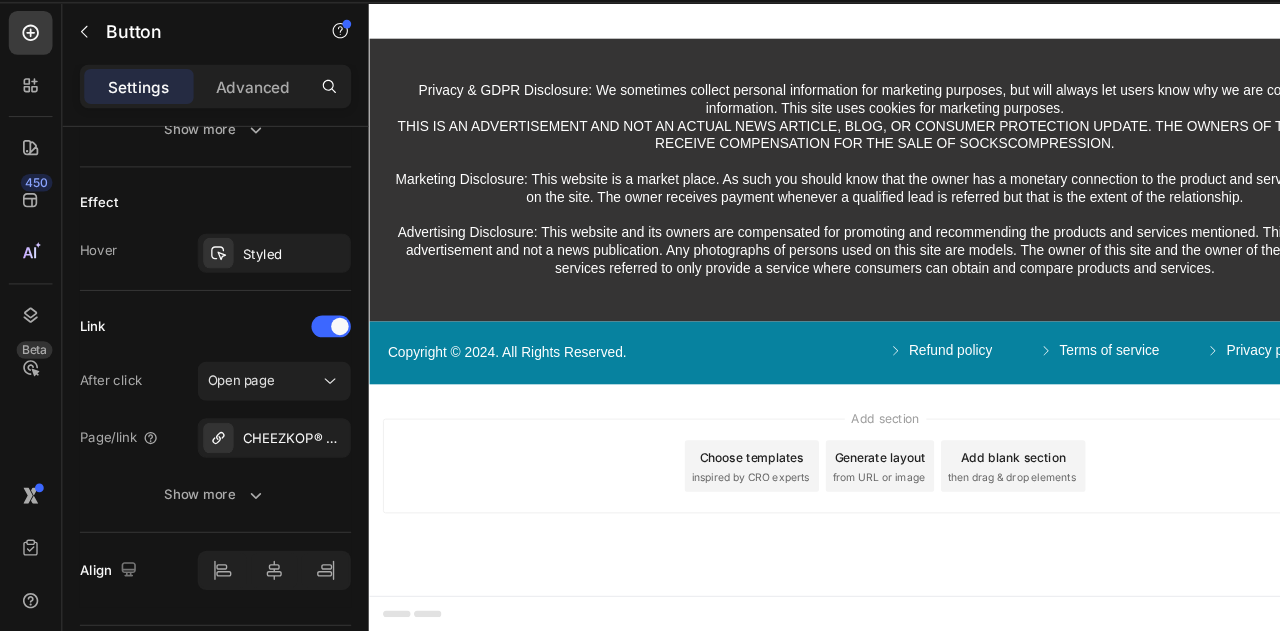 scroll, scrollTop: 9052, scrollLeft: 0, axis: vertical 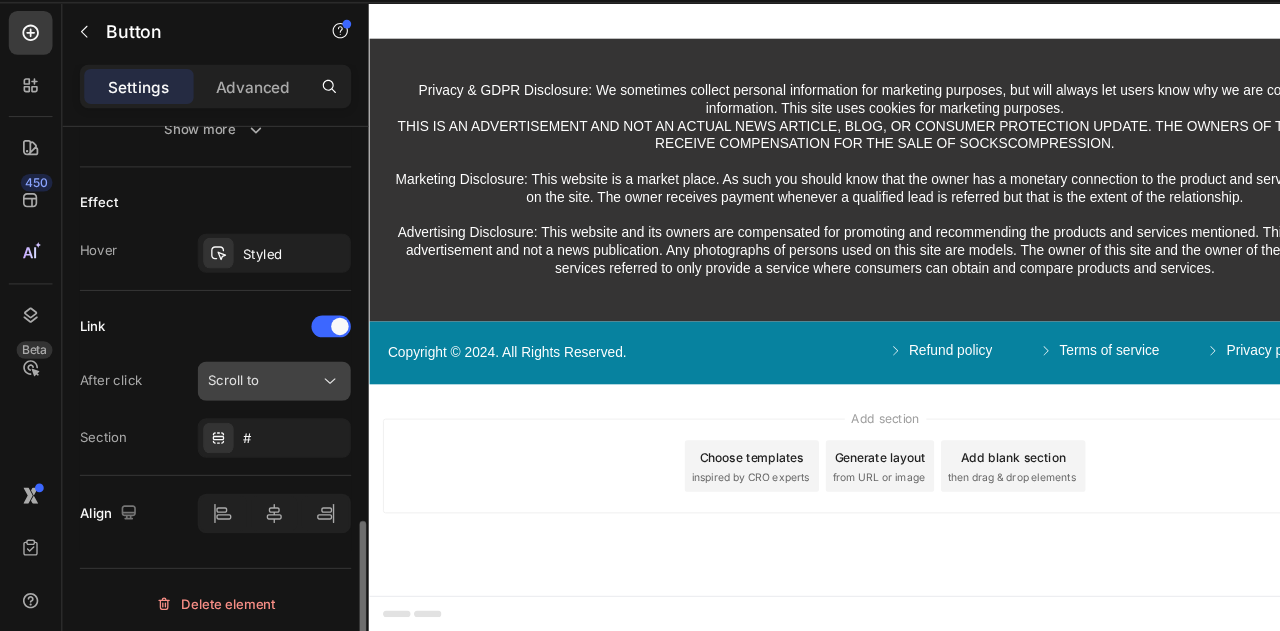 click 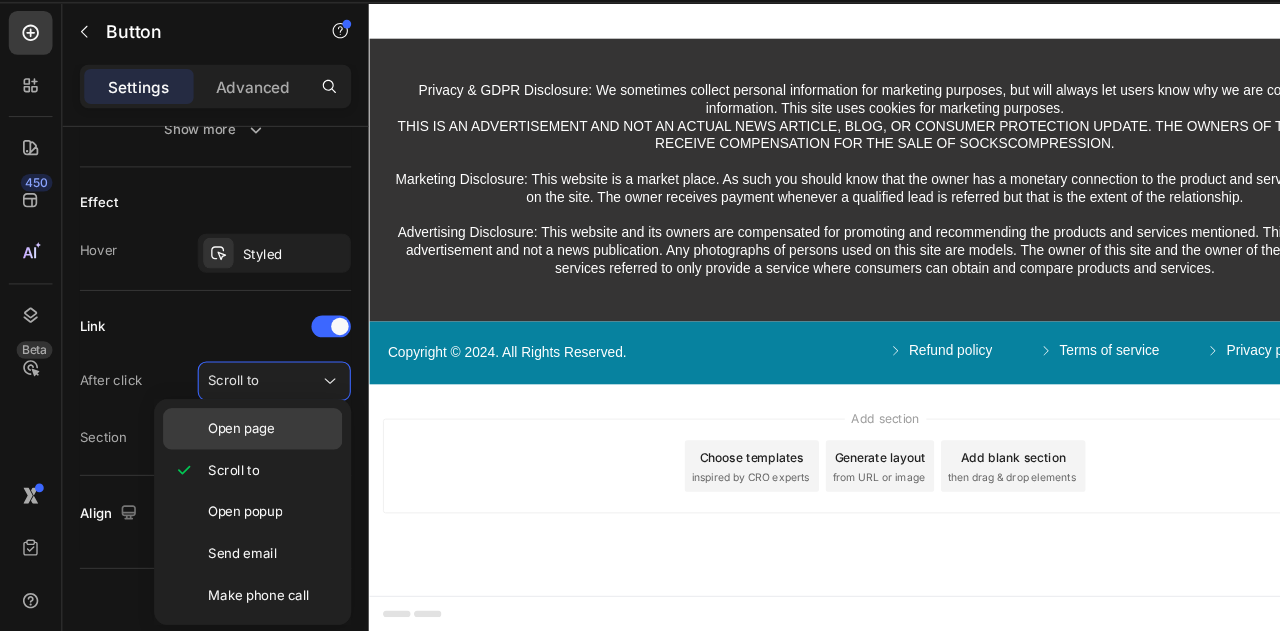 click on "Open page" at bounding box center (220, 446) 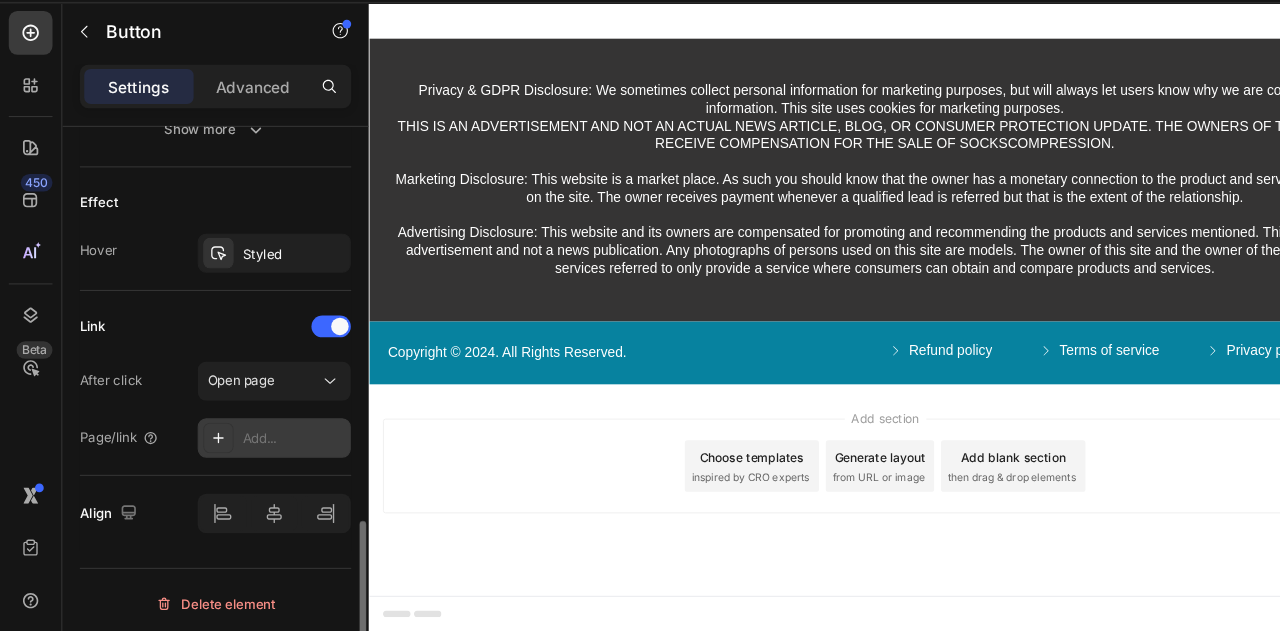click on "Add..." at bounding box center (251, 454) 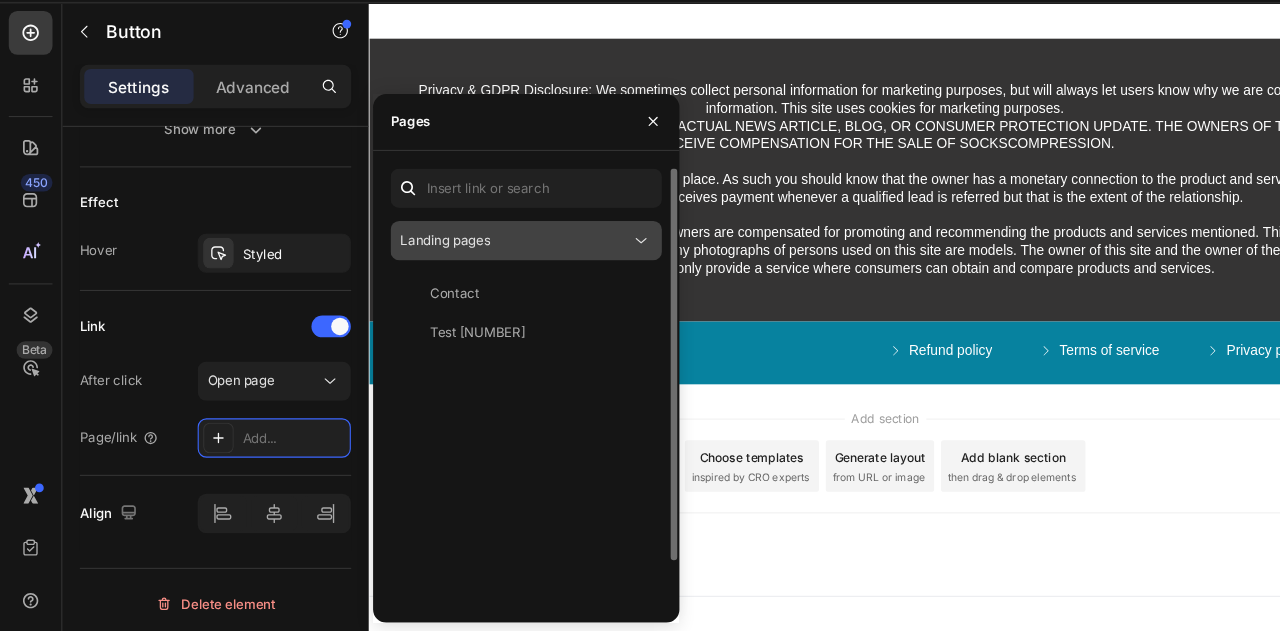 click on "Landing pages" at bounding box center [481, 274] 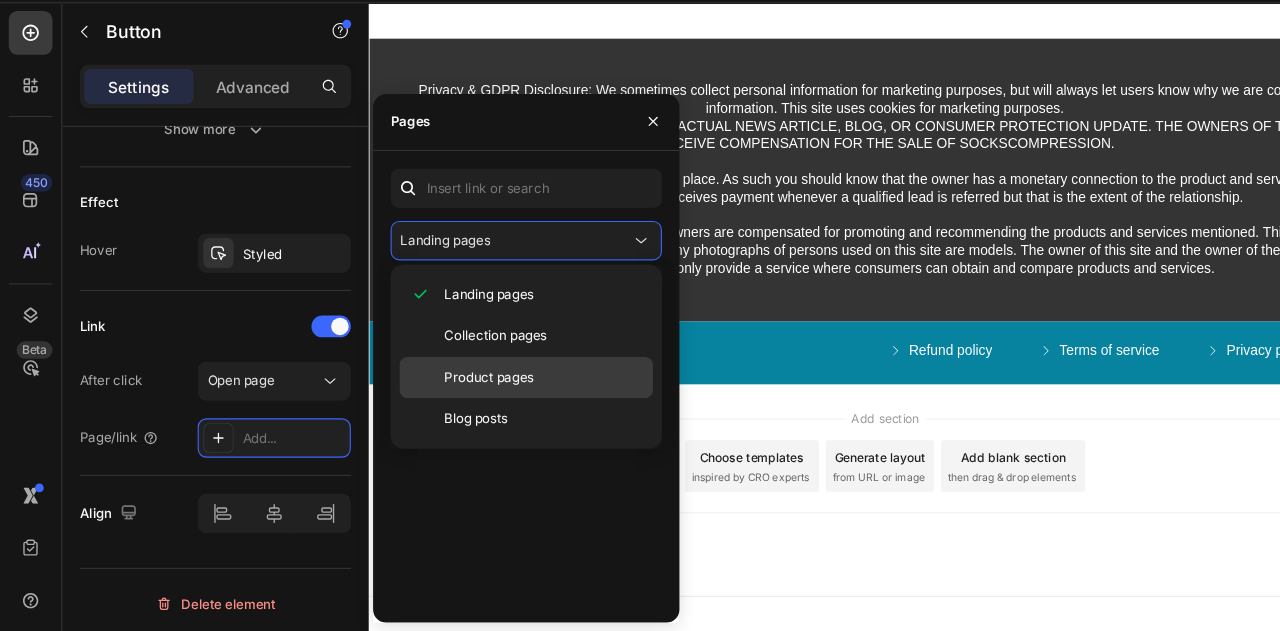 click on "Product pages" at bounding box center (447, 399) 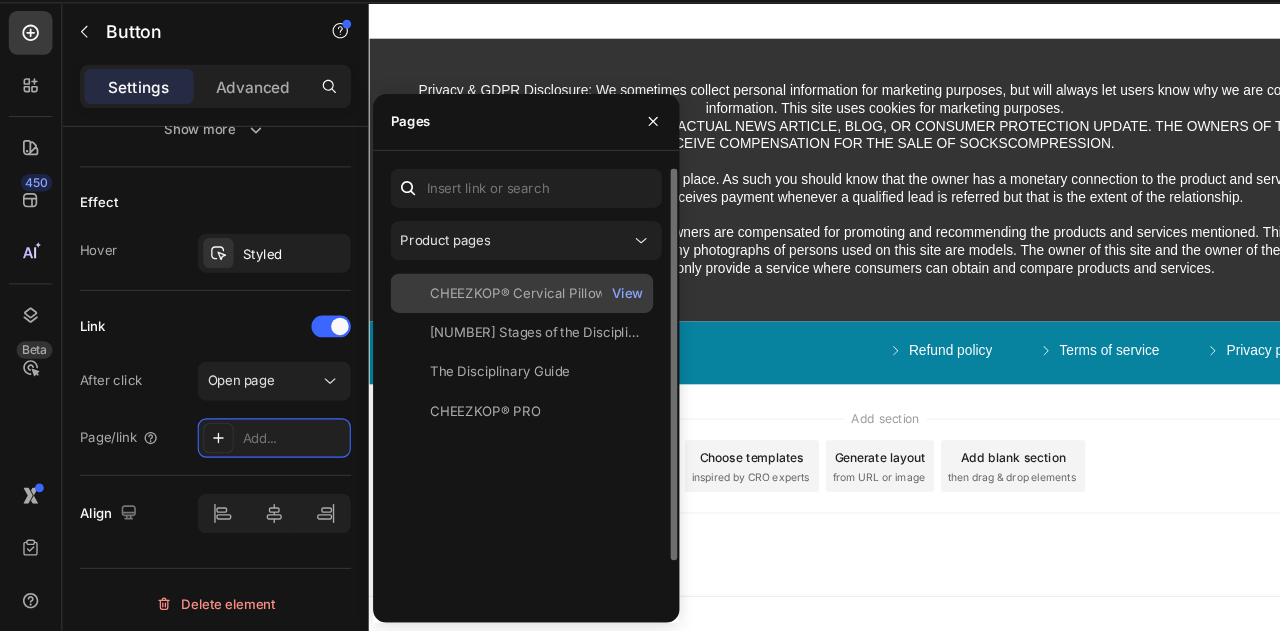 click on "CHEEZKOP® Cervical Pillow – 2-in-1 Ergonomic Orthopedic Neck Support for Back, Side & Stomach Sleepers" 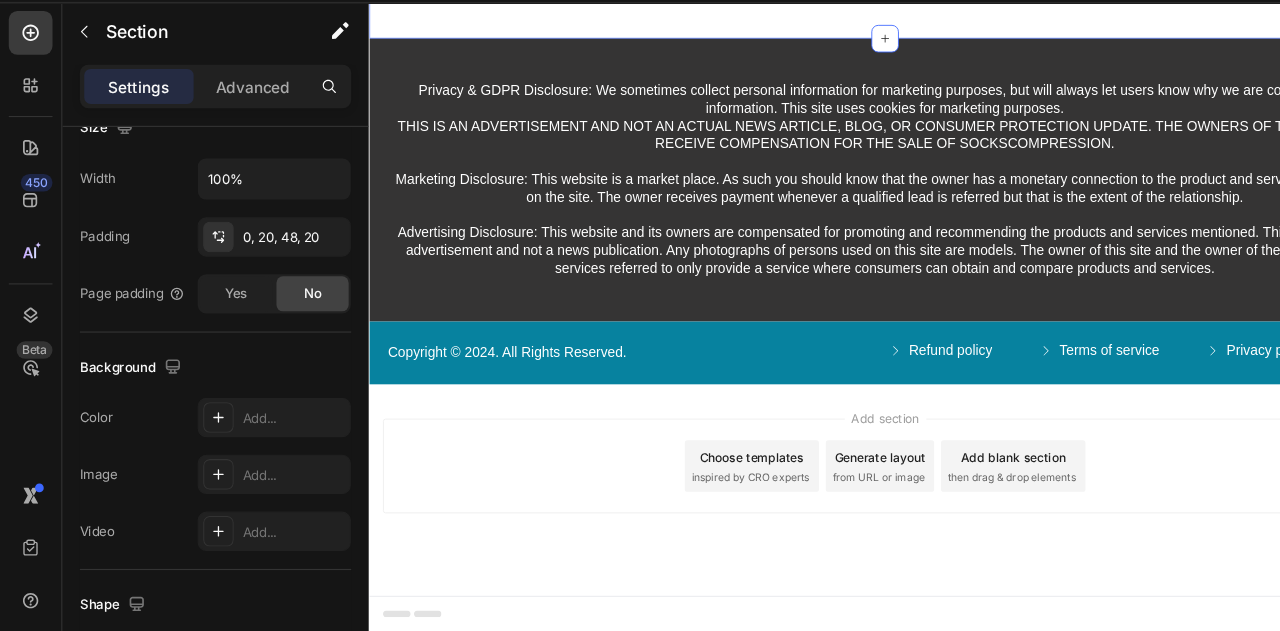 scroll, scrollTop: 699, scrollLeft: 0, axis: vertical 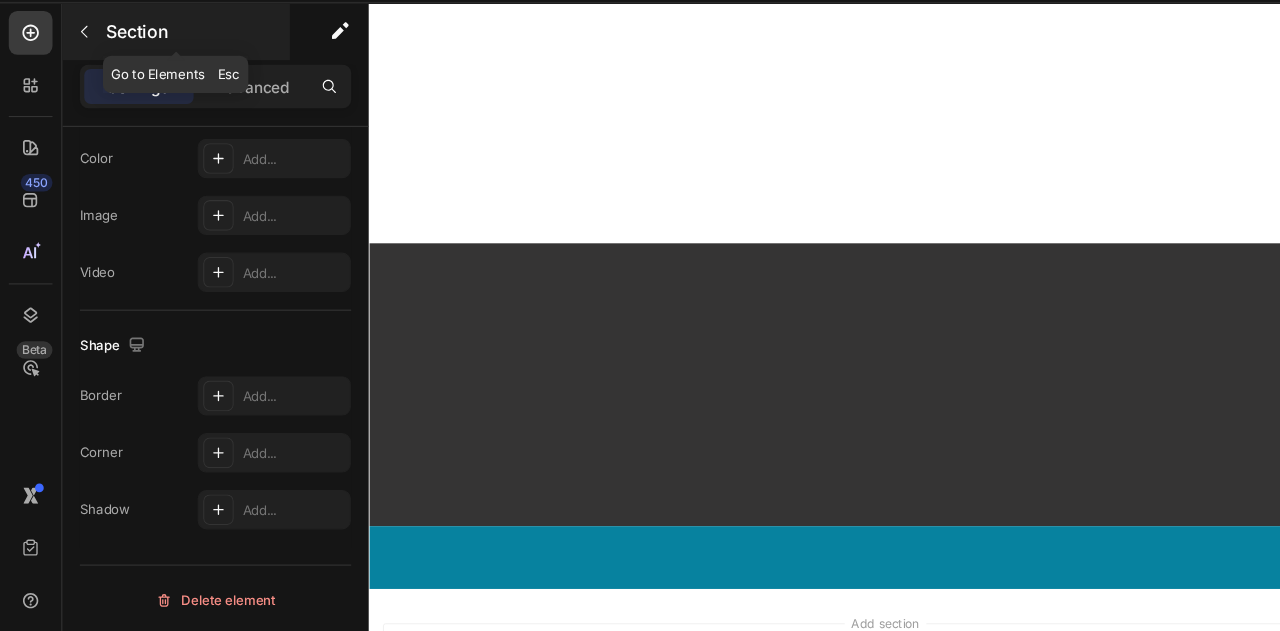 click 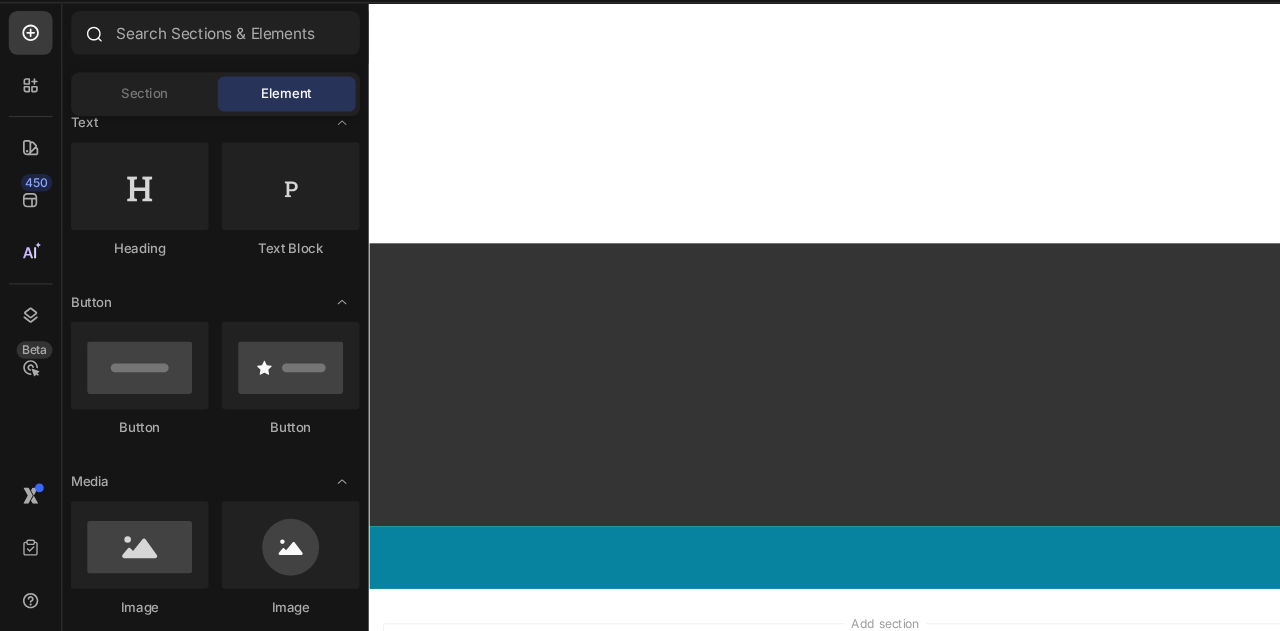click 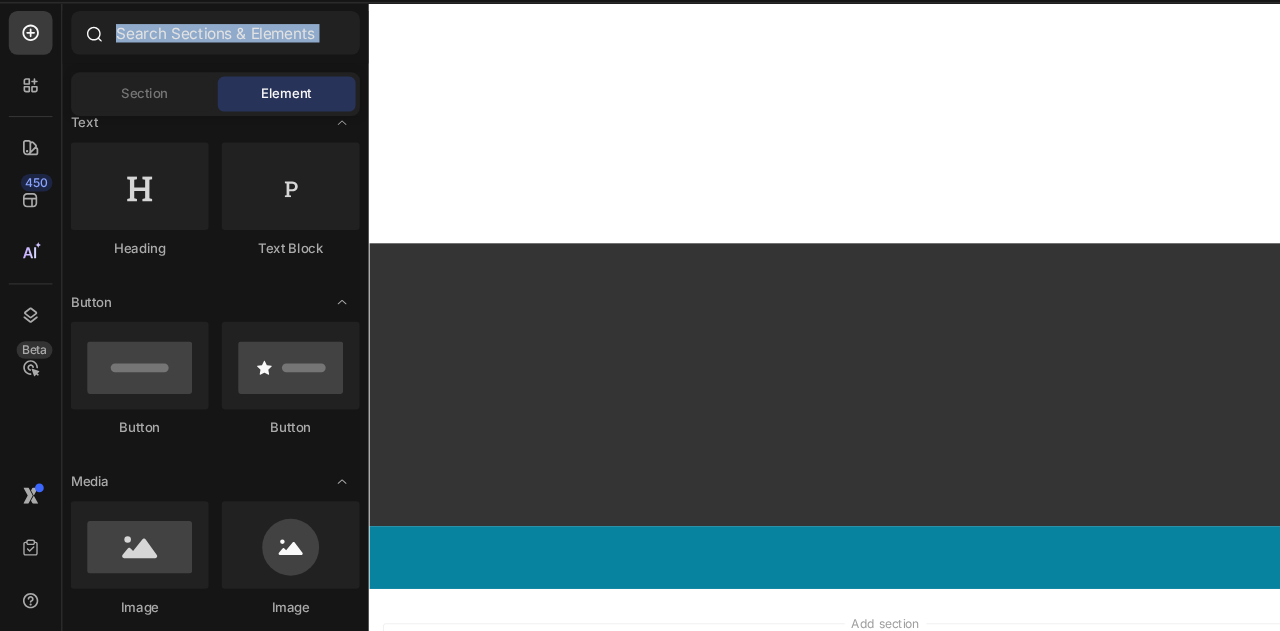 click 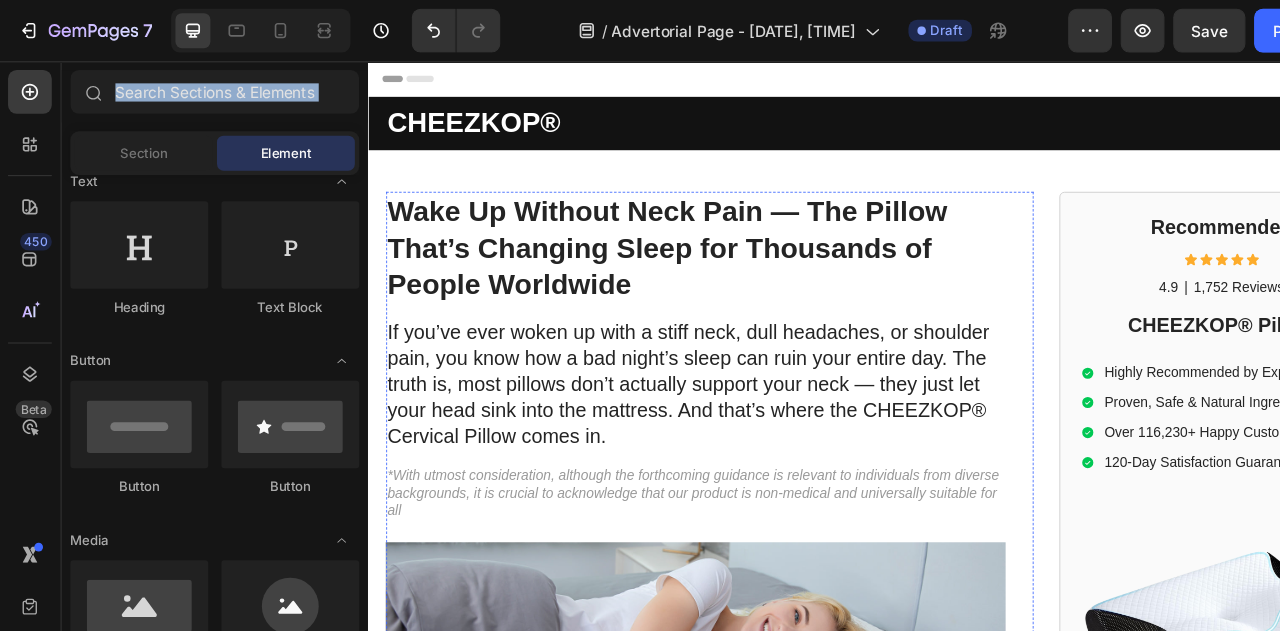 scroll, scrollTop: 0, scrollLeft: 0, axis: both 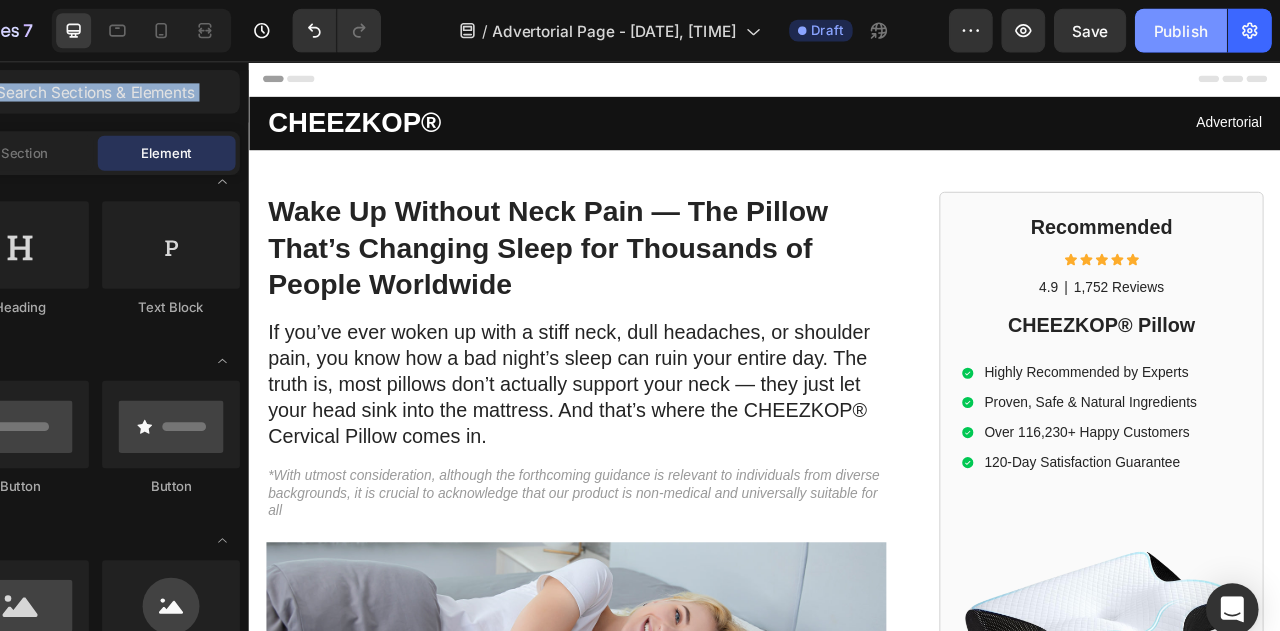 click on "Publish" at bounding box center (1189, 28) 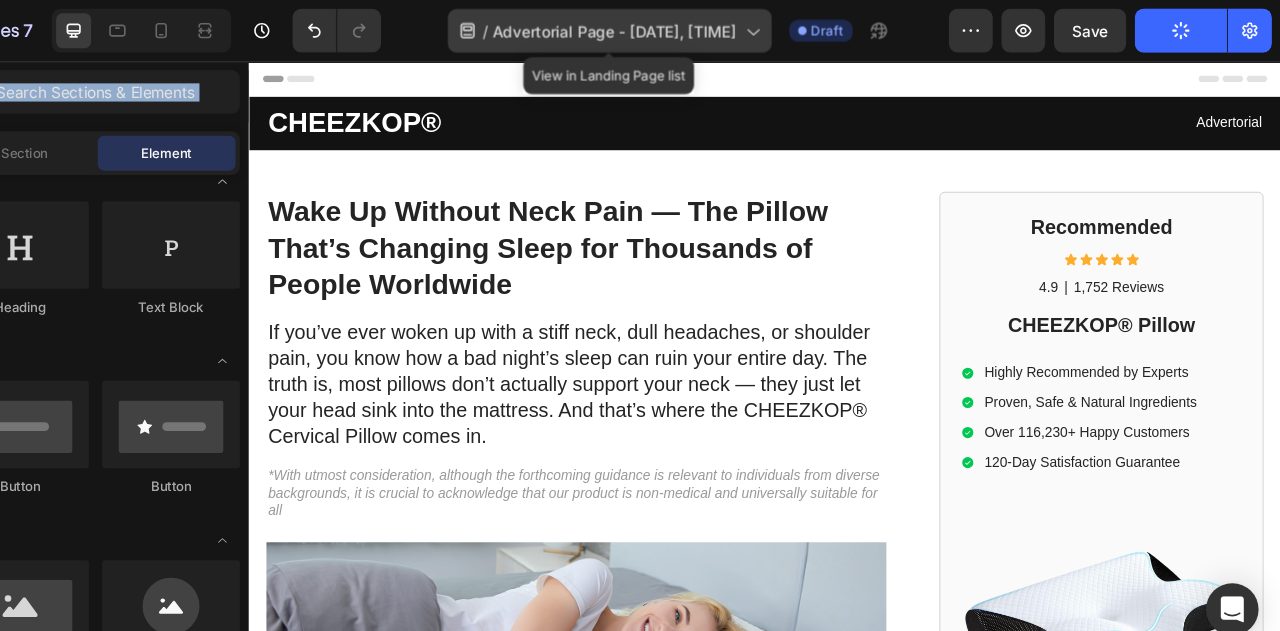 click 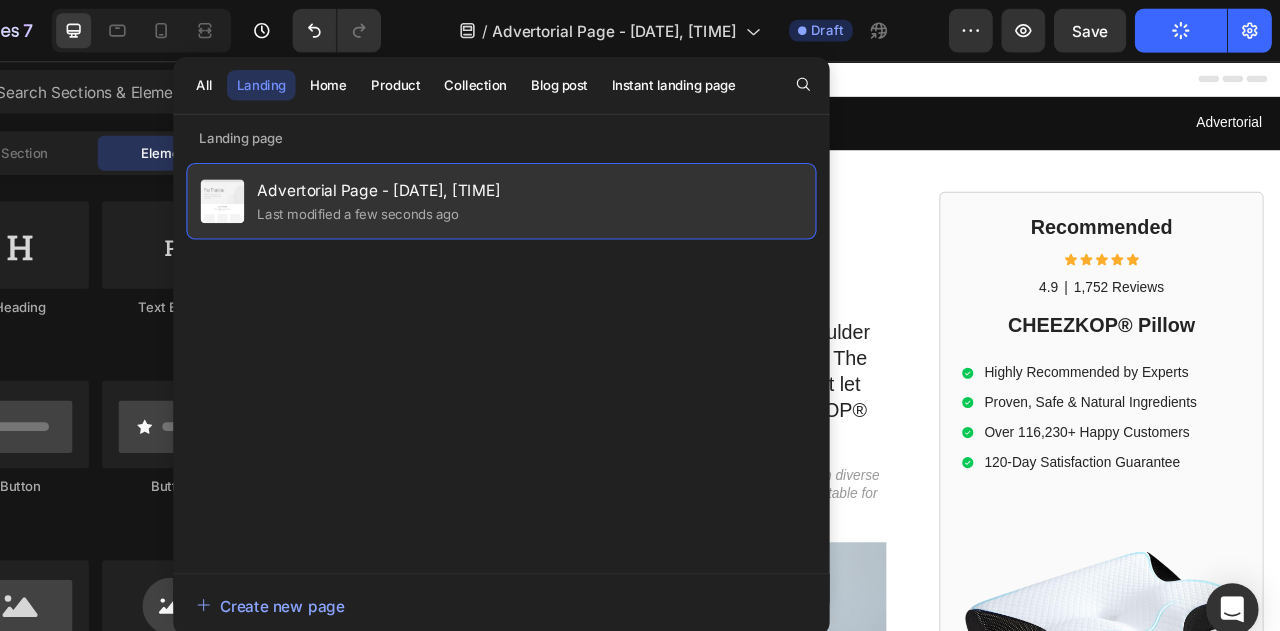 click on "Advertorial Page - Aug [DATE], [TIME]" at bounding box center (456, 174) 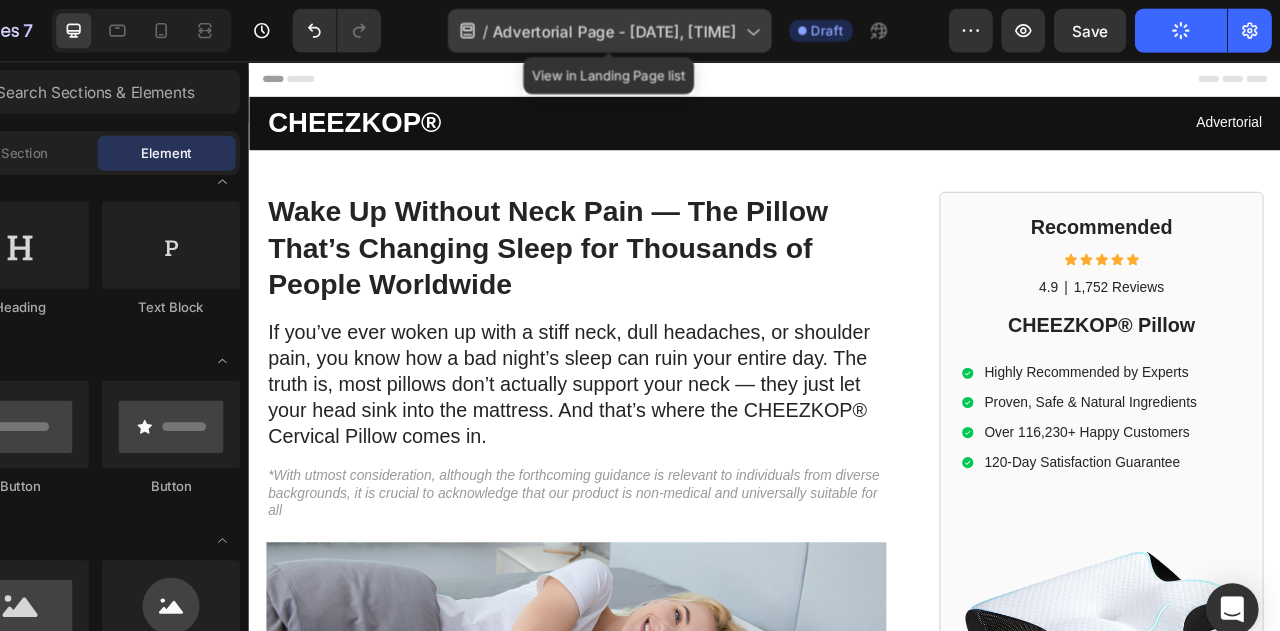 click on "Advertorial Page - Aug [DATE], [TIME]" at bounding box center [671, 28] 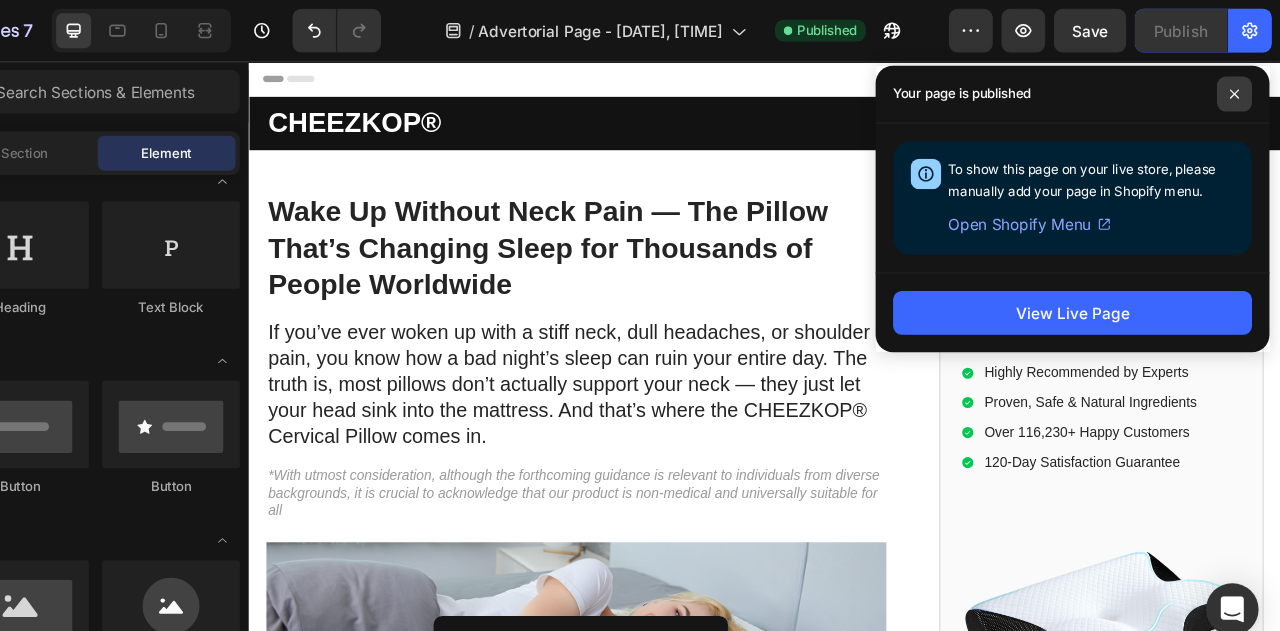 click 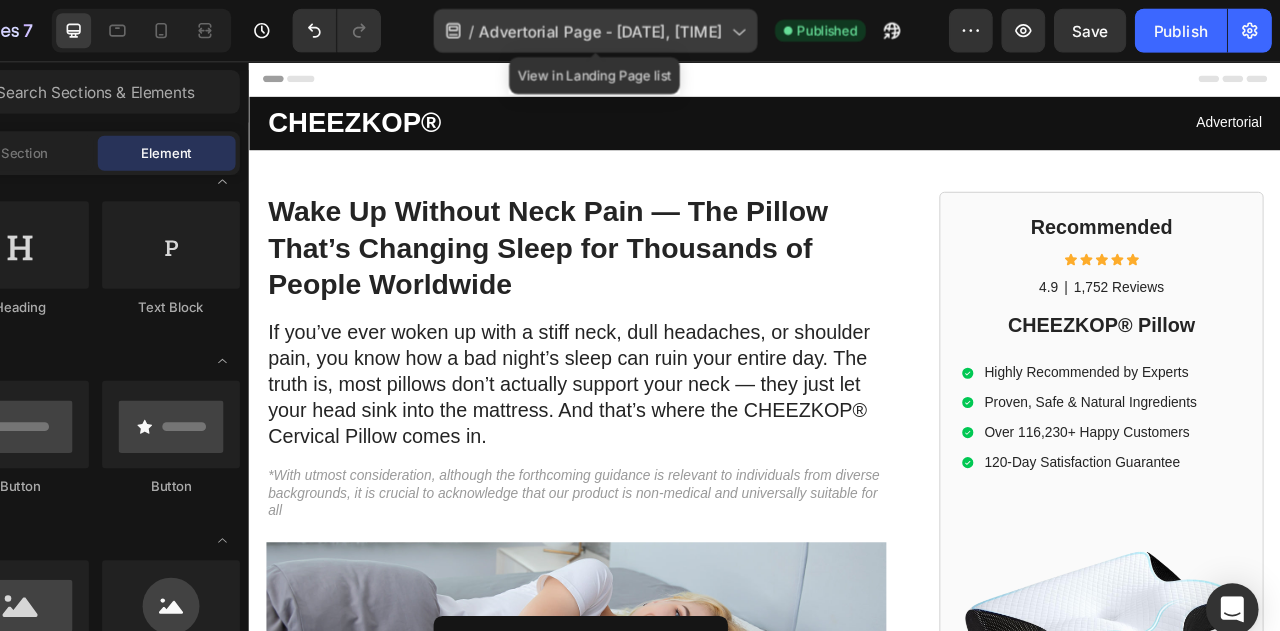 click 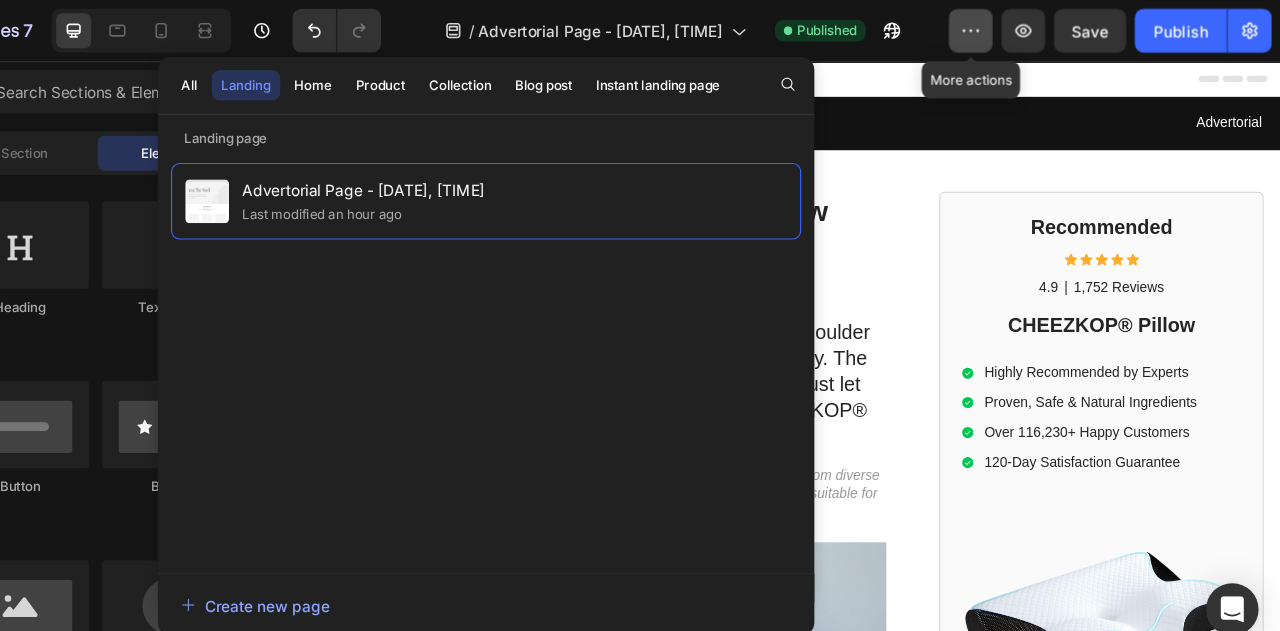 click 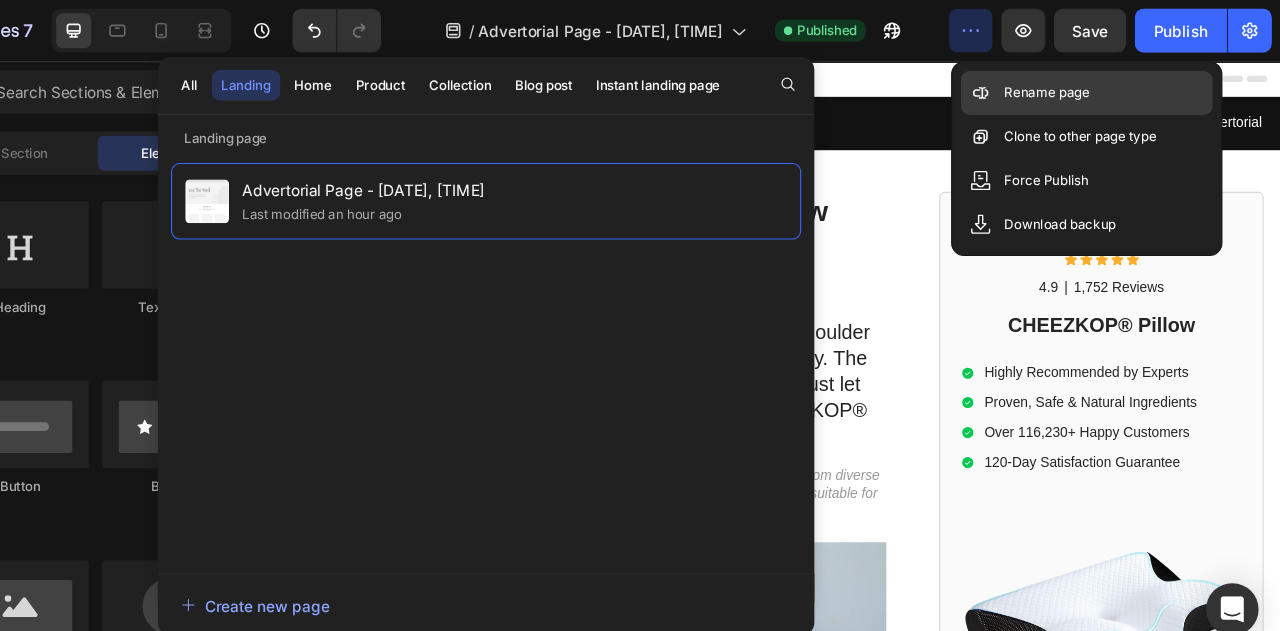 click on "Rename page" 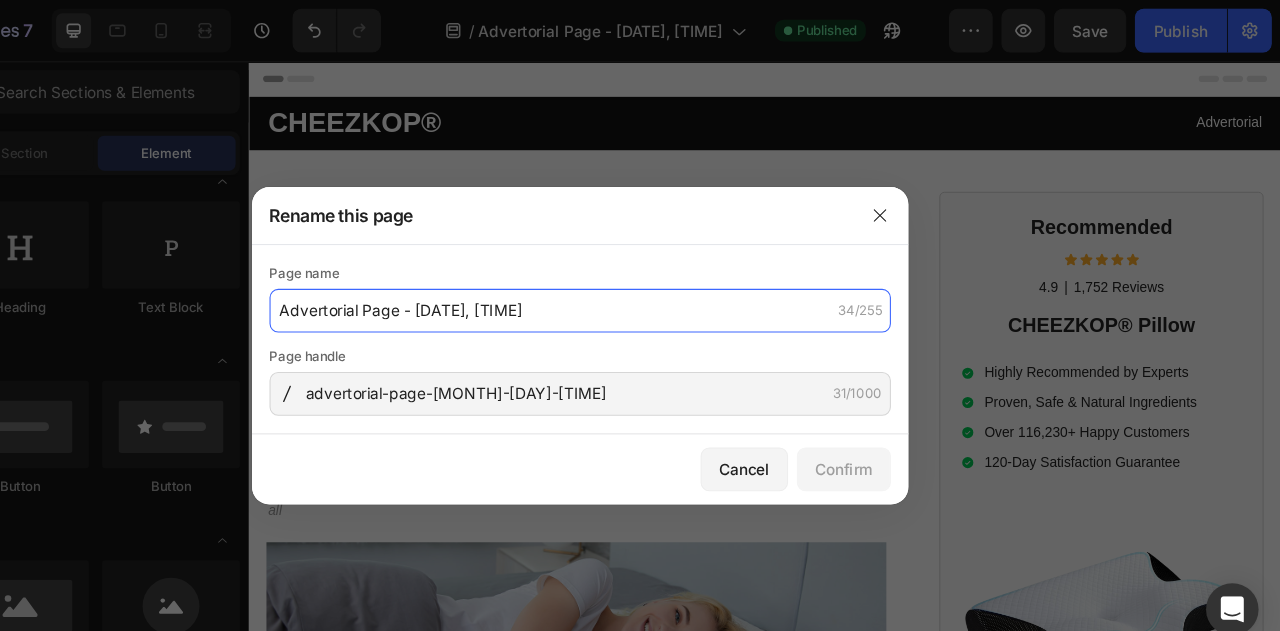 click on "Advertorial Page - Aug [DATE], [TIME]" 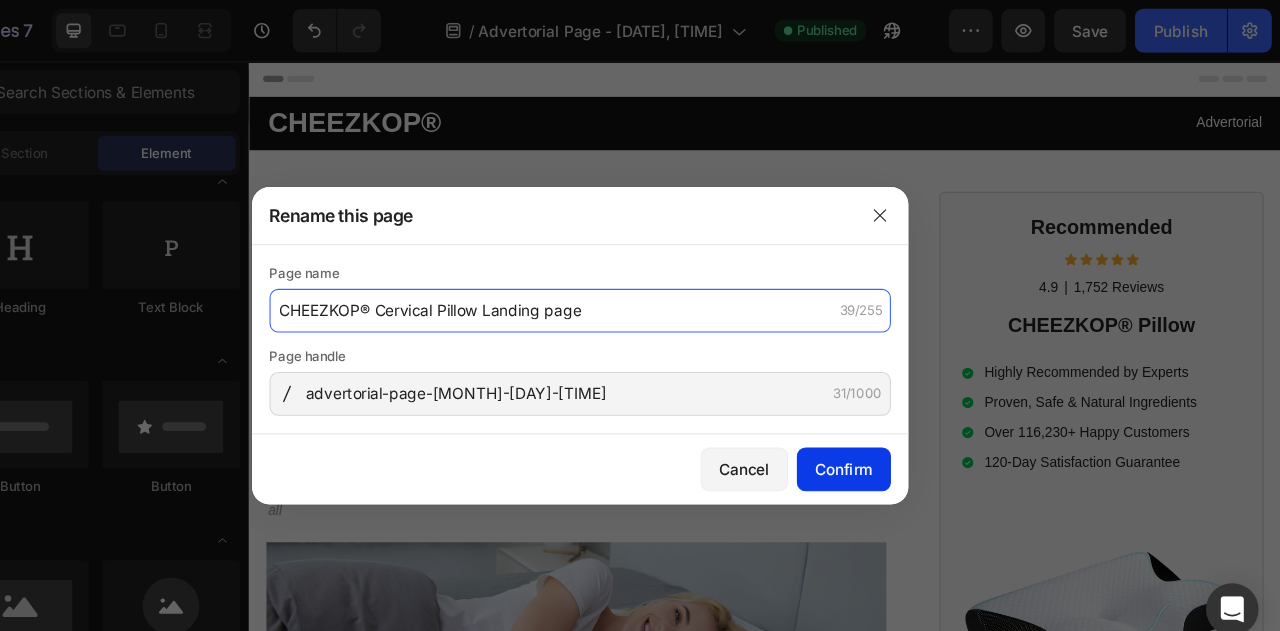 type on "CHEEZKOP® Cervical Pillow Landing page" 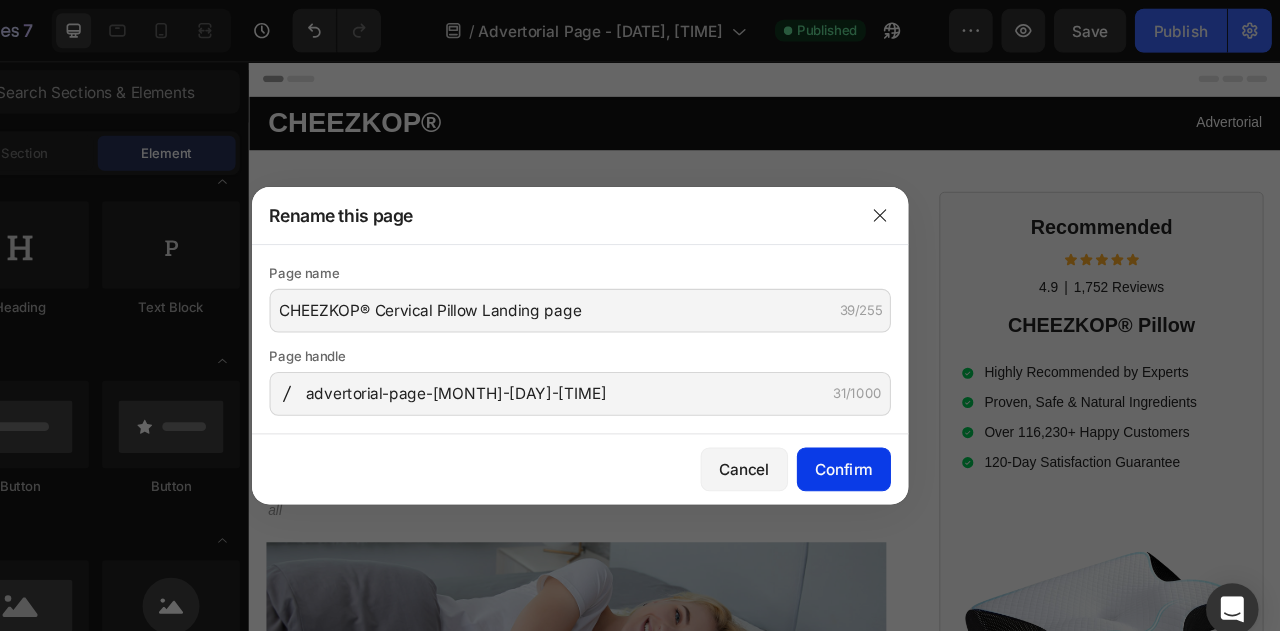 click on "Confirm" at bounding box center (881, 428) 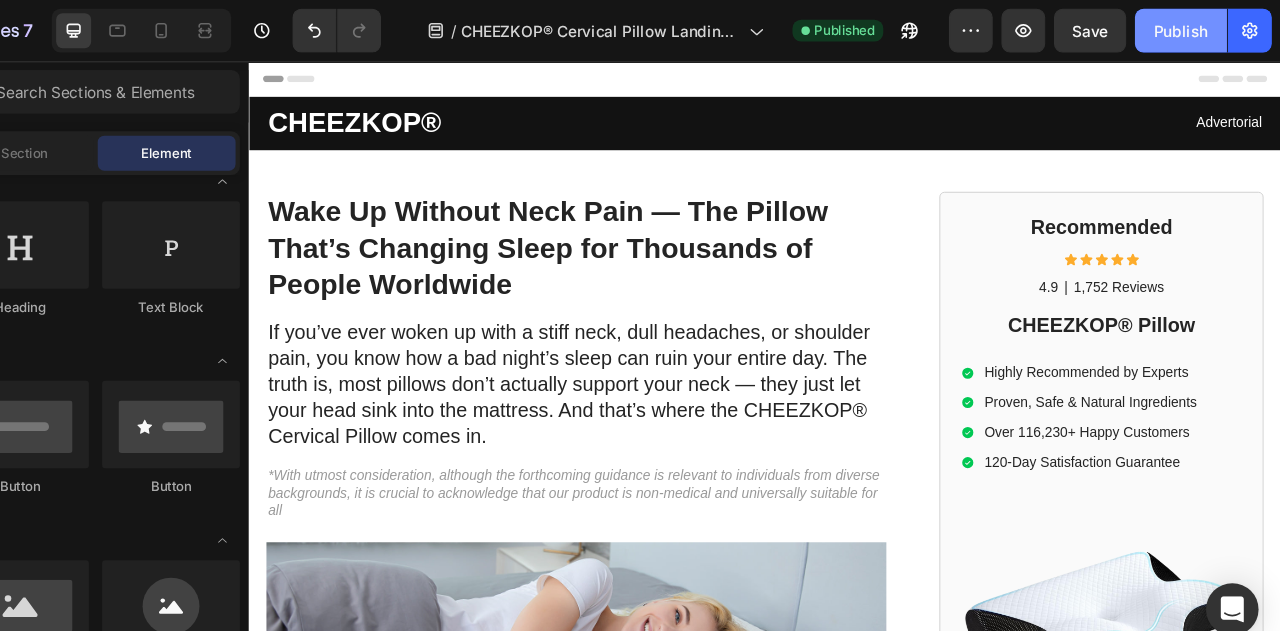 click on "Publish" 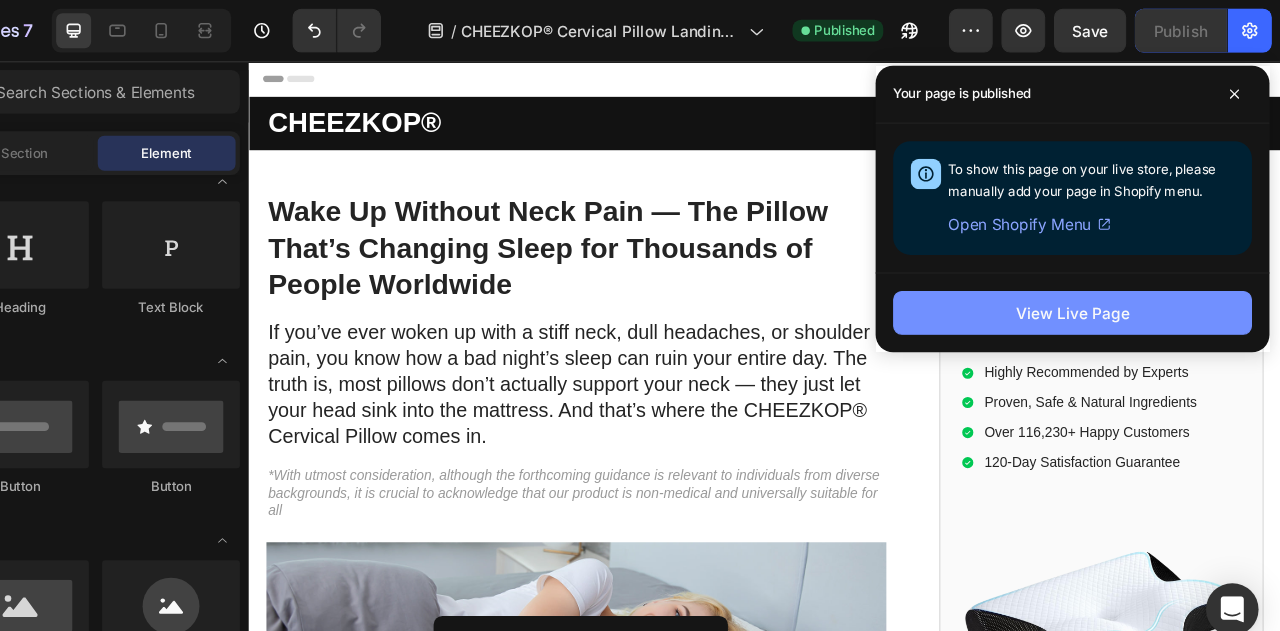 click on "View Live Page" at bounding box center (1090, 286) 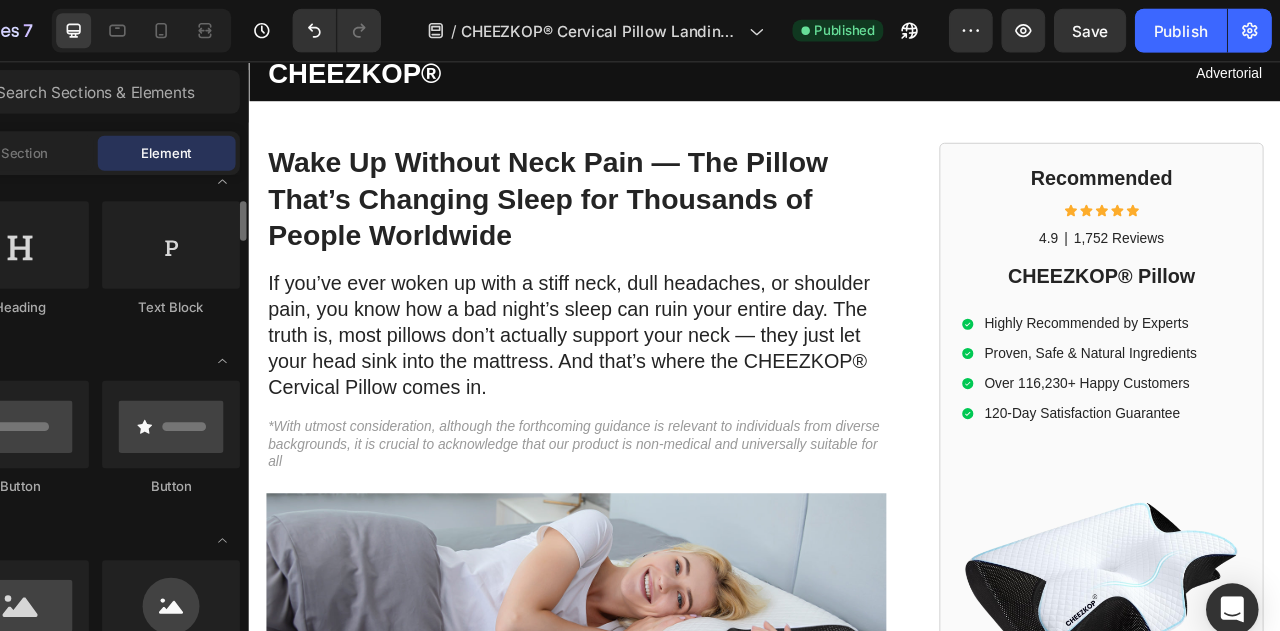 scroll, scrollTop: 0, scrollLeft: 0, axis: both 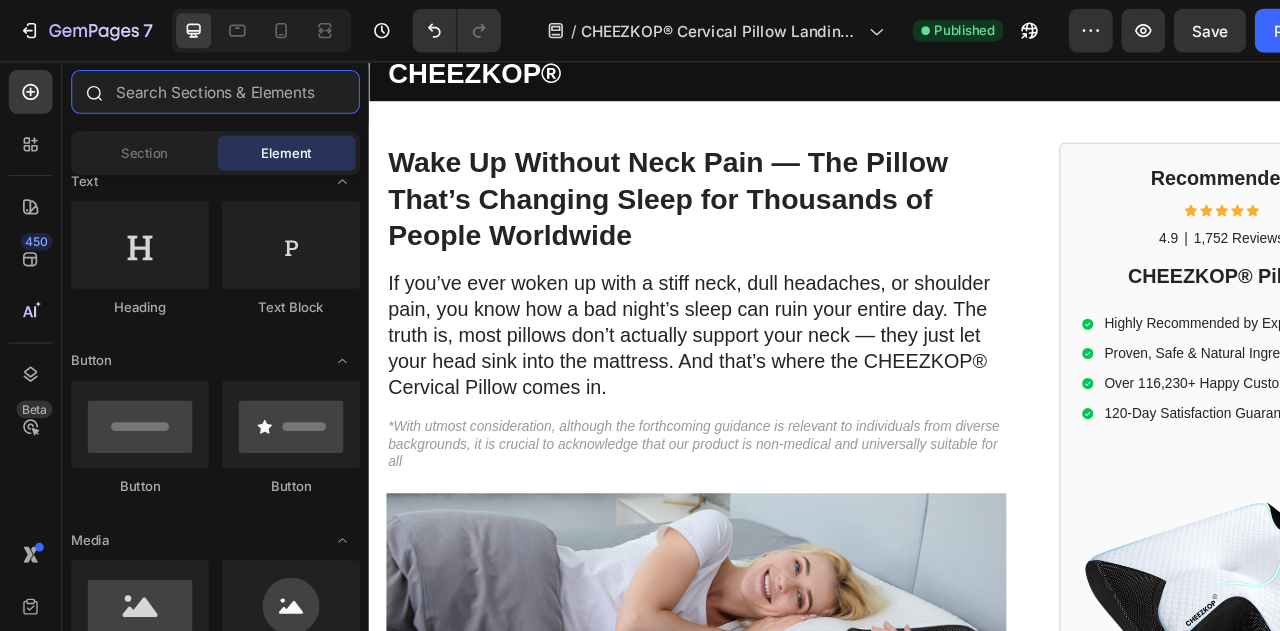 click at bounding box center [197, 84] 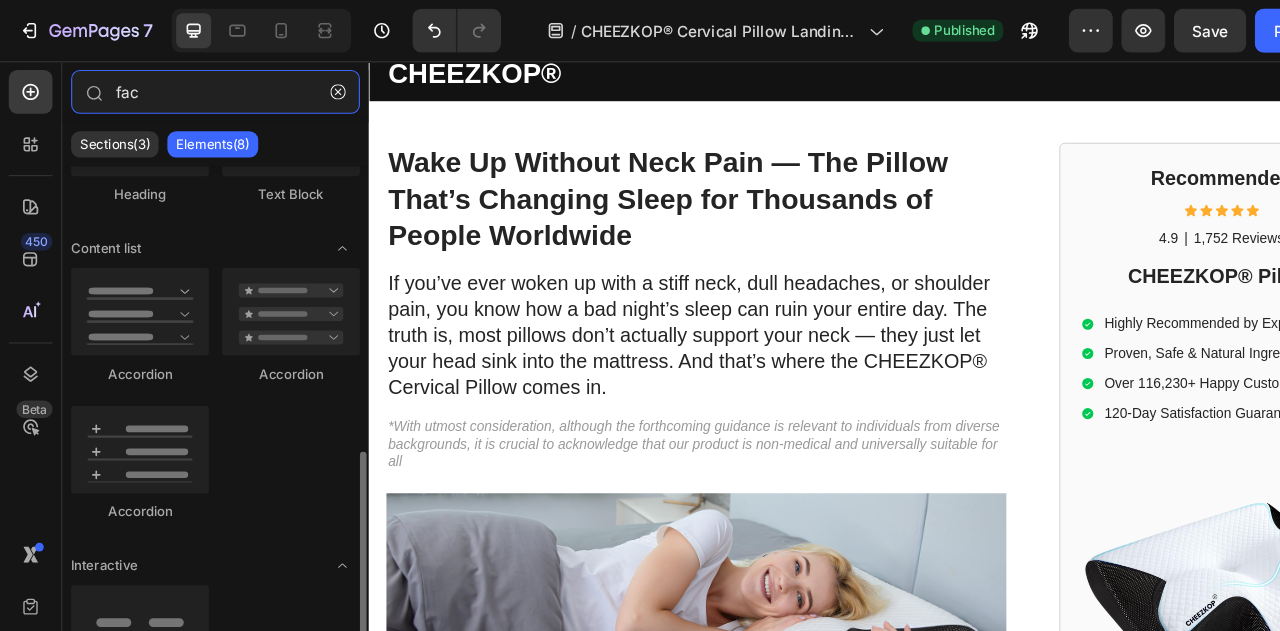 scroll, scrollTop: 343, scrollLeft: 0, axis: vertical 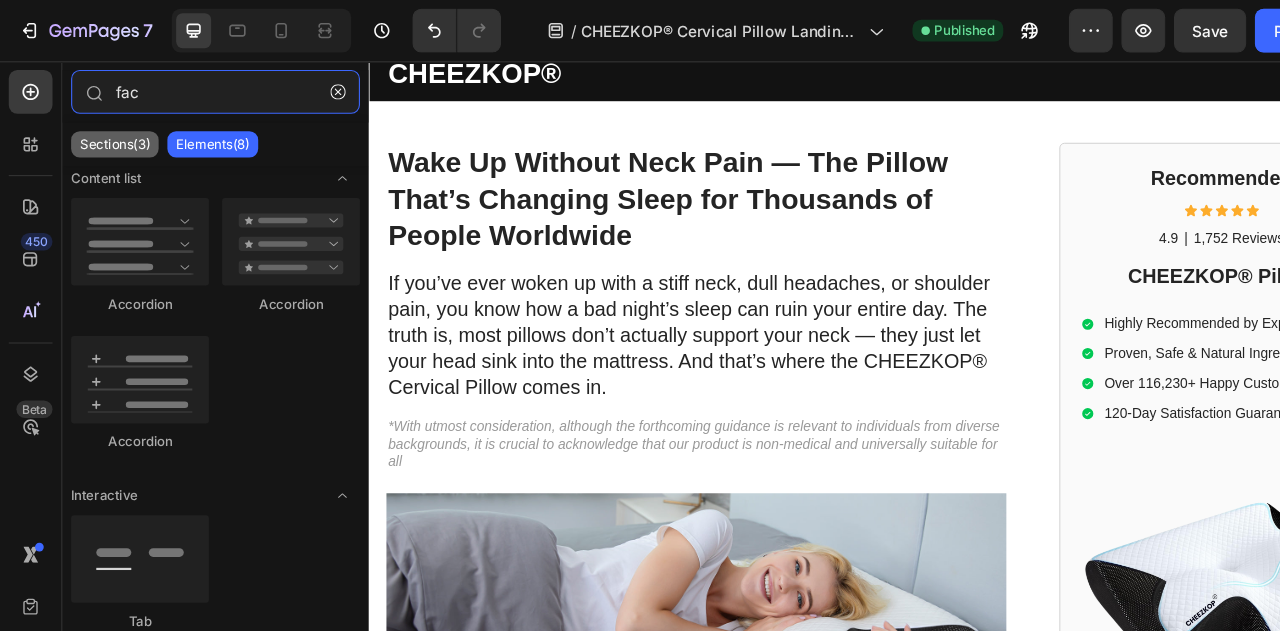 type on "fac" 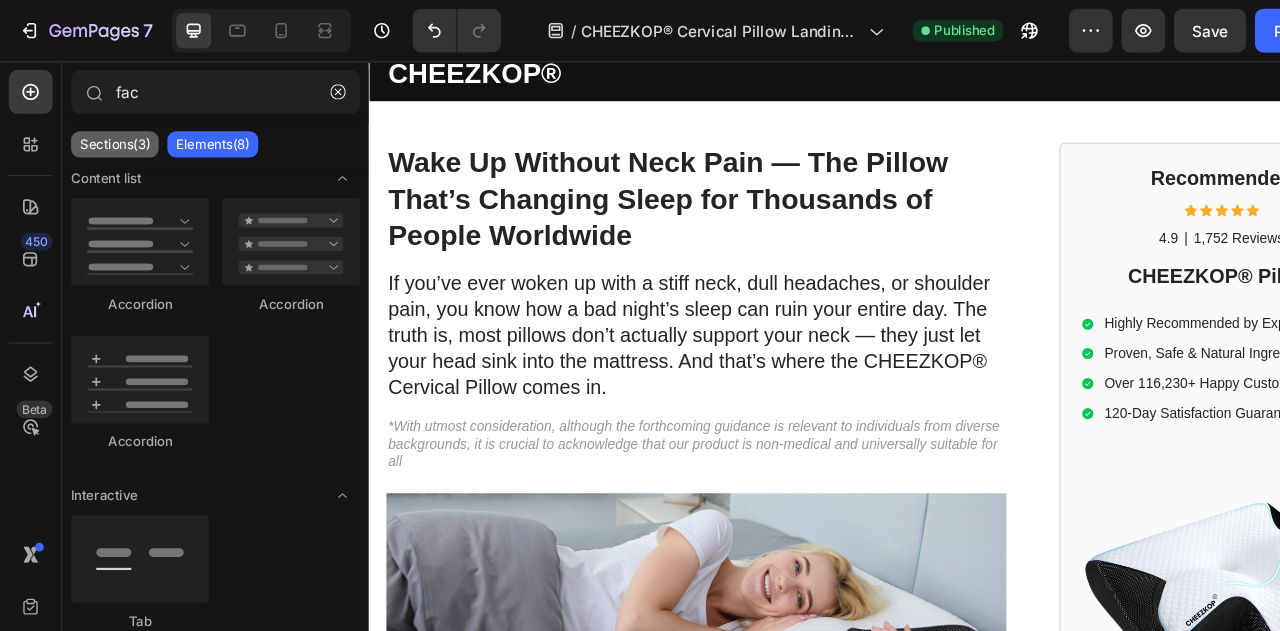 click on "Sections(3)" at bounding box center (105, 132) 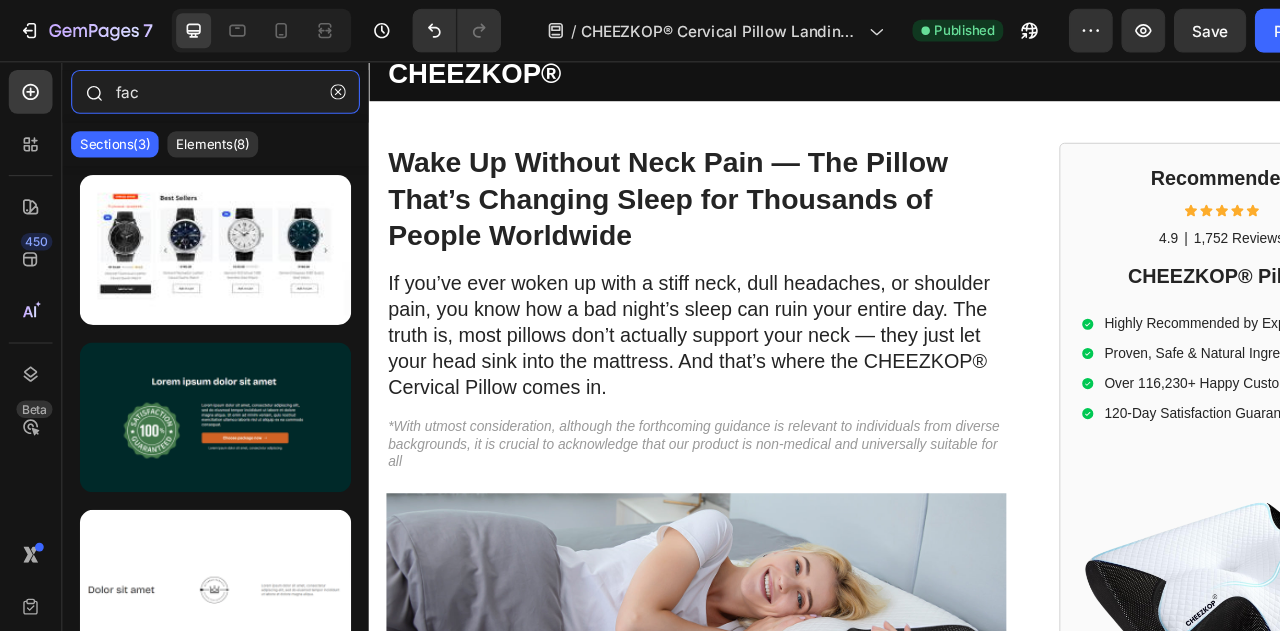 click on "fac" at bounding box center (197, 84) 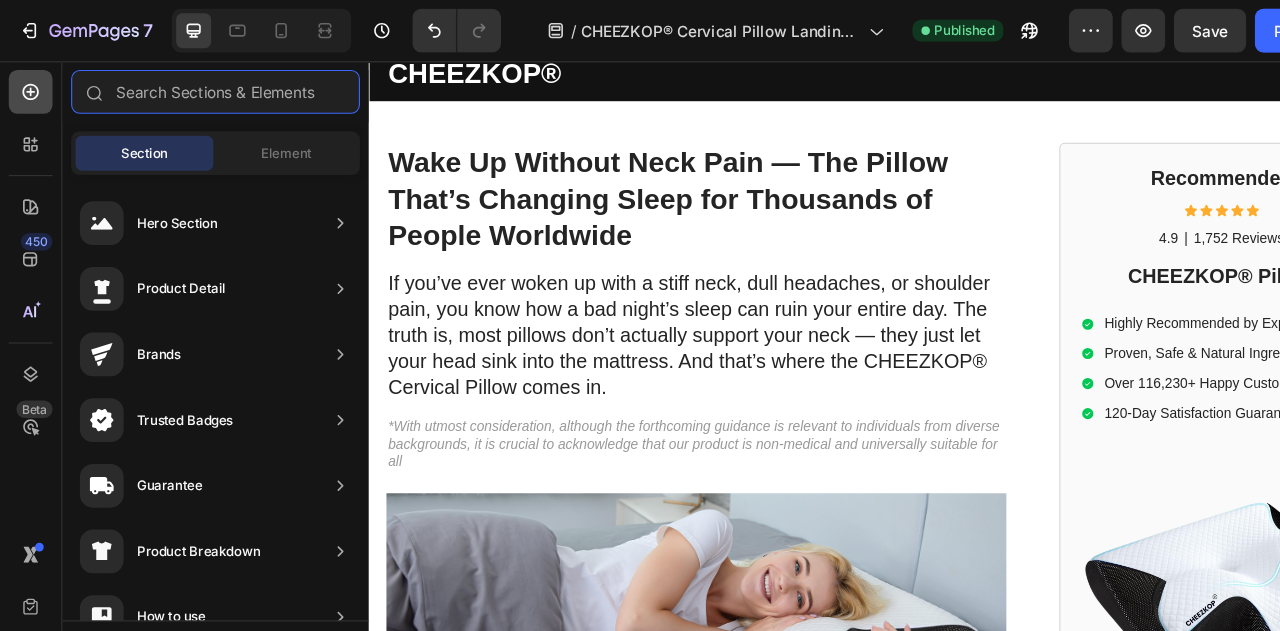 type 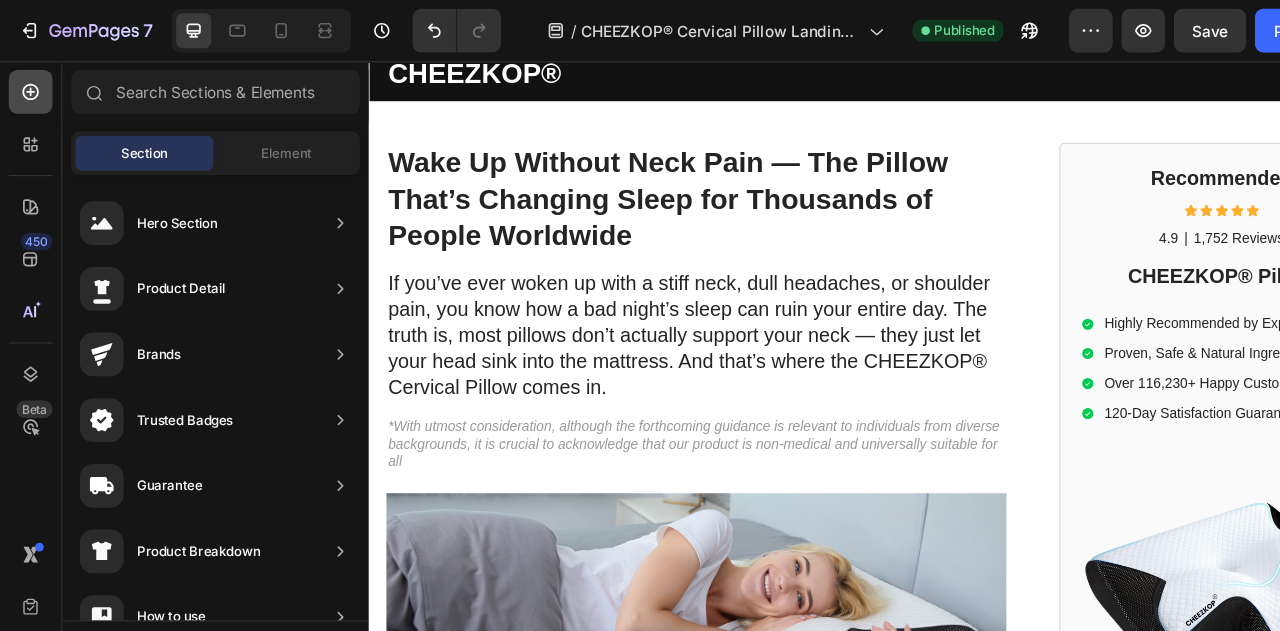 click 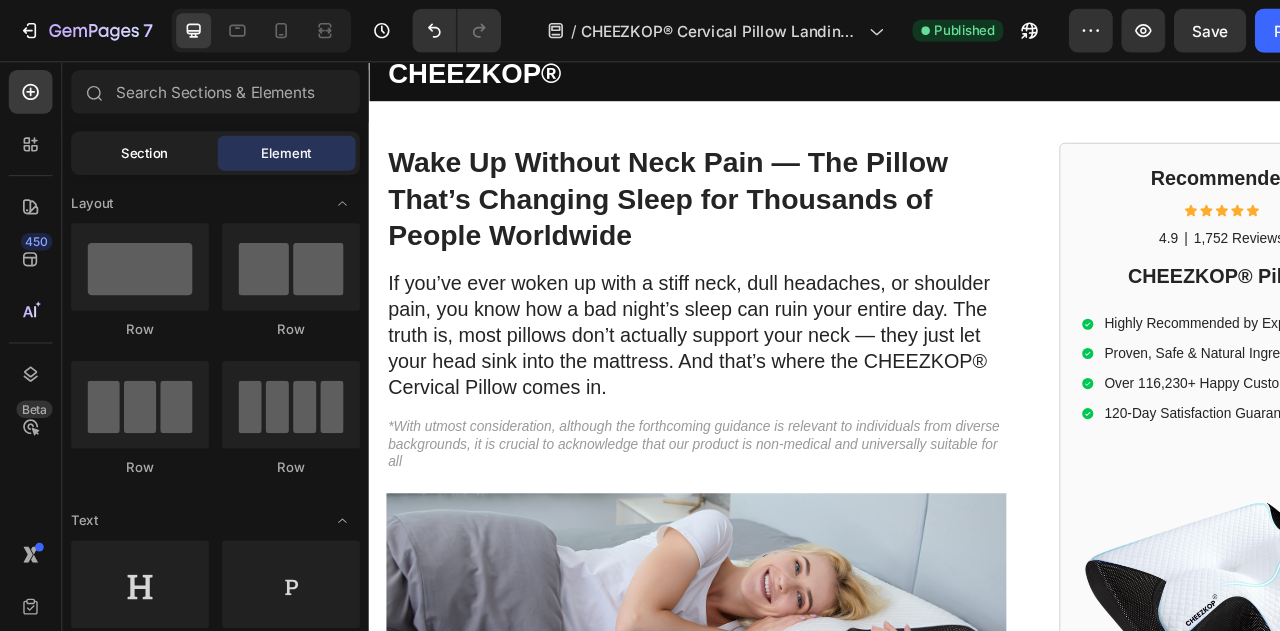 click on "Section" at bounding box center (132, 140) 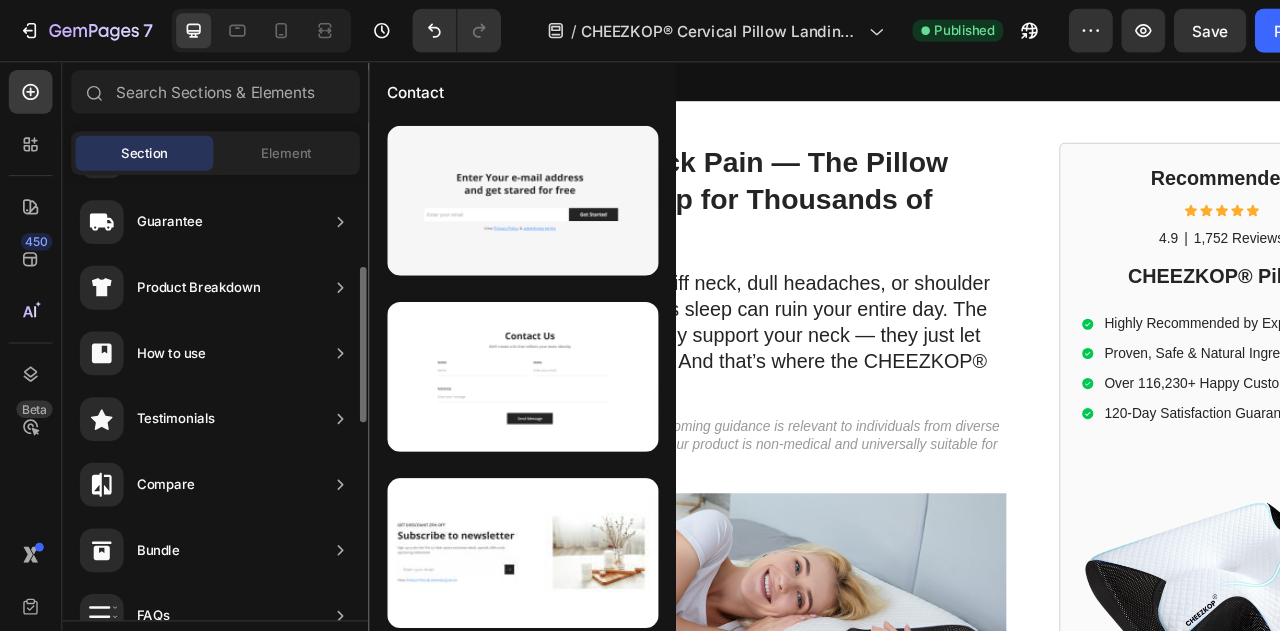 scroll, scrollTop: 0, scrollLeft: 0, axis: both 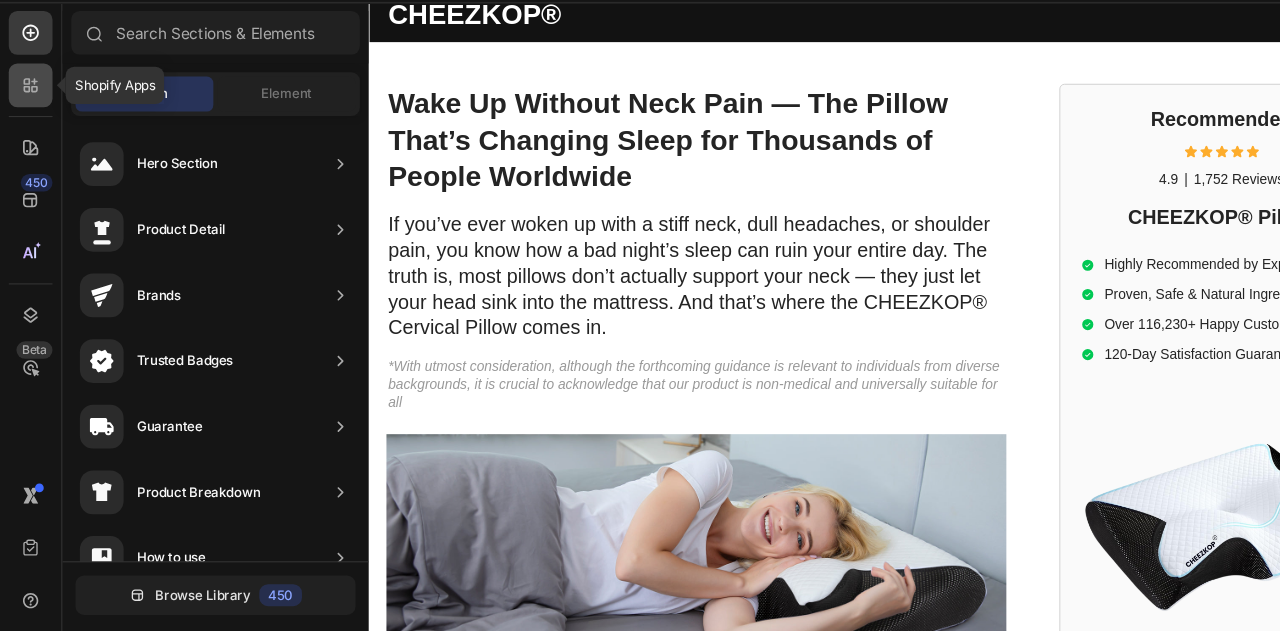 click 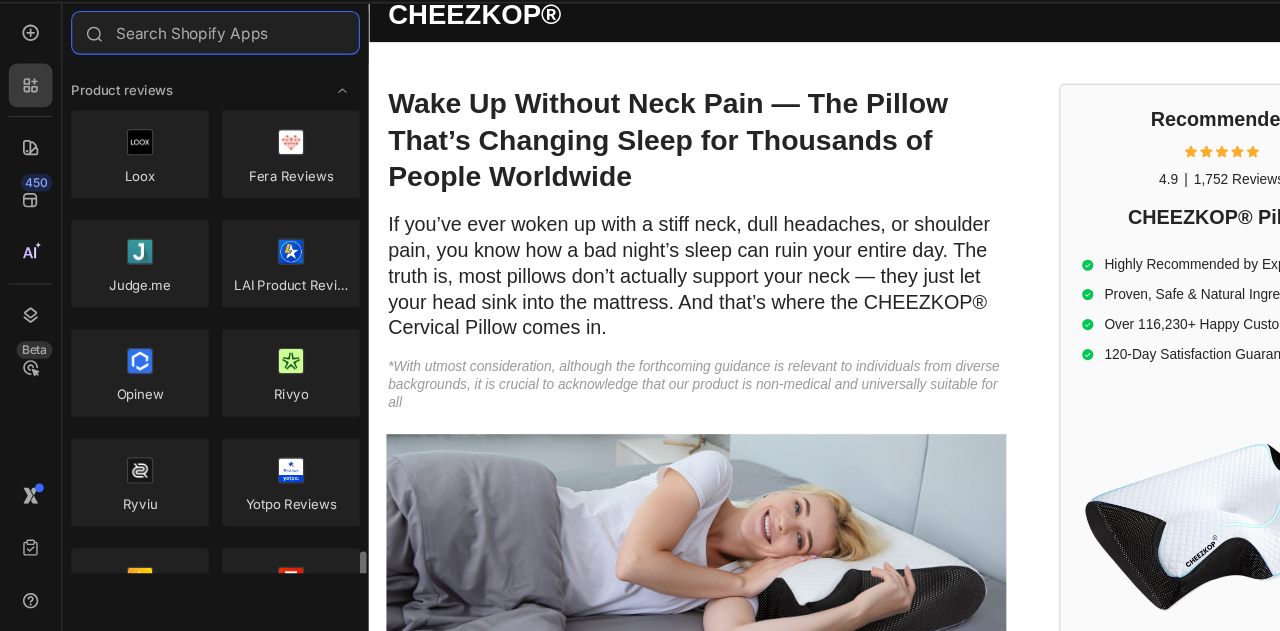 scroll, scrollTop: 0, scrollLeft: 0, axis: both 